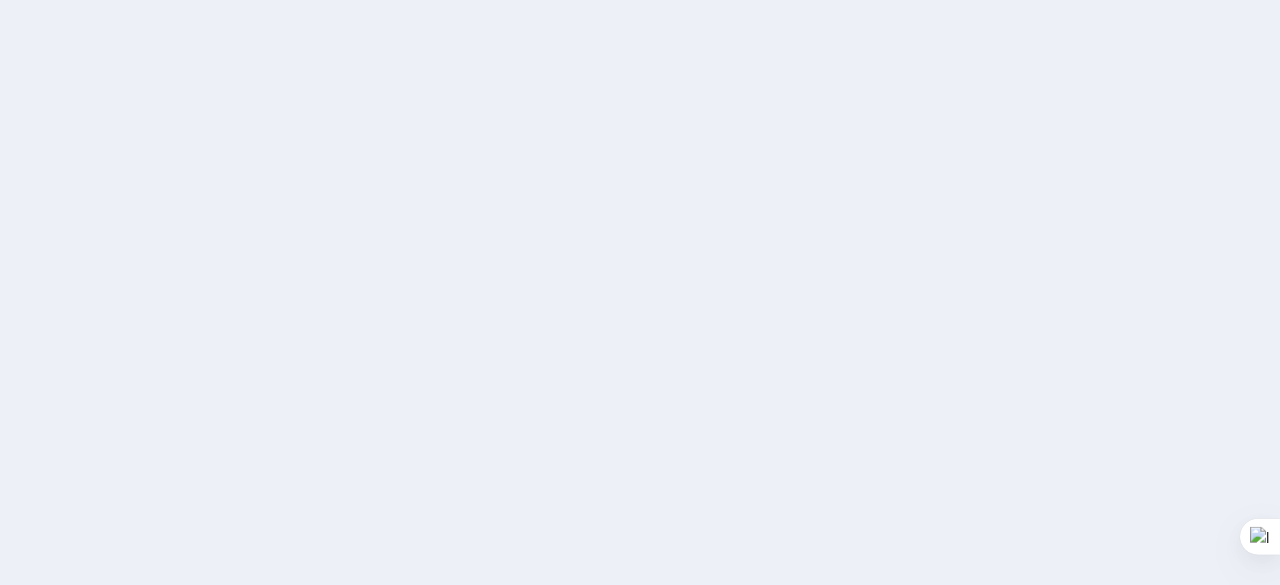 scroll, scrollTop: 0, scrollLeft: 0, axis: both 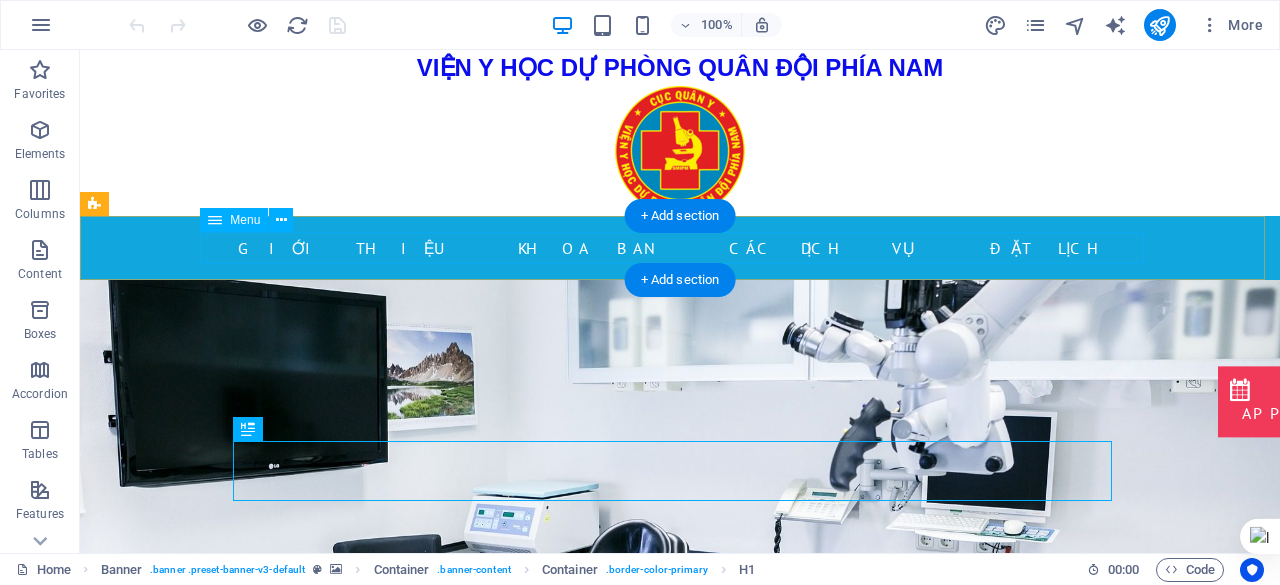 click on "Giới thiệu Khoa ban Các dịch vụ Đặt lịch" at bounding box center (680, 248) 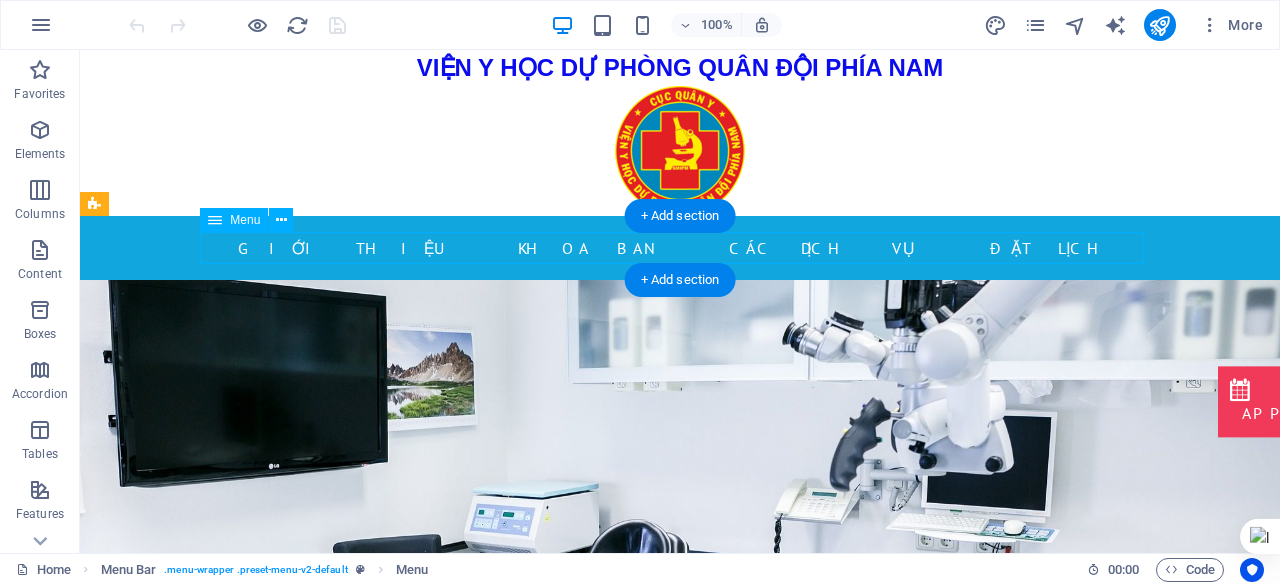 click on "Giới thiệu Khoa ban Các dịch vụ Đặt lịch" at bounding box center [680, 248] 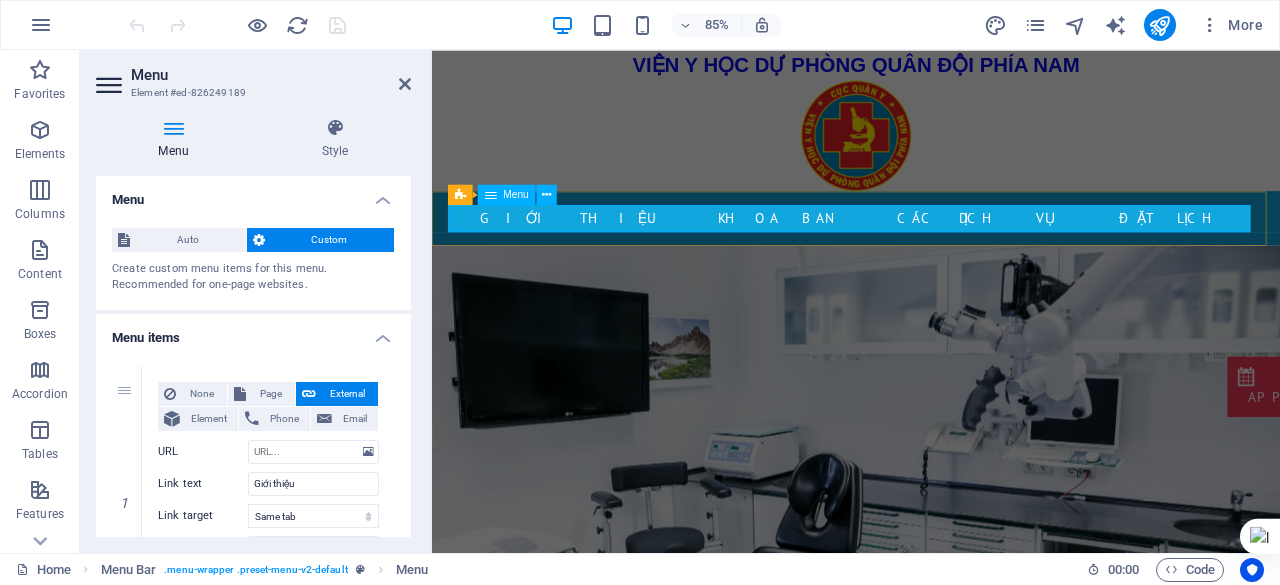 click on "Giới thiệu Khoa ban Các dịch vụ Đặt lịch" at bounding box center (931, 248) 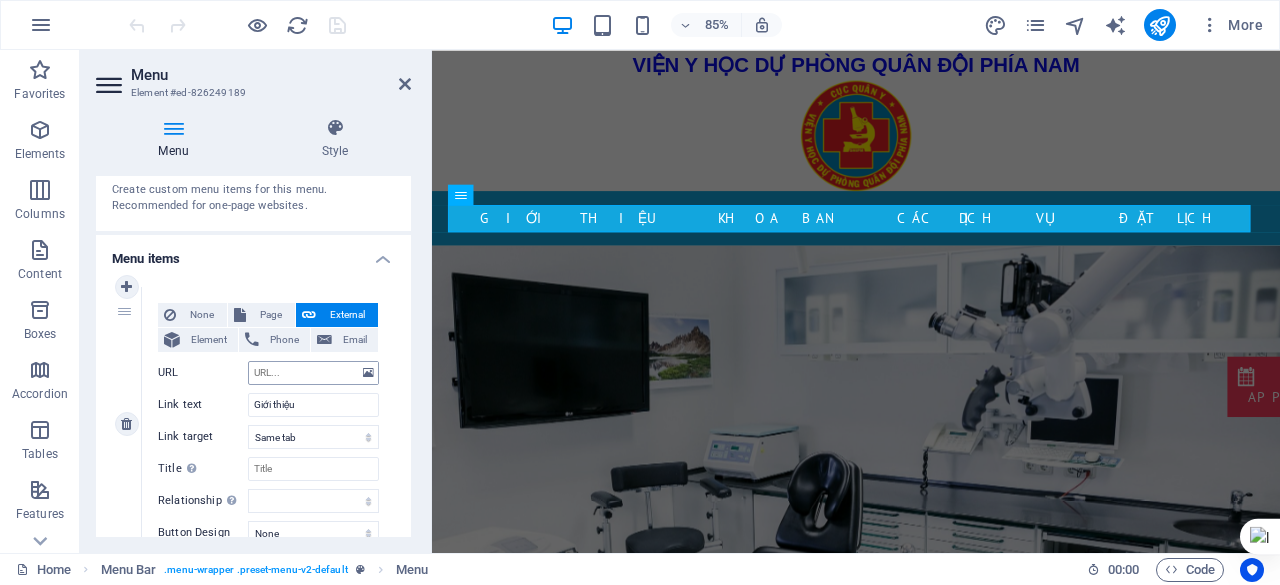 scroll, scrollTop: 0, scrollLeft: 0, axis: both 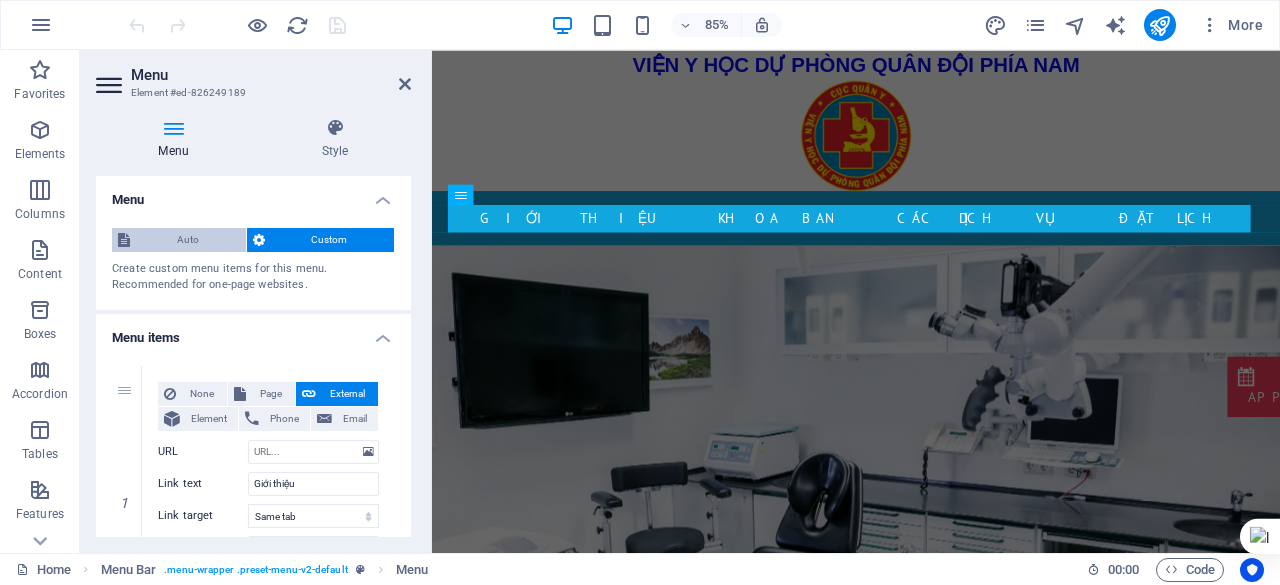 click on "Auto" at bounding box center (188, 240) 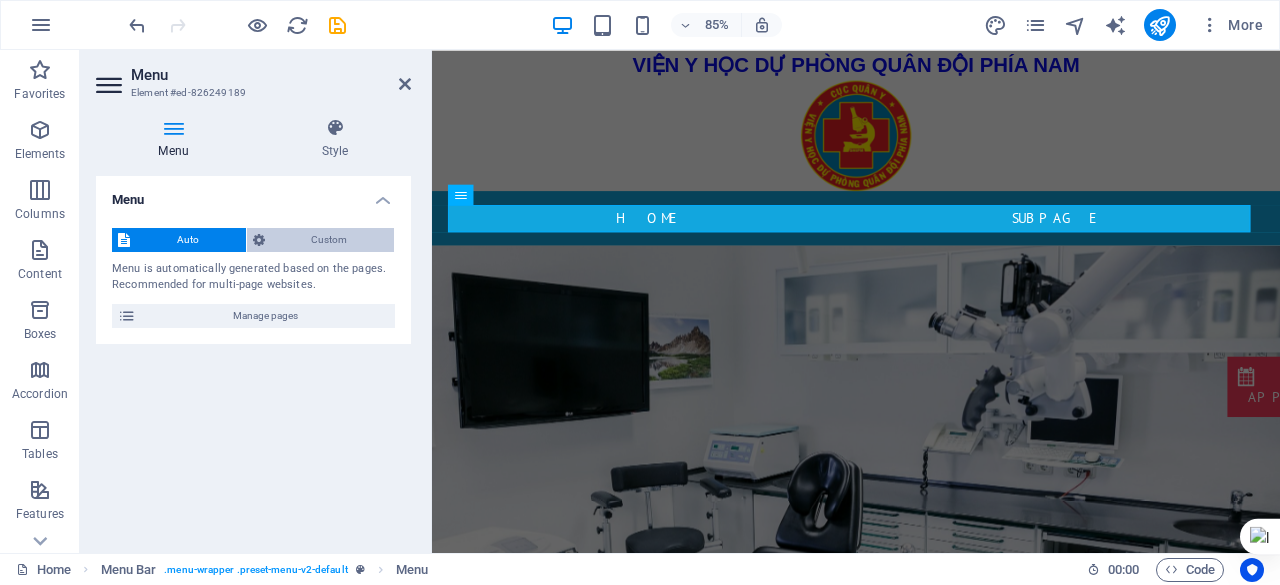 click on "Custom" at bounding box center (330, 240) 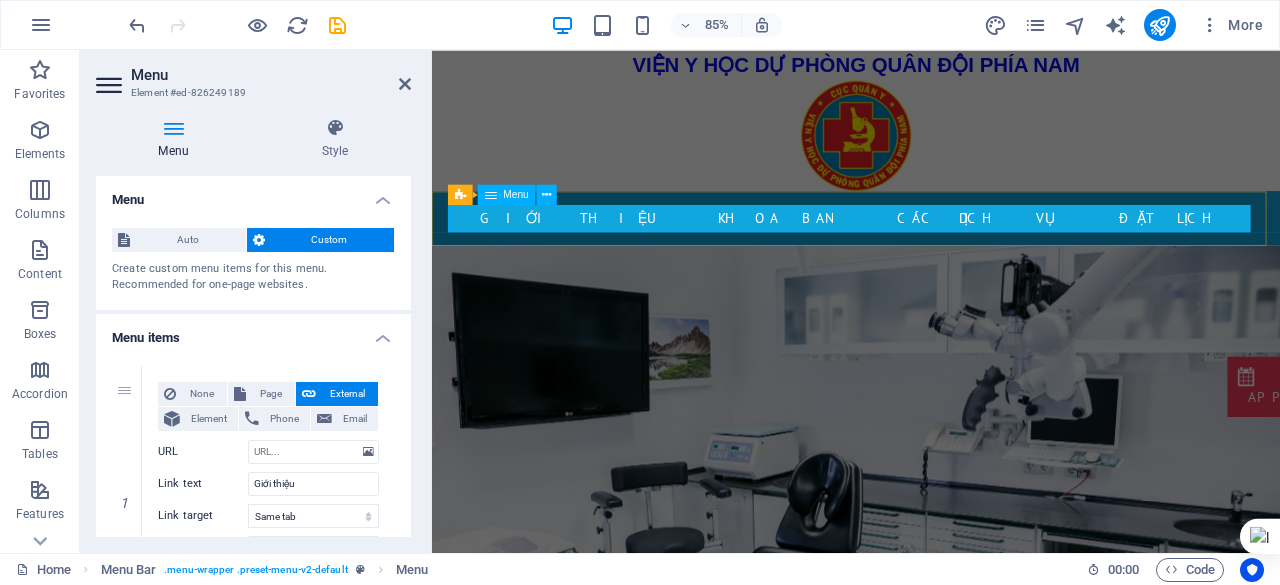 click on "Giới thiệu Khoa ban Các dịch vụ Đặt lịch" at bounding box center (931, 248) 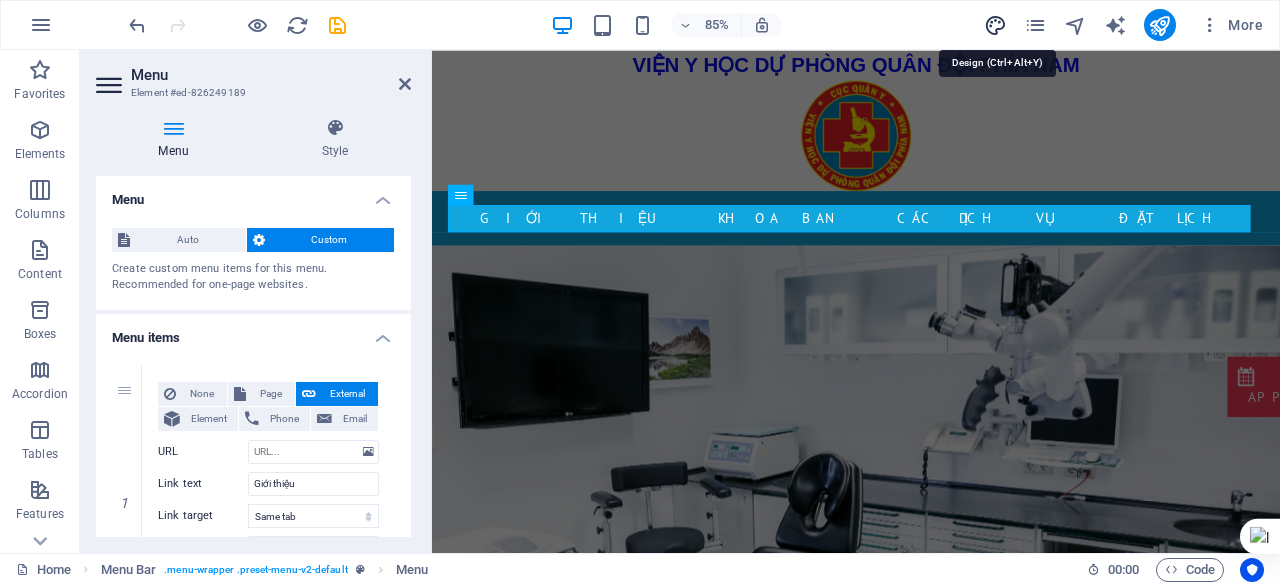 click at bounding box center (995, 25) 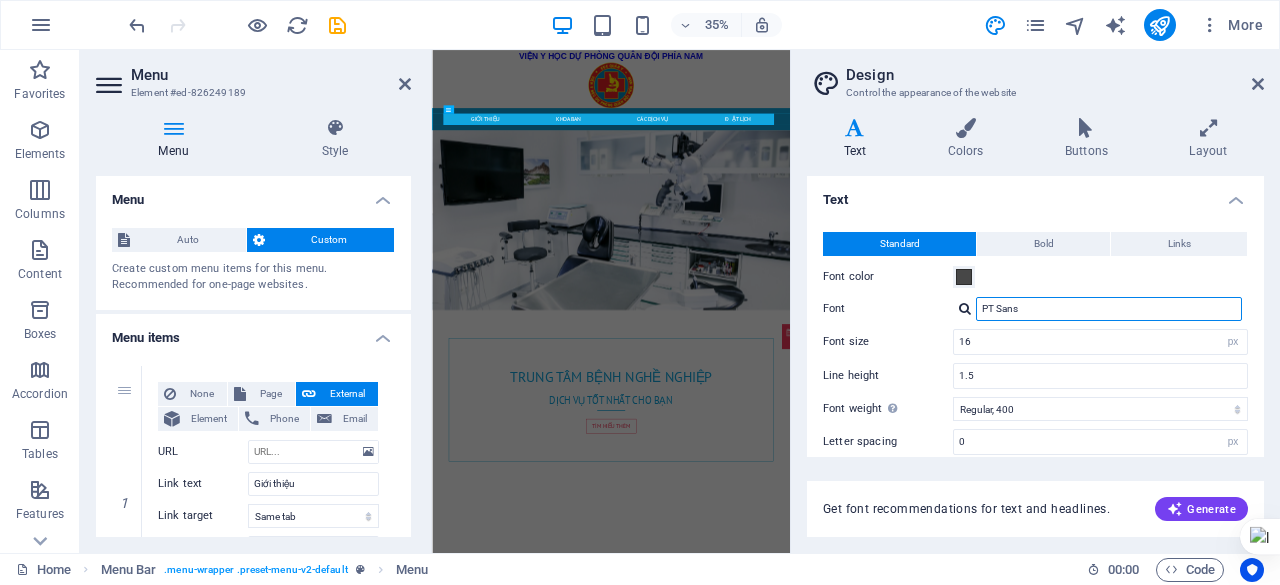 click on "PT Sans" at bounding box center [1109, 309] 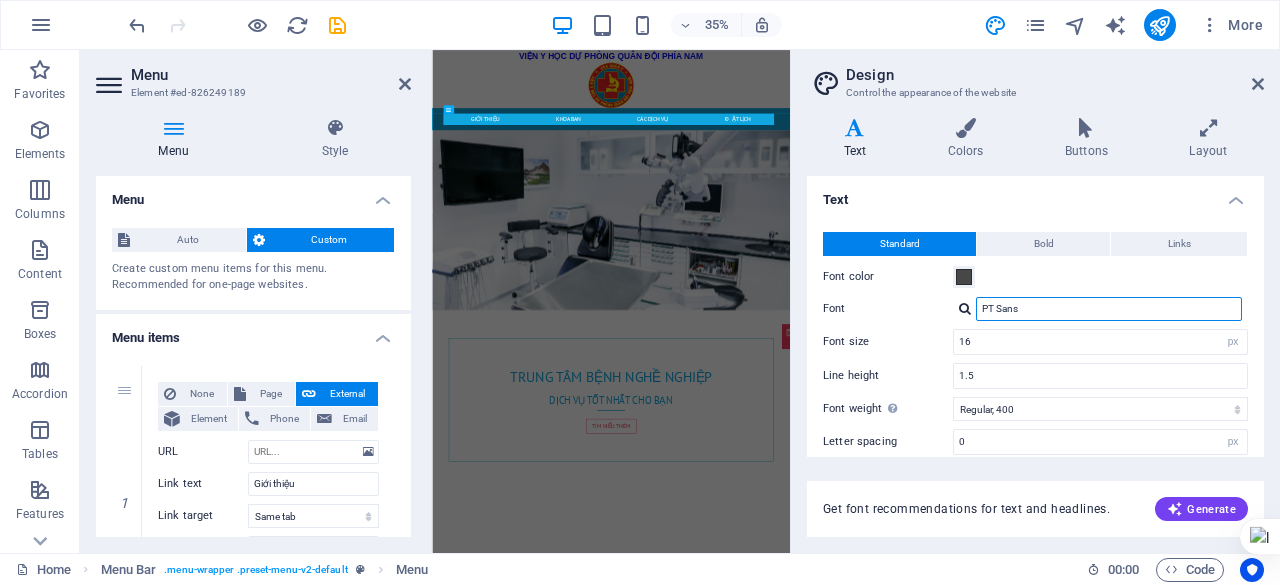 drag, startPoint x: 1168, startPoint y: 308, endPoint x: 975, endPoint y: 307, distance: 193.0026 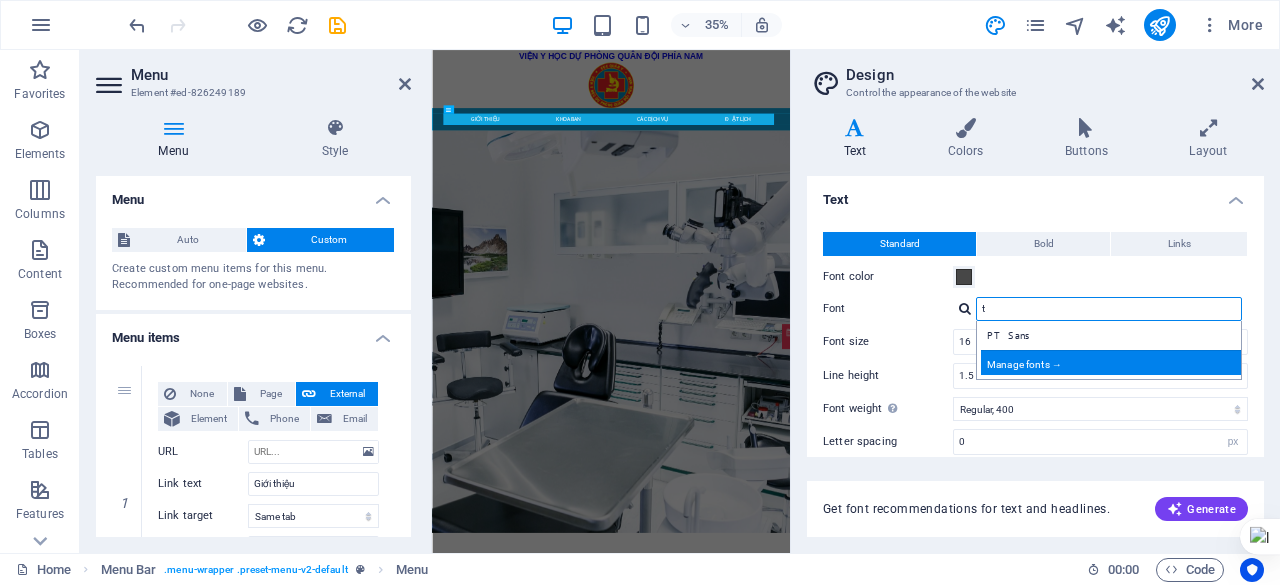 type on "t" 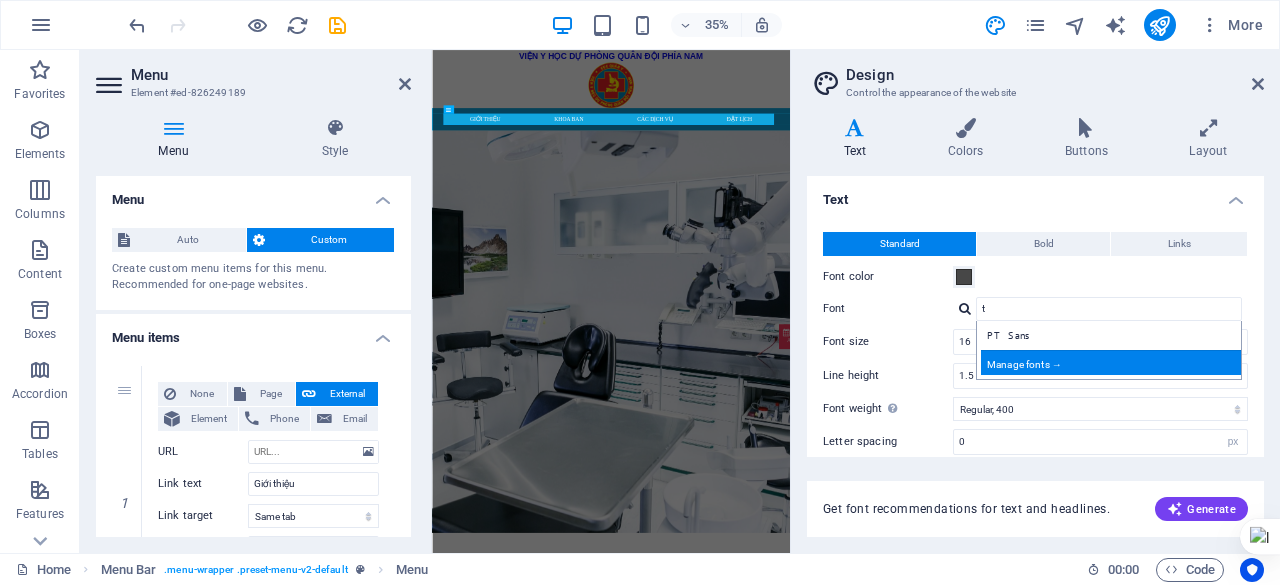 click on "Manage fonts →" at bounding box center [1113, 362] 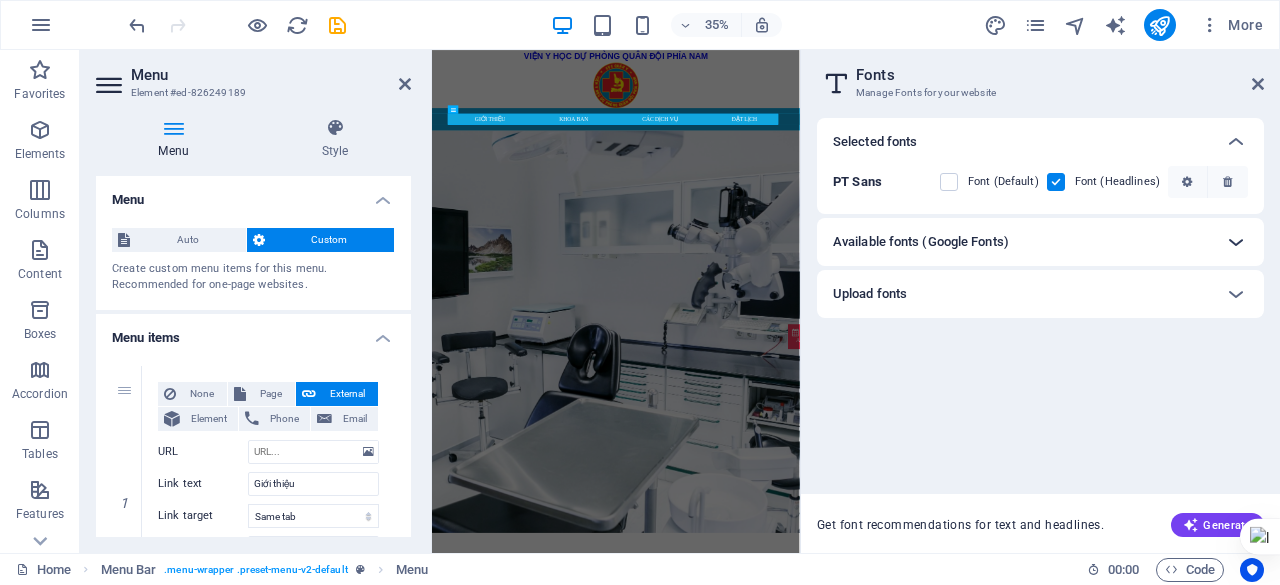 click at bounding box center [1236, 242] 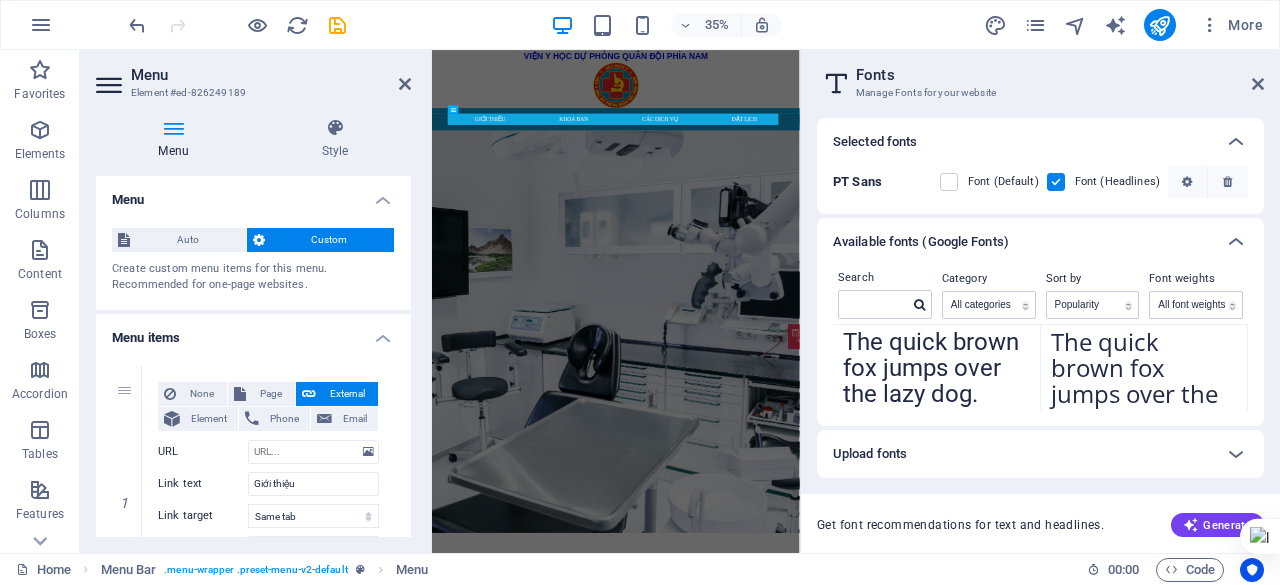 scroll, scrollTop: 32, scrollLeft: 0, axis: vertical 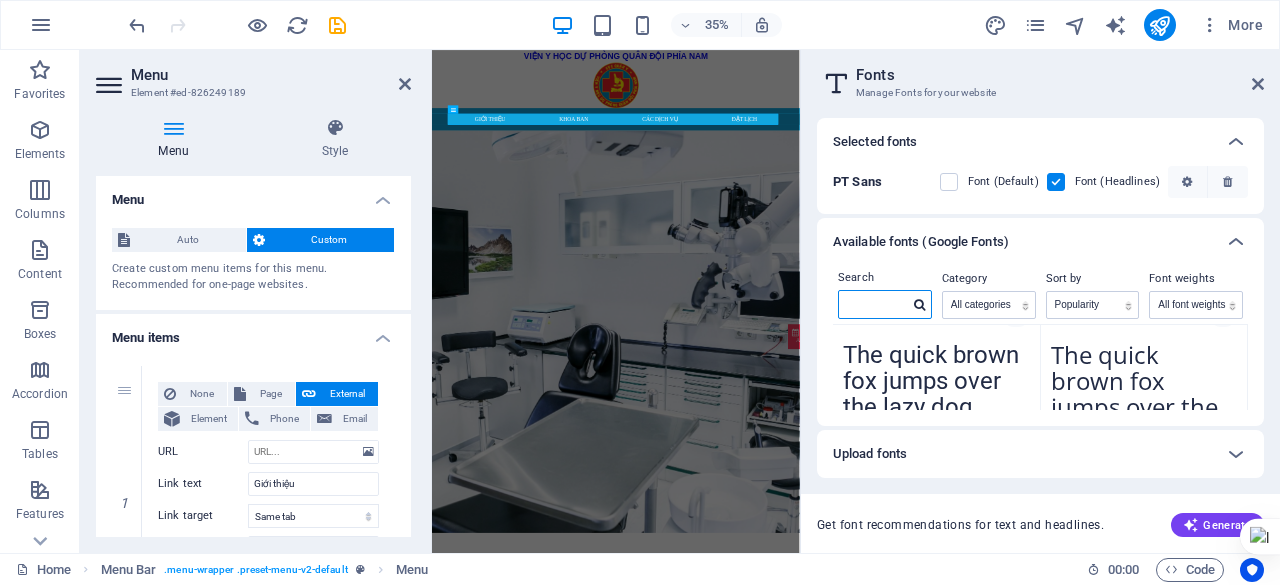 click at bounding box center (874, 304) 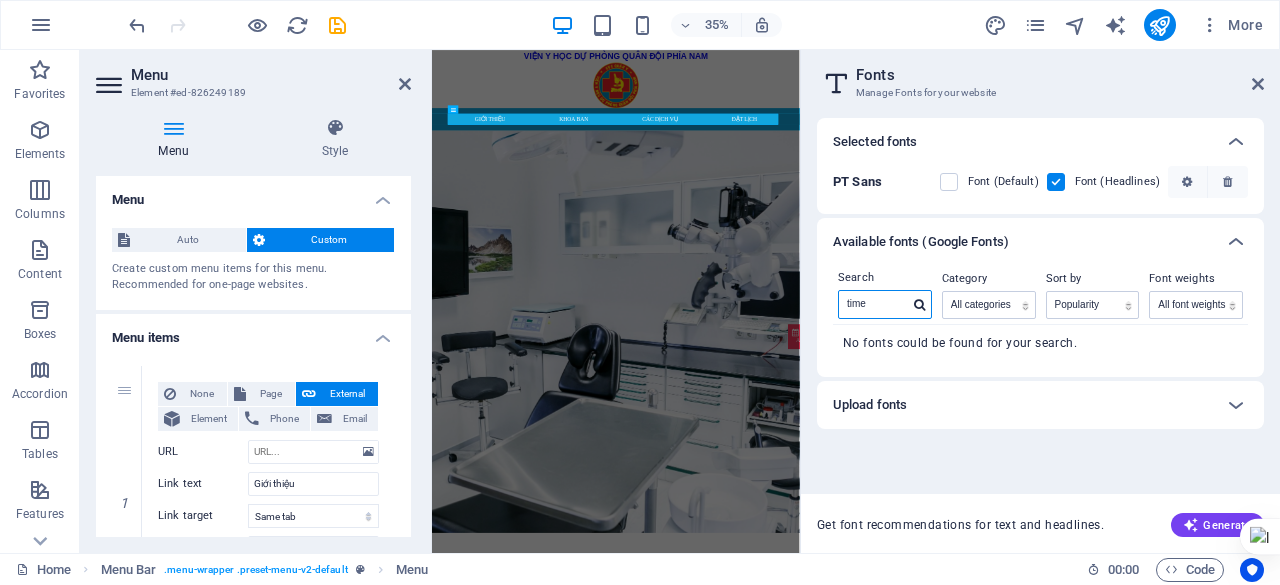scroll, scrollTop: 0, scrollLeft: 0, axis: both 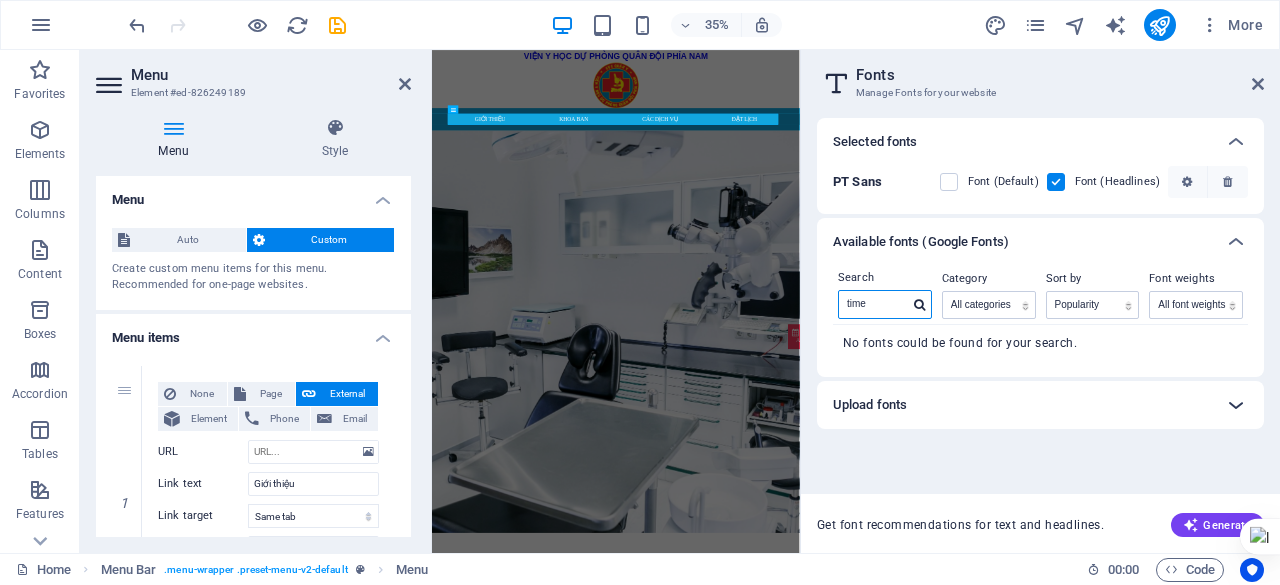 type on "time" 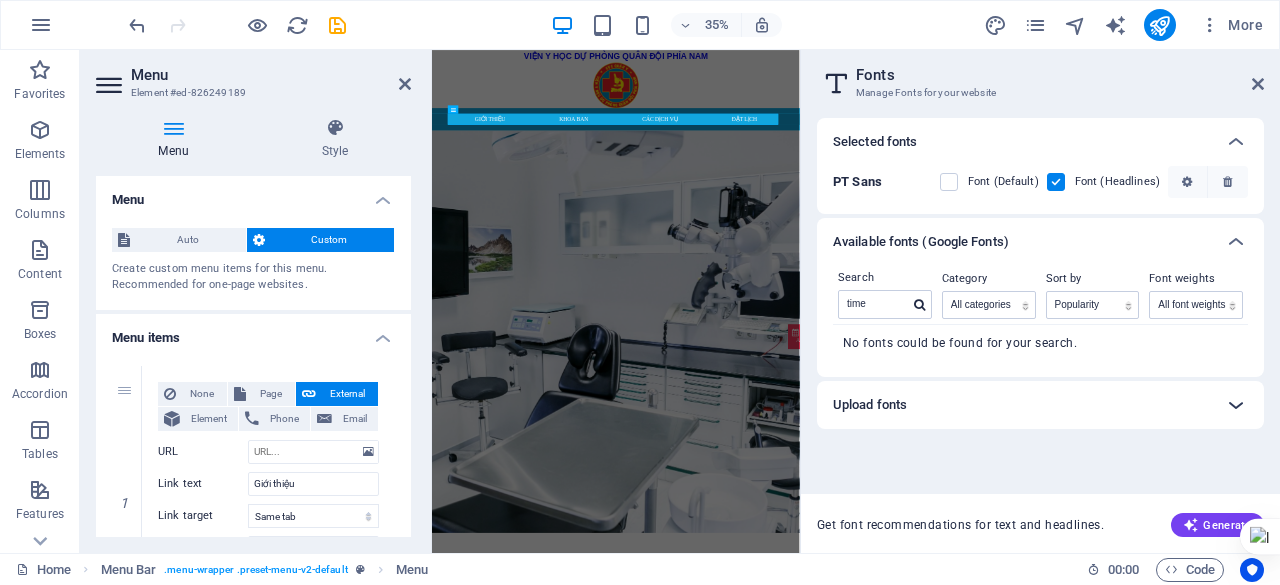 click at bounding box center [1236, 405] 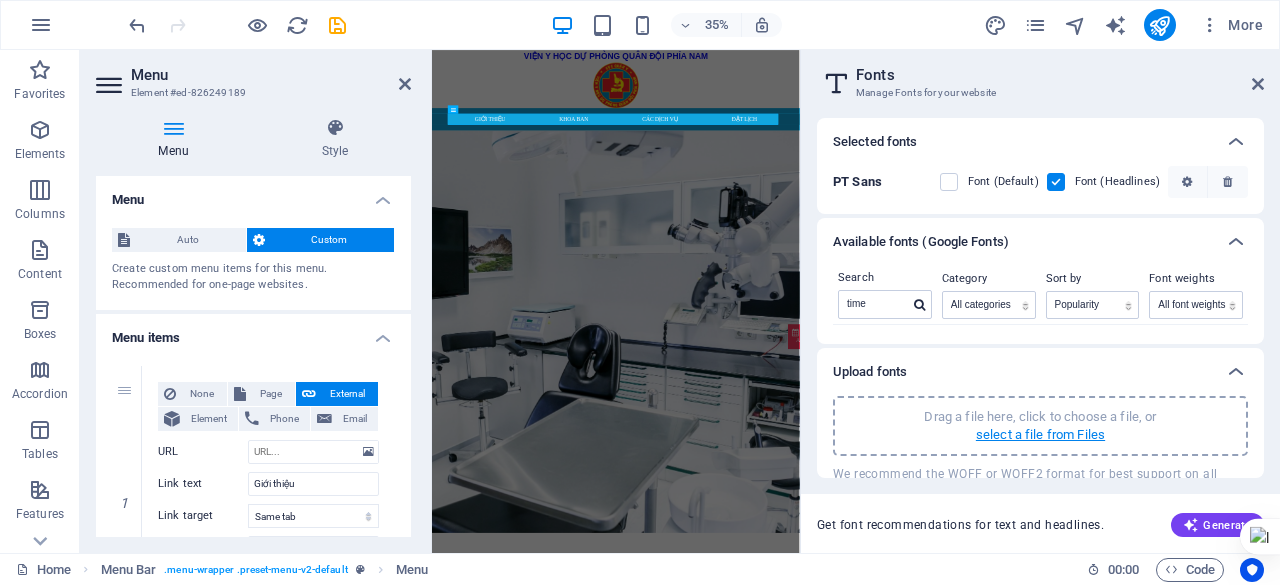 click on "select a file from Files" at bounding box center (1040, 435) 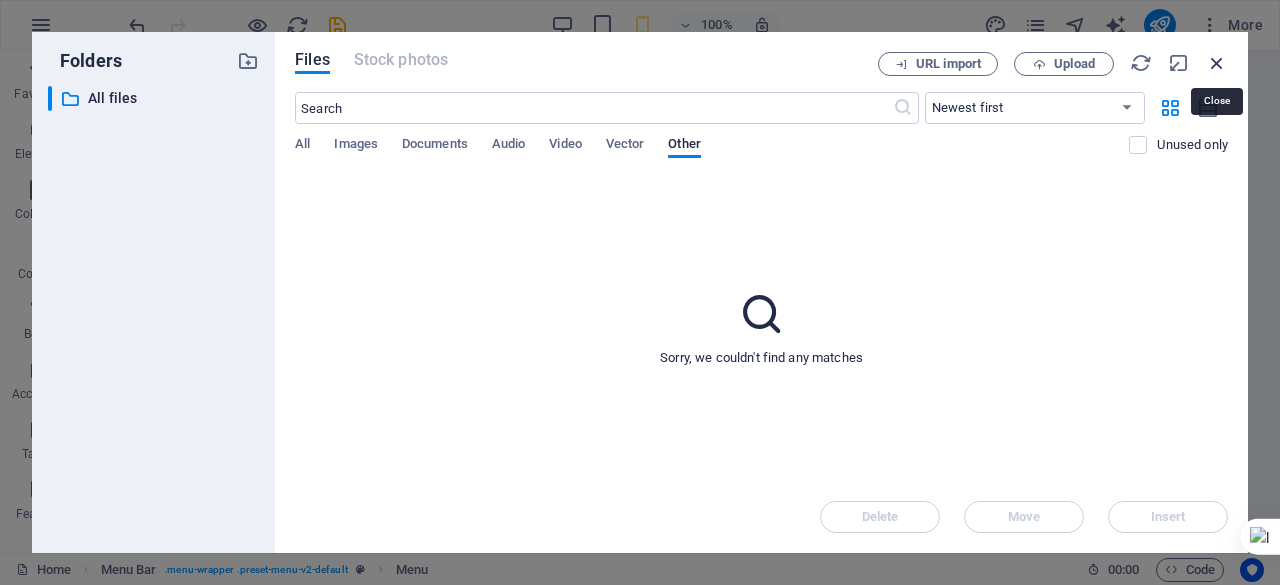 click at bounding box center (1217, 63) 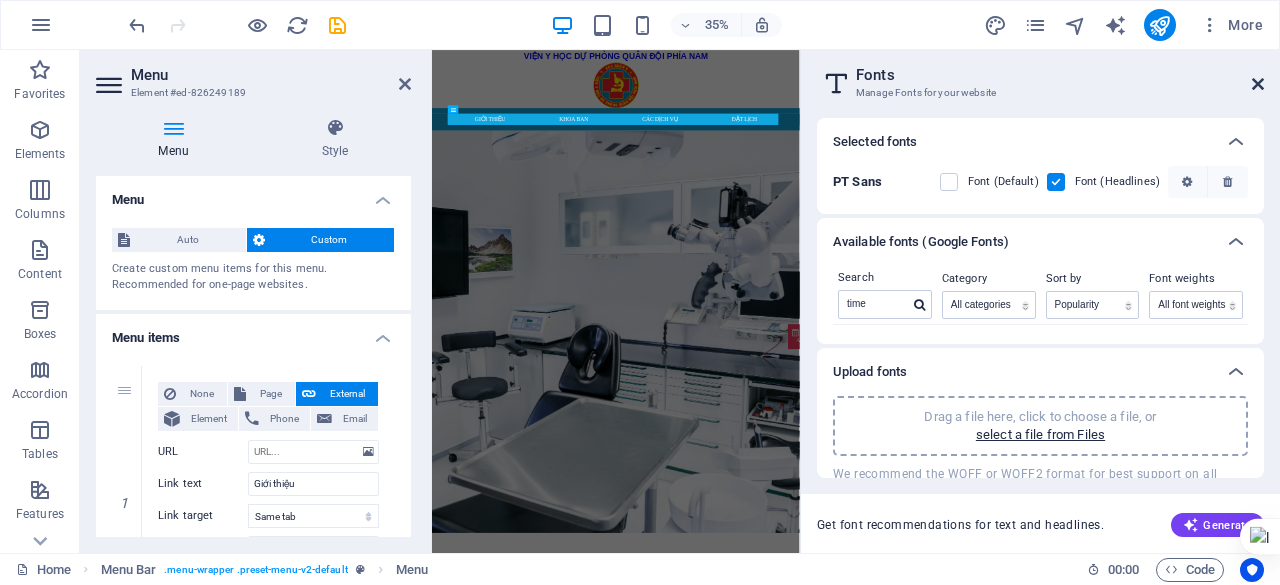 click at bounding box center (1258, 84) 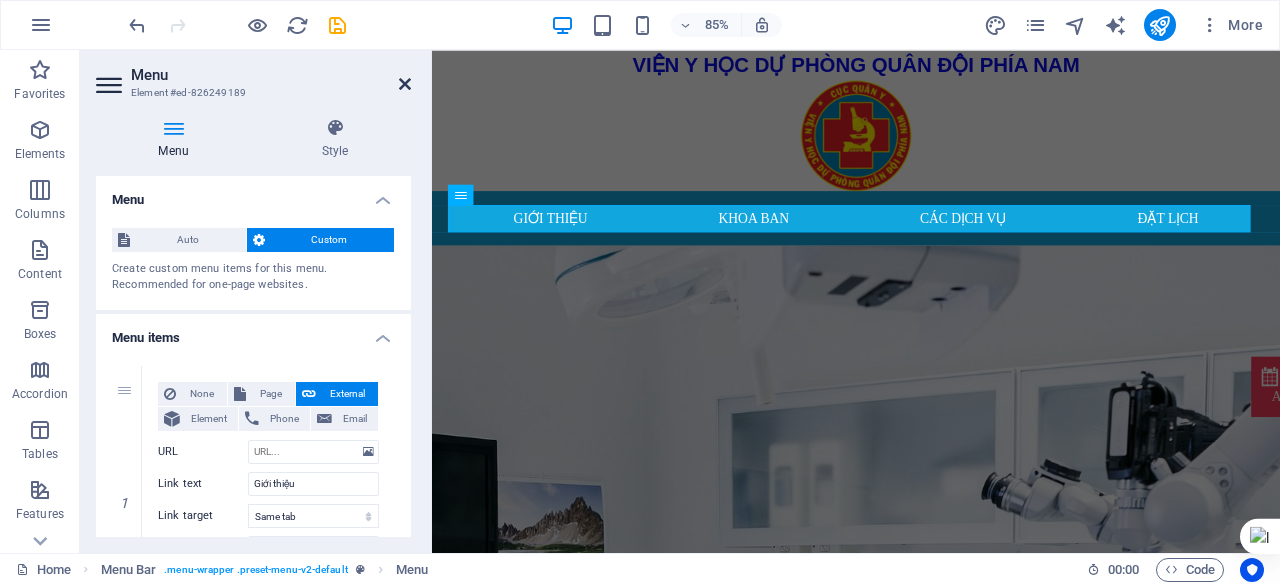 click at bounding box center [405, 84] 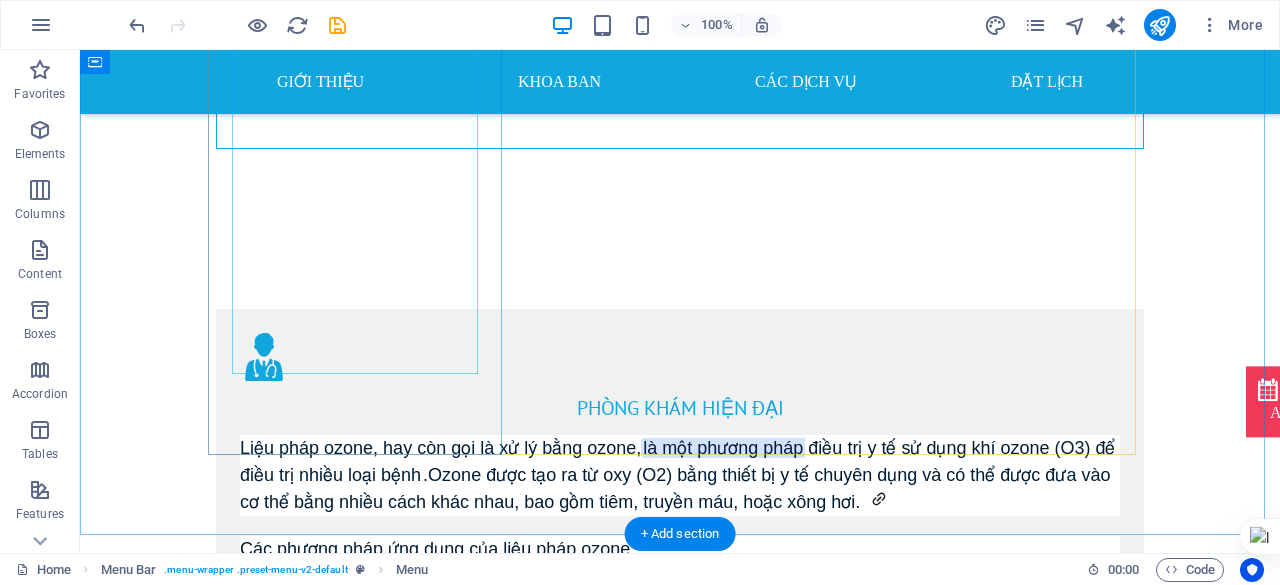 scroll, scrollTop: 1082, scrollLeft: 0, axis: vertical 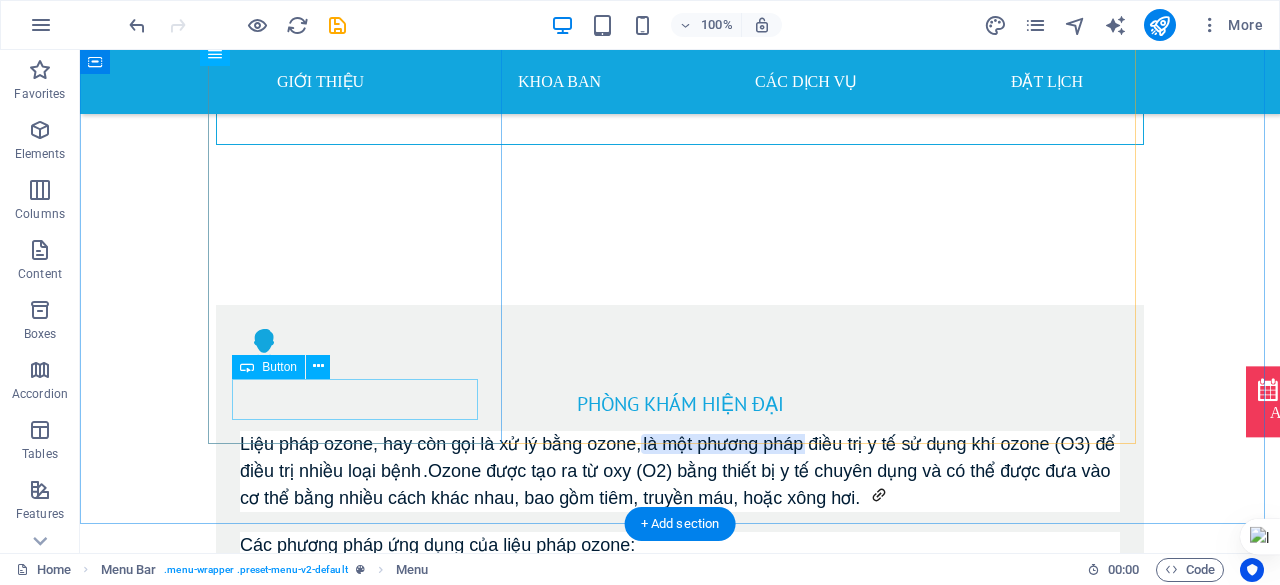 click on "Tìm hiểu thêm" at bounding box center [680, 672] 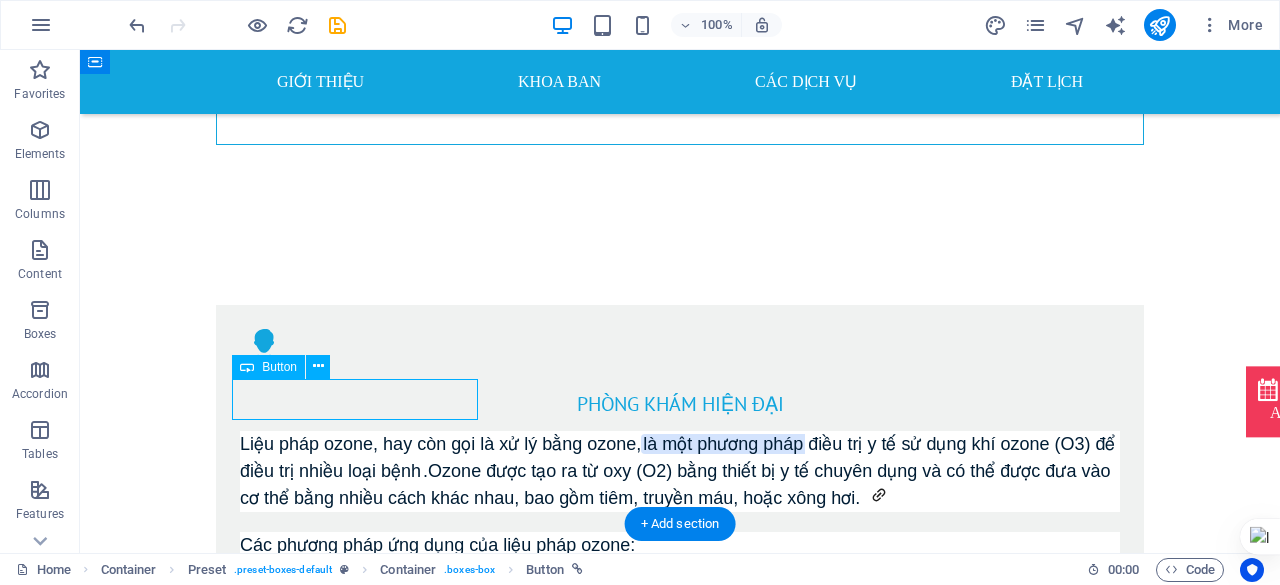 click on "Tìm hiểu thêm" at bounding box center (680, 672) 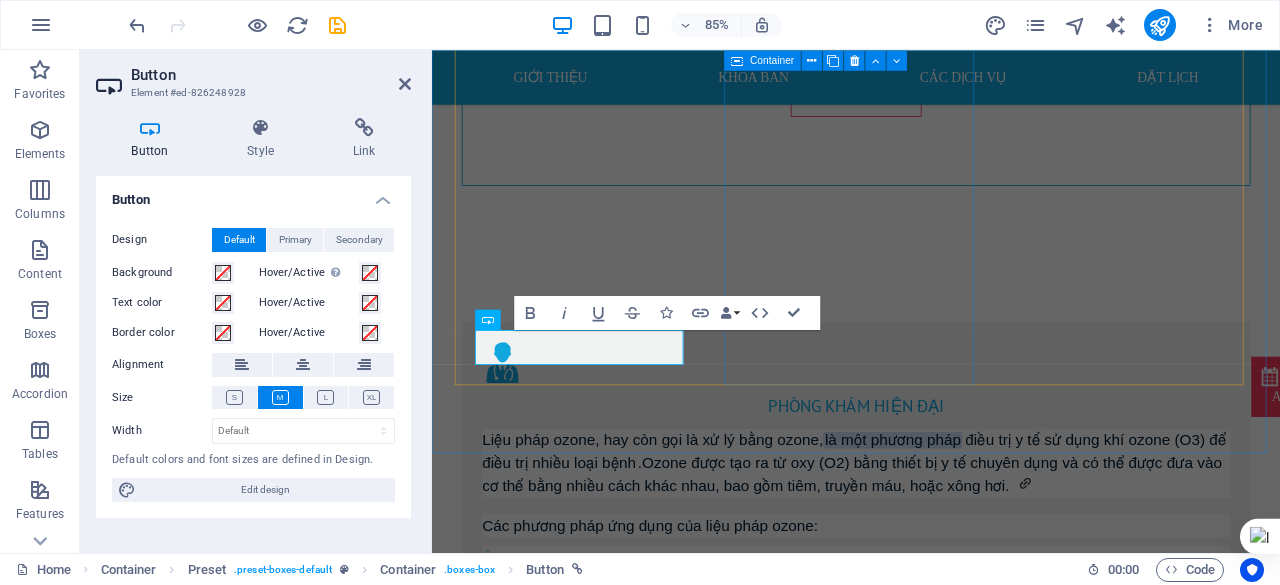 click on "CHĂM SÓC SỨC KHỎE Các dịch vụ sức khỏe, môi trường và an toàn Tìm hiểu thêm" at bounding box center (931, 908) 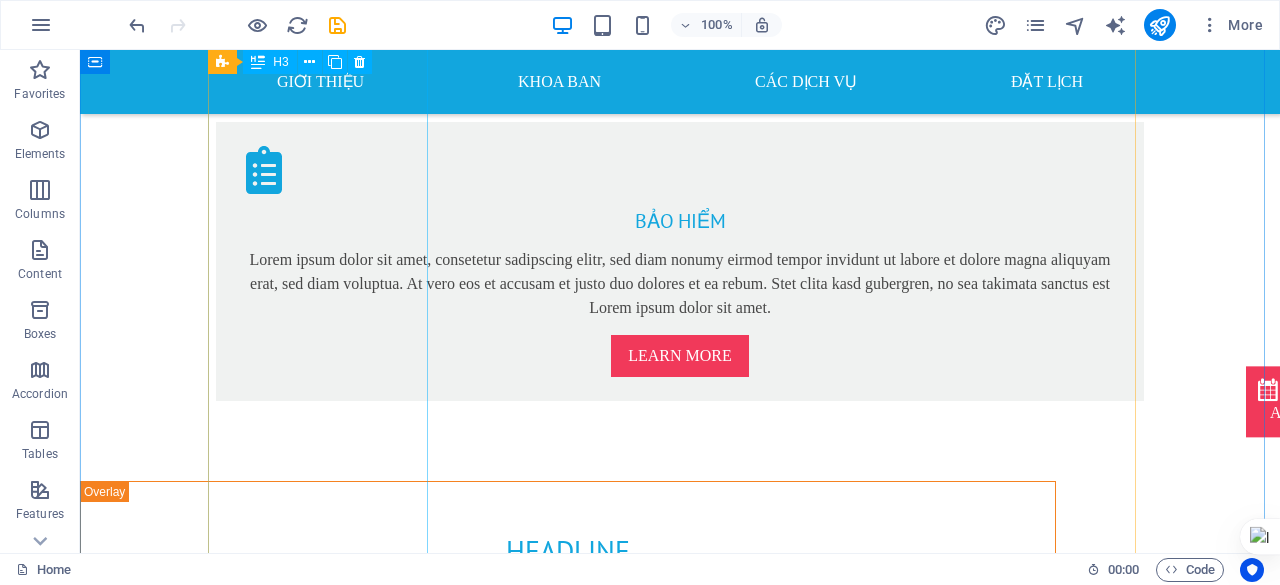 scroll, scrollTop: 1994, scrollLeft: 0, axis: vertical 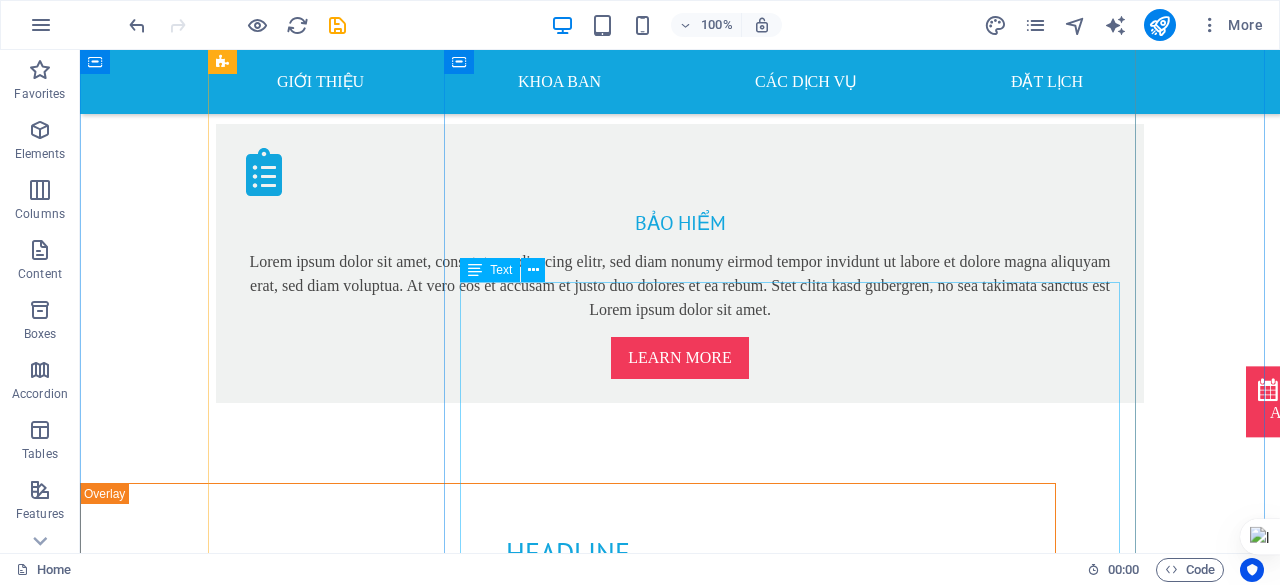 click on "Tiêm: Ozone có thể được tiêm trực tiếp vào cơ bắp, khớp, hoặc các vùng bị tổn thương để giảm viêm và đau.   Truyền máu: Một lượng nhỏ máu được lấy ra, trộn với ozone và sau đó được truyền trở lại cơ thể.   Xông hơi: Ozone được đưa vào cơ thể qua đường hô hấp, thường là trong một phòng xông hơi đặc biệt, để tăng cường lưu thông máu và oxy hóa các mô.   Bôi ngoài da: Ozone được sử dụng trong các sản phẩm chăm sóc da, chẳng hạn như dầu ô liu ozone hóa, để giúp làm sạch, giảm viêm và thúc đẩy quá trình lành vết thương.   Lợi ích tiềm năng của liệu pháp ozone: Giảm đau: Ozone có đặc tính chống viêm và giảm đau, có thể hữu ích trong việc điều trị các bệnh lý như viêm khớp, đau lưng, và đau cơ.   Cải thiện lưu thông máu:   Tăng cường hệ miễn dịch:     Chống oxy hóa:" at bounding box center (798, 1844) 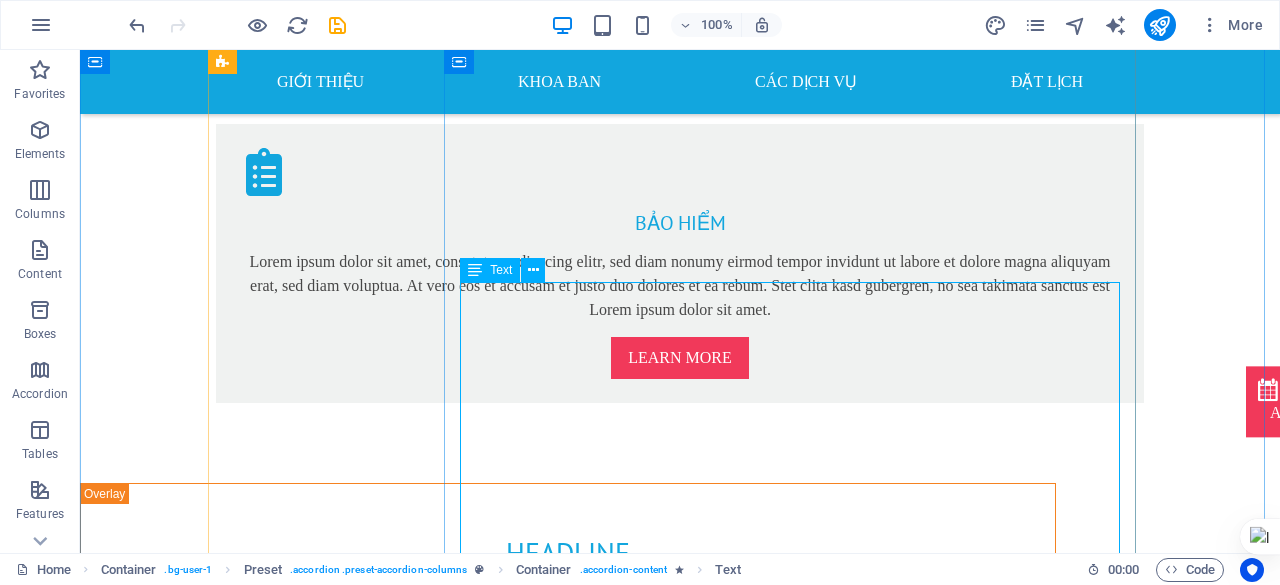 click on "Text" at bounding box center [501, 270] 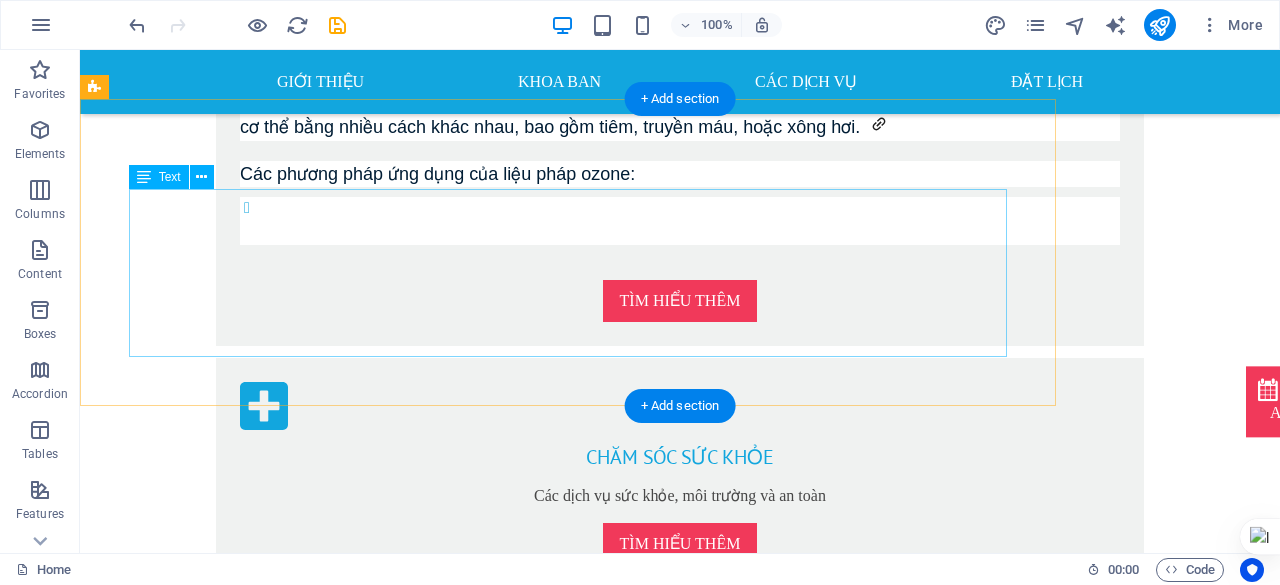 scroll, scrollTop: 1518, scrollLeft: 0, axis: vertical 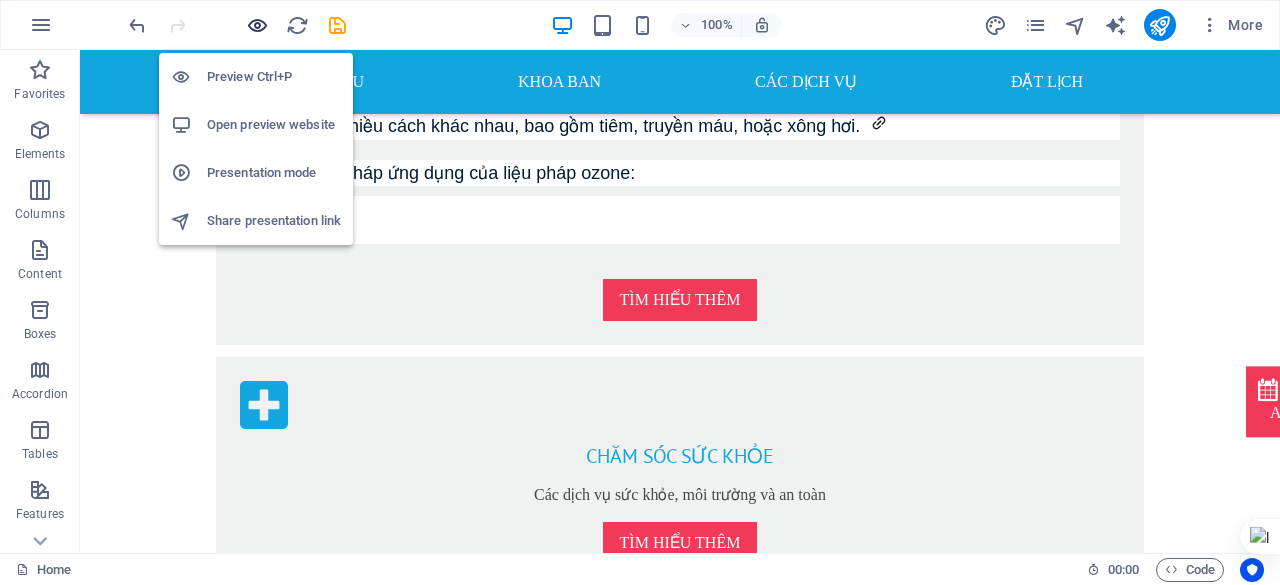 click at bounding box center (257, 25) 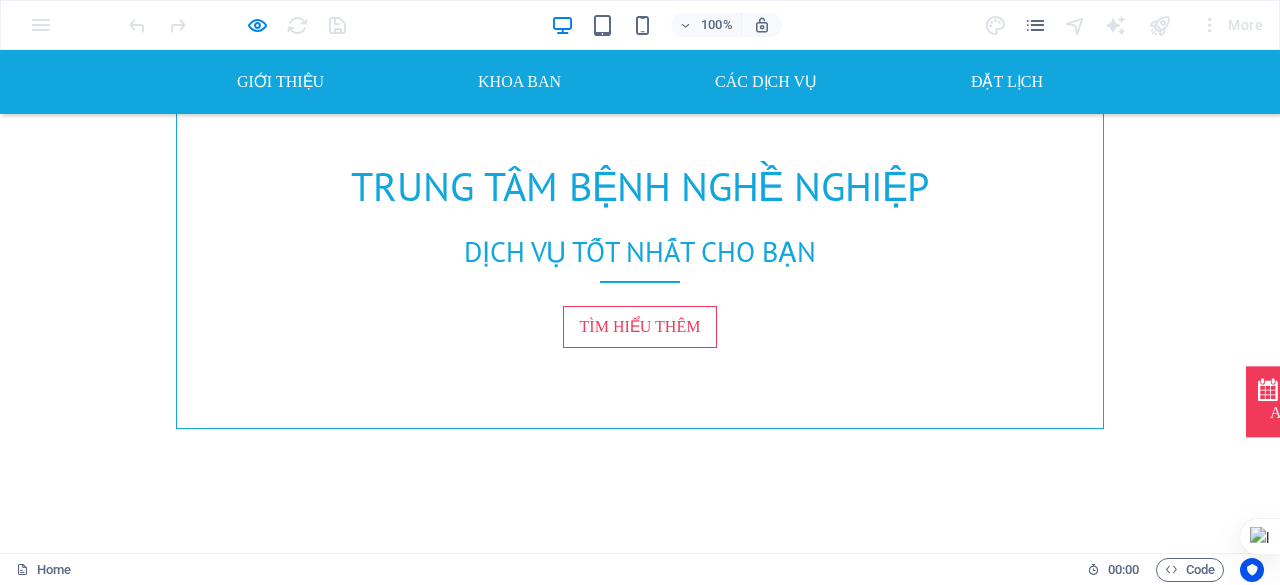 scroll, scrollTop: 1081, scrollLeft: 0, axis: vertical 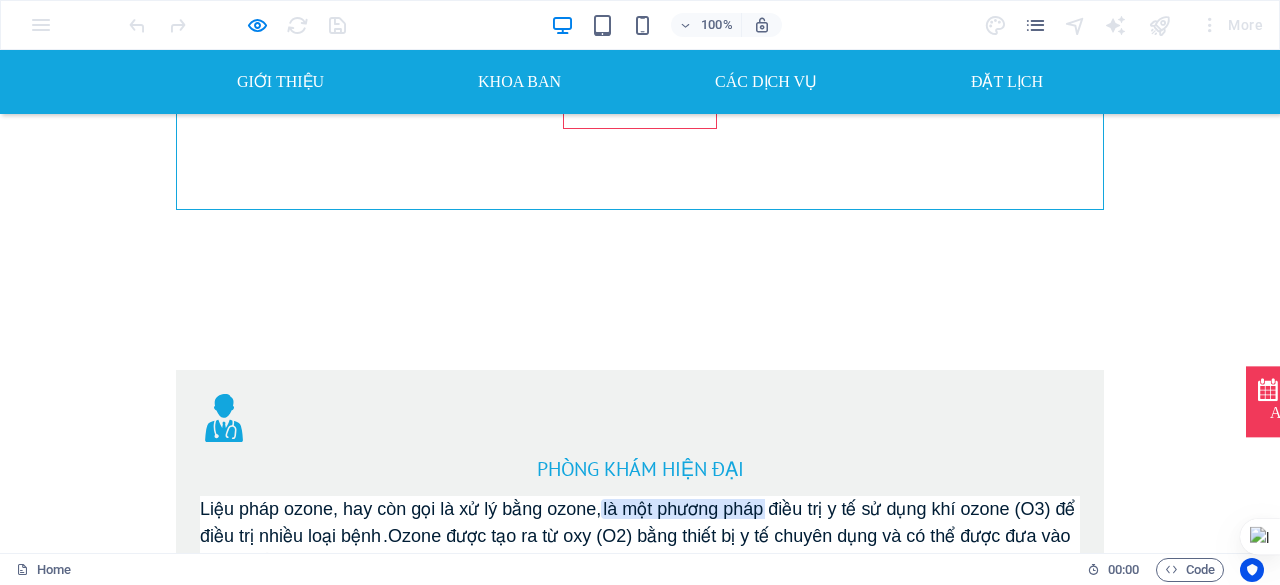click on "Tìm hiểu thêm" at bounding box center [640, 737] 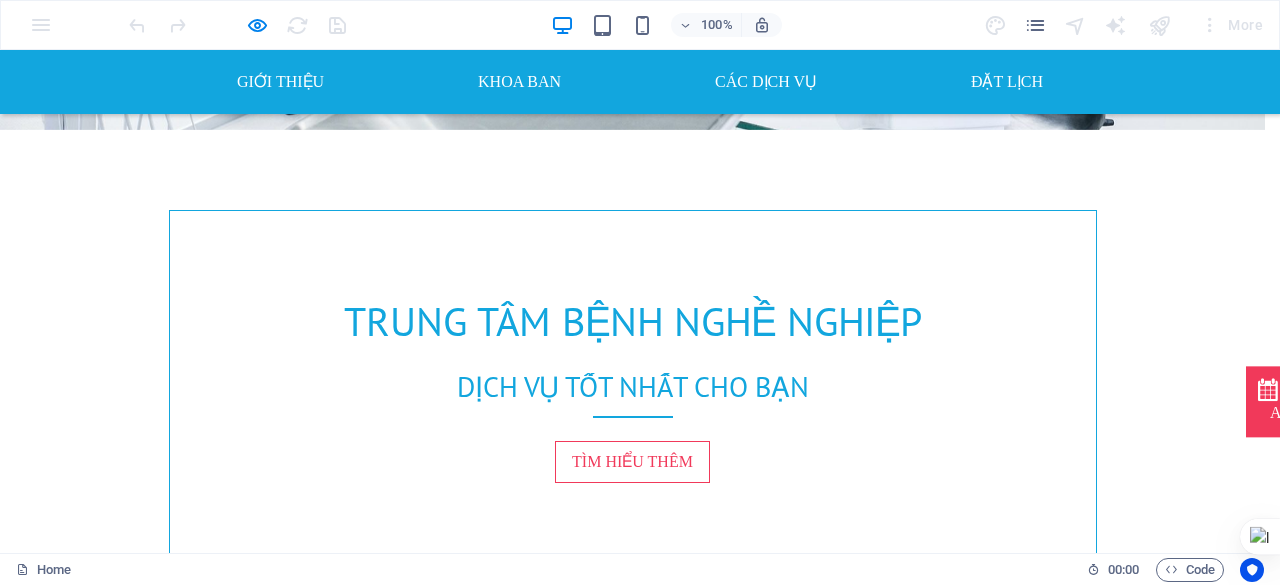 click on "×" at bounding box center [149, -713] 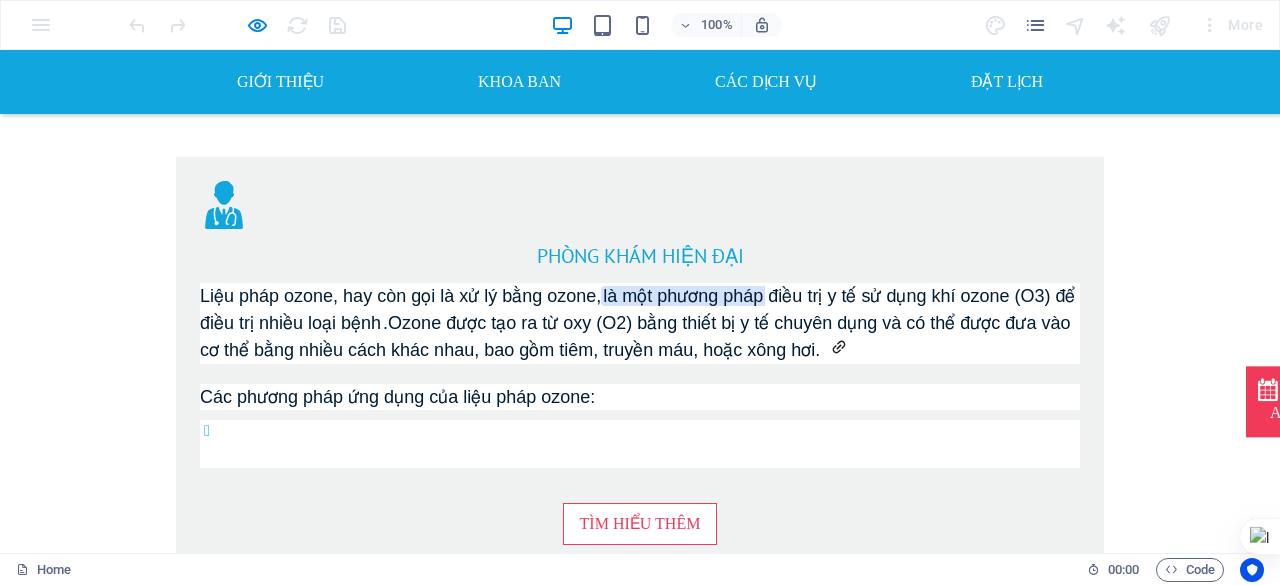 scroll, scrollTop: 1295, scrollLeft: 0, axis: vertical 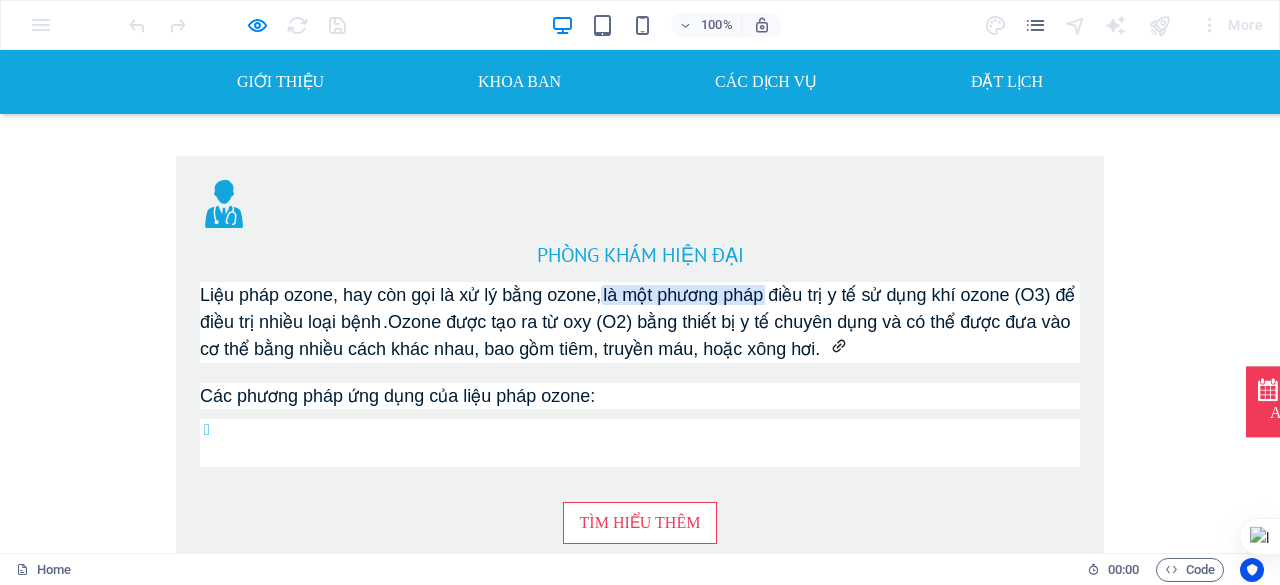 click on "PHÒNG KHÁM HIỆN ĐẠI Liệu pháp ozone, hay còn gọi là xử lý bằng ozone, là một phương pháp điều trị y tế sử dụng khí ozone (O3) để điều trị nhiều loại bệnh . Ozone được tạo ra từ oxy (O2) bằng thiết bị y tế chuyên dụng và có thể được đưa vào cơ thể bằng nhiều cách khác nhau, bao gồm tiêm, truyền máu, hoặc xông hơi. Các phương pháp ứng dụng của liệu pháp ozone: Tìm hiểu thêm CHĂM SÓC SỨC KHỎE Các dịch vụ sức khỏe, môi trường và an toàn Tìm hiểu thêm BẢO HIỂM Lorem ipsum dolor sit amet, consetetur sadipscing elitr, sed diam nonumy eirmod tempor invidunt ut labore et dolore magna aliquyam erat, sed diam voluptua. At vero eos et accusam et justo duo dolores et ea rebum. Stet clita kasd gubergren, no sea takimata sanctus est Lorem ipsum dolor sit amet. Learn more" at bounding box center (640, 629) 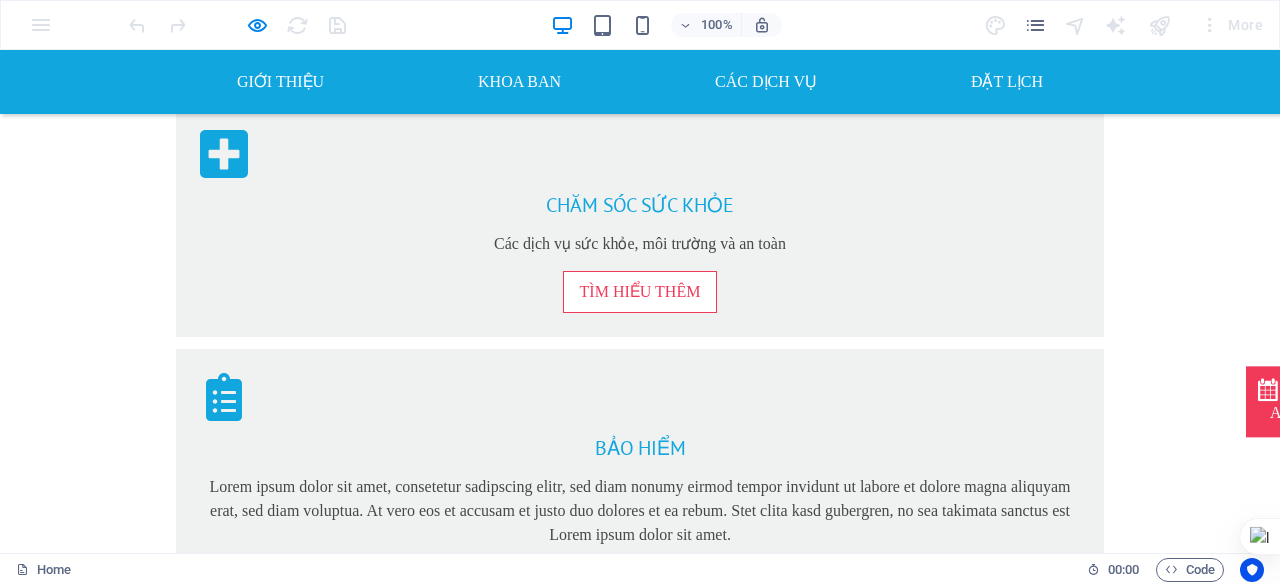 scroll, scrollTop: 1771, scrollLeft: 0, axis: vertical 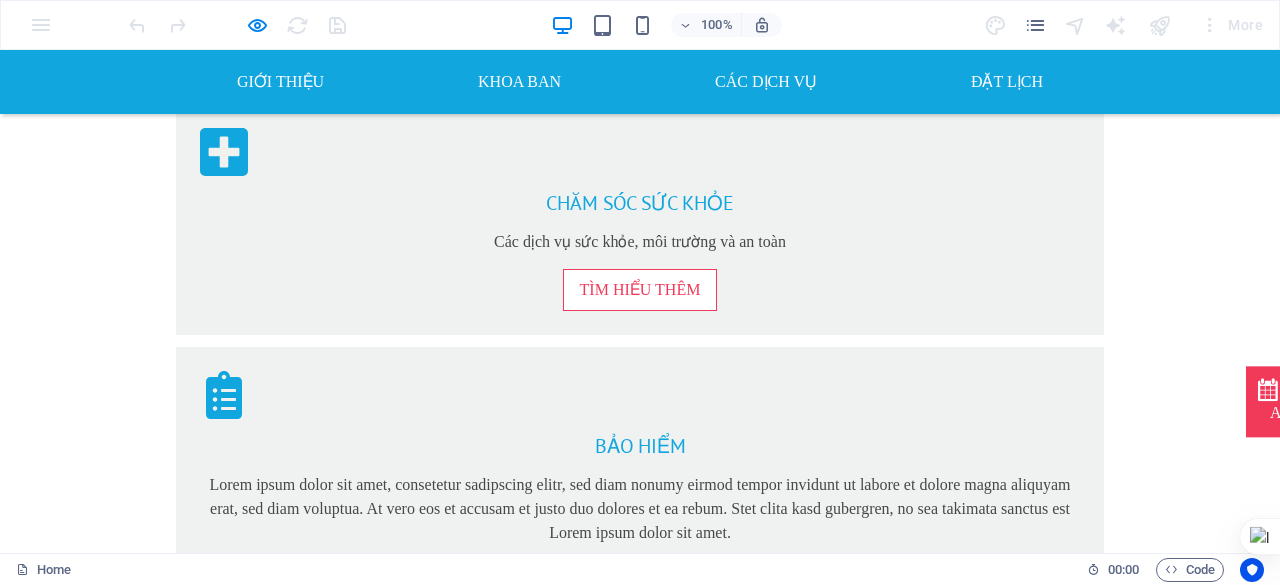 click 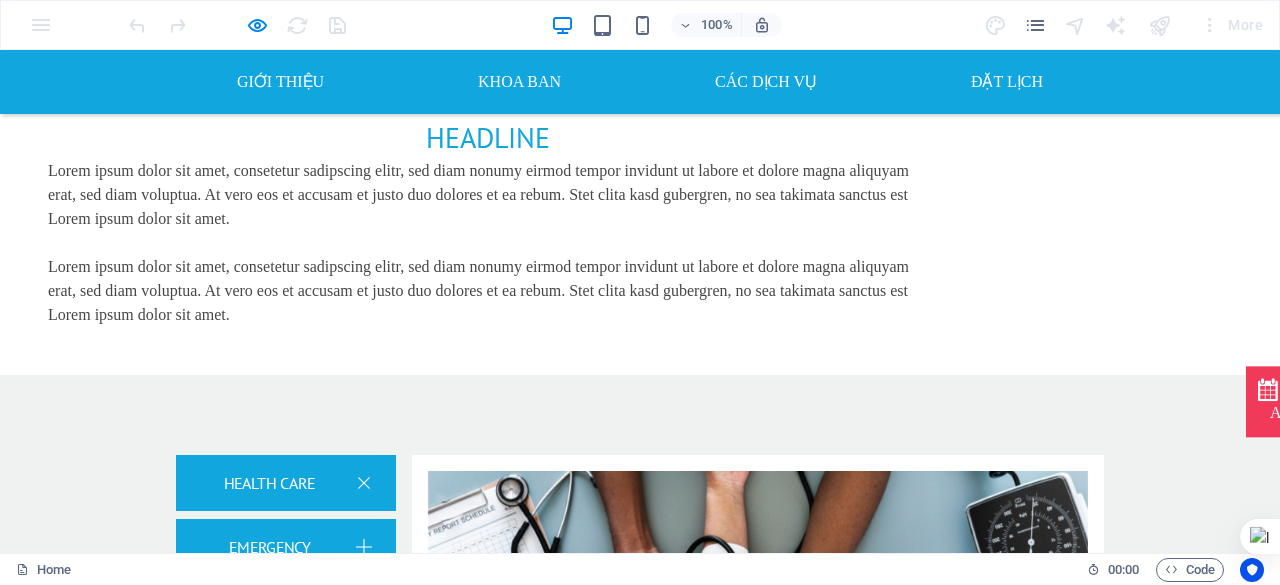scroll, scrollTop: 2411, scrollLeft: 0, axis: vertical 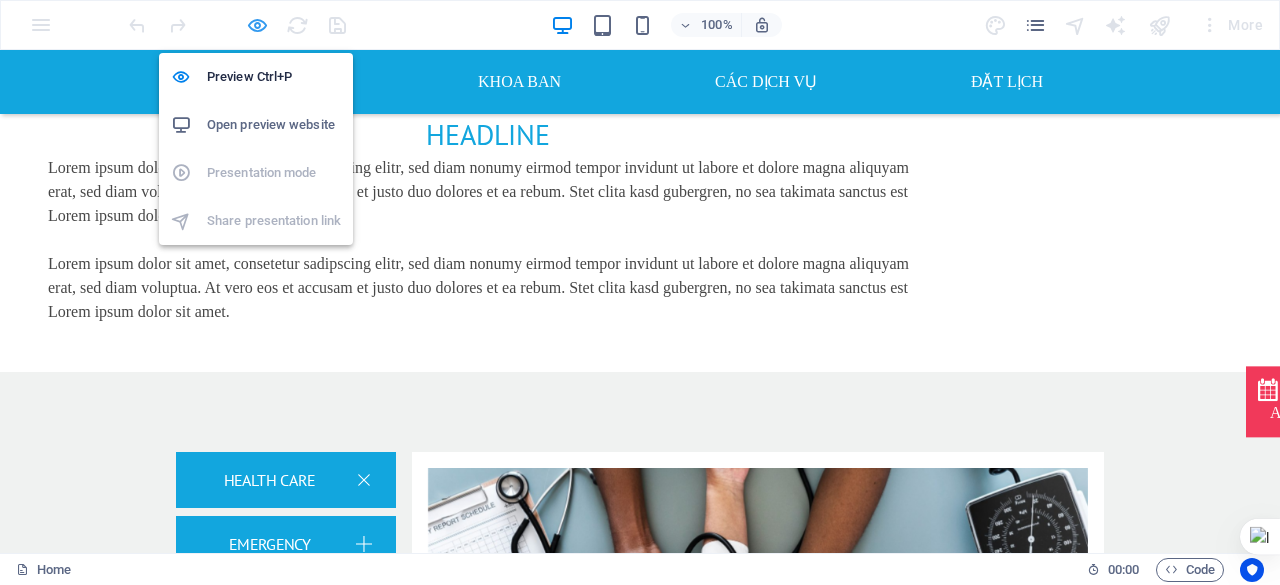 click at bounding box center (257, 25) 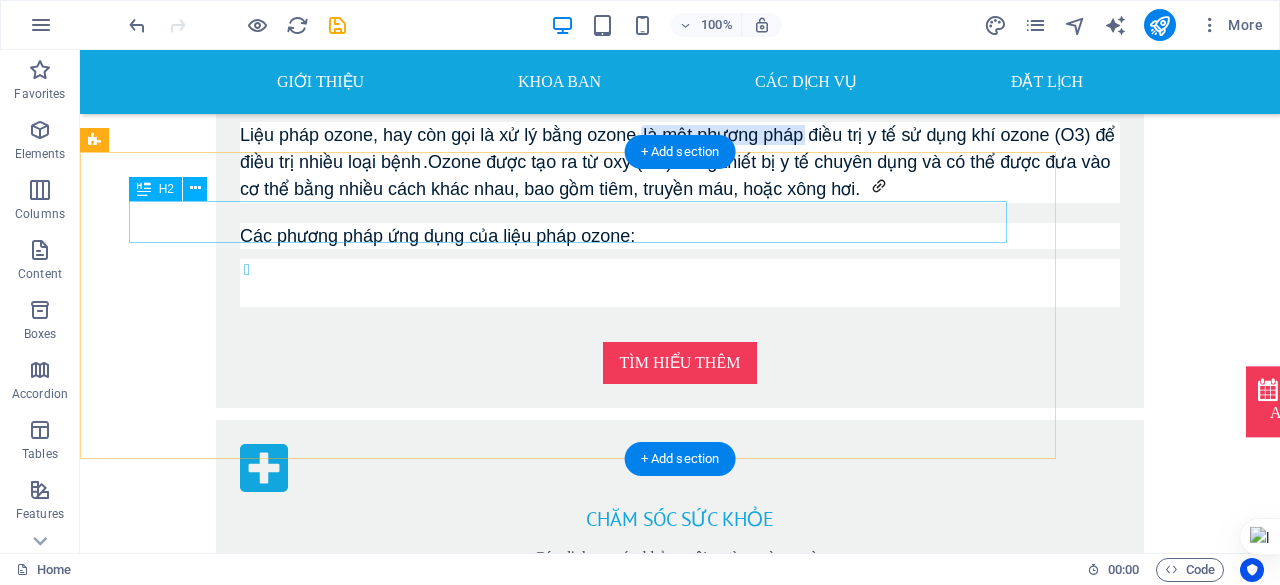scroll, scrollTop: 1454, scrollLeft: 0, axis: vertical 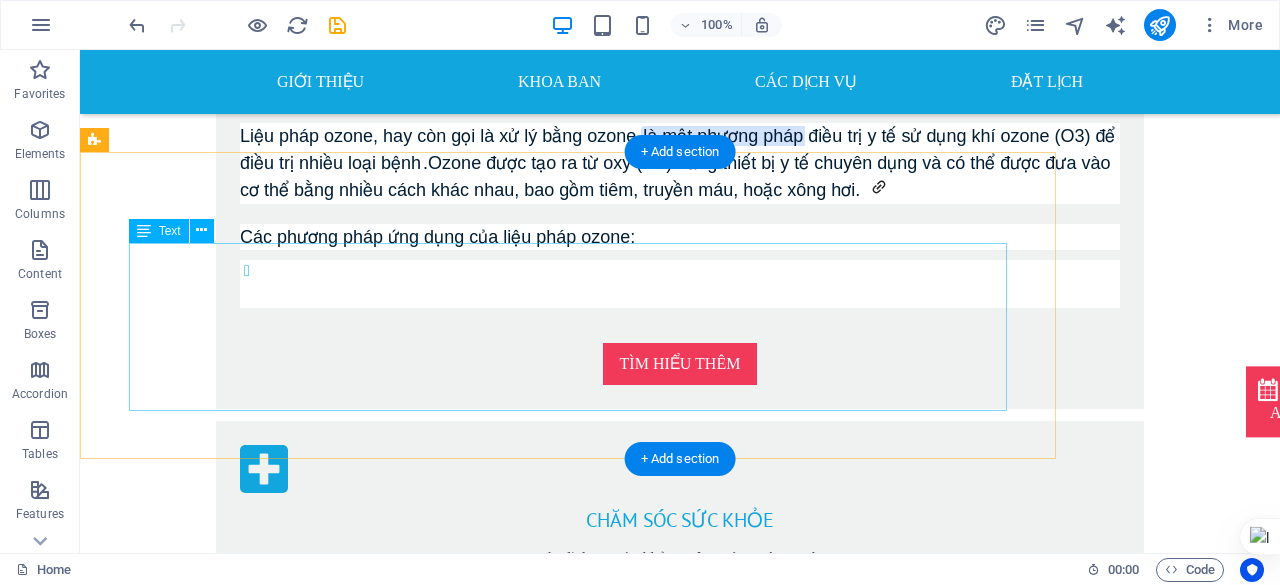 click on "Lorem ipsum dolor sit amet, consetetur sadipscing elitr, sed diam nonumy eirmod tempor invidunt ut labore et dolore magna aliquyam erat, sed diam voluptua. At vero eos et accusam et justo duo dolores et ea rebum. Stet clita kasd gubergren, no sea takimata sanctus est Lorem ipsum dolor sit amet.  Lorem ipsum dolor sit amet, consetetur sadipscing elitr, sed diam nonumy eirmod tempor invidunt ut labore et dolore magna aliquyam erat, sed diam voluptua. At vero eos et accusam et justo duo dolores et ea rebum. Stet clita kasd gubergren, no sea takimata sanctus est Lorem ipsum dolor sit amet." at bounding box center [568, 1198] 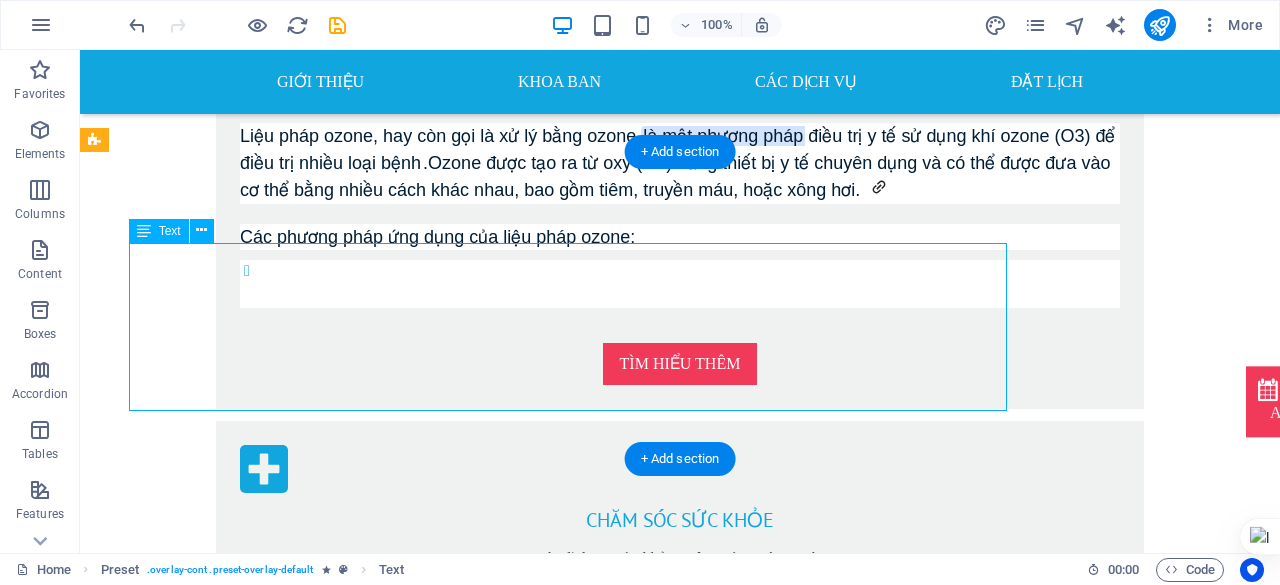 click on "Lorem ipsum dolor sit amet, consetetur sadipscing elitr, sed diam nonumy eirmod tempor invidunt ut labore et dolore magna aliquyam erat, sed diam voluptua. At vero eos et accusam et justo duo dolores et ea rebum. Stet clita kasd gubergren, no sea takimata sanctus est Lorem ipsum dolor sit amet.  Lorem ipsum dolor sit amet, consetetur sadipscing elitr, sed diam nonumy eirmod tempor invidunt ut labore et dolore magna aliquyam erat, sed diam voluptua. At vero eos et accusam et justo duo dolores et ea rebum. Stet clita kasd gubergren, no sea takimata sanctus est Lorem ipsum dolor sit amet." at bounding box center [568, 1198] 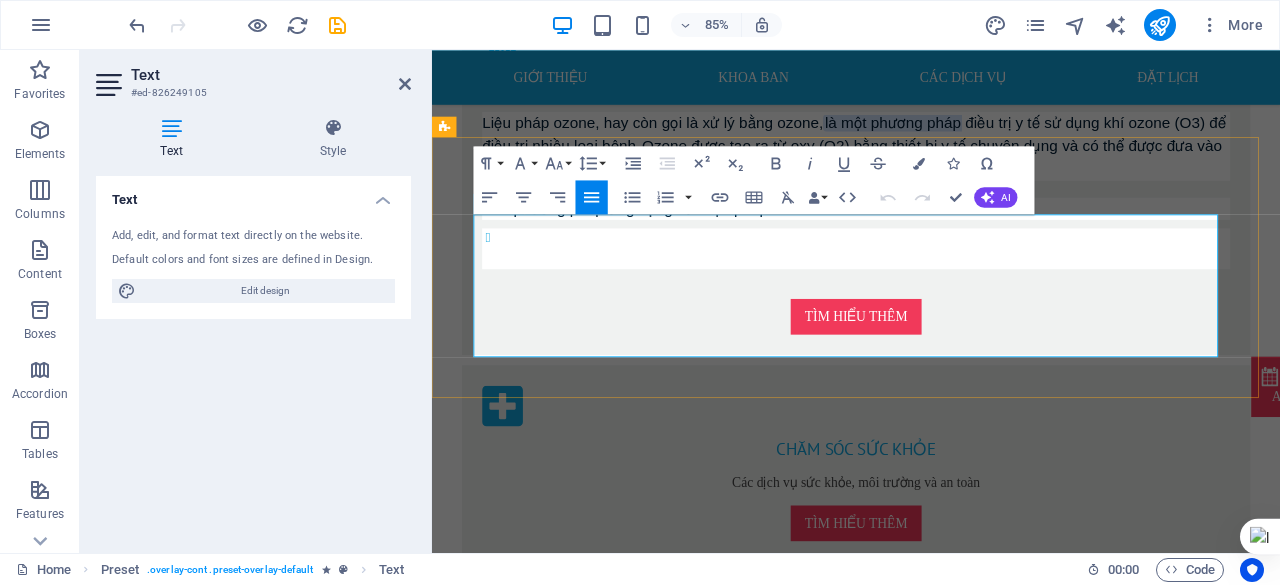 click on "Lorem ipsum dolor sit amet, consetetur sadipscing elitr, sed diam nonumy eirmod tempor invidunt ut labore et dolore magna aliquyam erat, sed diam voluptua. At vero eos et accusam et justo duo dolores et ea rebum. Stet clita kasd gubergren, no sea takimata sanctus est Lorem ipsum dolor sit amet." at bounding box center (919, 1246) 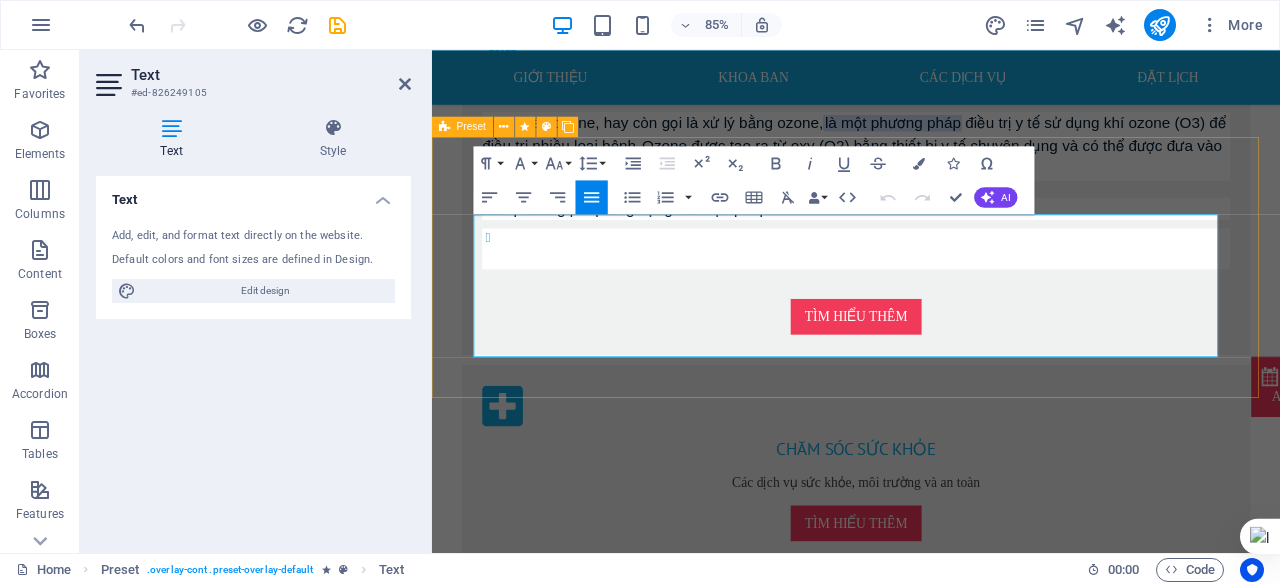 drag, startPoint x: 674, startPoint y: 400, endPoint x: 463, endPoint y: 238, distance: 266.0169 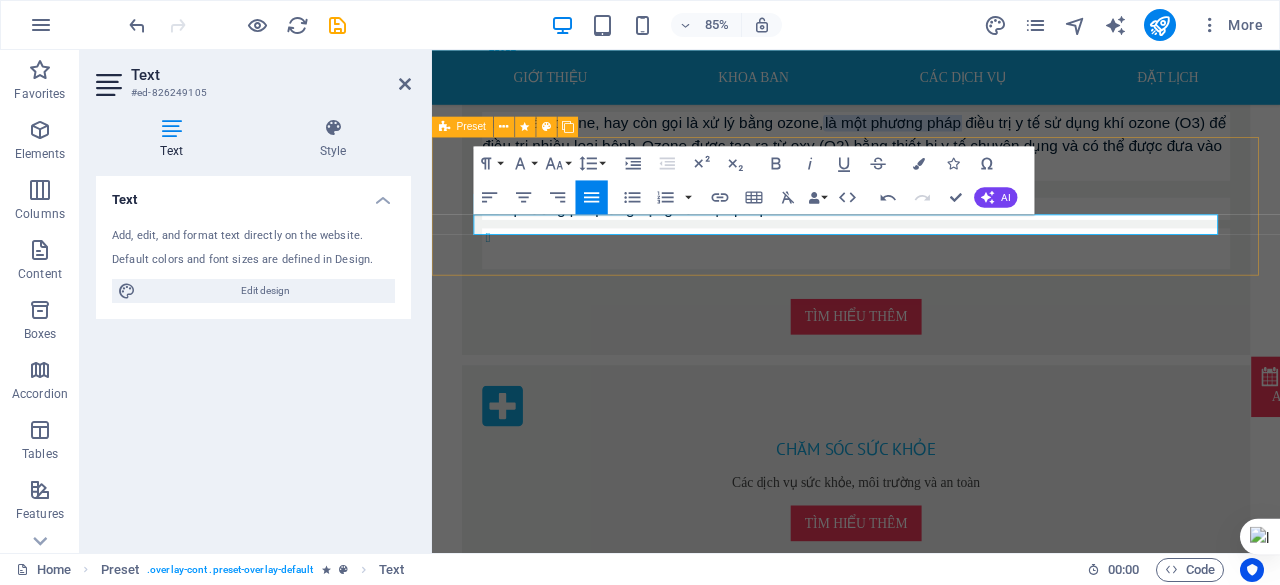 scroll, scrollTop: 0, scrollLeft: 3, axis: horizontal 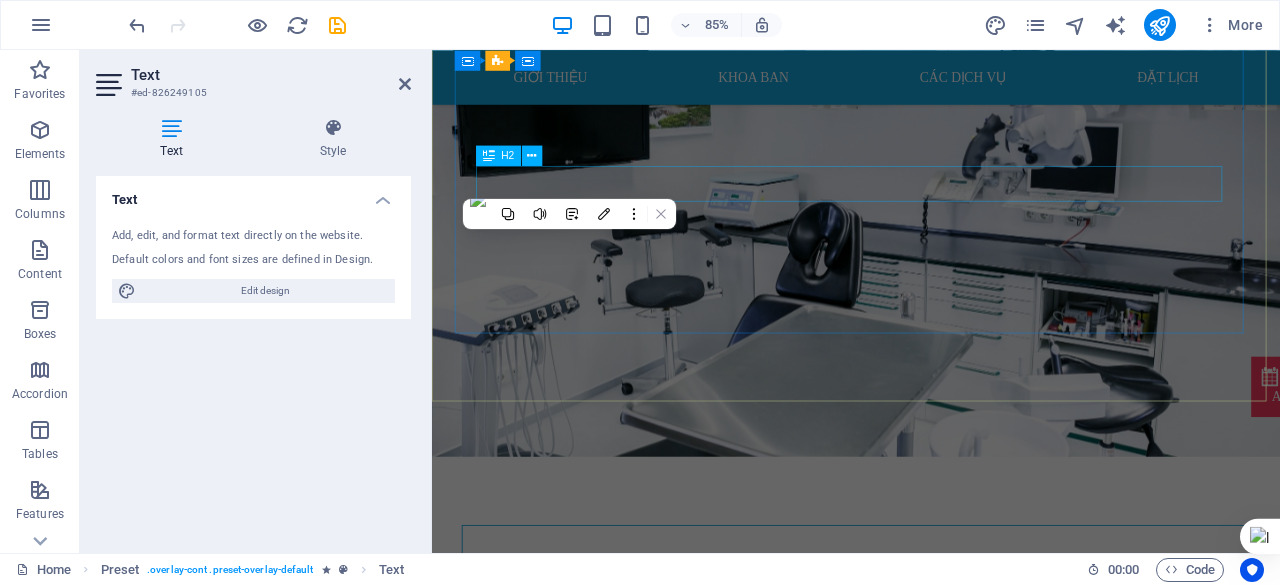 click on "DỊCH VỤ TỐT NHẤT CHO BẠN" at bounding box center [931, 785] 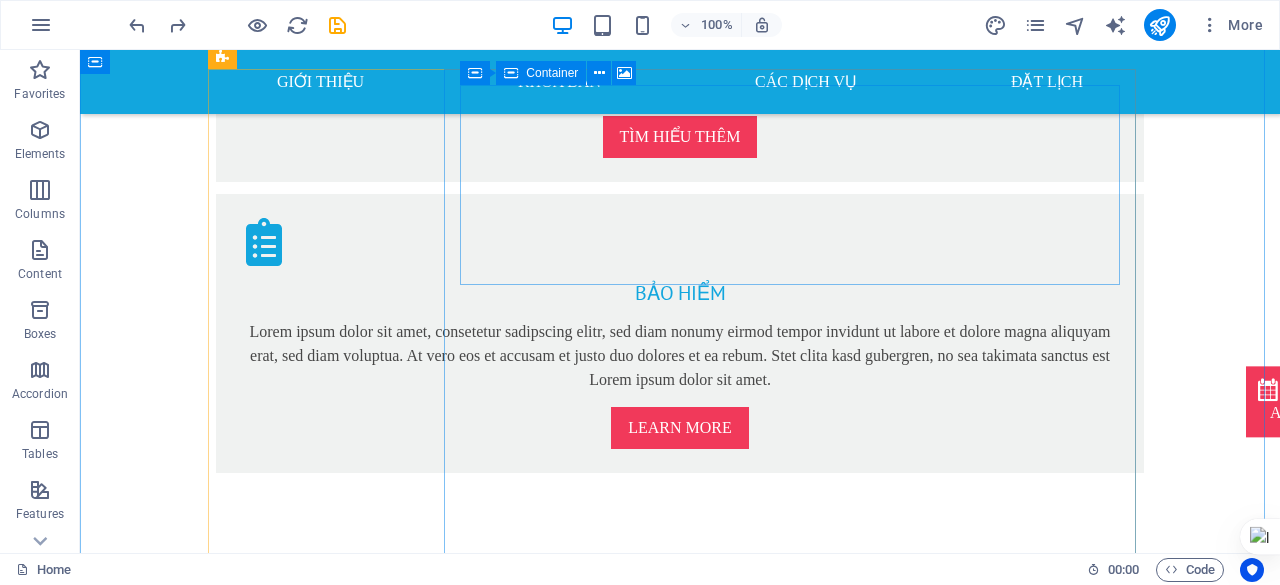scroll, scrollTop: 1923, scrollLeft: 0, axis: vertical 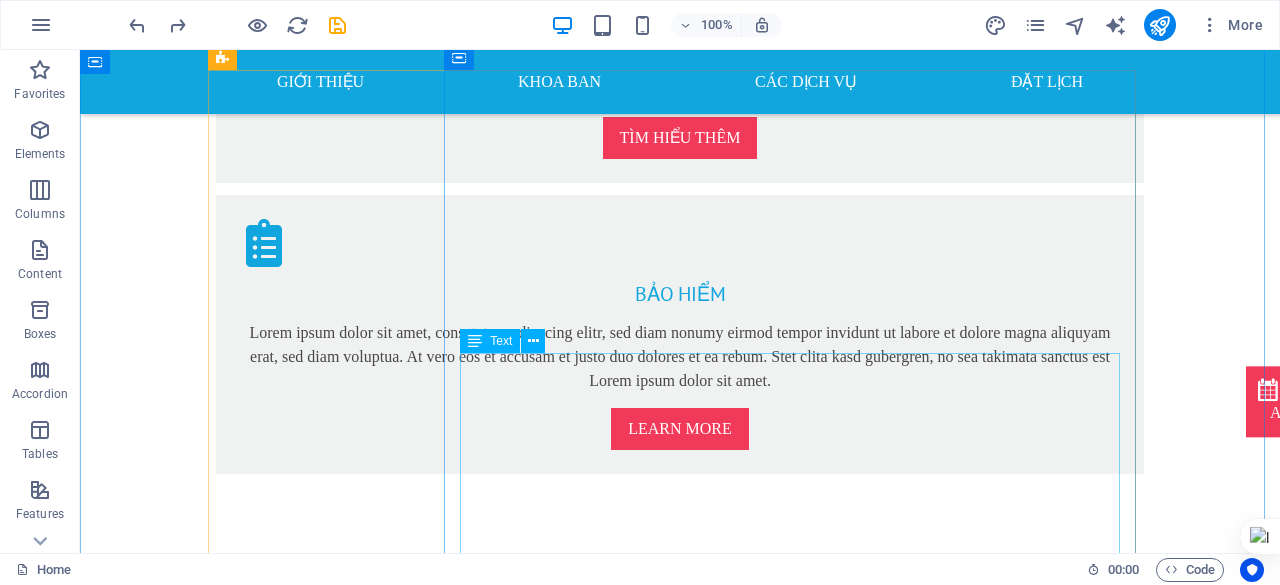 click on "Tiêm: Ozone có thể được tiêm trực tiếp vào cơ bắp, khớp, hoặc các vùng bị tổn thương để giảm viêm và đau.   Truyền máu: Một lượng nhỏ máu được lấy ra, trộn với ozone và sau đó được truyền trở lại cơ thể.   Xông hơi: Ozone được đưa vào cơ thể qua đường hô hấp, thường là trong một phòng xông hơi đặc biệt, để tăng cường lưu thông máu và oxy hóa các mô.   Bôi ngoài da: Ozone được sử dụng trong các sản phẩm chăm sóc da, chẳng hạn như dầu ô liu ozone hóa, để giúp làm sạch, giảm viêm và thúc đẩy quá trình lành vết thương.   Lợi ích tiềm năng của liệu pháp ozone: Giảm đau: Ozone có đặc tính chống viêm và giảm đau, có thể hữu ích trong việc điều trị các bệnh lý như viêm khớp, đau lưng, và đau cơ.   Cải thiện lưu thông máu:   Tăng cường hệ miễn dịch:     Chống oxy hóa:" at bounding box center (798, 1915) 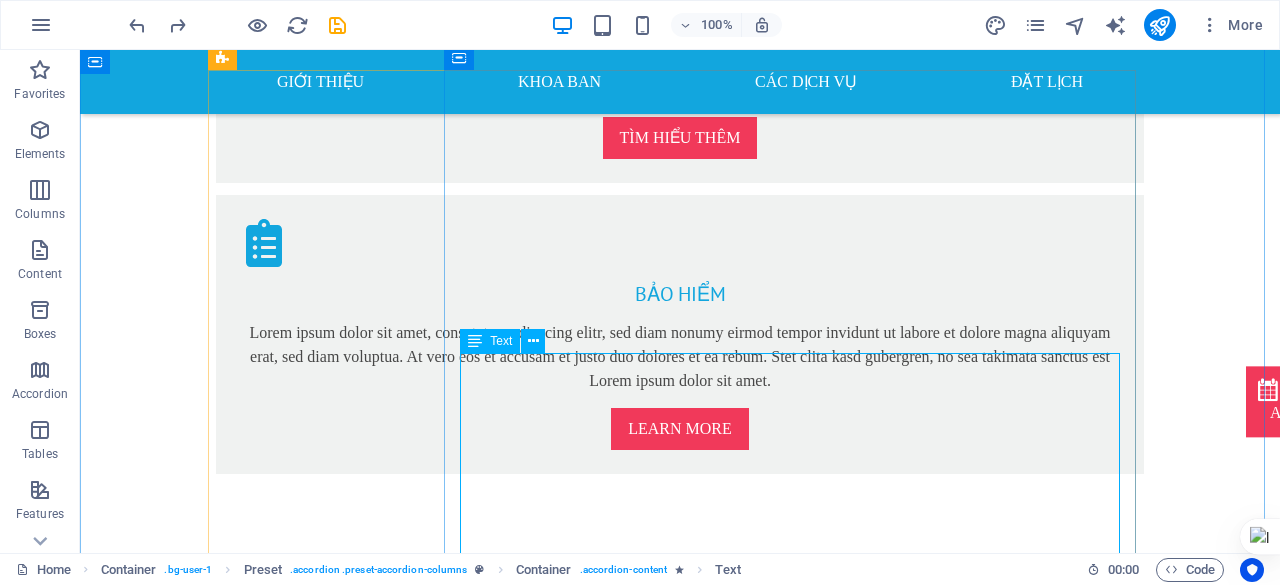 click at bounding box center (475, 341) 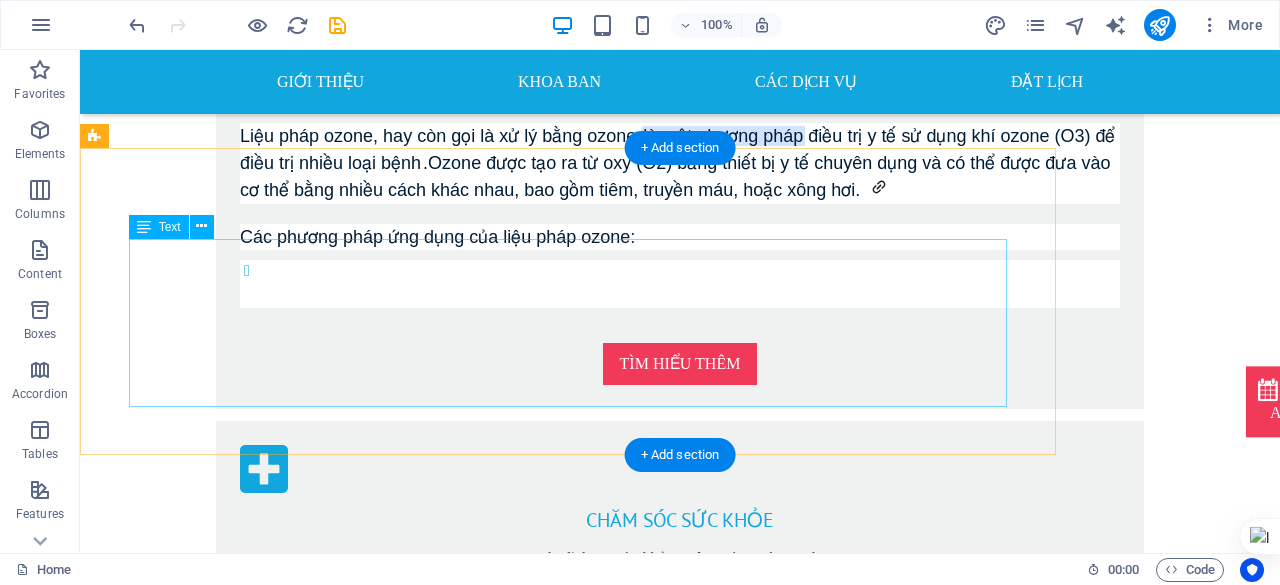 scroll, scrollTop: 1453, scrollLeft: 0, axis: vertical 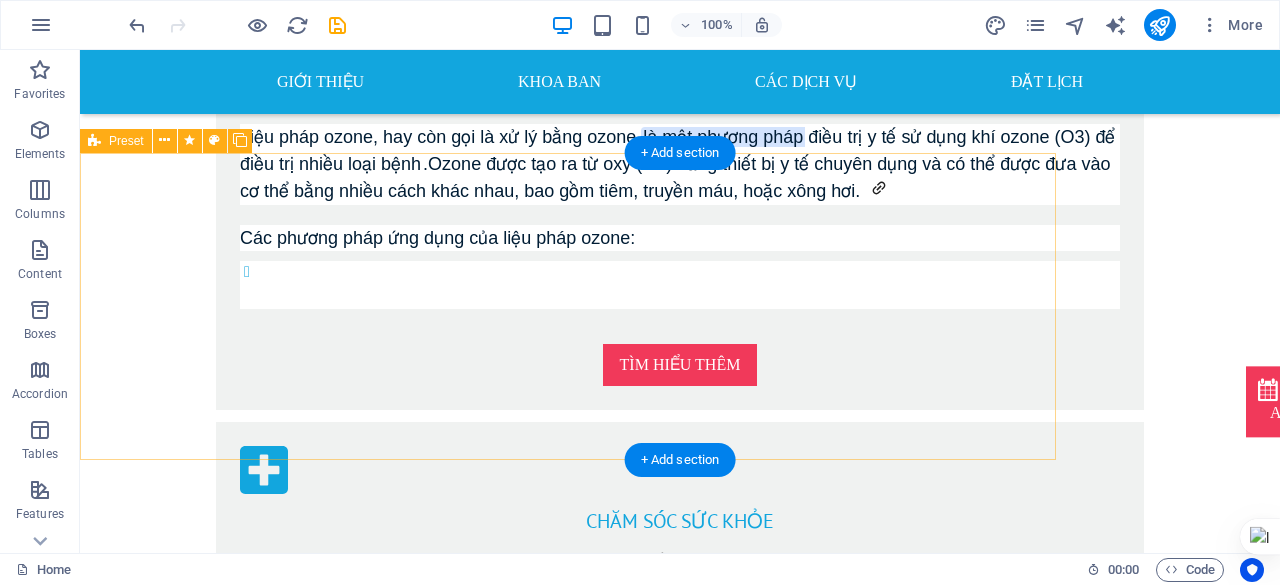 click on "Headline Lorem ipsum dolor sit amet, consetetur sadipscing elitr, sed diam nonumy eirmod tempor invidunt ut labore et dolore magna aliquyam erat, sed diam voluptua. At vero eos et accusam et justo duo dolores et ea rebum. Stet clita kasd gubergren, no sea takimata sanctus est Lorem ipsum dolor sit amet.  Lorem ipsum dolor sit amet, consetetur sadipscing elitr, sed diam nonumy eirmod tempor invidunt ut labore et dolore magna aliquyam erat, sed diam voluptua. At vero eos et accusam et justo duo dolores et ea rebum. Stet clita kasd gubergren, no sea takimata sanctus est Lorem ipsum dolor sit amet." at bounding box center [568, 1178] 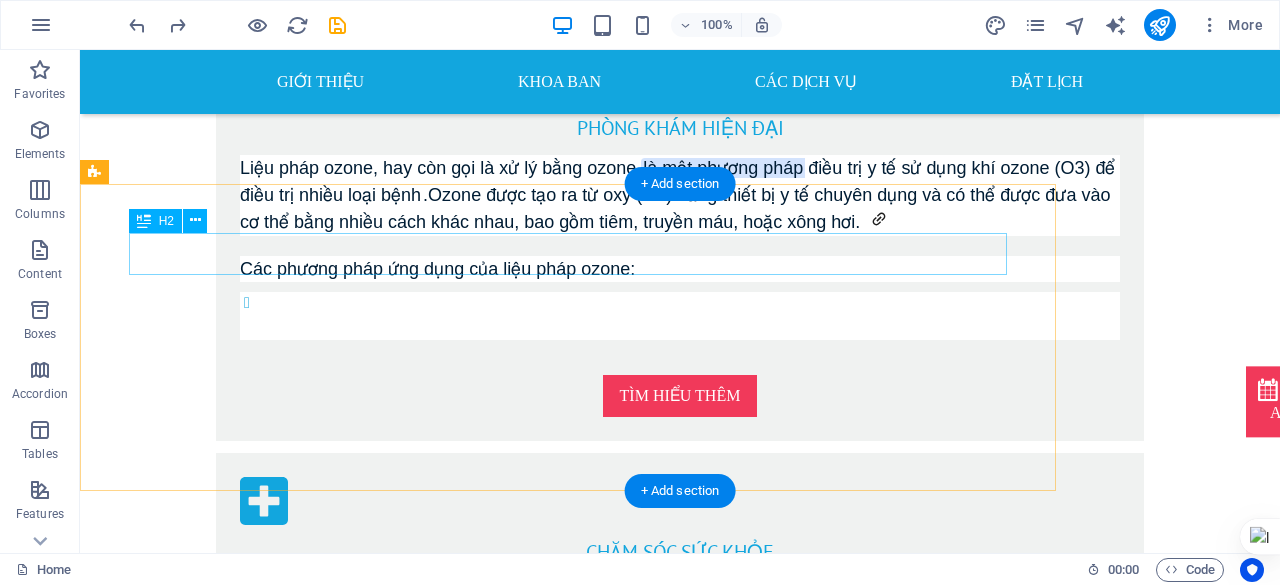 scroll, scrollTop: 1421, scrollLeft: 0, axis: vertical 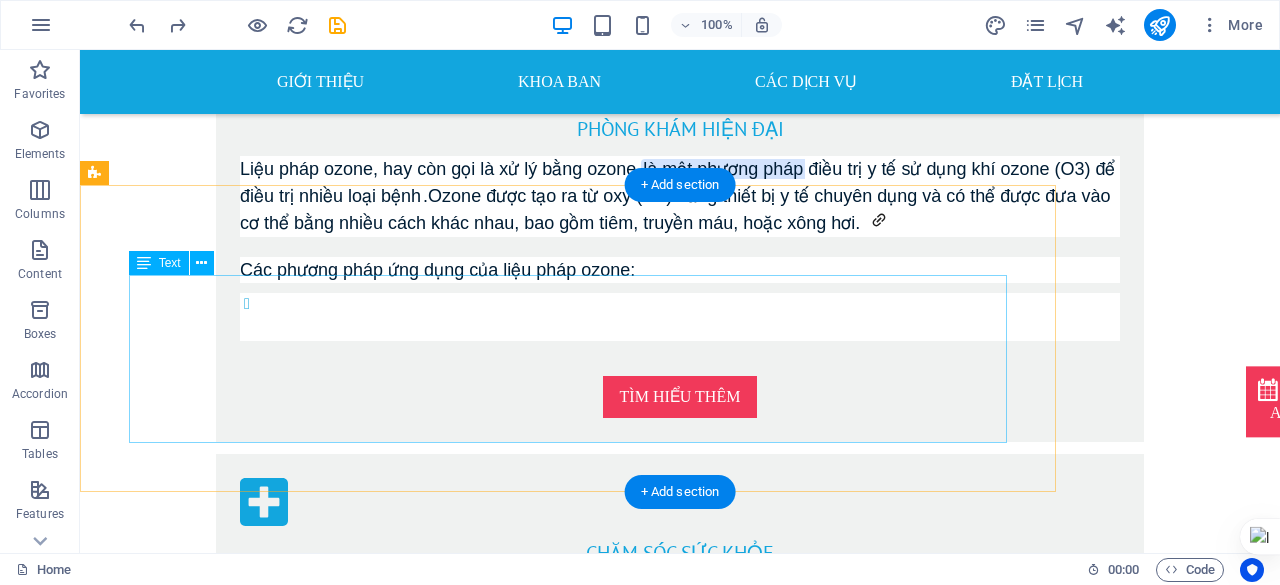 click on "Lorem ipsum dolor sit amet, consetetur sadipscing elitr, sed diam nonumy eirmod tempor invidunt ut labore et dolore magna aliquyam erat, sed diam voluptua. At vero eos et accusam et justo duo dolores et ea rebum. Stet clita kasd gubergren, no sea takimata sanctus est Lorem ipsum dolor sit amet.  Lorem ipsum dolor sit amet, consetetur sadipscing elitr, sed diam nonumy eirmod tempor invidunt ut labore et dolore magna aliquyam erat, sed diam voluptua. At vero eos et accusam et justo duo dolores et ea rebum. Stet clita kasd gubergren, no sea takimata sanctus est Lorem ipsum dolor sit amet." at bounding box center [568, 1231] 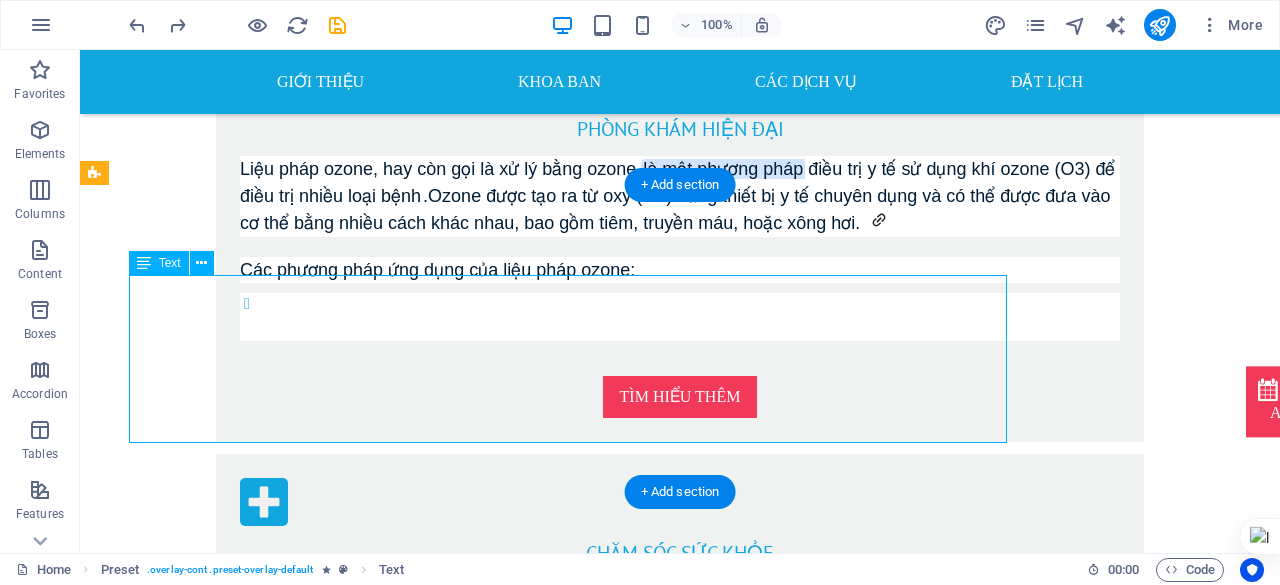 click on "Lorem ipsum dolor sit amet, consetetur sadipscing elitr, sed diam nonumy eirmod tempor invidunt ut labore et dolore magna aliquyam erat, sed diam voluptua. At vero eos et accusam et justo duo dolores et ea rebum. Stet clita kasd gubergren, no sea takimata sanctus est Lorem ipsum dolor sit amet.  Lorem ipsum dolor sit amet, consetetur sadipscing elitr, sed diam nonumy eirmod tempor invidunt ut labore et dolore magna aliquyam erat, sed diam voluptua. At vero eos et accusam et justo duo dolores et ea rebum. Stet clita kasd gubergren, no sea takimata sanctus est Lorem ipsum dolor sit amet." at bounding box center (568, 1231) 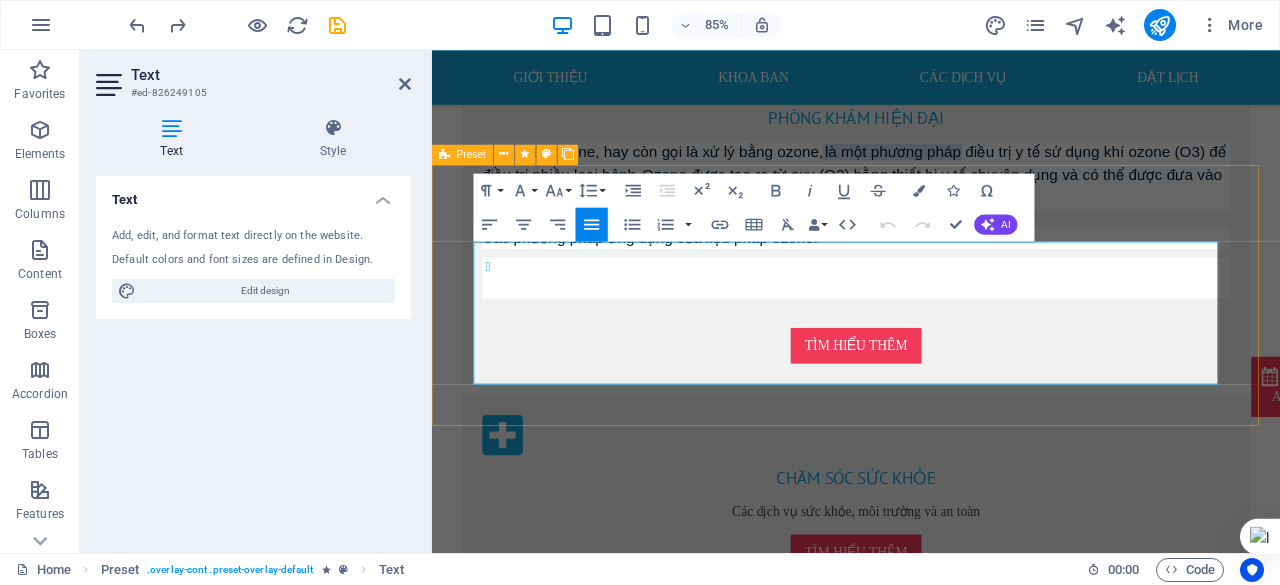 drag, startPoint x: 675, startPoint y: 432, endPoint x: 475, endPoint y: 282, distance: 250 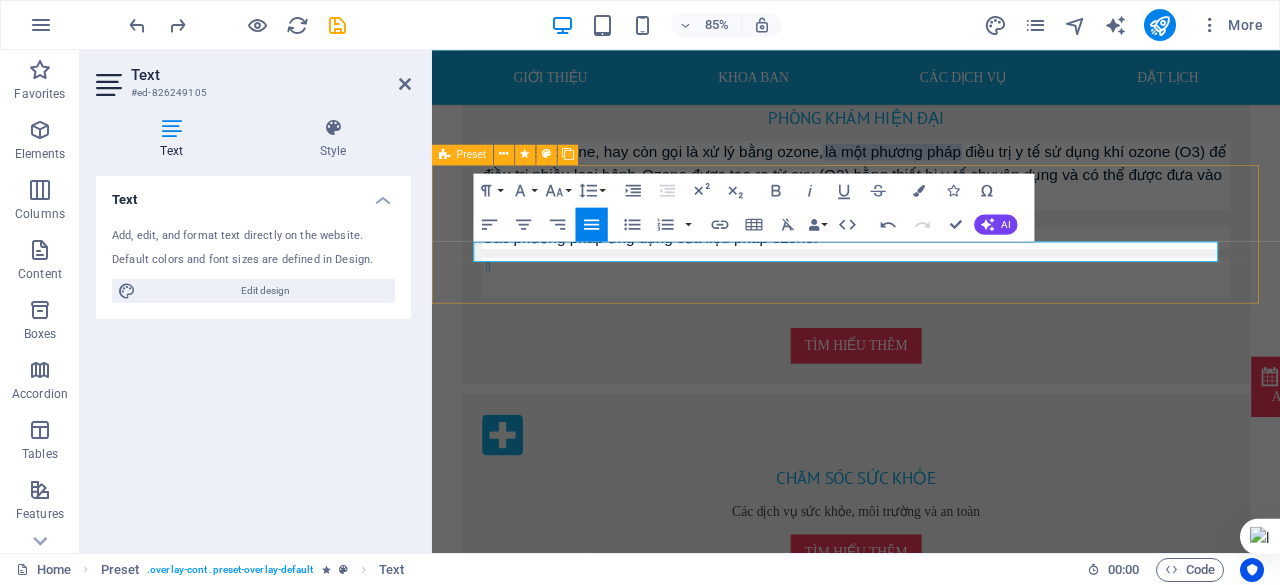 scroll, scrollTop: 0, scrollLeft: 3, axis: horizontal 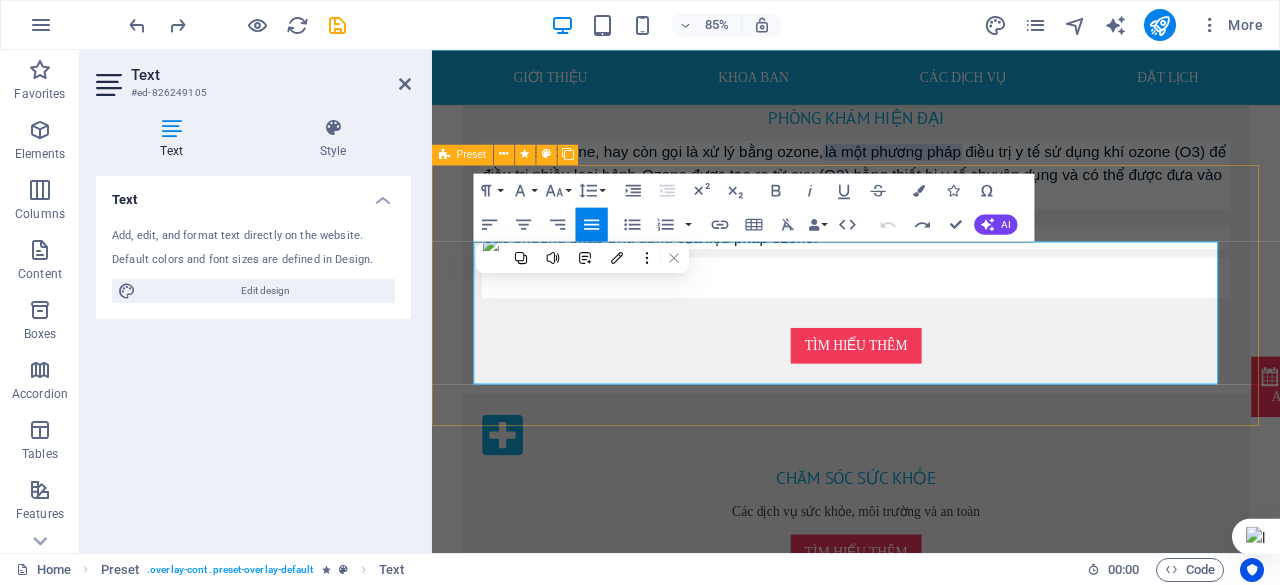 click on "Headline Lorem ipsum dolor sit amet, consetetur sadipscing elitr, sed diam nonumy eirmod tempor invidunt ut labore et dolore magna aliquyam erat, sed diam voluptua. At vero eos et accusam et justo duo dolores et ea rebum. Stet clita kasd gubergren, no sea takimata sanctus est Lorem ipsum dolor sit amet.  Lorem ipsum dolor sit amet, consetetur sadipscing elitr, sed diam nonumy eirmod tempor invidunt ut labore et dolore magna aliquyam erat, sed diam voluptua. At vero eos et accusam et justo duo dolores et ea rebum. Stet clita kasd gubergren, no sea takimata sanctus est Lorem ipsum dolor sit amet. https://smipm.vn/" at bounding box center [919, 1210] 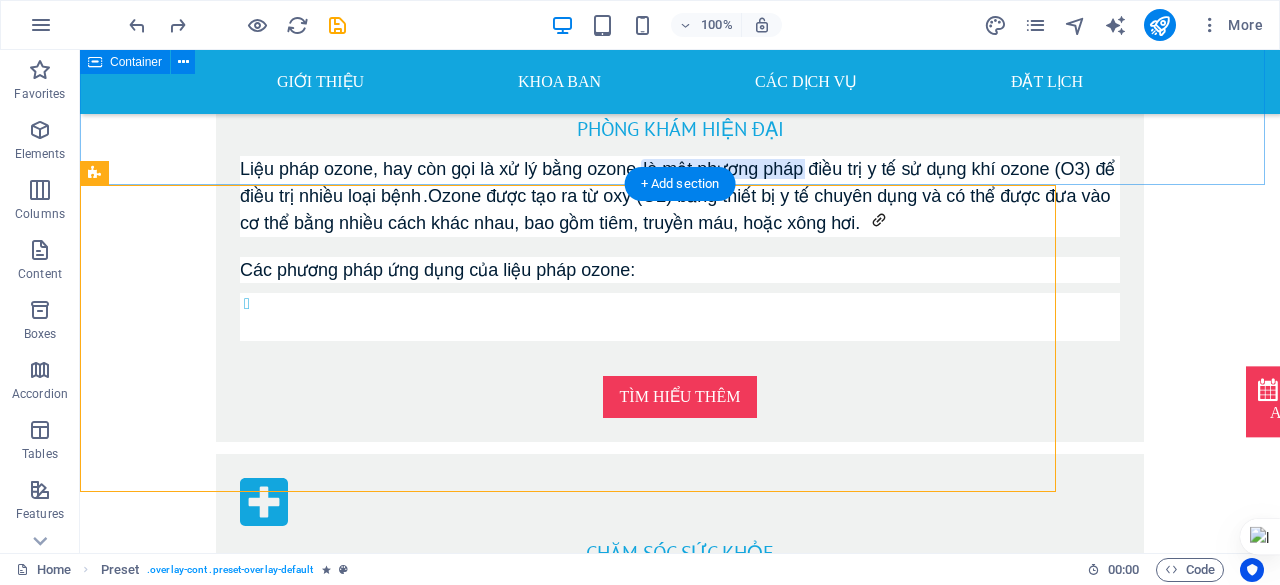 click on "PHÒNG KHÁM HIỆN ĐẠI Liệu pháp ozone, hay còn gọi là xử lý bằng ozone, là một phương pháp điều trị y tế sử dụng khí ozone (O3) để điều trị nhiều loại bệnh . Ozone được tạo ra từ oxy (O2) bằng thiết bị y tế chuyên dụng và có thể được đưa vào cơ thể bằng nhiều cách khác nhau, bao gồm tiêm, truyền máu, hoặc xông hơi. Các phương pháp ứng dụng của liệu pháp ozone: Tìm hiểu thêm CHĂM SÓC SỨC KHỎE Các dịch vụ sức khỏe, môi trường và an toàn Tìm hiểu thêm BẢO HIỂM Lorem ipsum dolor sit amet, consetetur sadipscing elitr, sed diam nonumy eirmod tempor invidunt ut labore et dolore magna aliquyam erat, sed diam voluptua. At vero eos et accusam et justo duo dolores et ea rebum. Stet clita kasd gubergren, no sea takimata sanctus est Lorem ipsum dolor sit amet. Learn more" at bounding box center [680, 503] 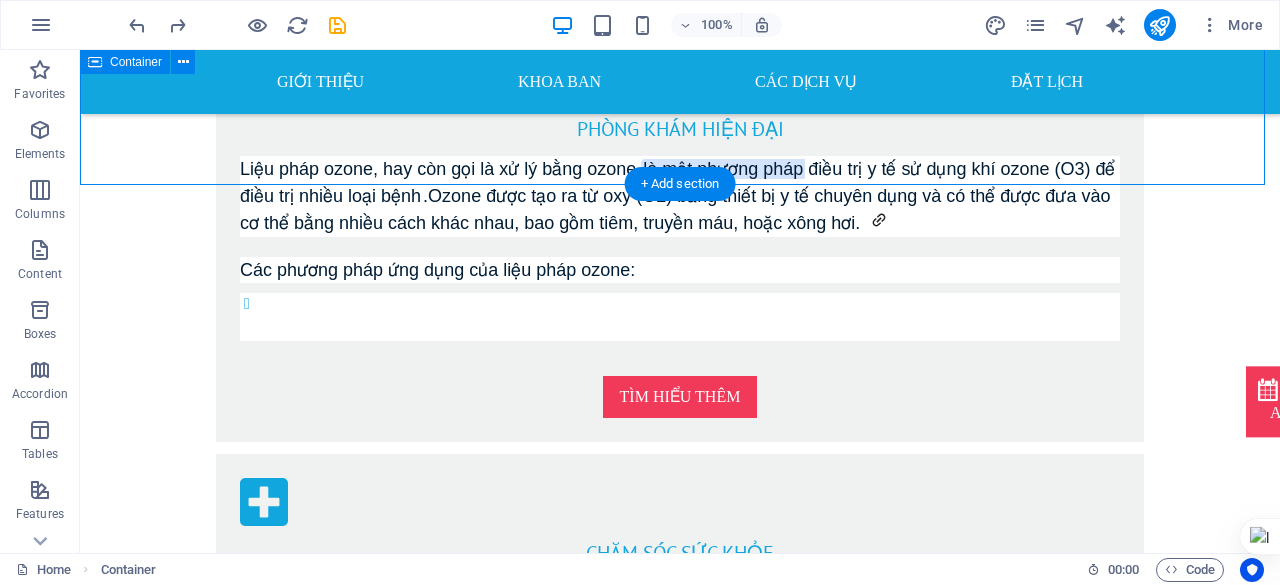 drag, startPoint x: 930, startPoint y: 191, endPoint x: 1155, endPoint y: 170, distance: 225.97787 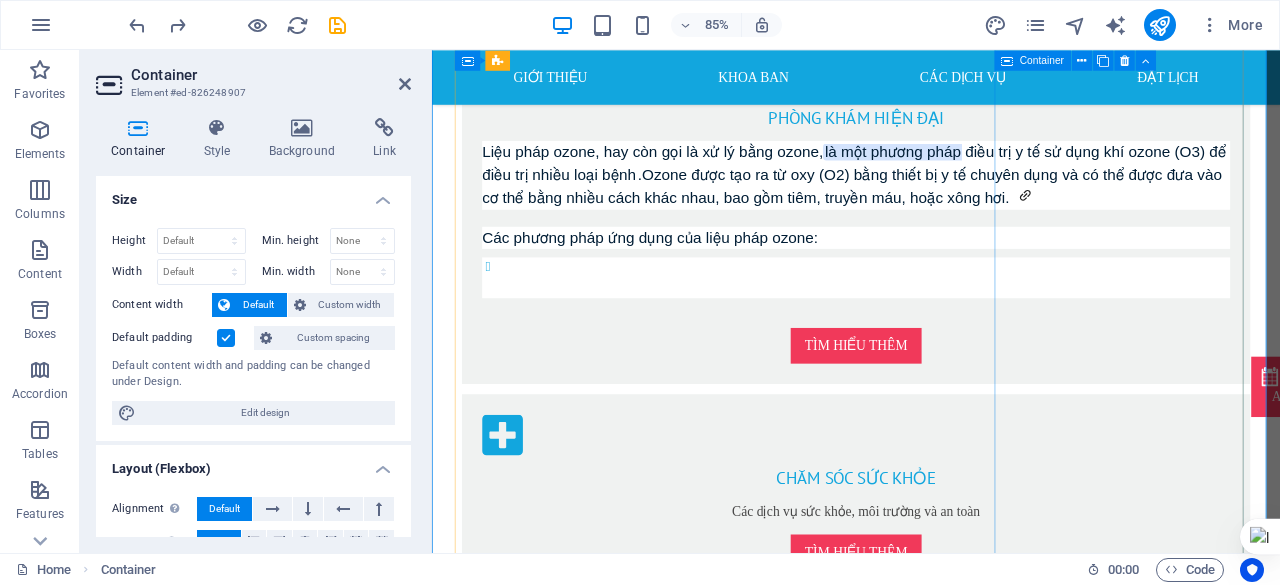 scroll, scrollTop: 853, scrollLeft: 0, axis: vertical 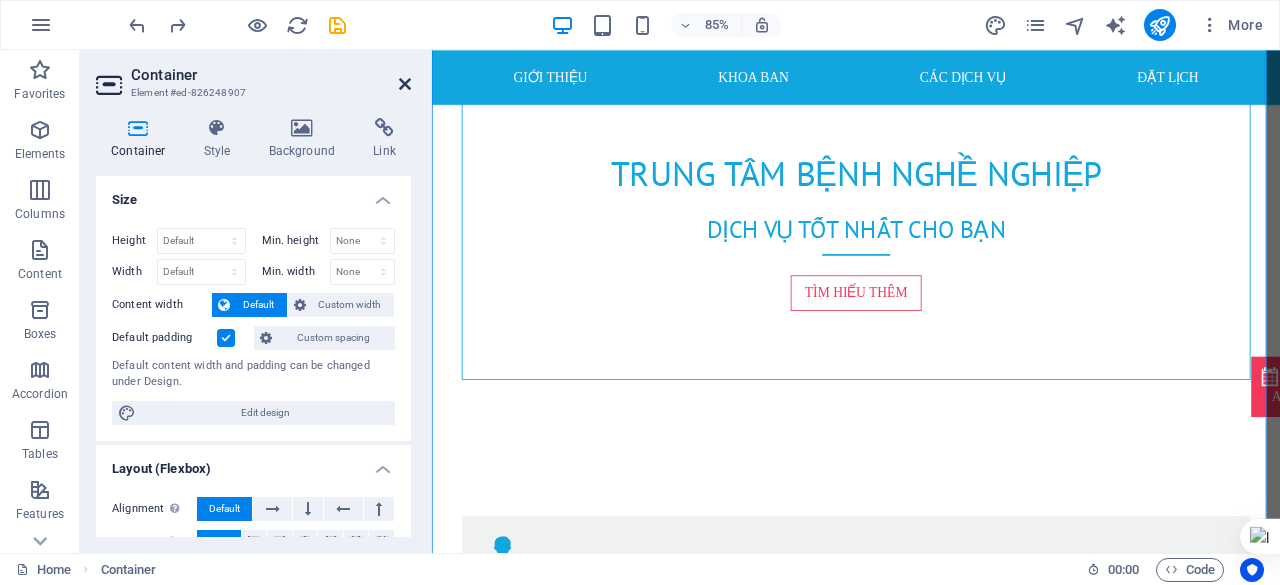 click at bounding box center [405, 84] 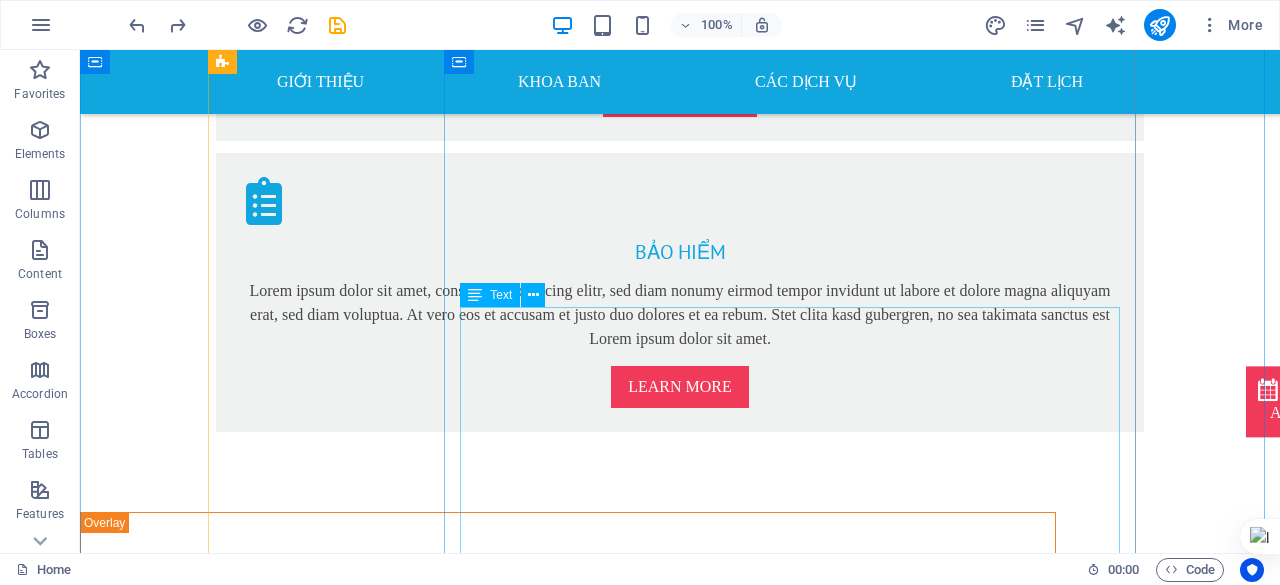 scroll, scrollTop: 1958, scrollLeft: 0, axis: vertical 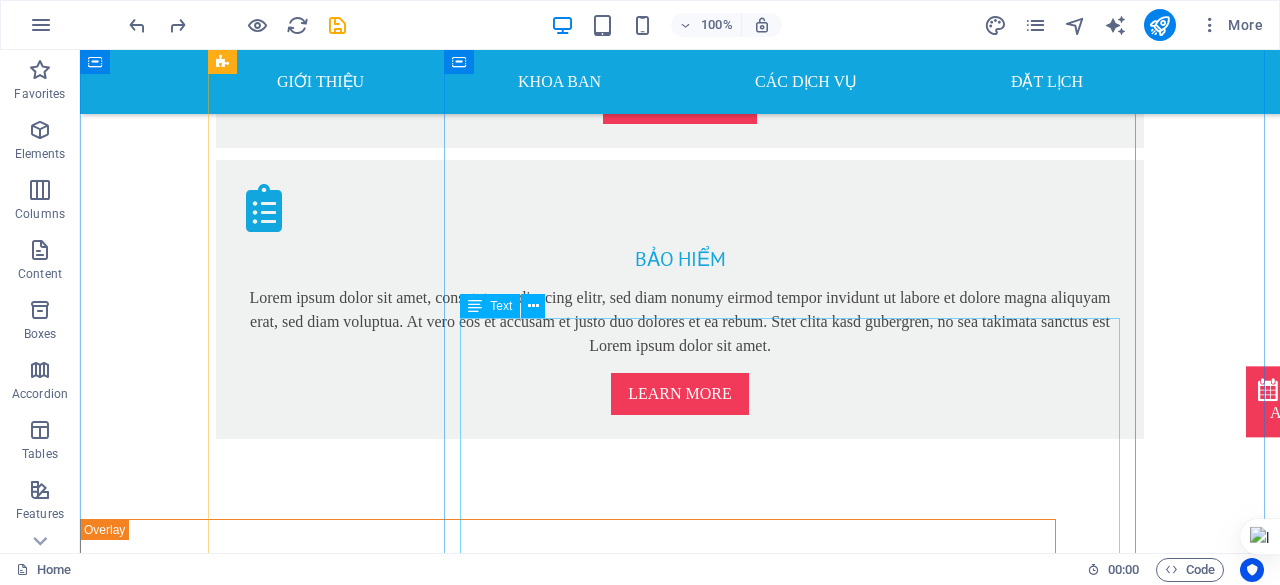 click on "Tiêm: Ozone có thể được tiêm trực tiếp vào cơ bắp, khớp, hoặc các vùng bị tổn thương để giảm viêm và đau.   Truyền máu: Một lượng nhỏ máu được lấy ra, trộn với ozone và sau đó được truyền trở lại cơ thể.   Xông hơi: Ozone được đưa vào cơ thể qua đường hô hấp, thường là trong một phòng xông hơi đặc biệt, để tăng cường lưu thông máu và oxy hóa các mô.   Bôi ngoài da: Ozone được sử dụng trong các sản phẩm chăm sóc da, chẳng hạn như dầu ô liu ozone hóa, để giúp làm sạch, giảm viêm và thúc đẩy quá trình lành vết thương.   Lợi ích tiềm năng của liệu pháp ozone: Giảm đau: Ozone có đặc tính chống viêm và giảm đau, có thể hữu ích trong việc điều trị các bệnh lý như viêm khớp, đau lưng, và đau cơ.   Cải thiện lưu thông máu:   Tăng cường hệ miễn dịch:     Chống oxy hóa:" at bounding box center (798, 1880) 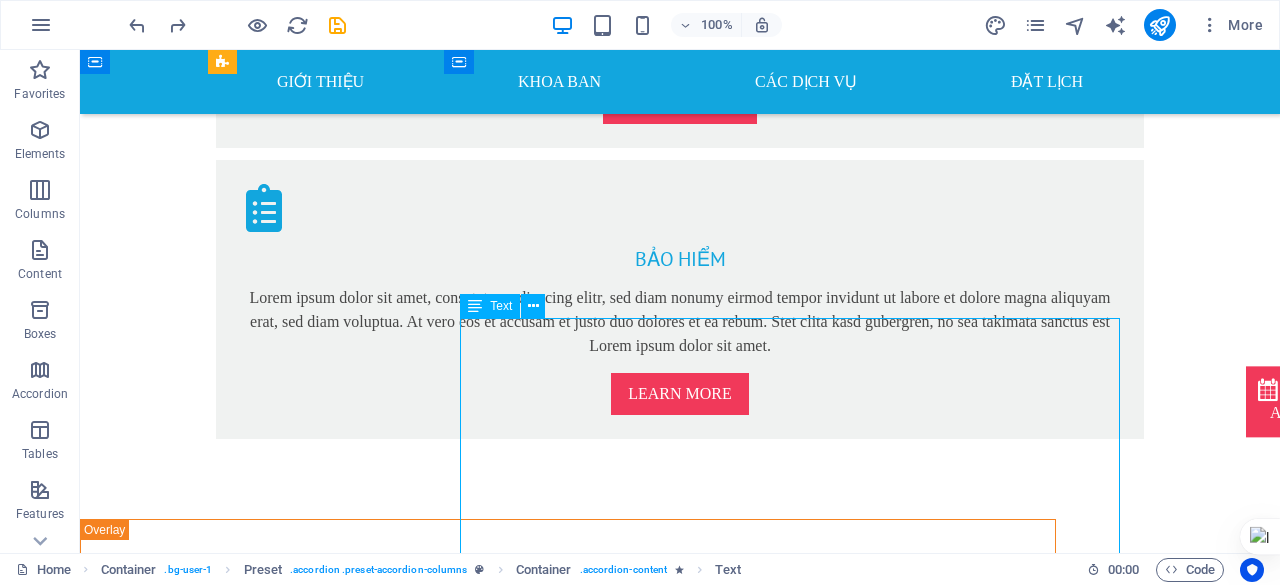 click on "Tiêm: Ozone có thể được tiêm trực tiếp vào cơ bắp, khớp, hoặc các vùng bị tổn thương để giảm viêm và đau.   Truyền máu: Một lượng nhỏ máu được lấy ra, trộn với ozone và sau đó được truyền trở lại cơ thể.   Xông hơi: Ozone được đưa vào cơ thể qua đường hô hấp, thường là trong một phòng xông hơi đặc biệt, để tăng cường lưu thông máu và oxy hóa các mô.   Bôi ngoài da: Ozone được sử dụng trong các sản phẩm chăm sóc da, chẳng hạn như dầu ô liu ozone hóa, để giúp làm sạch, giảm viêm và thúc đẩy quá trình lành vết thương.   Lợi ích tiềm năng của liệu pháp ozone: Giảm đau: Ozone có đặc tính chống viêm và giảm đau, có thể hữu ích trong việc điều trị các bệnh lý như viêm khớp, đau lưng, và đau cơ.   Cải thiện lưu thông máu:   Tăng cường hệ miễn dịch:     Chống oxy hóa:" at bounding box center (798, 1880) 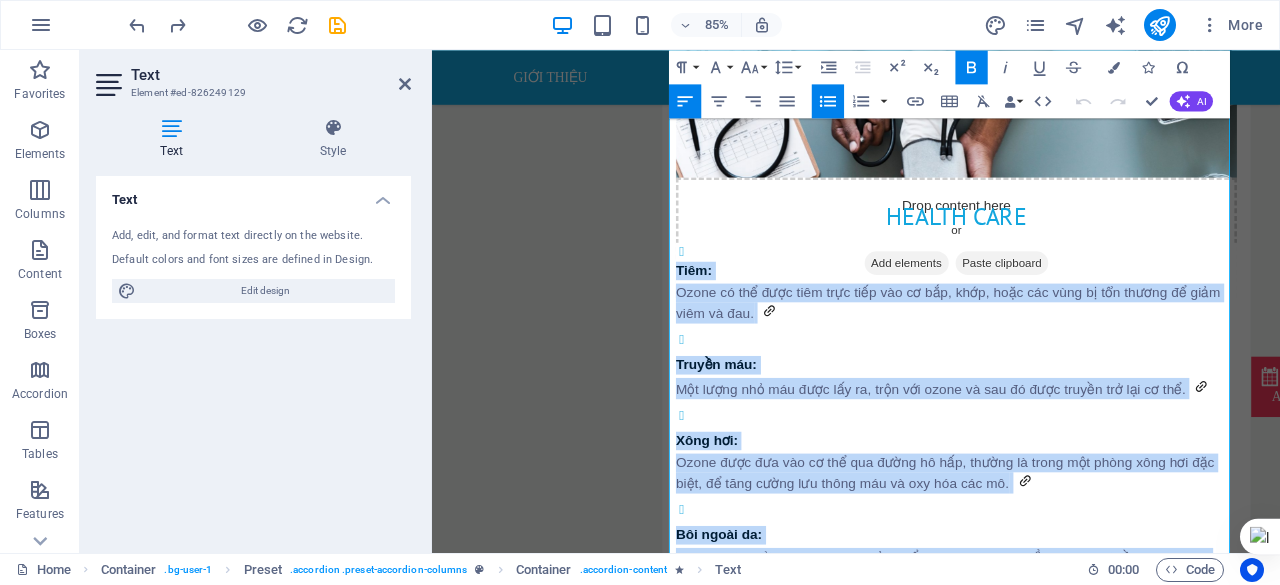 scroll, scrollTop: 3083, scrollLeft: 0, axis: vertical 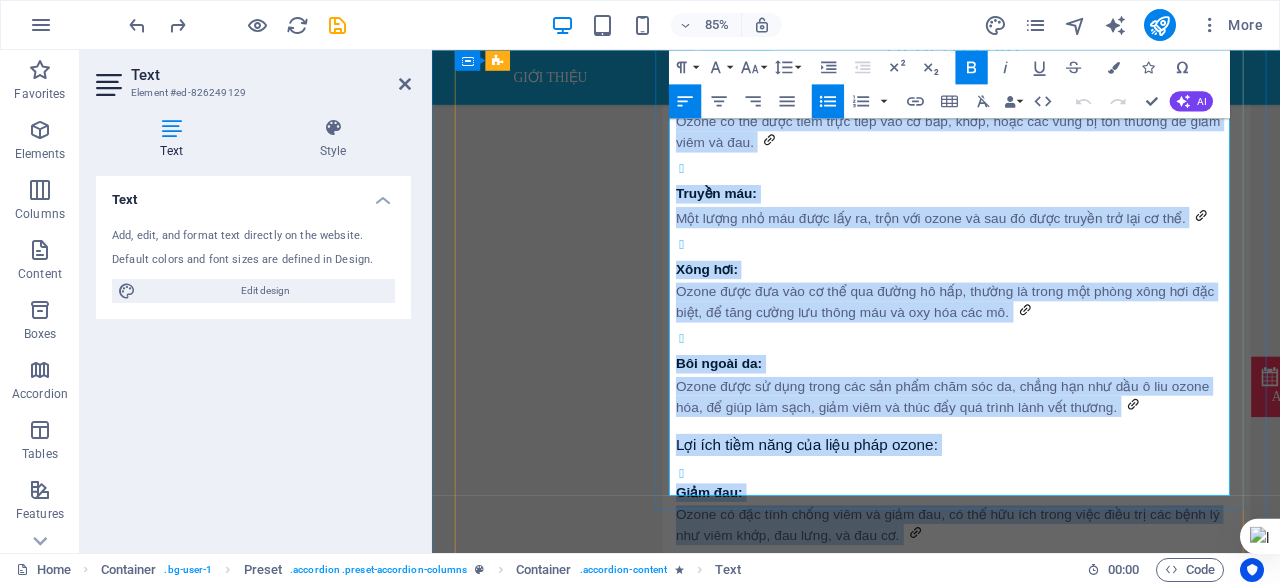 drag, startPoint x: 717, startPoint y: 336, endPoint x: 1021, endPoint y: 540, distance: 366.10382 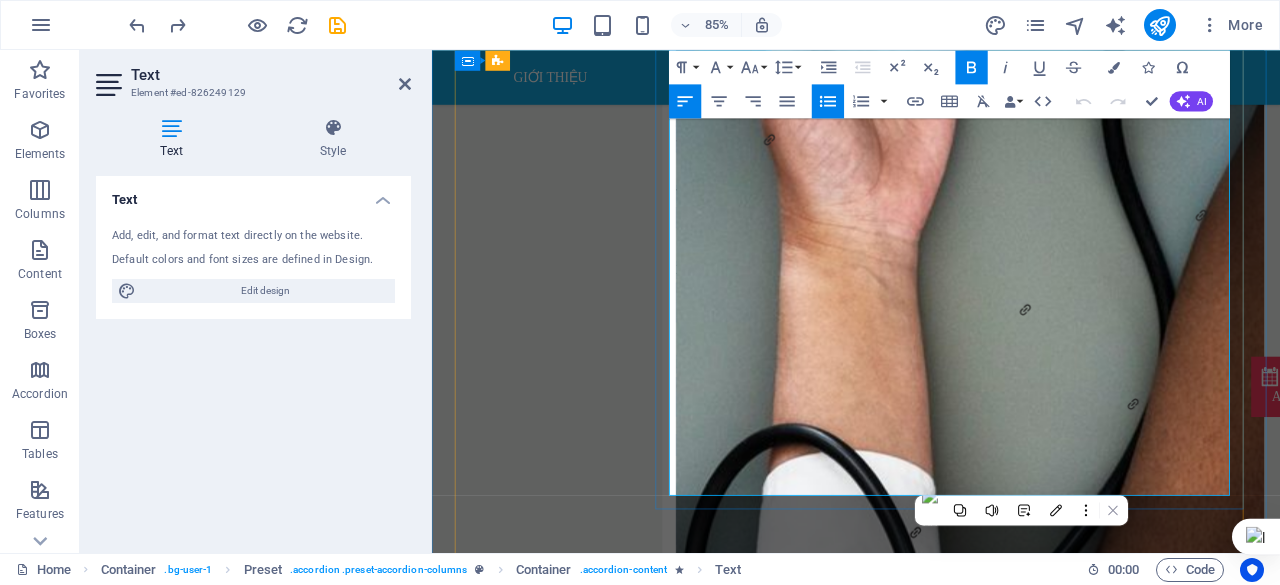 type 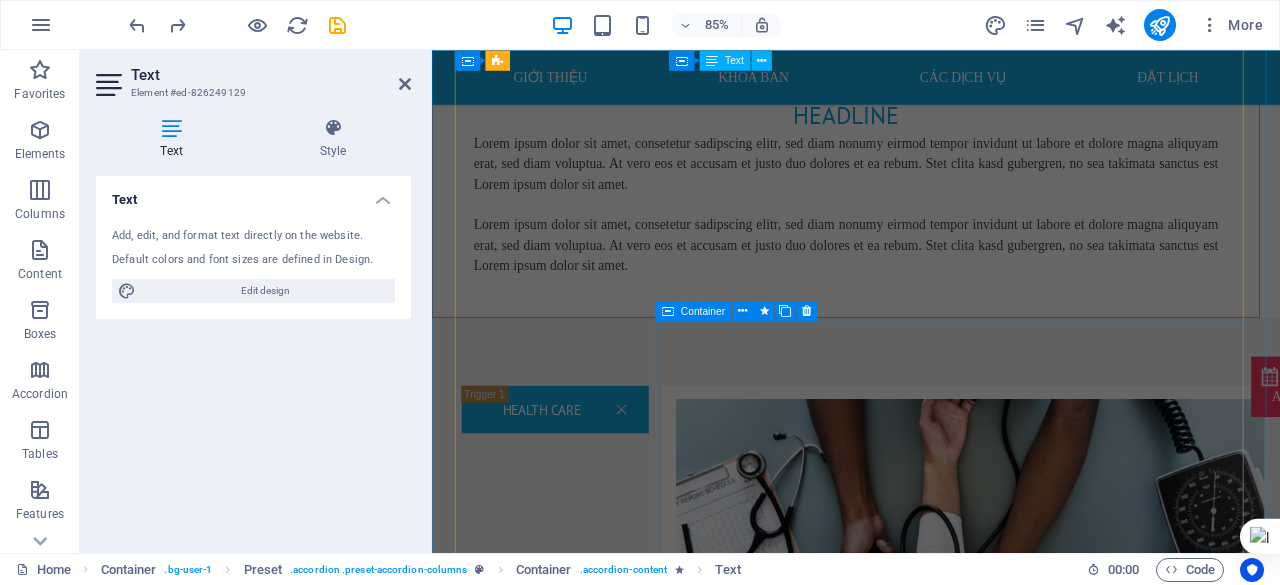 scroll, scrollTop: 2419, scrollLeft: 0, axis: vertical 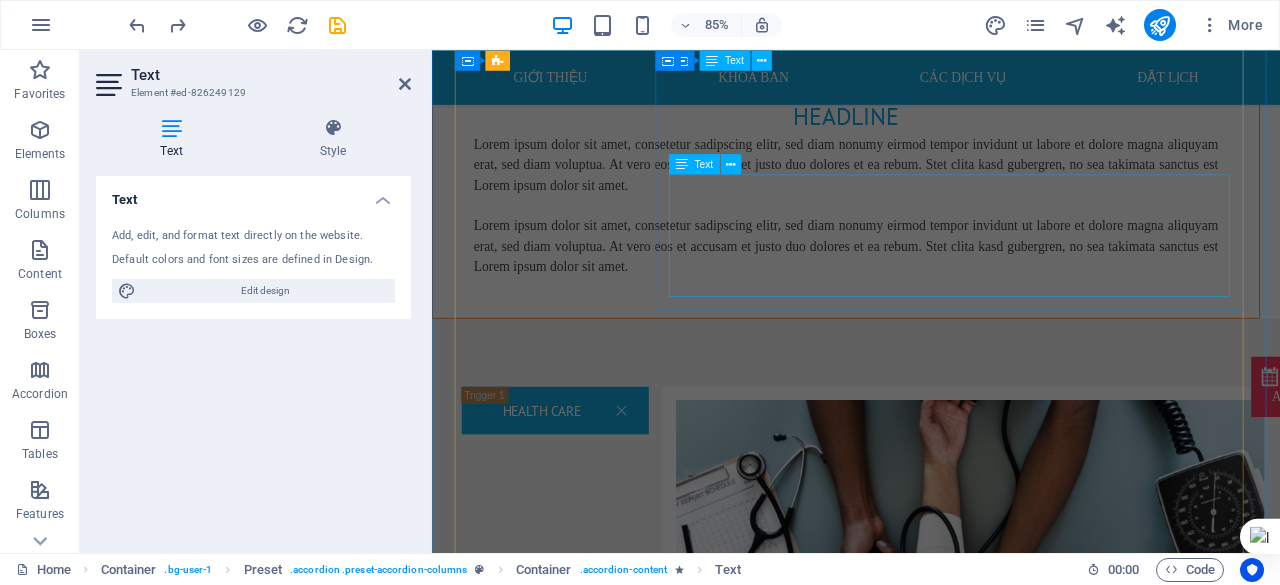 click on "Lorem ipsum dolor sit amet, consetetur sadipscing elitr, sed diam nonumy eirmod tempor invidunt ut labore et dolore magna aliquyam erat, sed diam voluptua. At vero eos et accusam et justo duo dolores et ea rebum. Stet clita kasd gubergren, no sea takimata sanctus est Lorem ipsum dolor sit amet. Lorem ipsum dolor sit amet, consetetur sadipscing elitr, sed diam nonumy eirmod tempor invidunt ut labore et dolore magna aliquyam erat, sed diam voluptua. At vero eos et accusam et justo duo dolores et ea rebum. Stet clita kasd gubergren, no sea takimata sanctus est Lorem ipsum dolor sit amet." at bounding box center [1049, 1140] 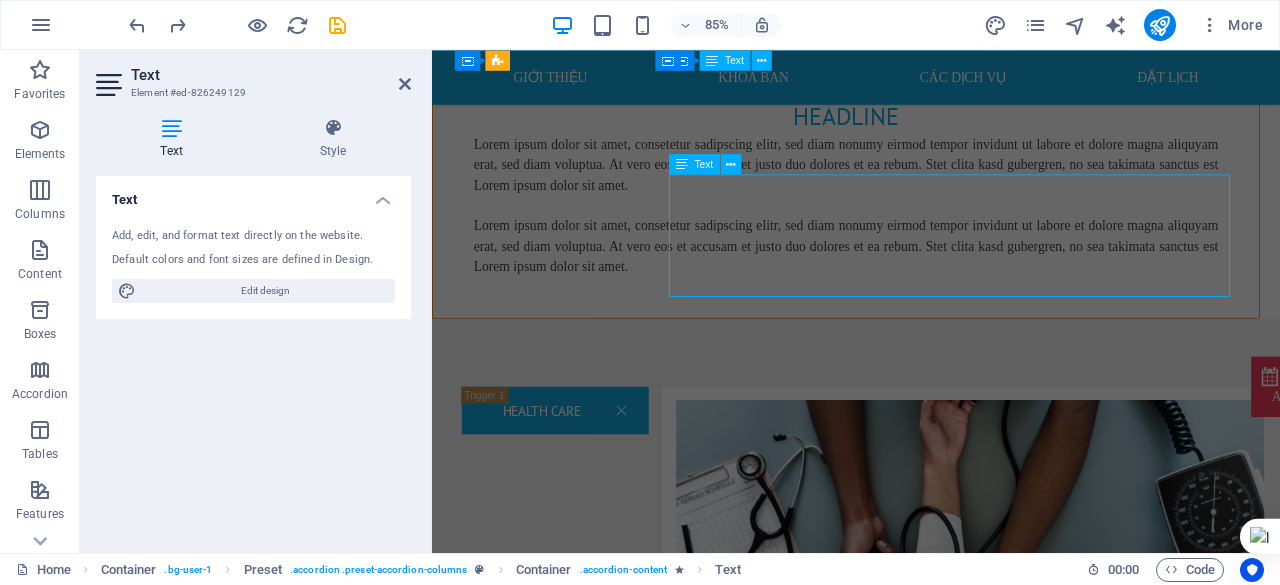 click on "Lorem ipsum dolor sit amet, consetetur sadipscing elitr, sed diam nonumy eirmod tempor invidunt ut labore et dolore magna aliquyam erat, sed diam voluptua. At vero eos et accusam et justo duo dolores et ea rebum. Stet clita kasd gubergren, no sea takimata sanctus est Lorem ipsum dolor sit amet. Lorem ipsum dolor sit amet, consetetur sadipscing elitr, sed diam nonumy eirmod tempor invidunt ut labore et dolore magna aliquyam erat, sed diam voluptua. At vero eos et accusam et justo duo dolores et ea rebum. Stet clita kasd gubergren, no sea takimata sanctus est Lorem ipsum dolor sit amet." at bounding box center [1049, 1140] 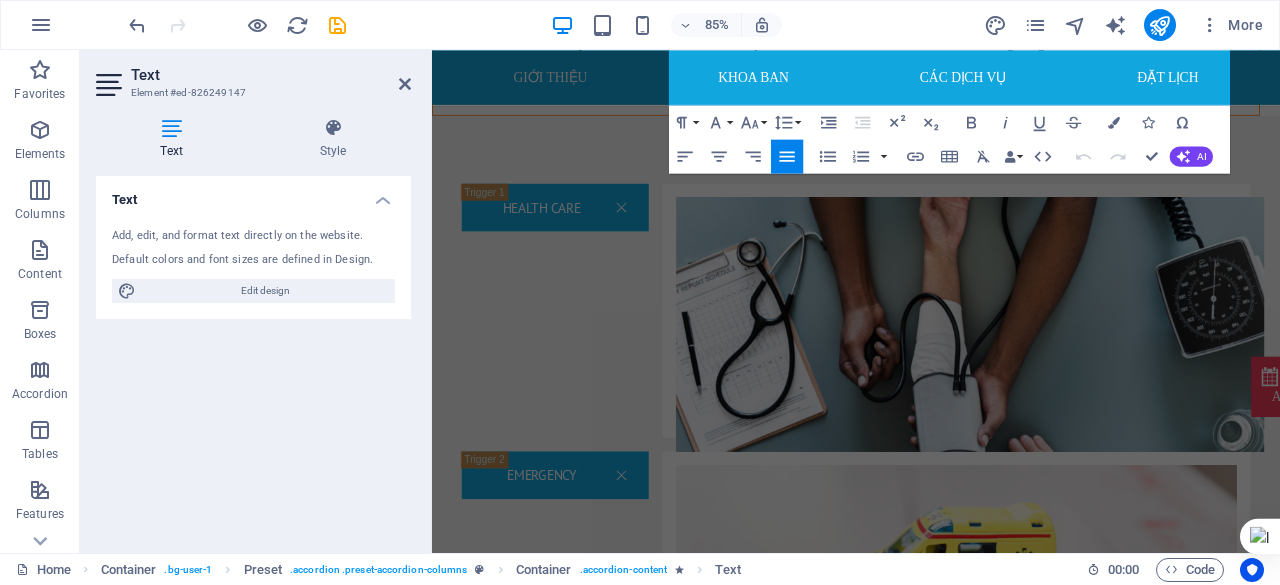 scroll, scrollTop: 2620, scrollLeft: 0, axis: vertical 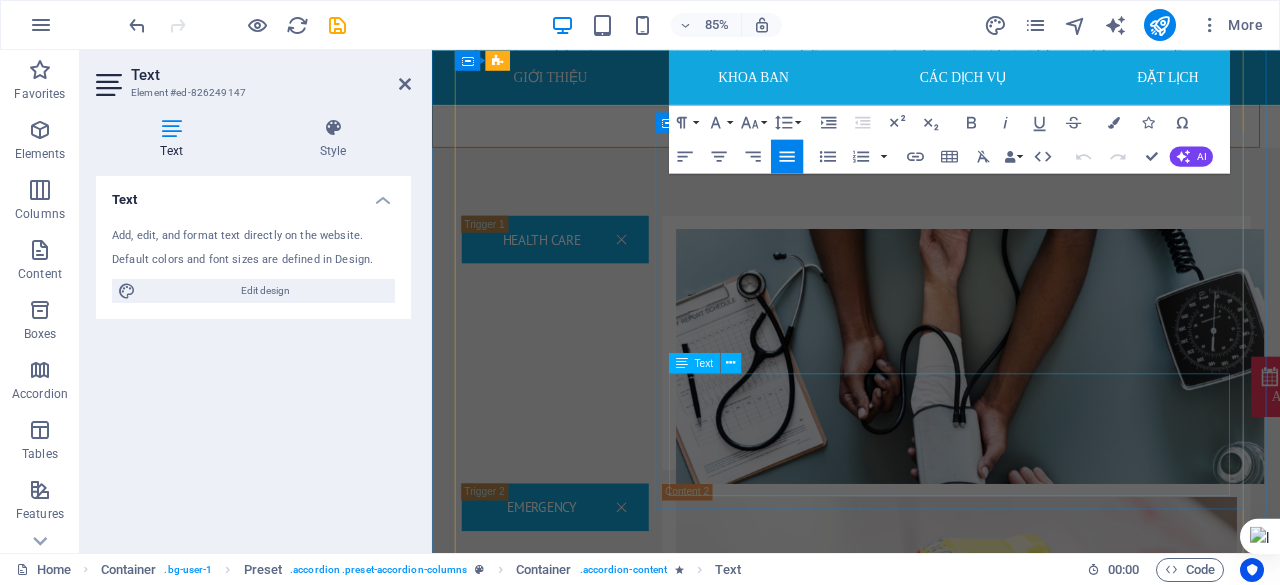 click on "Lorem ipsum dolor sit amet, consetetur sadipscing elitr, sed diam nonumy eirmod tempor invidunt ut labore et dolore magna aliquyam erat, sed diam voluptua. At vero eos et accusam et justo duo dolores et ea rebum. Stet clita kasd gubergren, no sea takimata sanctus est Lorem ipsum dolor sit amet. Lorem ipsum dolor sit amet, consetetur sadipscing elitr, sed diam nonumy eirmod tempor invidunt ut labore et dolore magna aliquyam erat, sed diam voluptua. At vero eos et accusam et justo duo dolores et ea rebum. Stet clita kasd gubergren, no sea takimata sanctus est Lorem ipsum dolor sit amet." at bounding box center (1049, 1374) 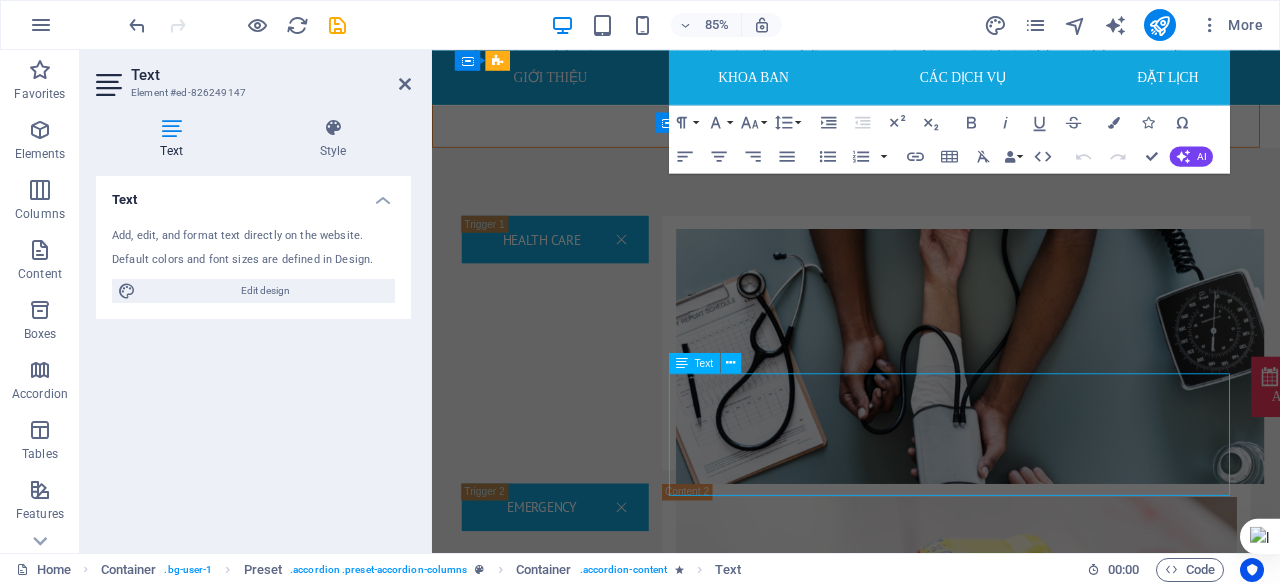 click on "Lorem ipsum dolor sit amet, consetetur sadipscing elitr, sed diam nonumy eirmod tempor invidunt ut labore et dolore magna aliquyam erat, sed diam voluptua. At vero eos et accusam et justo duo dolores et ea rebum. Stet clita kasd gubergren, no sea takimata sanctus est Lorem ipsum dolor sit amet. Lorem ipsum dolor sit amet, consetetur sadipscing elitr, sed diam nonumy eirmod tempor invidunt ut labore et dolore magna aliquyam erat, sed diam voluptua. At vero eos et accusam et justo duo dolores et ea rebum. Stet clita kasd gubergren, no sea takimata sanctus est Lorem ipsum dolor sit amet." at bounding box center (1049, 1374) 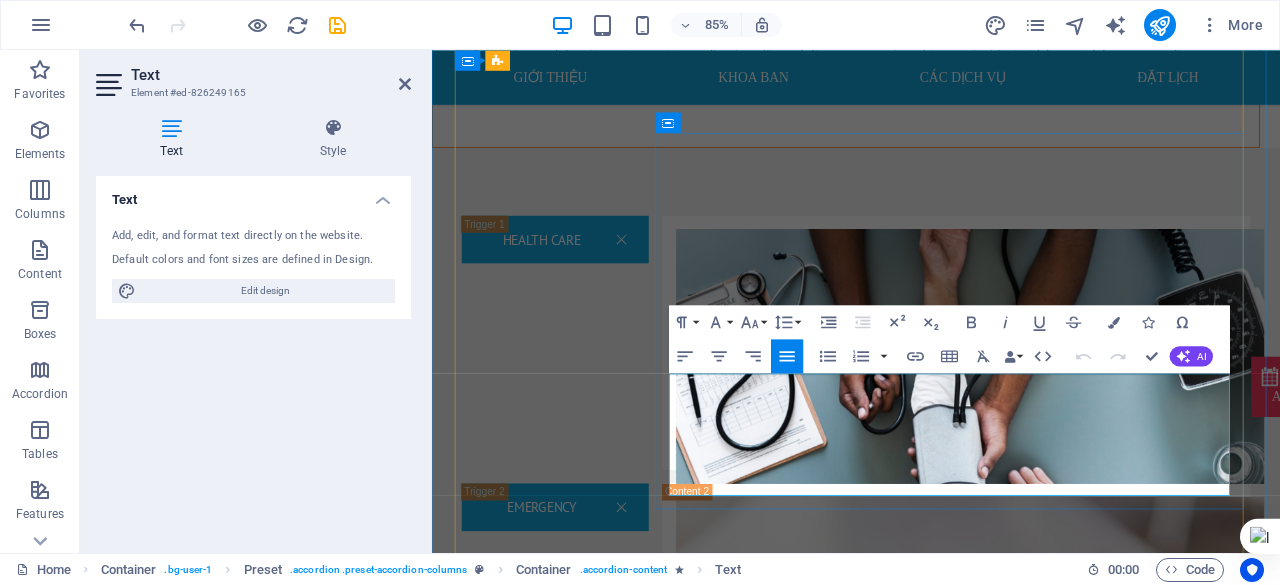 click on "Lorem ipsum dolor sit amet, consetetur sadipscing elitr, sed diam nonumy eirmod tempor invidunt ut labore et dolore magna aliquyam erat, sed diam voluptua. At vero eos et accusam et justo duo dolores et ea rebum. Stet clita kasd gubergren, no sea takimata sanctus est Lorem ipsum dolor sit amet. Lorem ipsum dolor sit amet, consetetur sadipscing elitr, sed diam nonumy eirmod tempor invidunt ut labore et dolore magna aliquyam erat, sed diam voluptua. At vero eos et accusam et justo duo dolores et ea rebum. Stet clita kasd gubergren, no sea takimata sanctus est Lorem ipsum dolor sit amet." at bounding box center (1049, 1374) 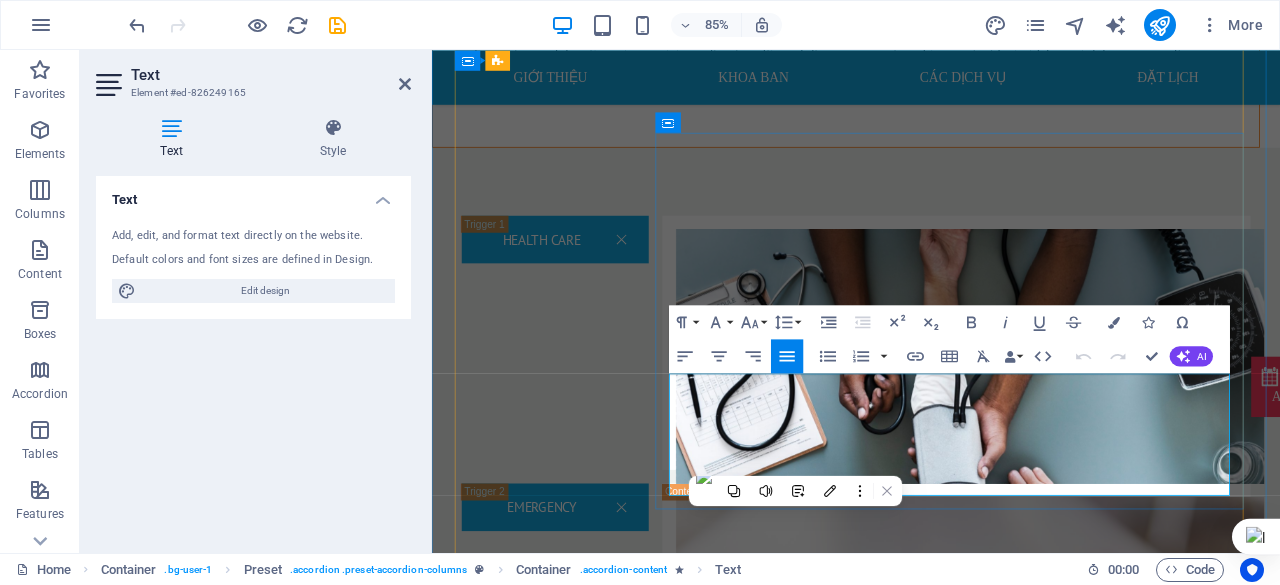 scroll, scrollTop: 2630, scrollLeft: 0, axis: vertical 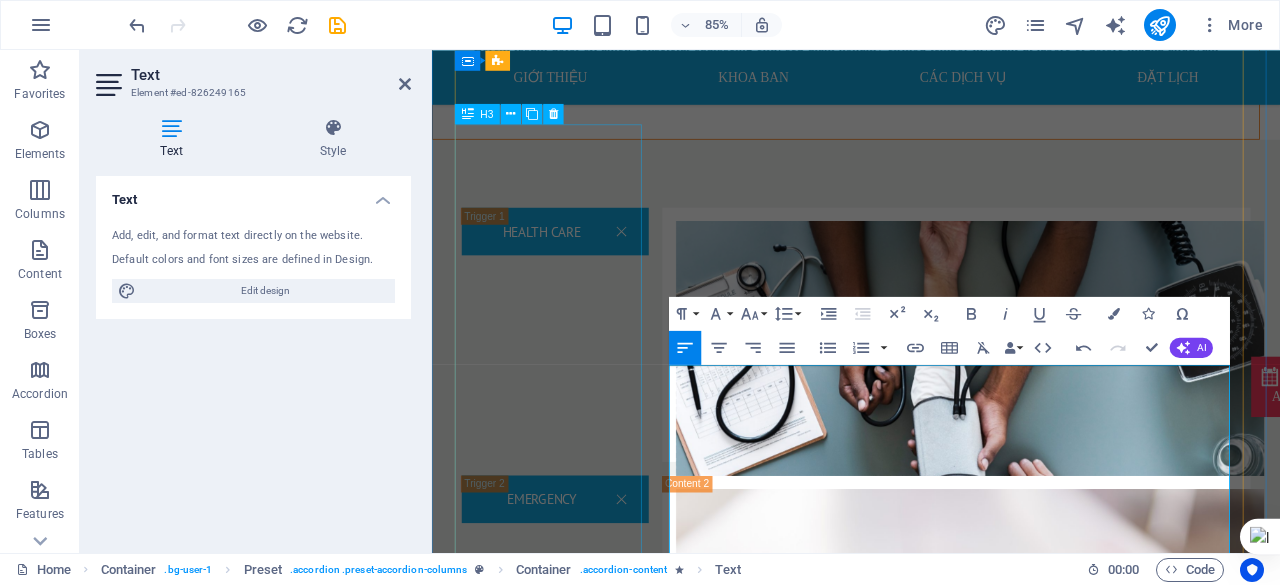click on "Surgery" at bounding box center [577, 1857] 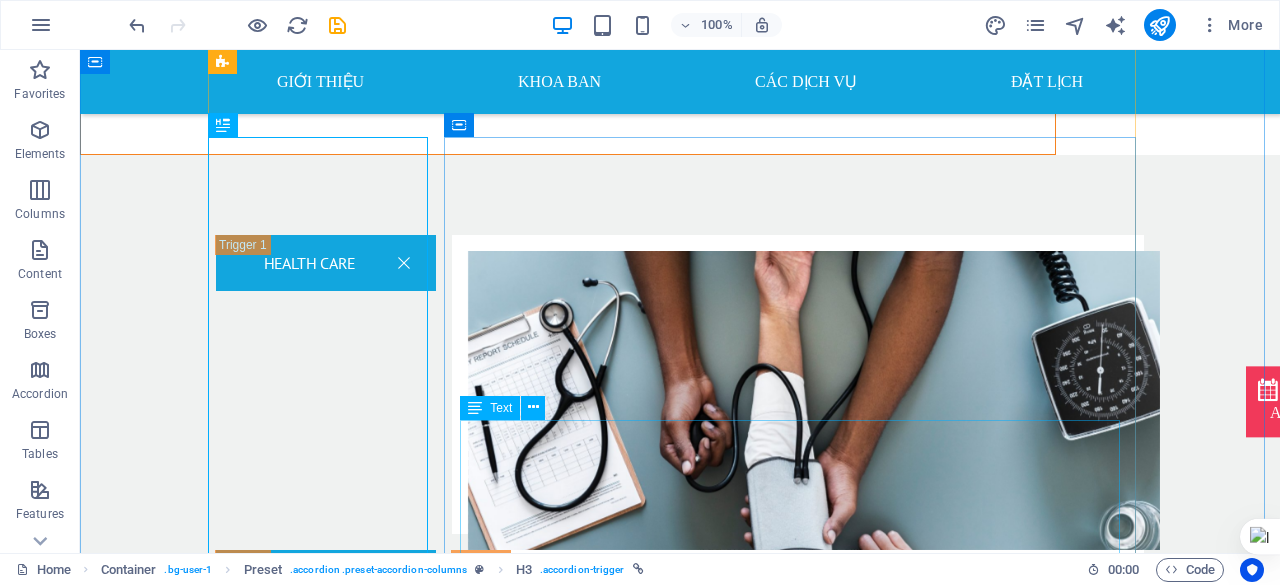 click on "Tiêm: Ozone có thể được tiêm trực tiếp vào cơ bắp, khớp, hoặc các vùng bị tổn thương để giảm viêm và đau.   Truyền máu: Một lượng nhỏ máu được lấy ra, trộn với ozone và sau đó được truyền trở lại cơ thể.   Xông hơi: Ozone được đưa vào cơ thể qua đường hô hấp, thường là trong một phòng xông hơi đặc biệt, để tăng cường lưu thông máu và oxy hóa các mô.   Bôi ngoài da: Ozone được sử dụng trong các sản phẩm chăm sóc da, chẳng hạn như dầu ô liu ozone hóa, để giúp làm sạch, giảm viêm và thúc đẩy quá trình lành vết thương.   Lợi ích tiềm năng của liệu pháp ozone: Giảm đau: Ozone có đặc tính chống viêm và giảm đau, có thể hữu ích trong việc điều trị các bệnh lý như viêm khớp, đau lưng, và đau cơ.   Cải thiện lưu thông máu:   Tăng cường hệ miễn dịch:     Chống oxy hóa:" at bounding box center (798, 1982) 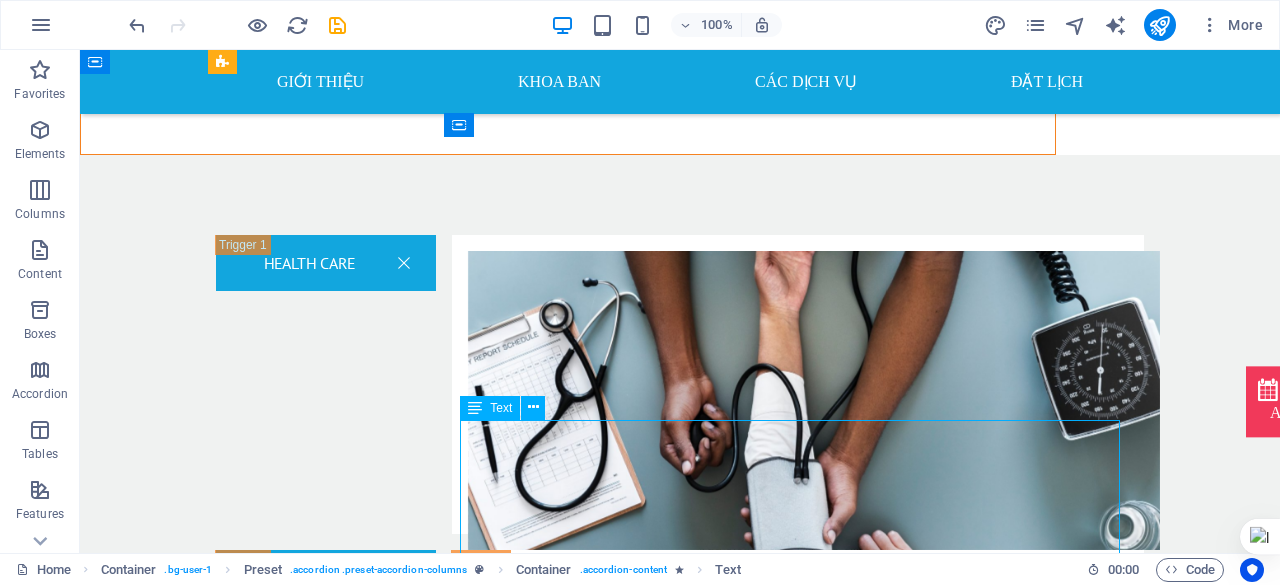 click on "Tiêm: Ozone có thể được tiêm trực tiếp vào cơ bắp, khớp, hoặc các vùng bị tổn thương để giảm viêm và đau.   Truyền máu: Một lượng nhỏ máu được lấy ra, trộn với ozone và sau đó được truyền trở lại cơ thể.   Xông hơi: Ozone được đưa vào cơ thể qua đường hô hấp, thường là trong một phòng xông hơi đặc biệt, để tăng cường lưu thông máu và oxy hóa các mô.   Bôi ngoài da: Ozone được sử dụng trong các sản phẩm chăm sóc da, chẳng hạn như dầu ô liu ozone hóa, để giúp làm sạch, giảm viêm và thúc đẩy quá trình lành vết thương.   Lợi ích tiềm năng của liệu pháp ozone: Giảm đau: Ozone có đặc tính chống viêm và giảm đau, có thể hữu ích trong việc điều trị các bệnh lý như viêm khớp, đau lưng, và đau cơ.   Cải thiện lưu thông máu:   Tăng cường hệ miễn dịch:     Chống oxy hóa:" at bounding box center [798, 1982] 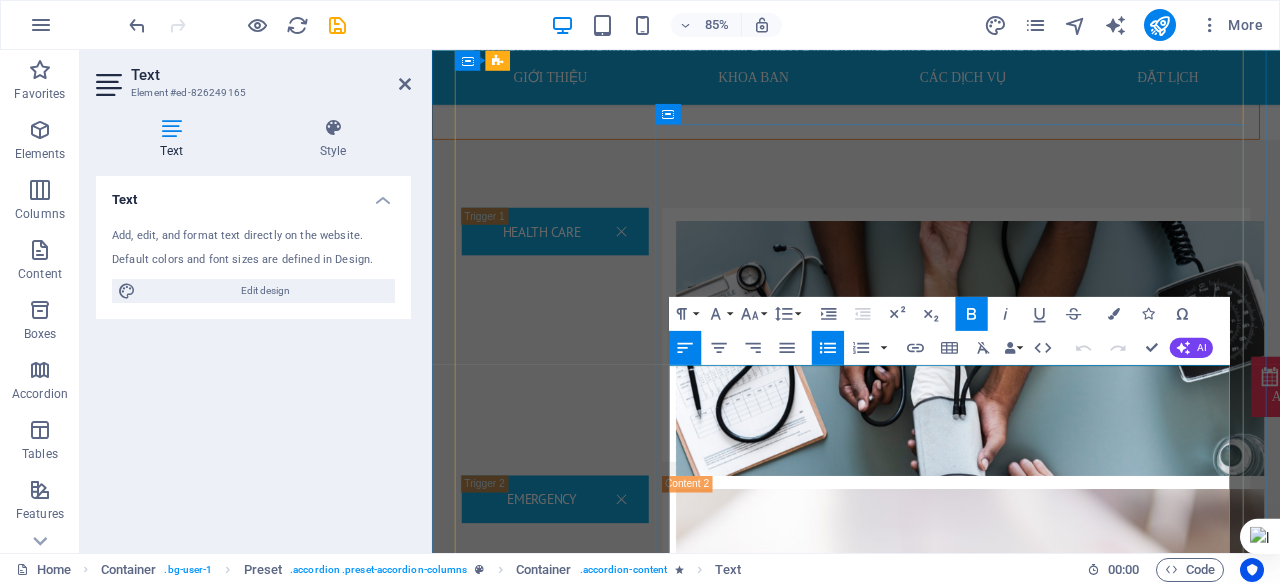 click on "Tiêm: Ozone có thể được tiêm trực tiếp vào cơ bắp, khớp, hoặc các vùng bị tổn thương để giảm viêm và đau." at bounding box center [1061, 1349] 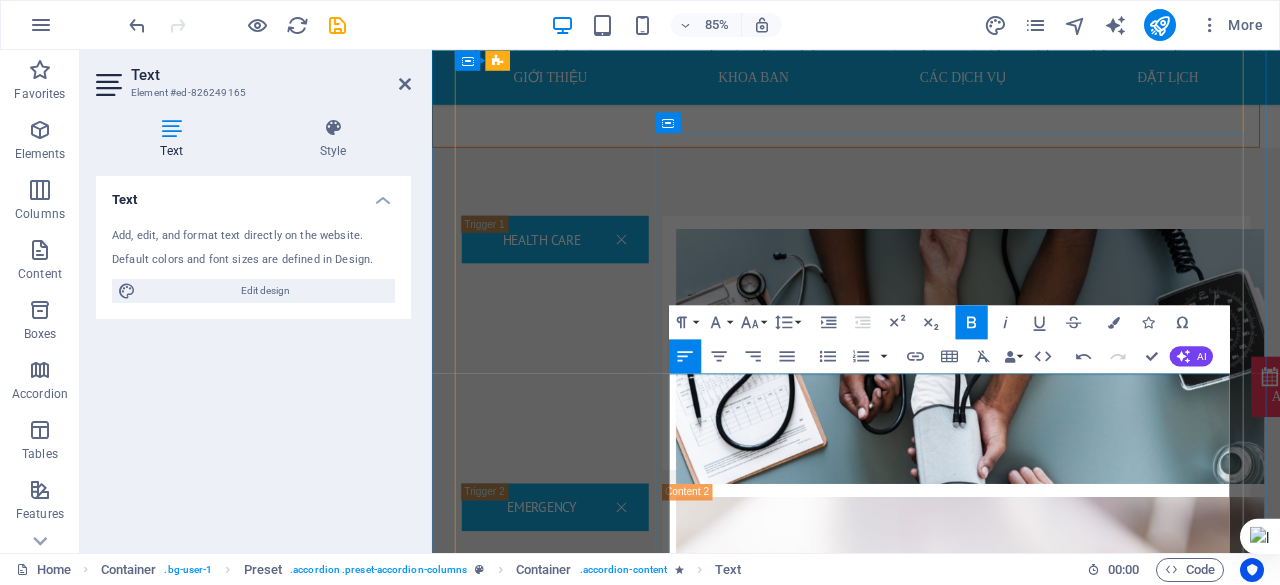 click on "Truyền máu: Một lượng nhỏ máu được lấy ra, trộn với ozone và sau đó được truyền trở lại cơ thể." at bounding box center [1061, 1425] 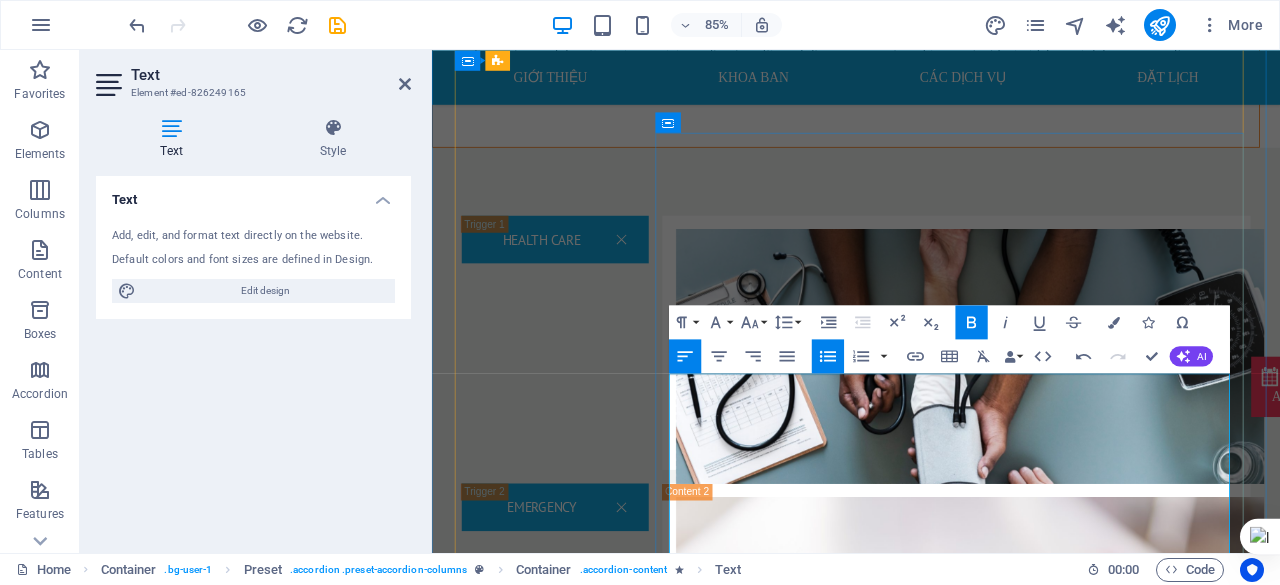 click on "Truyền máu: Một lượng nhỏ máu được lấy ra, trộn với ozone và sau đó được truyền trở lại cơ thể." at bounding box center (1061, 1425) 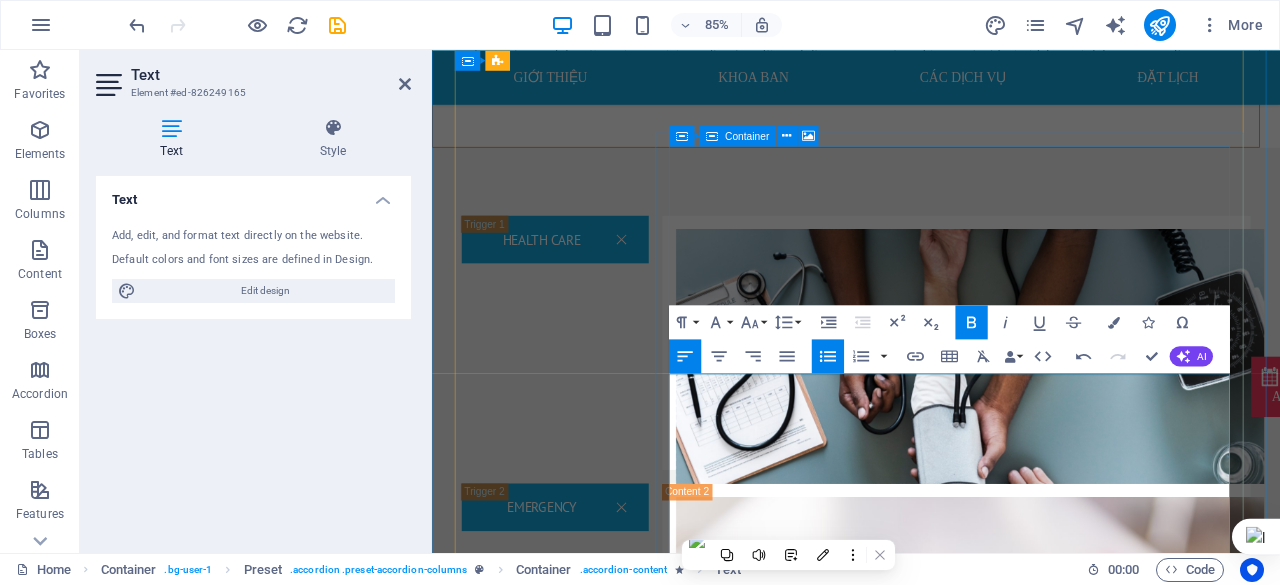 click on "Drop content here or  Add elements  Paste clipboard" at bounding box center (1049, 1306) 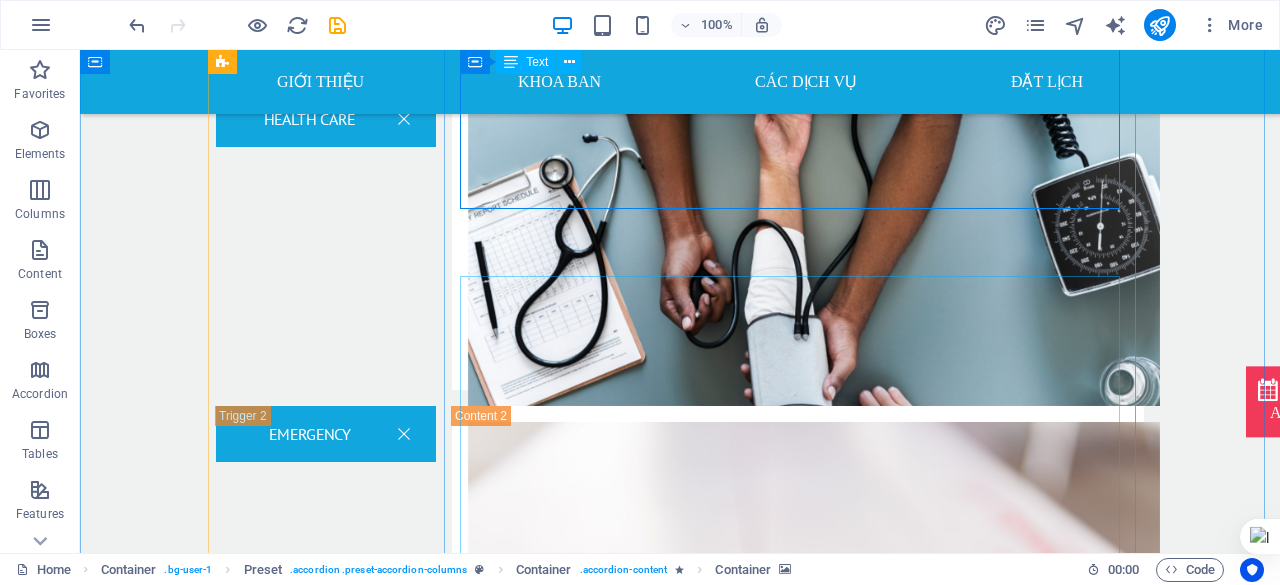 scroll, scrollTop: 2774, scrollLeft: 0, axis: vertical 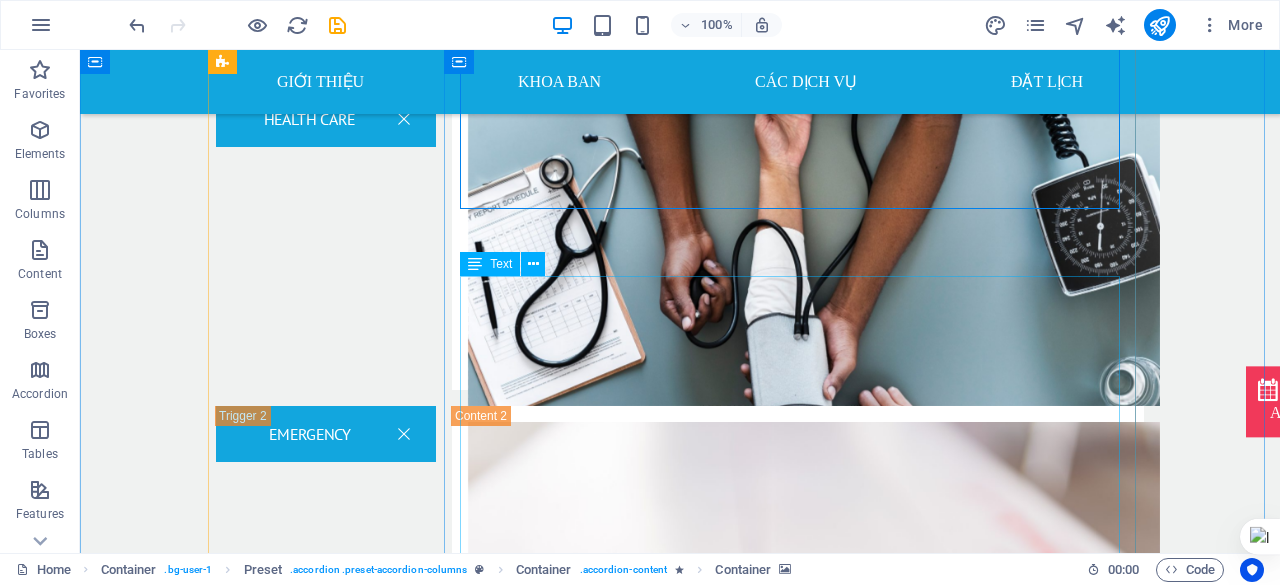 click on "Tiêm: Ozone có thể được tiêm trực tiếp vào cơ bắp, khớp, hoặc các vùng bị tổn thương để giảm viêm và đau.   Truyền máu: Một lượng nhỏ máu được lấy ra, trộn với ozone và sau đó được truyền trở lại cơ thể.   Xông hơi: Ozone được đưa vào cơ thể qua đường hô hấp, thường là trong một phòng xông hơi đặc biệt, để tăng cường lưu thông máu và oxy hóa các mô.   Bôi ngoài da: Ozone được sử dụng trong các sản phẩm chăm sóc da, chẳng hạn như dầu ô liu ozone hóa, để giúp làm sạch, giảm viêm và thúc đẩy quá trình lành vết thương.   Lợi ích tiềm năng của liệu pháp ozone: Giảm đau: Ozone có đặc tính chống viêm và giảm đau, có thể hữu ích trong việc điều trị các bệnh lý như viêm khớp, đau lưng, và đau cơ.   Cải thiện lưu thông máu:   Tăng cường hệ miễn dịch:     Chống oxy hóa:" at bounding box center (798, 1818) 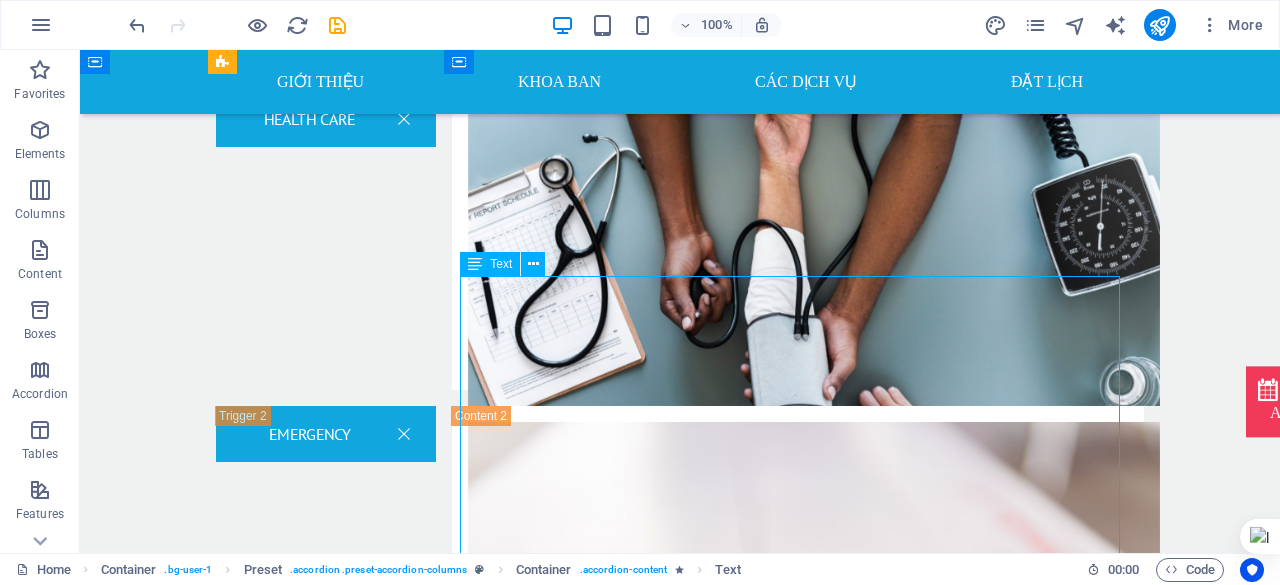 click on "Tiêm: Ozone có thể được tiêm trực tiếp vào cơ bắp, khớp, hoặc các vùng bị tổn thương để giảm viêm và đau.   Truyền máu: Một lượng nhỏ máu được lấy ra, trộn với ozone và sau đó được truyền trở lại cơ thể.   Xông hơi: Ozone được đưa vào cơ thể qua đường hô hấp, thường là trong một phòng xông hơi đặc biệt, để tăng cường lưu thông máu và oxy hóa các mô.   Bôi ngoài da: Ozone được sử dụng trong các sản phẩm chăm sóc da, chẳng hạn như dầu ô liu ozone hóa, để giúp làm sạch, giảm viêm và thúc đẩy quá trình lành vết thương.   Lợi ích tiềm năng của liệu pháp ozone: Giảm đau: Ozone có đặc tính chống viêm và giảm đau, có thể hữu ích trong việc điều trị các bệnh lý như viêm khớp, đau lưng, và đau cơ.   Cải thiện lưu thông máu:   Tăng cường hệ miễn dịch:     Chống oxy hóa:" at bounding box center [798, 1818] 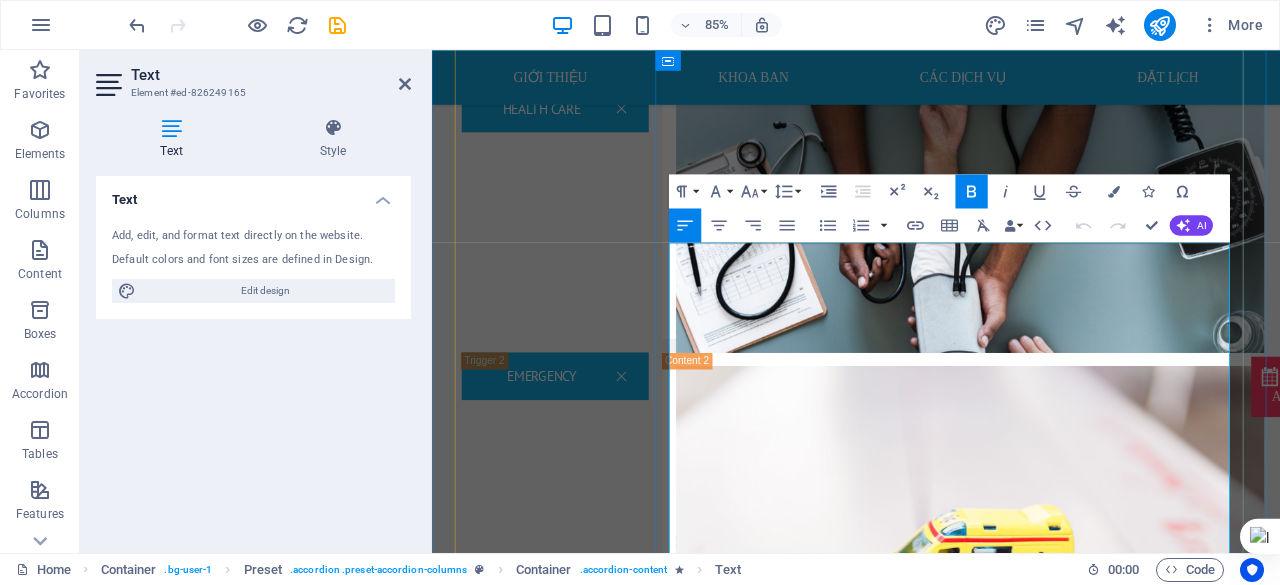 click on "Truyền máu: Một lượng nhỏ máu được lấy ra, trộn với ozone và sau đó được truyền trở lại cơ thể." at bounding box center (1061, 1271) 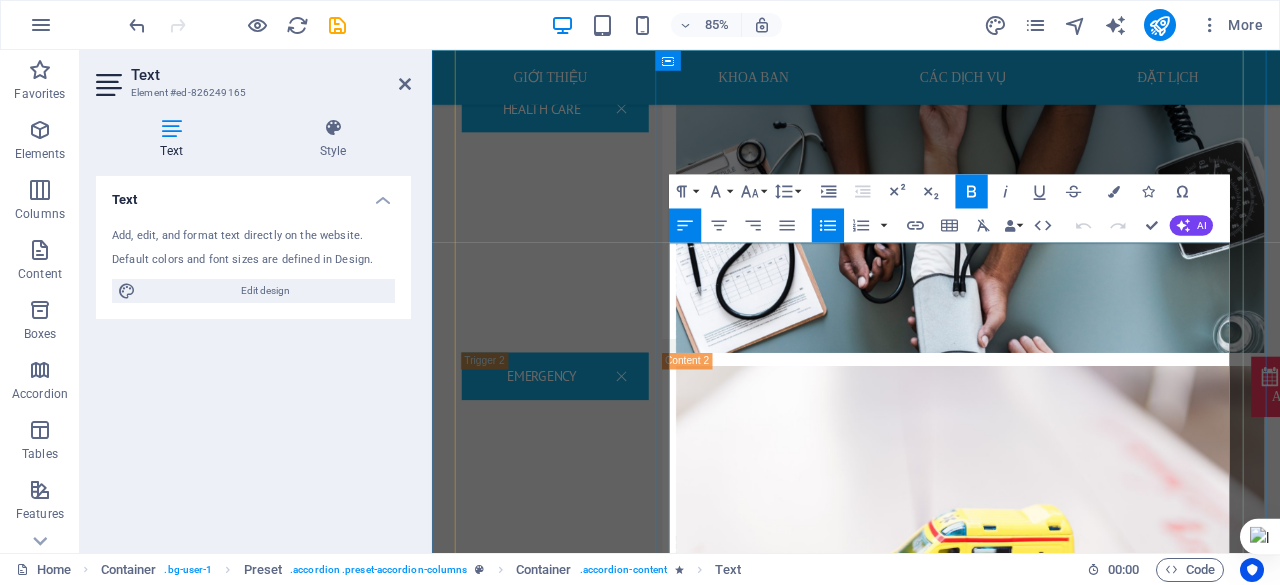 click on "Truyền máu: Một lượng nhỏ máu được lấy ra, trộn với ozone và sau đó được truyền trở lại cơ thể." at bounding box center [1061, 1271] 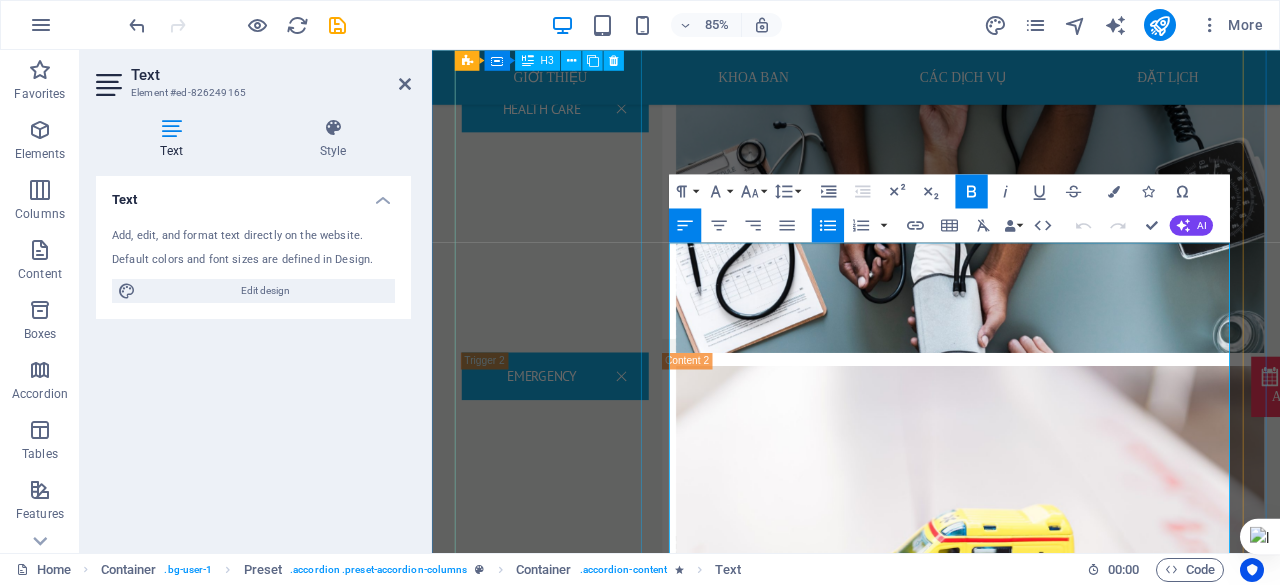 click on "Surgery" at bounding box center (577, 1698) 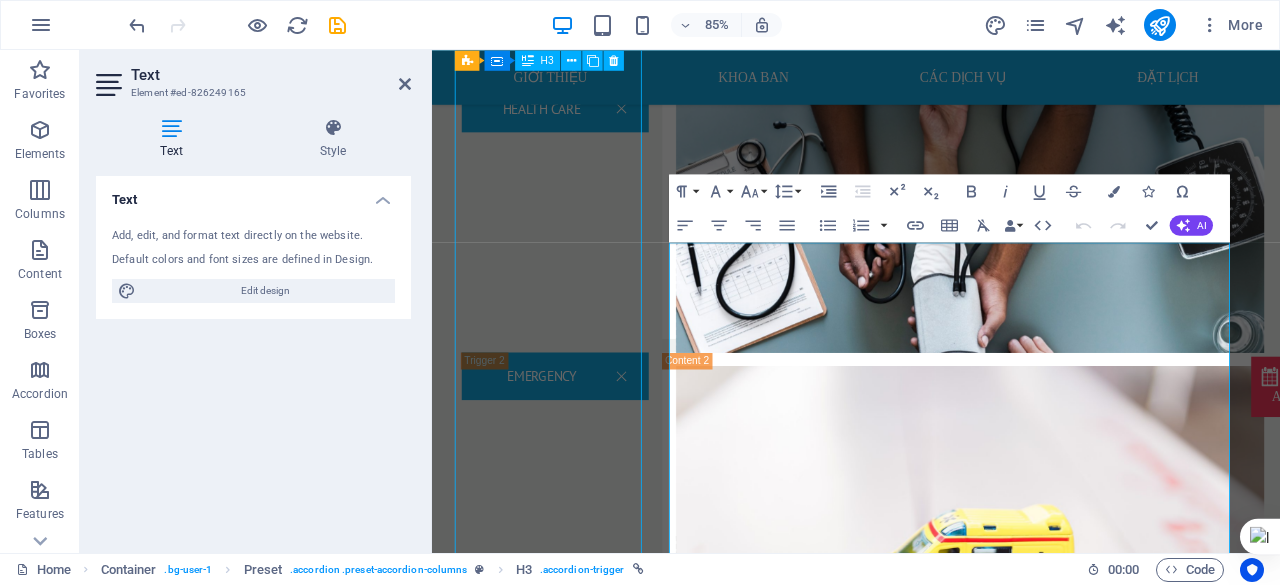 click on "Surgery" at bounding box center [577, 1698] 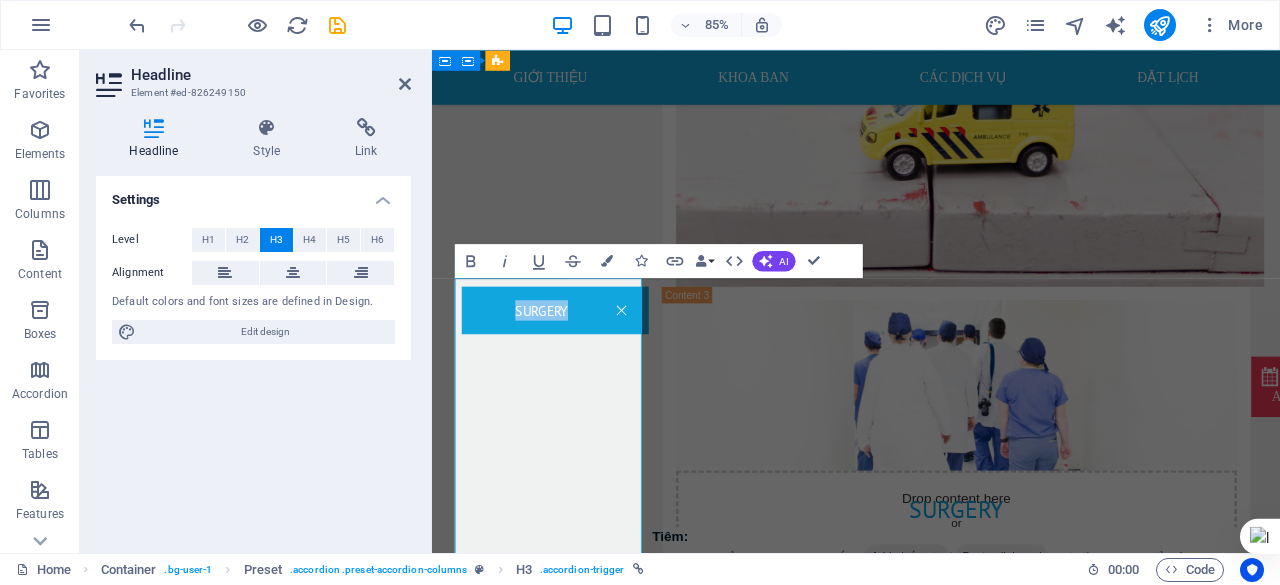 scroll, scrollTop: 2449, scrollLeft: 0, axis: vertical 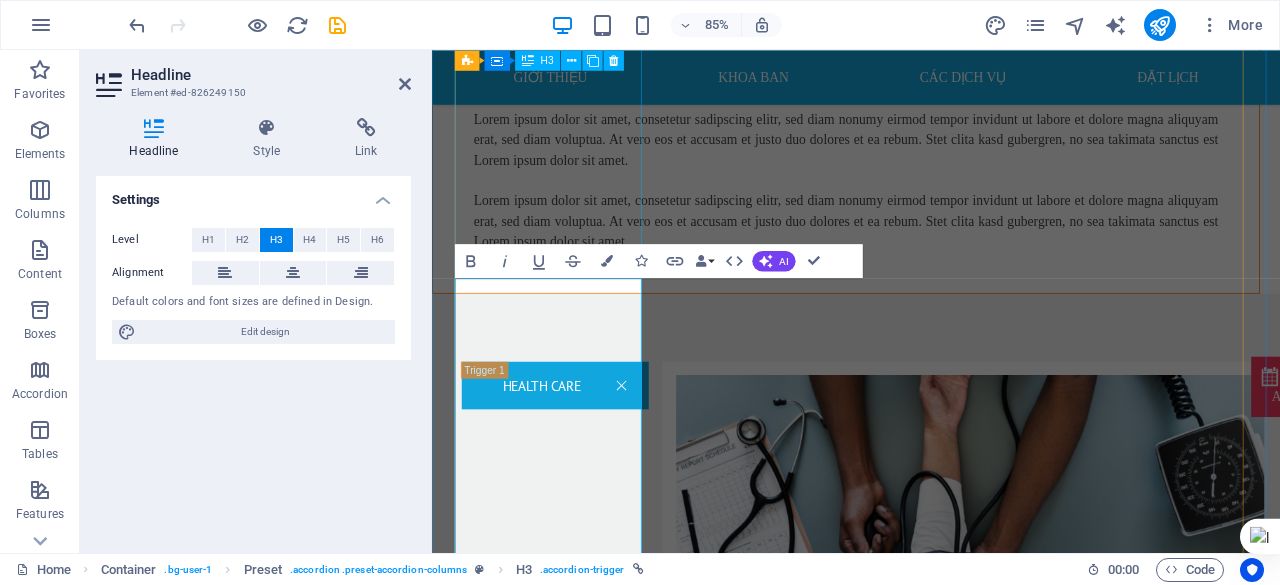 click on "Emergency" at bounding box center (577, 956) 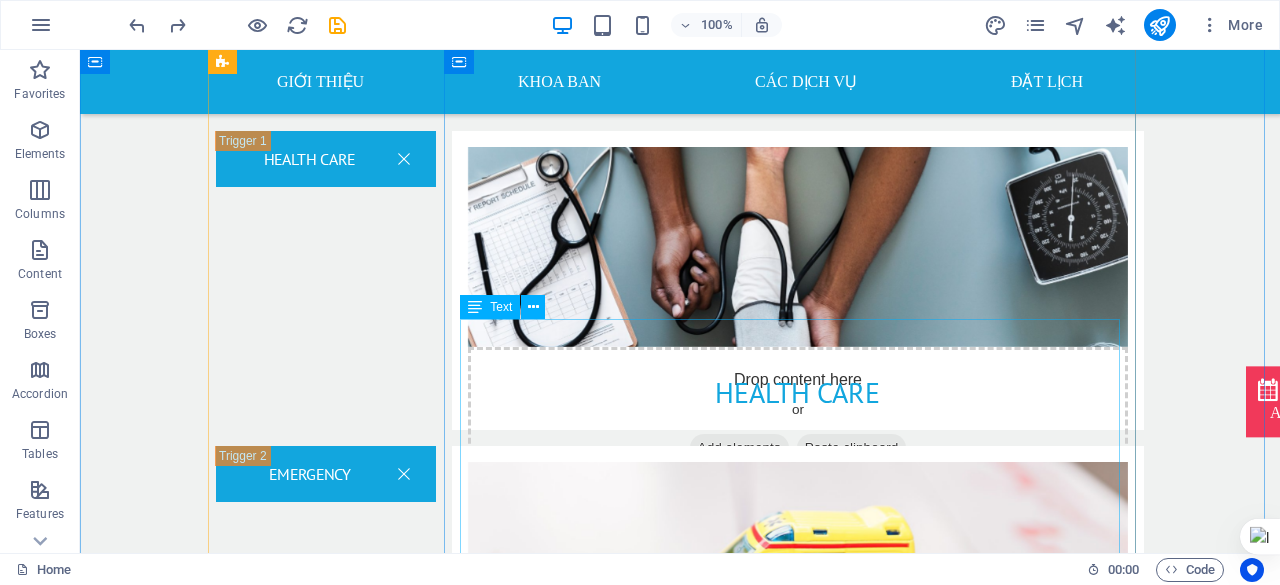 scroll, scrollTop: 2727, scrollLeft: 0, axis: vertical 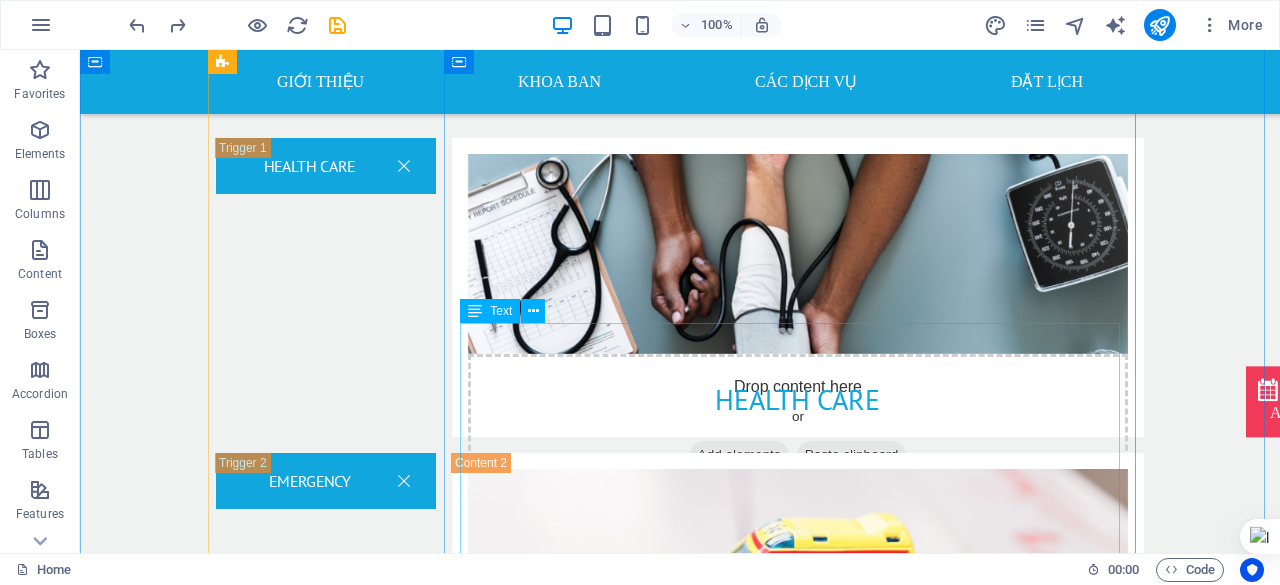 click on "Tiêm: Ozone có thể được tiêm trực tiếp vào cơ bắp, khớp, hoặc các vùng bị tổn thương để giảm viêm và đau.   Truyền máu: Một lượng nhỏ máu được lấy ra, trộn với ozone và sau đó được truyền trở lại cơ thể.   Xông hơi: Ozone được đưa vào cơ thể qua đường hô hấp, thường là trong một phòng xông hơi đặc biệt, để tăng cường lưu thông máu và oxy hóa các mô.   Bôi ngoài da: Ozone được sử dụng trong các sản phẩm chăm sóc da, chẳng hạn như dầu ô liu ozone hóa, để giúp làm sạch, giảm viêm và thúc đẩy quá trình lành vết thương.   Lợi ích tiềm năng của liệu pháp ozone: Giảm đau: Ozone có đặc tính chống viêm và giảm đau, có thể hữu ích trong việc điều trị các bệnh lý như viêm khớp, đau lưng, và đau cơ.   Cải thiện lưu thông máu:   Tăng cường hệ miễn dịch:     Chống oxy hóa:" at bounding box center [798, 1885] 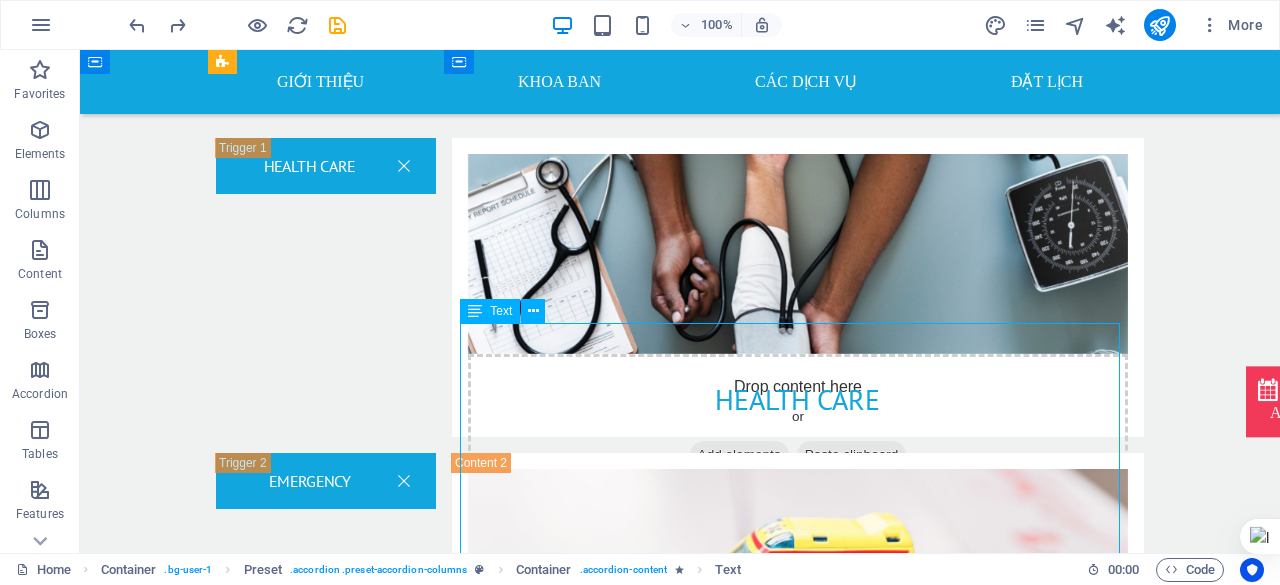 click on "Tiêm: Ozone có thể được tiêm trực tiếp vào cơ bắp, khớp, hoặc các vùng bị tổn thương để giảm viêm và đau.   Truyền máu: Một lượng nhỏ máu được lấy ra, trộn với ozone và sau đó được truyền trở lại cơ thể.   Xông hơi: Ozone được đưa vào cơ thể qua đường hô hấp, thường là trong một phòng xông hơi đặc biệt, để tăng cường lưu thông máu và oxy hóa các mô.   Bôi ngoài da: Ozone được sử dụng trong các sản phẩm chăm sóc da, chẳng hạn như dầu ô liu ozone hóa, để giúp làm sạch, giảm viêm và thúc đẩy quá trình lành vết thương.   Lợi ích tiềm năng của liệu pháp ozone: Giảm đau: Ozone có đặc tính chống viêm và giảm đau, có thể hữu ích trong việc điều trị các bệnh lý như viêm khớp, đau lưng, và đau cơ.   Cải thiện lưu thông máu:   Tăng cường hệ miễn dịch:     Chống oxy hóa:" at bounding box center (798, 1885) 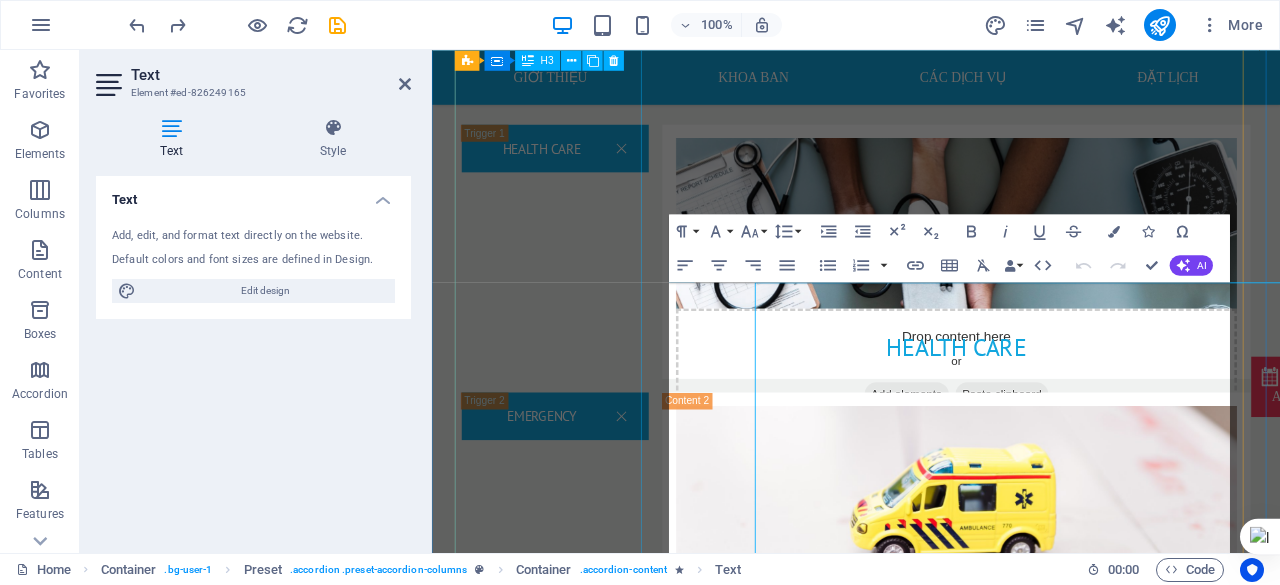 drag, startPoint x: 890, startPoint y: 349, endPoint x: 556, endPoint y: 401, distance: 338.02368 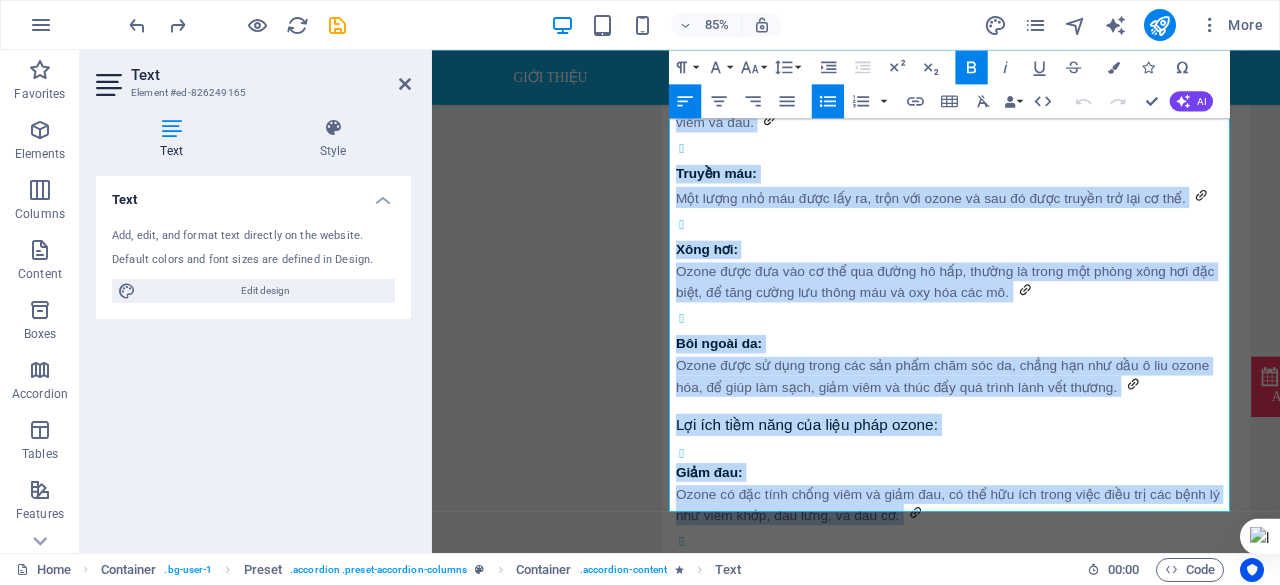 scroll, scrollTop: 3940, scrollLeft: 0, axis: vertical 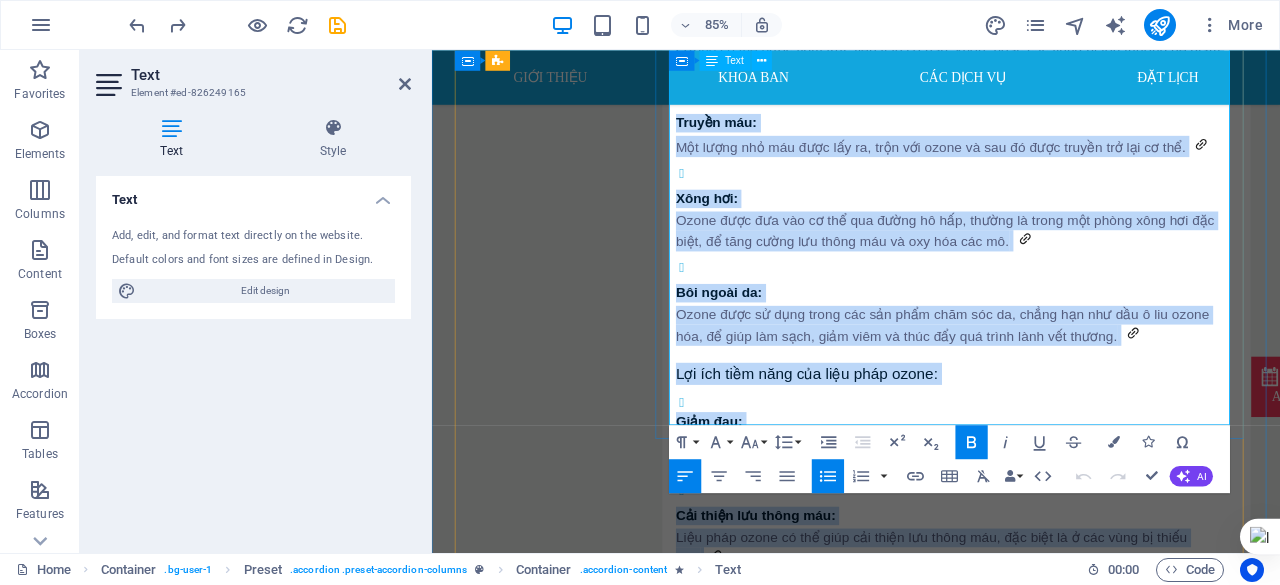 drag, startPoint x: 711, startPoint y: 341, endPoint x: 945, endPoint y: 448, distance: 257.3033 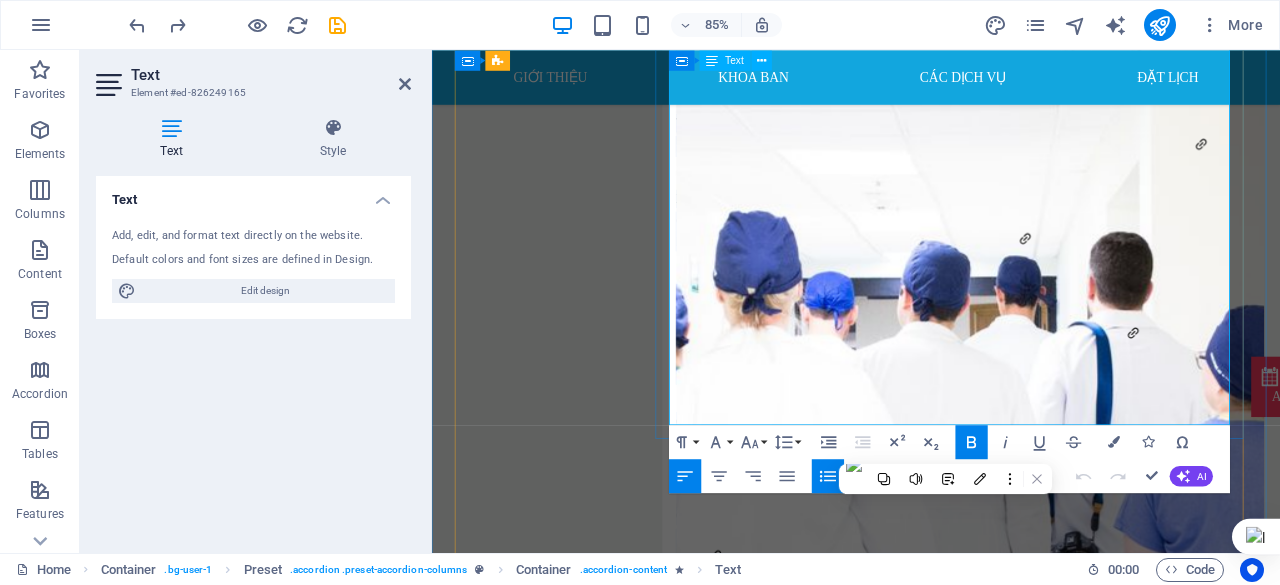 type 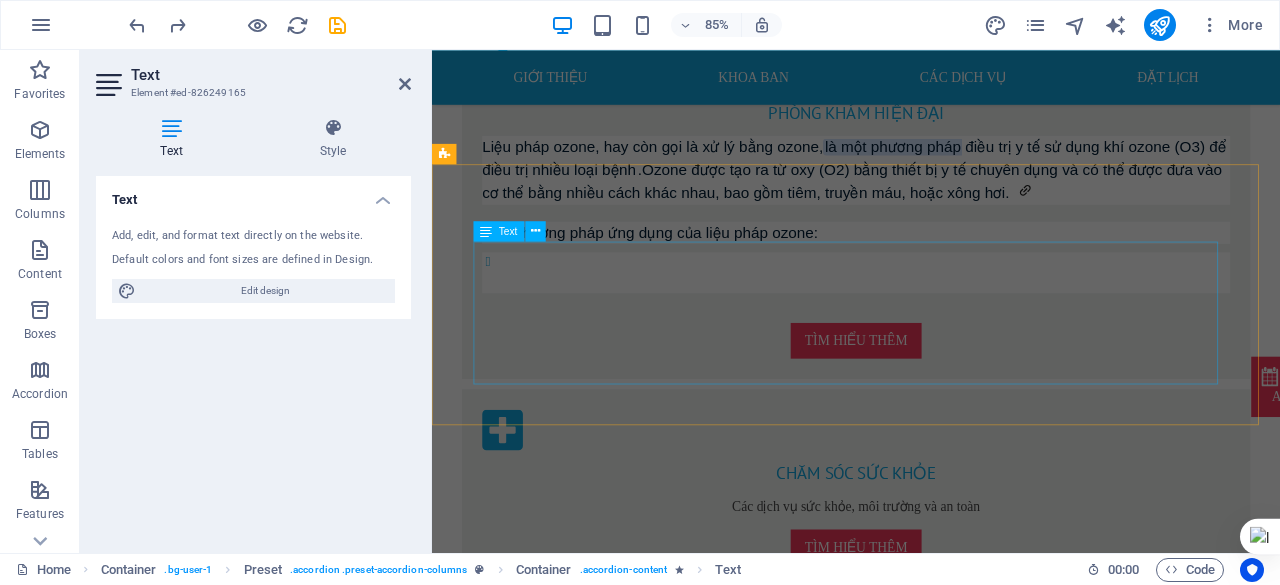 scroll, scrollTop: 1422, scrollLeft: 0, axis: vertical 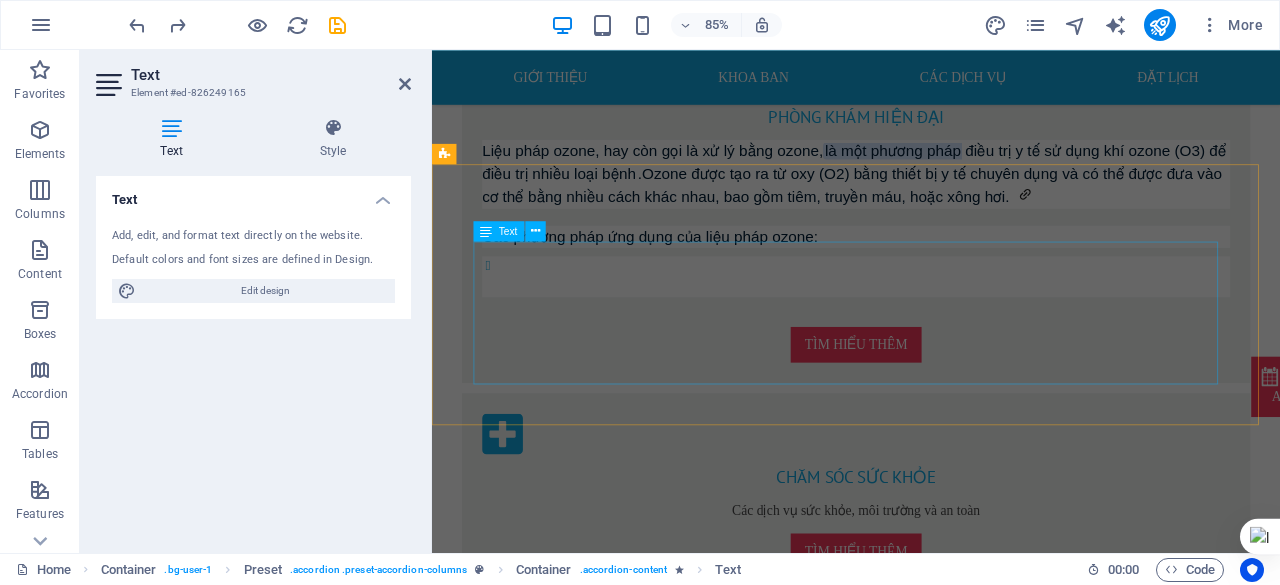 click on "Lorem ipsum dolor sit amet, consetetur sadipscing elitr, sed diam nonumy eirmod tempor invidunt ut labore et dolore magna aliquyam erat, sed diam voluptua. At vero eos et accusam et justo duo dolores et ea rebum. Stet clita kasd gubergren, no sea takimata sanctus est Lorem ipsum dolor sit amet.  Lorem ipsum dolor sit amet, consetetur sadipscing elitr, sed diam nonumy eirmod tempor invidunt ut labore et dolore magna aliquyam erat, sed diam voluptua. At vero eos et accusam et justo duo dolores et ea rebum. Stet clita kasd gubergren, no sea takimata sanctus est Lorem ipsum dolor sit amet." at bounding box center (919, 1230) 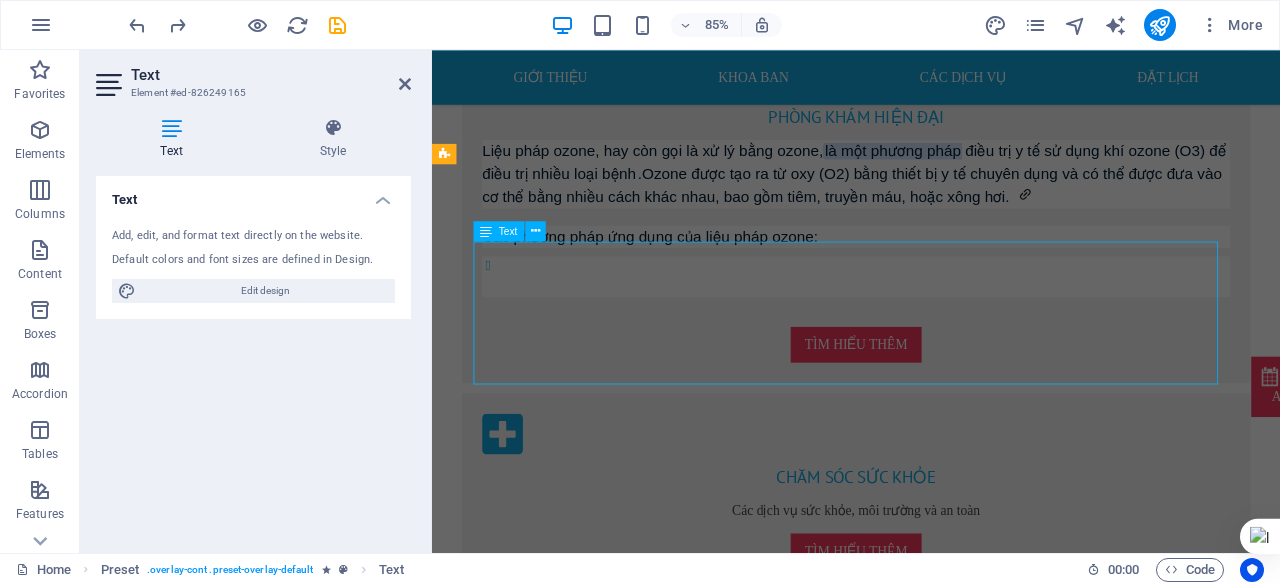 click on "Lorem ipsum dolor sit amet, consetetur sadipscing elitr, sed diam nonumy eirmod tempor invidunt ut labore et dolore magna aliquyam erat, sed diam voluptua. At vero eos et accusam et justo duo dolores et ea rebum. Stet clita kasd gubergren, no sea takimata sanctus est Lorem ipsum dolor sit amet.  Lorem ipsum dolor sit amet, consetetur sadipscing elitr, sed diam nonumy eirmod tempor invidunt ut labore et dolore magna aliquyam erat, sed diam voluptua. At vero eos et accusam et justo duo dolores et ea rebum. Stet clita kasd gubergren, no sea takimata sanctus est Lorem ipsum dolor sit amet." at bounding box center (919, 1230) 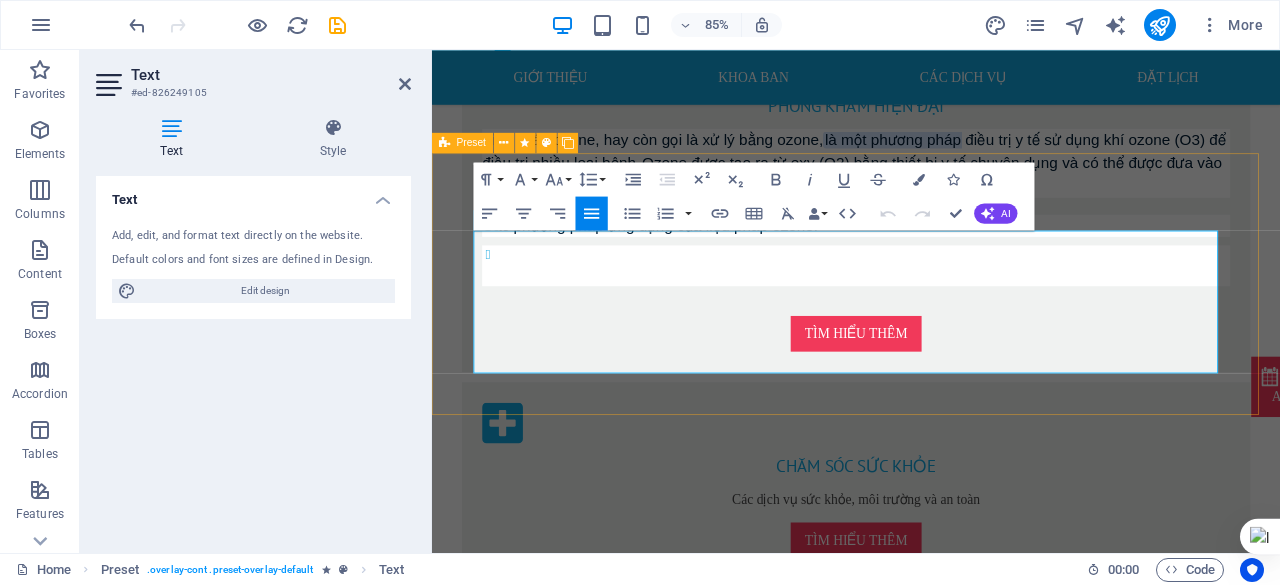 drag, startPoint x: 690, startPoint y: 421, endPoint x: 469, endPoint y: 273, distance: 265.9793 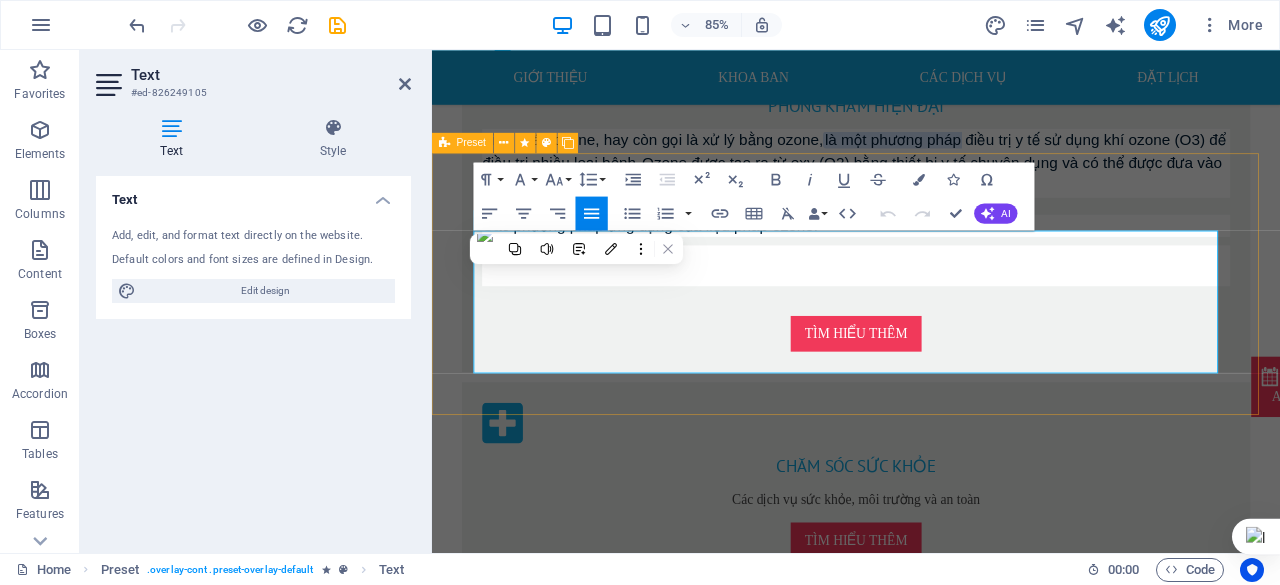 scroll, scrollTop: 1444, scrollLeft: 0, axis: vertical 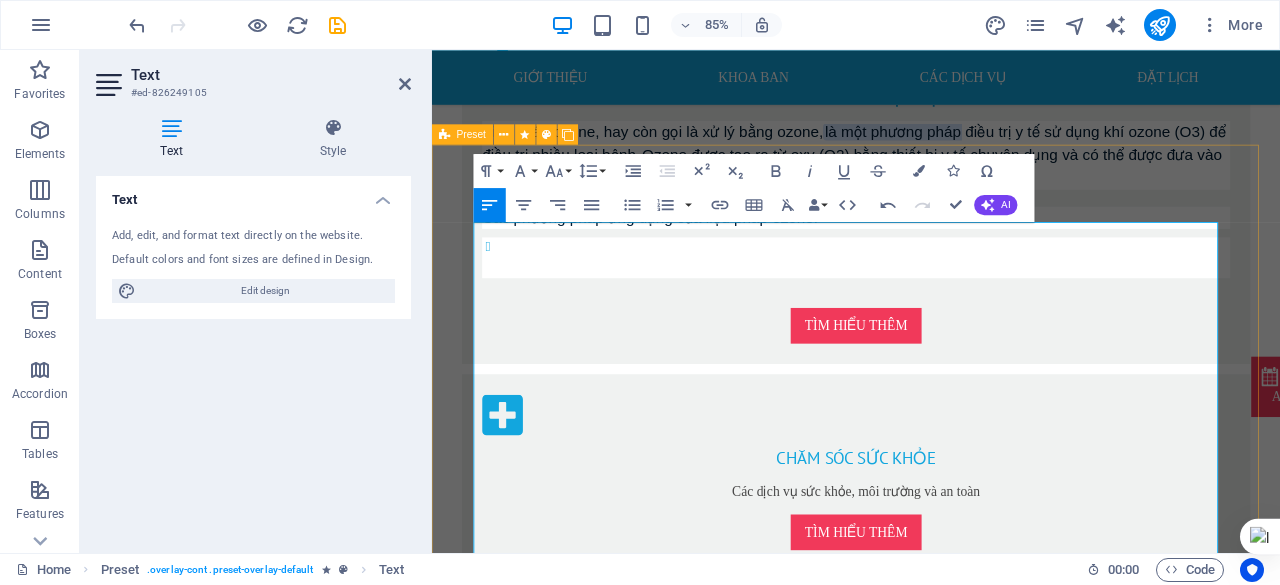 click on "Tiêm: Ozone có thể được tiêm trực tiếp vào cơ bắp, khớp, hoặc các vùng bị tổn thương để giảm viêm và đau.   Truyền máu: Một lượng nhỏ máu được lấy ra, trộn với ozone và sau đó được truyền trở lại cơ thể.   Xông hơi: Ozone được đưa vào cơ thể qua đường hô hấp, thường là trong một phòng xông hơi đặc biệt, để tăng cường lưu thông máu và oxy hóa các mô.   Bôi ngoài da: Ozone được sử dụng trong các sản phẩm chăm sóc da, chẳng hạn như dầu ô liu ozone hóa, để giúp làm sạch, giảm viêm và thúc đẩy quá trình lành vết thương.   Lợi ích tiềm năng của liệu pháp ozone: Giảm đau: Ozone có đặc tính chống viêm và giảm đau, có thể hữu ích trong việc điều trị các bệnh lý như viêm khớp, đau lưng, và đau cơ.   Cải thiện lưu thông máu:   Tăng cường hệ miễn dịch:         Lưu ý:" at bounding box center [919, 1751] 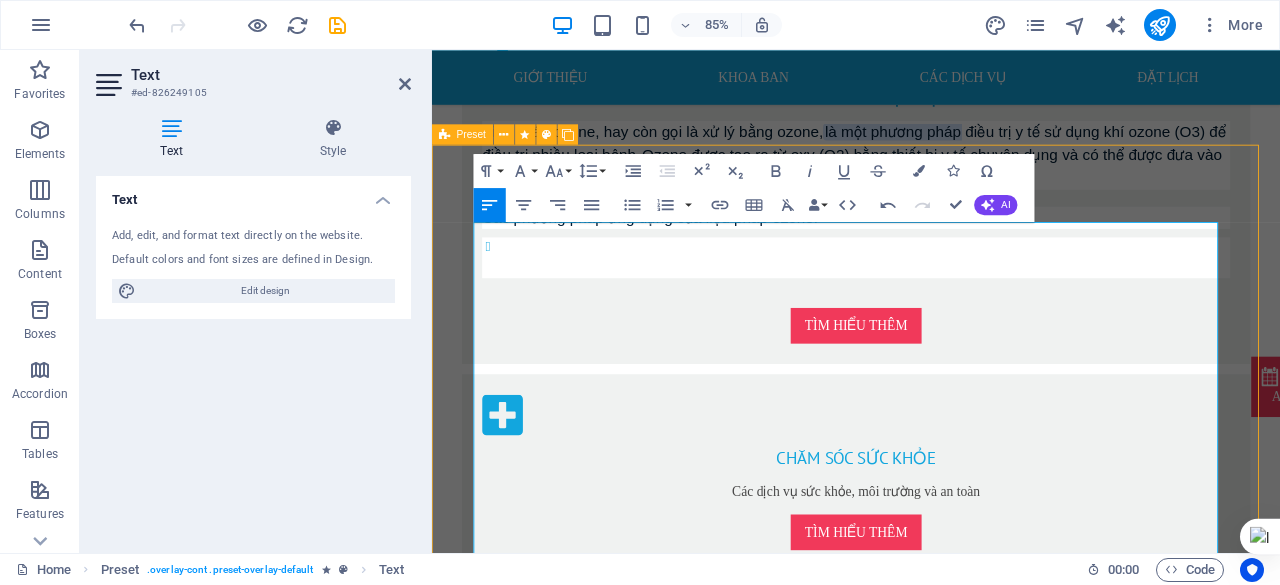 click on "Tiêm: Ozone có thể được tiêm trực tiếp vào cơ bắp, khớp, hoặc các vùng bị tổn thương để giảm viêm và đau.   Truyền máu: Một lượng nhỏ máu được lấy ra, trộn với ozone và sau đó được truyền trở lại cơ thể.   Xông hơi: Ozone được đưa vào cơ thể qua đường hô hấp, thường là trong một phòng xông hơi đặc biệt, để tăng cường lưu thông máu và oxy hóa các mô.   Bôi ngoài da: Ozone được sử dụng trong các sản phẩm chăm sóc da, chẳng hạn như dầu ô liu ozone hóa, để giúp làm sạch, giảm viêm và thúc đẩy quá trình lành vết thương.   Lợi ích tiềm năng của liệu pháp ozone: Giảm đau: Ozone có đặc tính chống viêm và giảm đau, có thể hữu ích trong việc điều trị các bệnh lý như viêm khớp, đau lưng, và đau cơ.   Cải thiện lưu thông máu:   Tăng cường hệ miễn dịch:         Lưu ý:" at bounding box center [919, 1751] 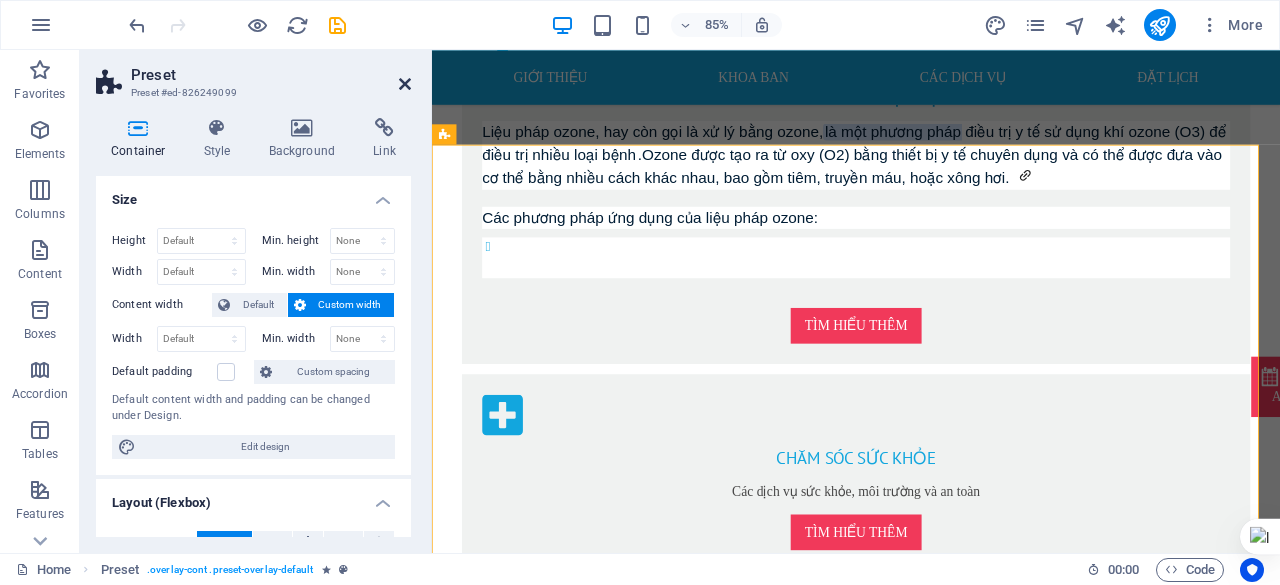 click at bounding box center [405, 84] 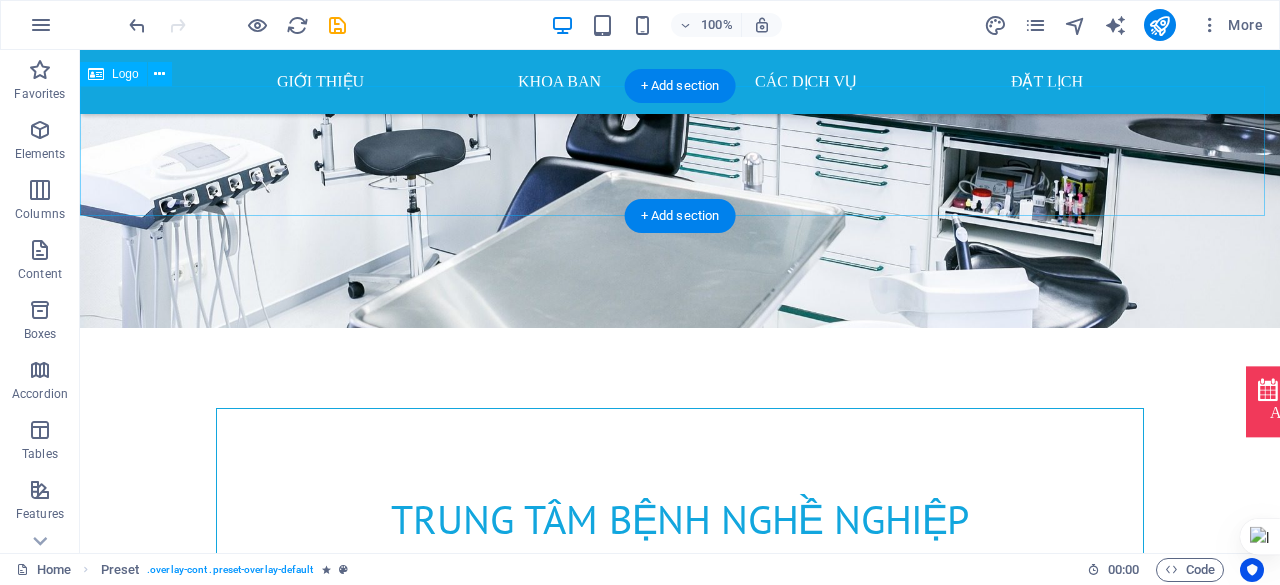 scroll, scrollTop: 0, scrollLeft: 0, axis: both 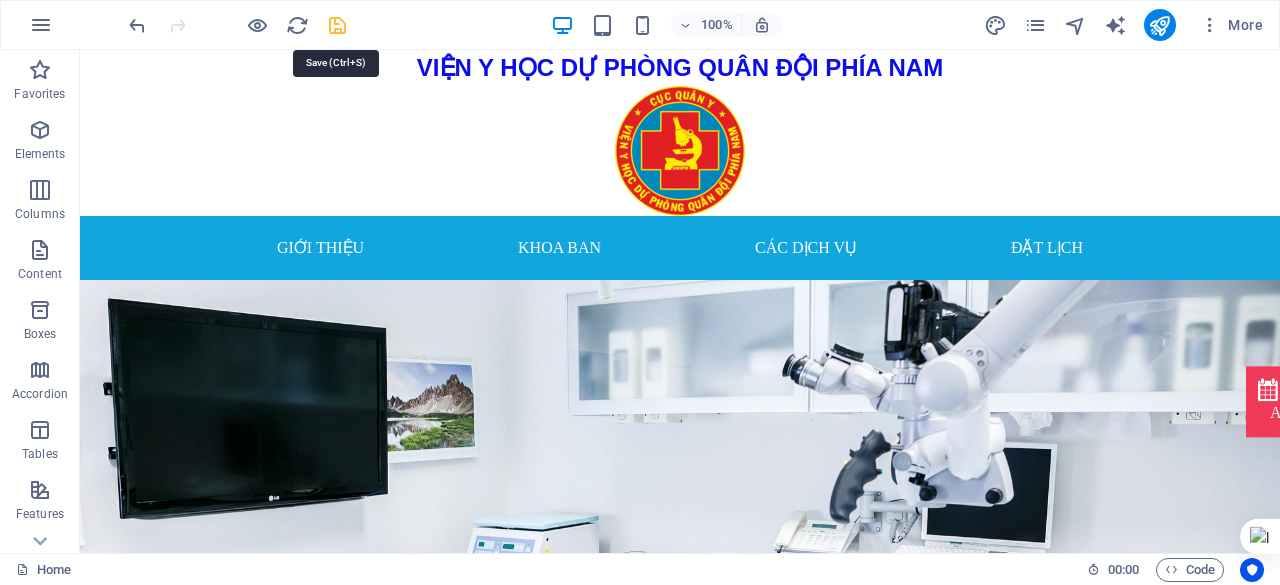 click at bounding box center (337, 25) 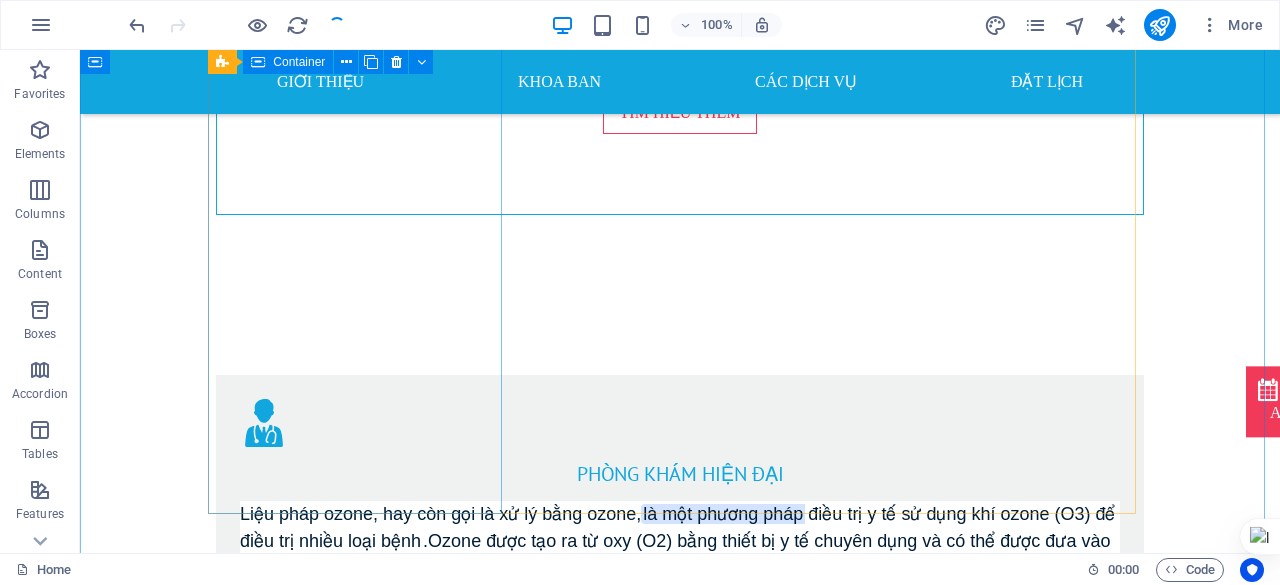 scroll, scrollTop: 1013, scrollLeft: 0, axis: vertical 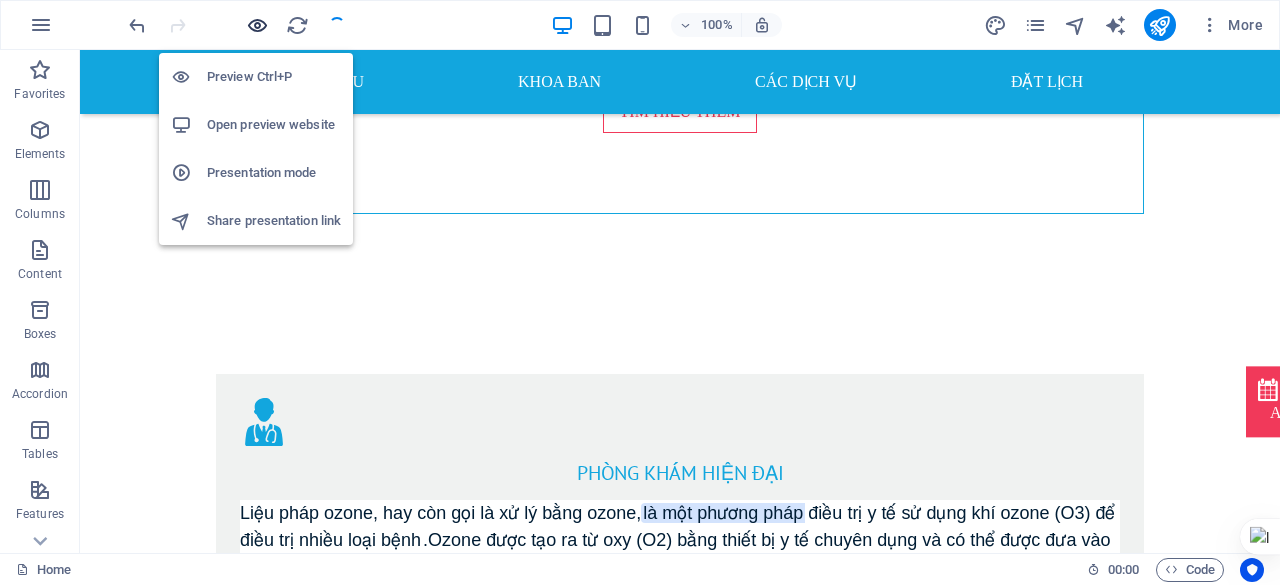 click at bounding box center (257, 25) 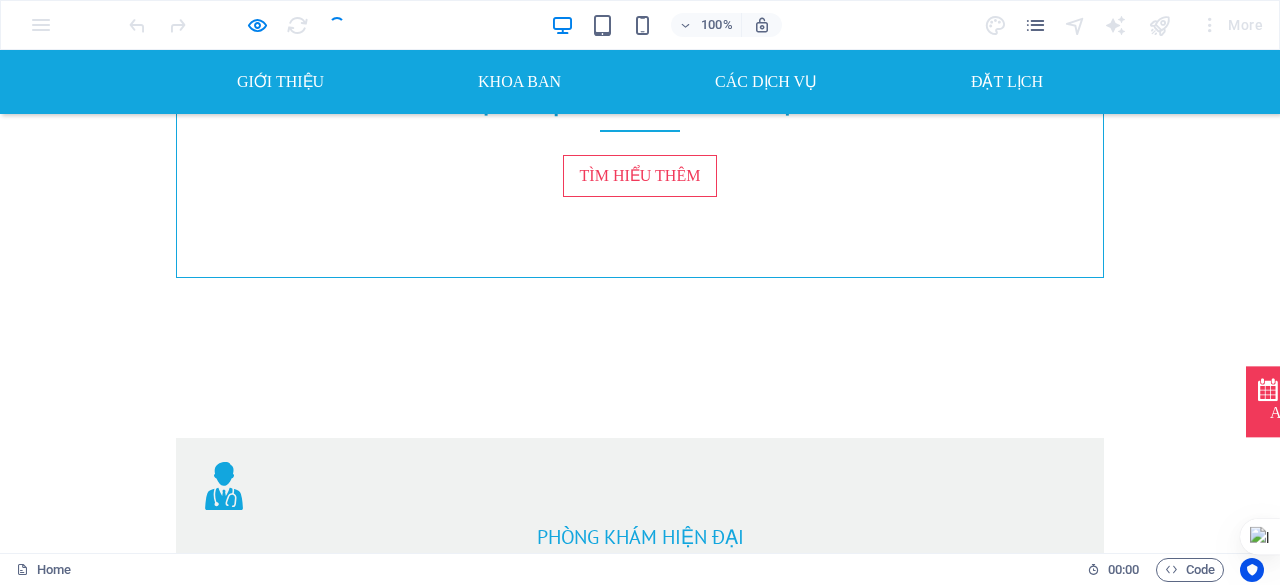 click on "Tìm hiểu thêm" at bounding box center (640, 805) 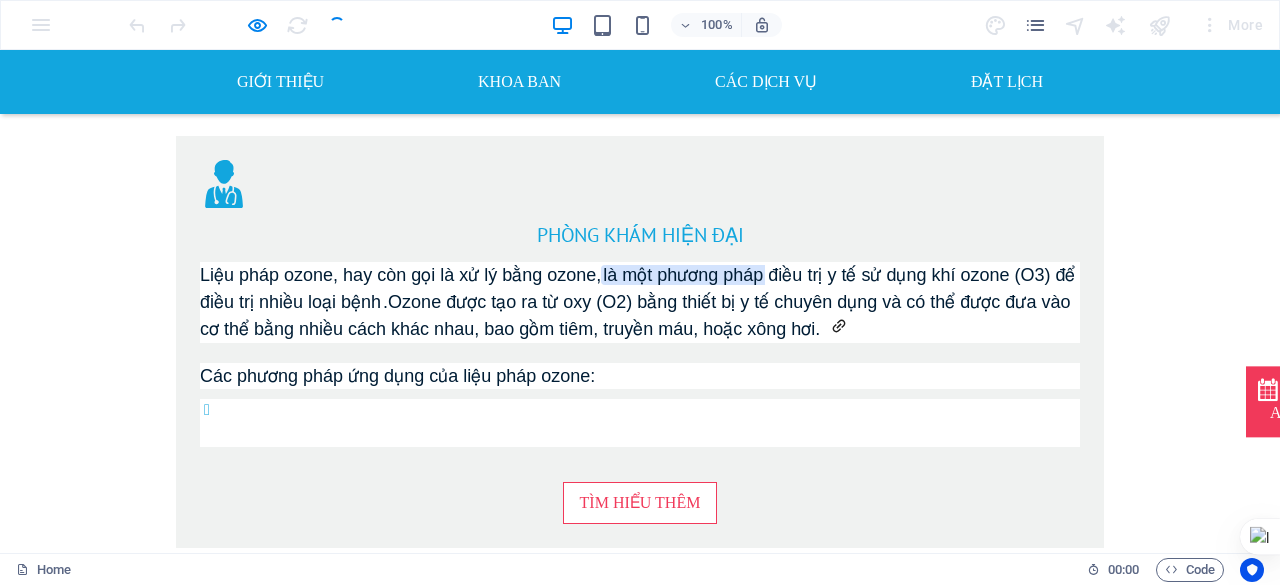 scroll, scrollTop: 1326, scrollLeft: 0, axis: vertical 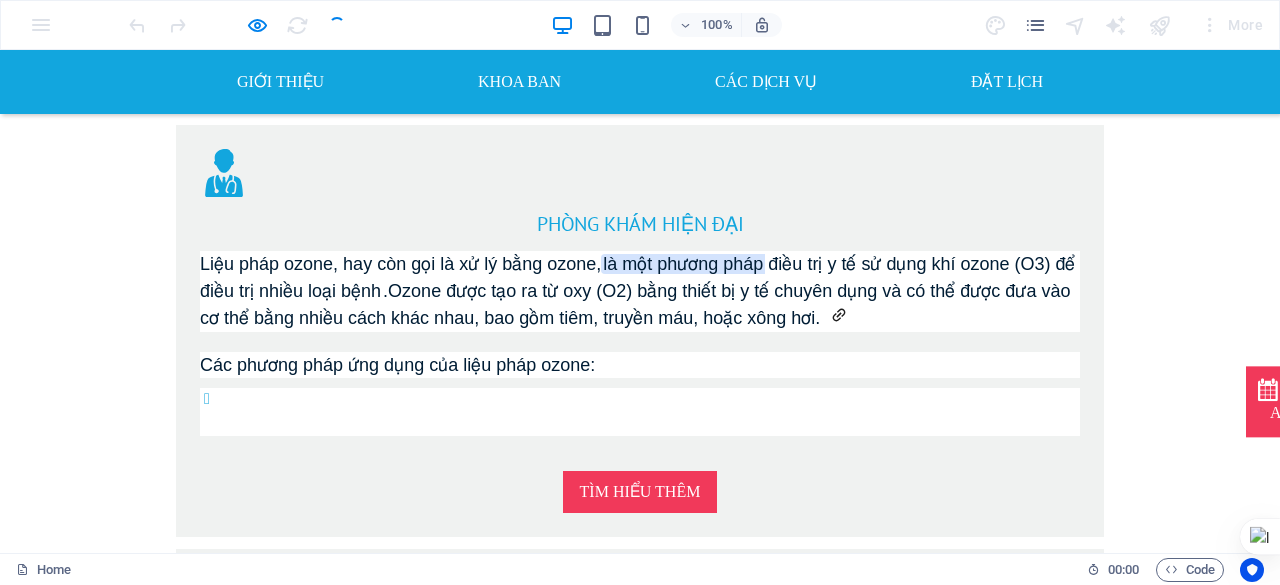 click on "Tìm hiểu thêm" at bounding box center (640, 492) 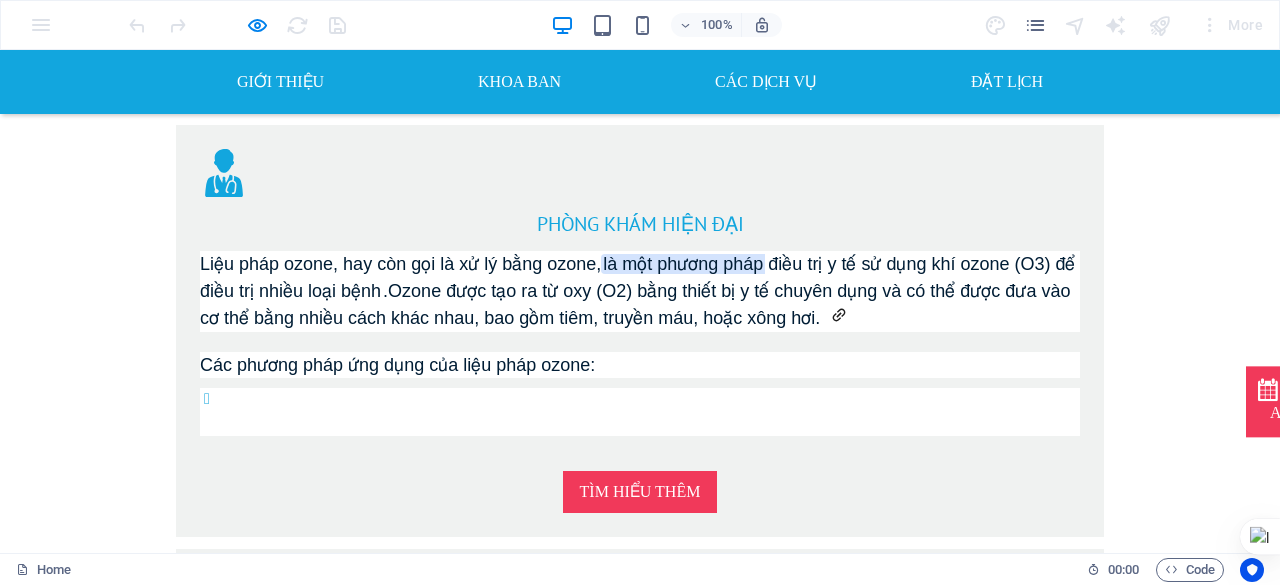 click on "Tìm hiểu thêm" at bounding box center (640, 492) 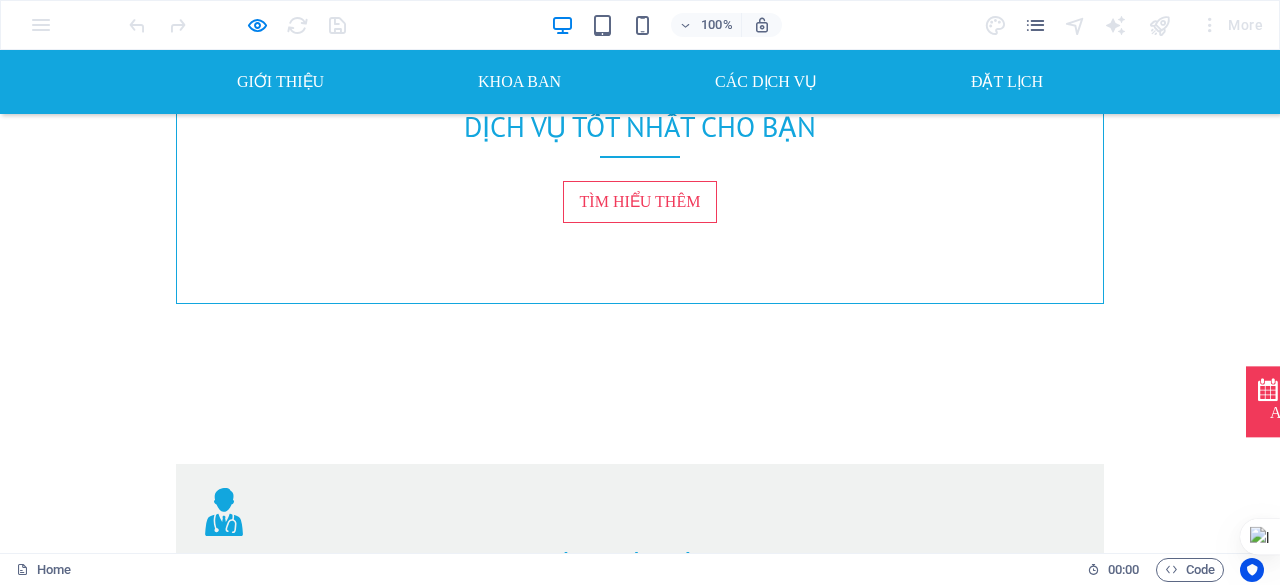 scroll, scrollTop: 991, scrollLeft: 0, axis: vertical 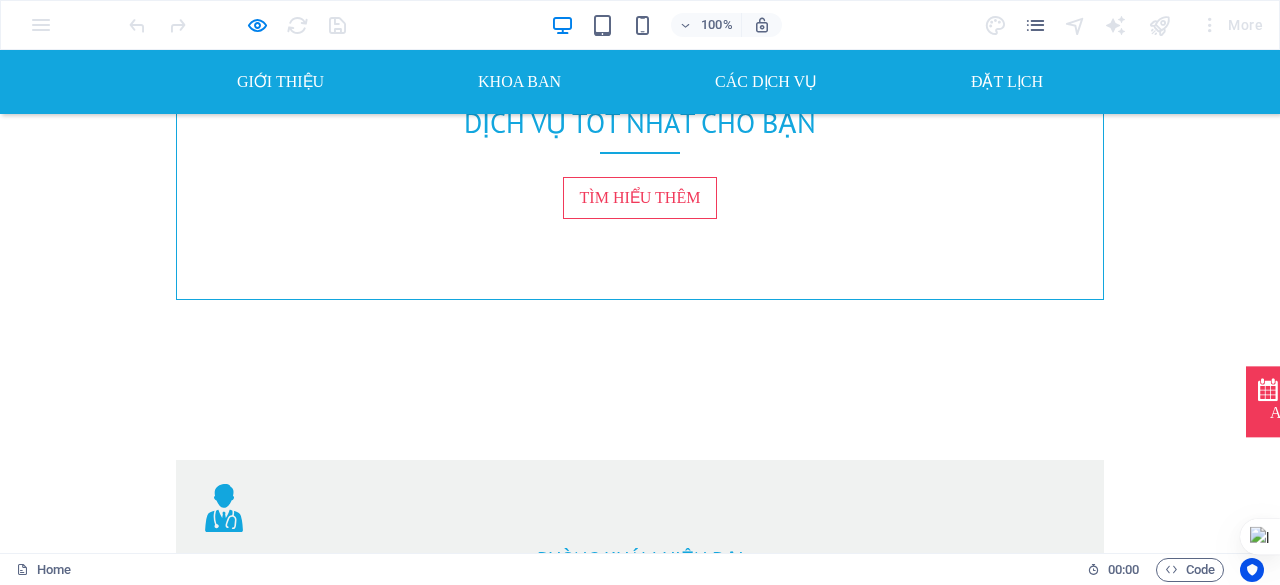 click on "Tìm hiểu thêm" at bounding box center (640, 827) 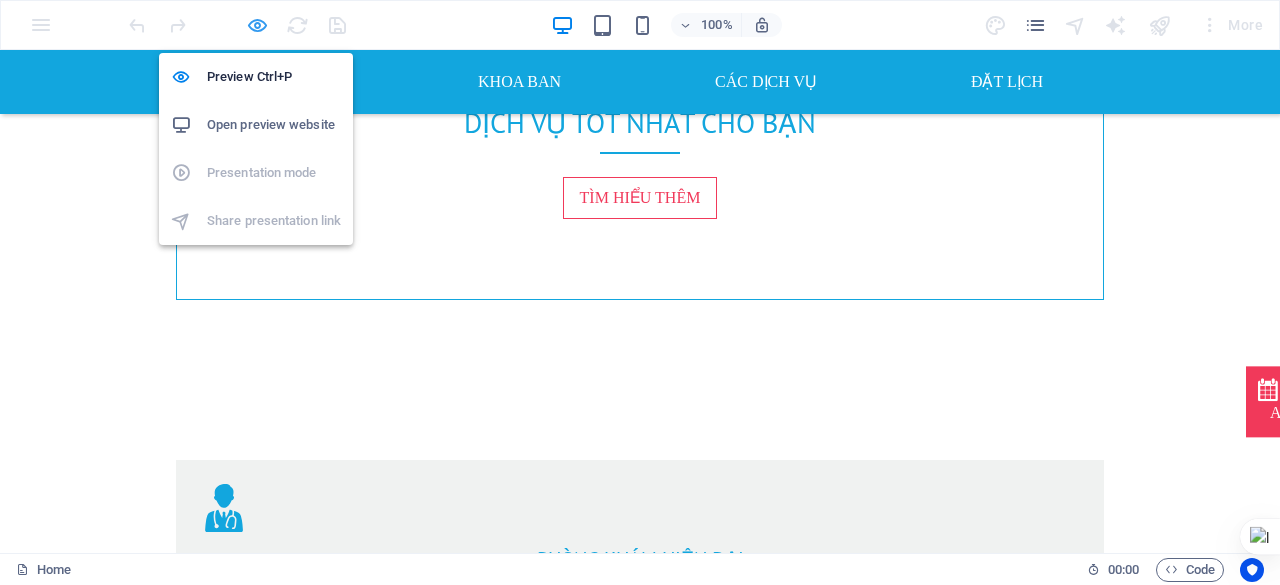 click at bounding box center [257, 25] 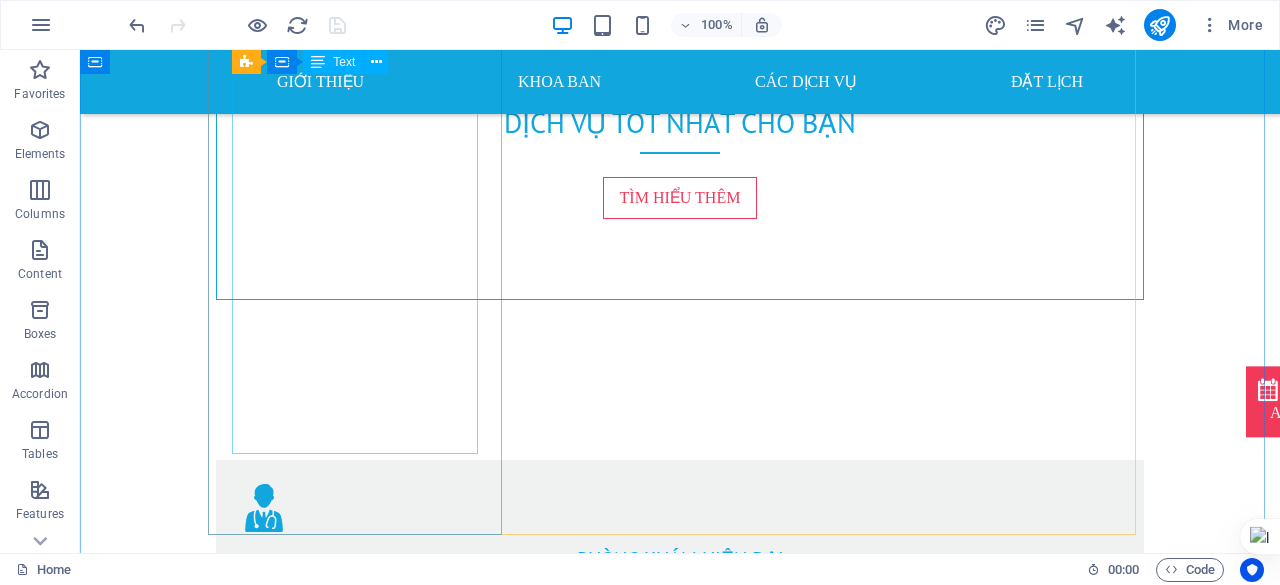 click on "Liệu pháp ozone, hay còn gọi là xử lý bằng ozone,  là một phương pháp điều trị y tế sử dụng khí ozone (O3) để điều trị nhiều loại bệnh .  Ozone được tạo ra từ oxy (O2) bằng thiết bị y tế chuyên dụng và có thể được đưa vào cơ thể bằng nhiều cách khác nhau, bao gồm tiêm, truyền máu, hoặc xông hơi.   Các phương pháp ứng dụng của liệu pháp ozone:" at bounding box center (680, 678) 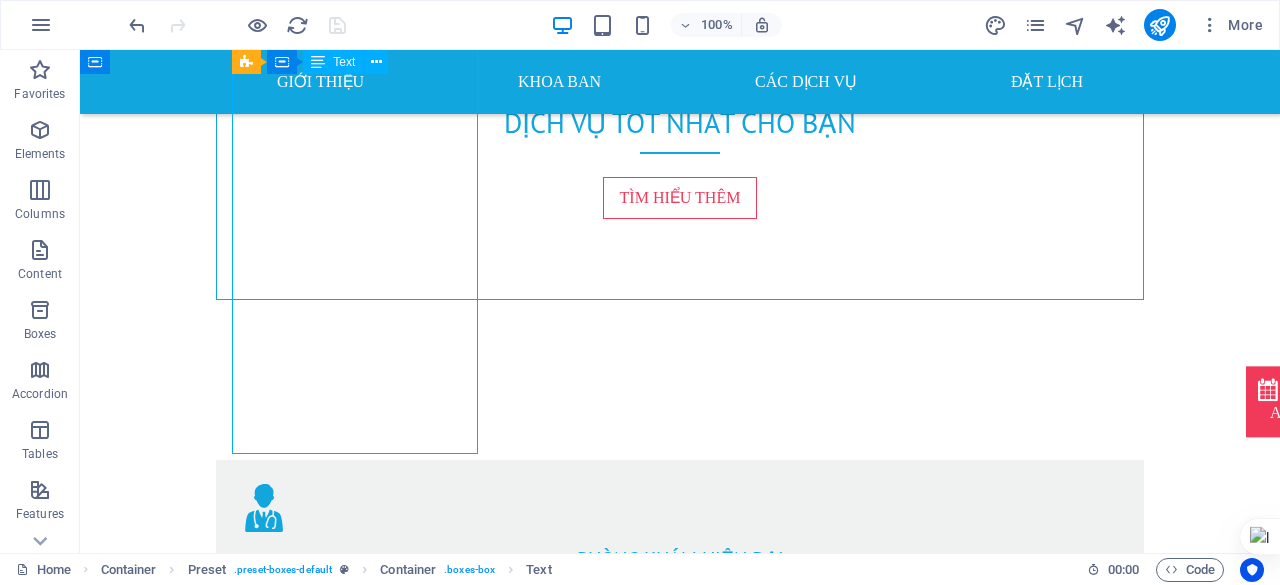 click on "Liệu pháp ozone, hay còn gọi là xử lý bằng ozone,  là một phương pháp điều trị y tế sử dụng khí ozone (O3) để điều trị nhiều loại bệnh .  Ozone được tạo ra từ oxy (O2) bằng thiết bị y tế chuyên dụng và có thể được đưa vào cơ thể bằng nhiều cách khác nhau, bao gồm tiêm, truyền máu, hoặc xông hơi.   Các phương pháp ứng dụng của liệu pháp ozone:" at bounding box center (680, 678) 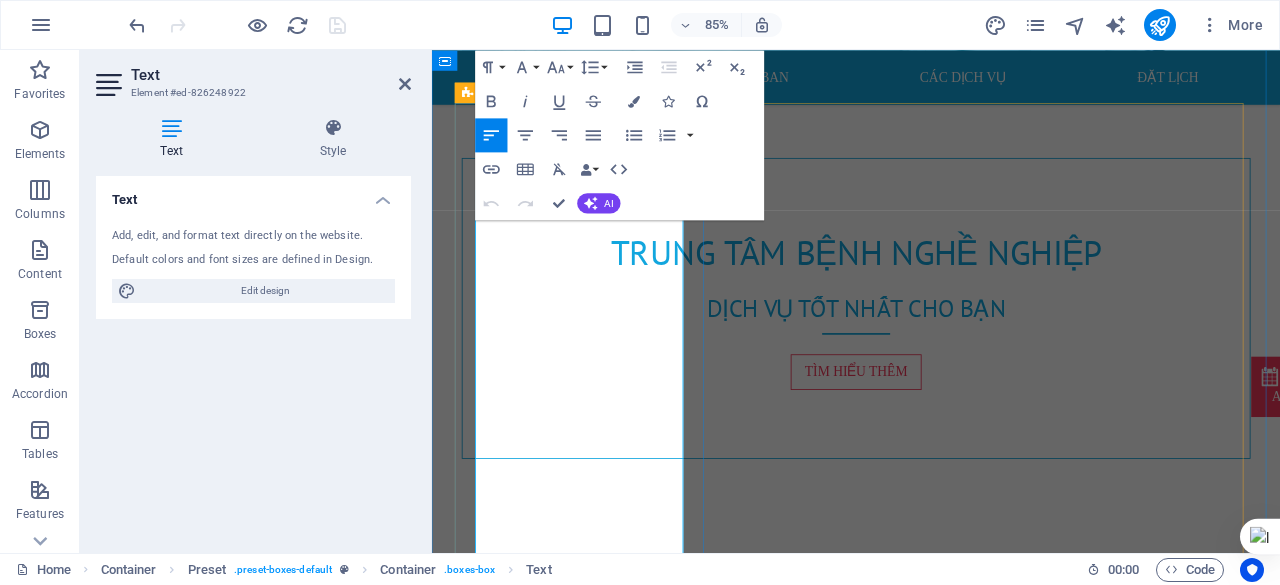 scroll, scrollTop: 929, scrollLeft: 0, axis: vertical 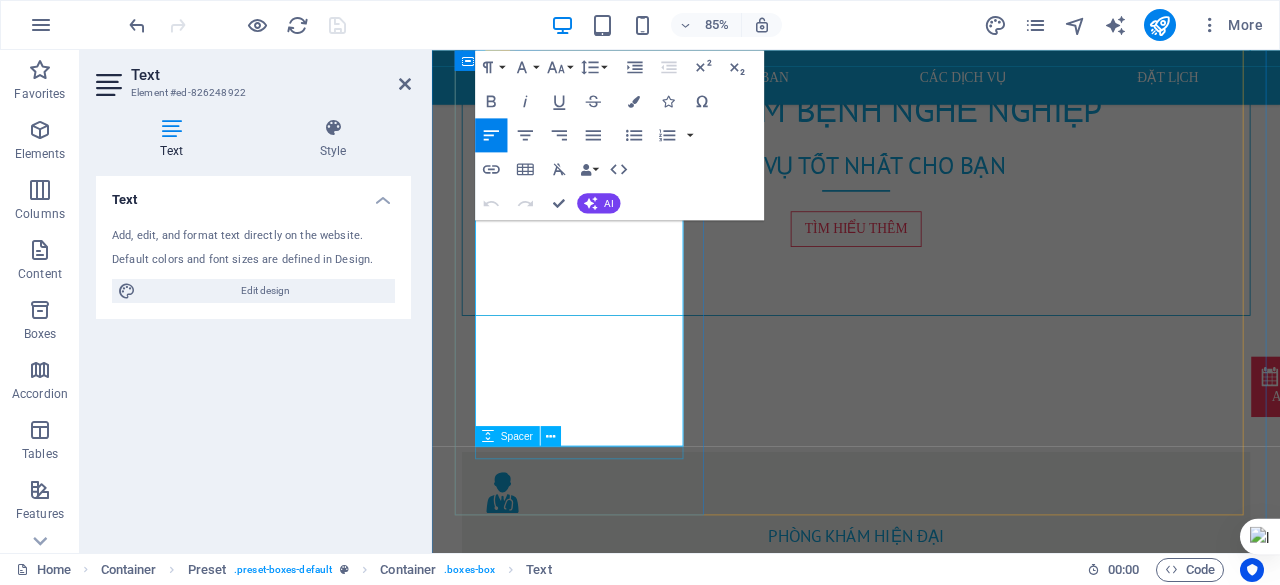 click on "Spacer" at bounding box center [523, 436] 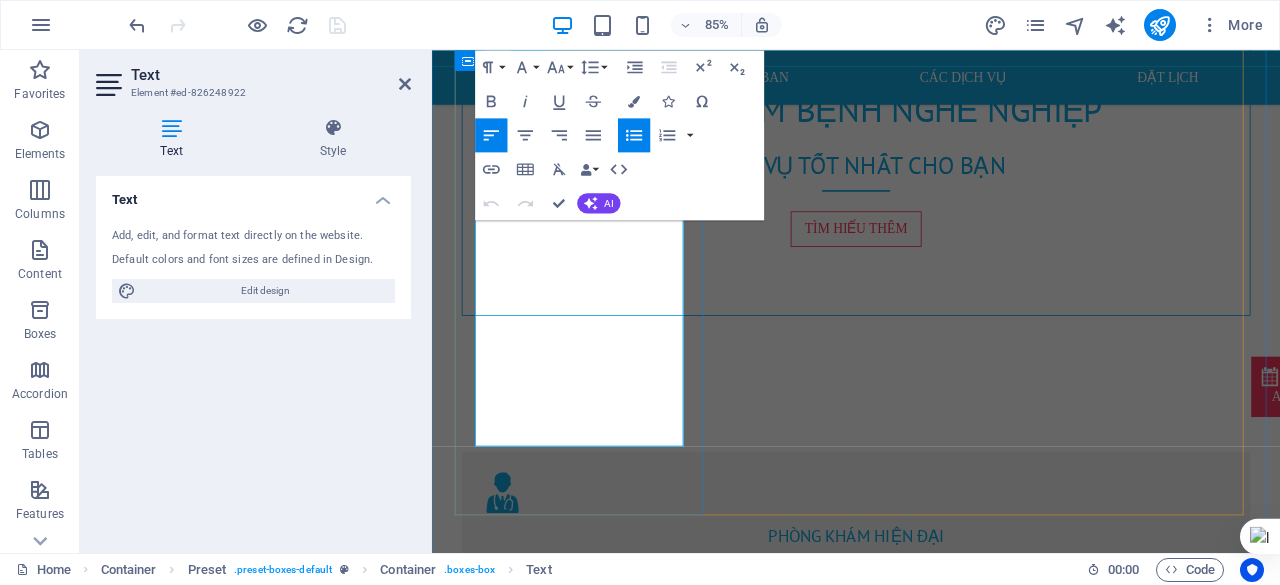 click at bounding box center [931, 820] 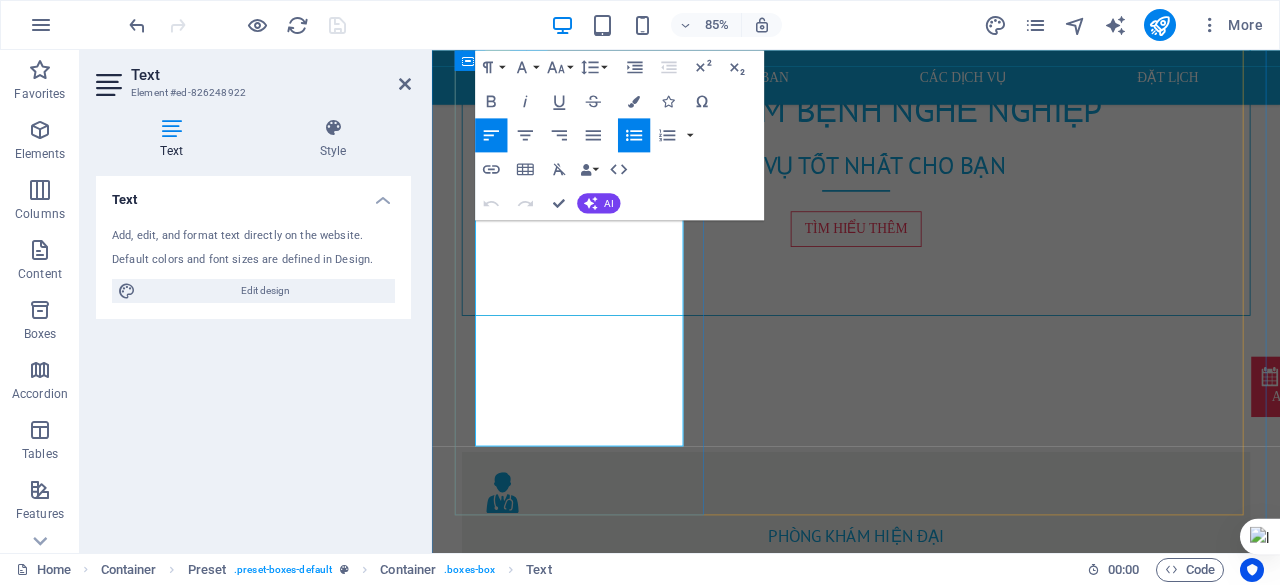 drag, startPoint x: 599, startPoint y: 472, endPoint x: 519, endPoint y: 492, distance: 82.46211 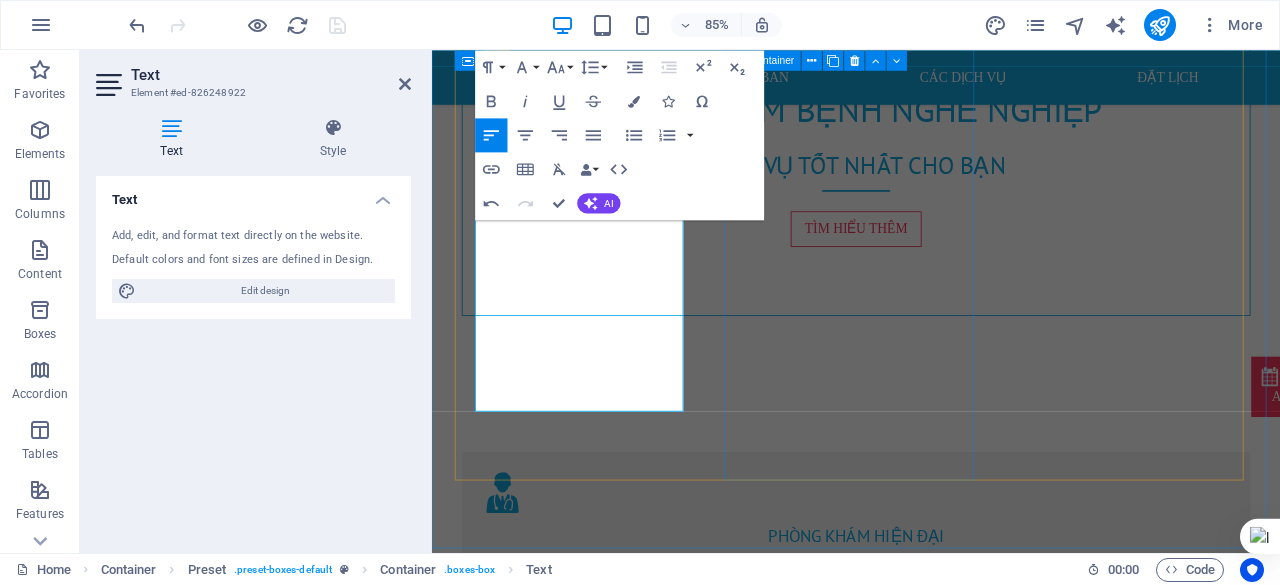 click on "CHĂM SÓC SỨC KHỎE Các dịch vụ sức khỏe, môi trường và an toàn Tìm hiểu thêm" at bounding box center [931, 1020] 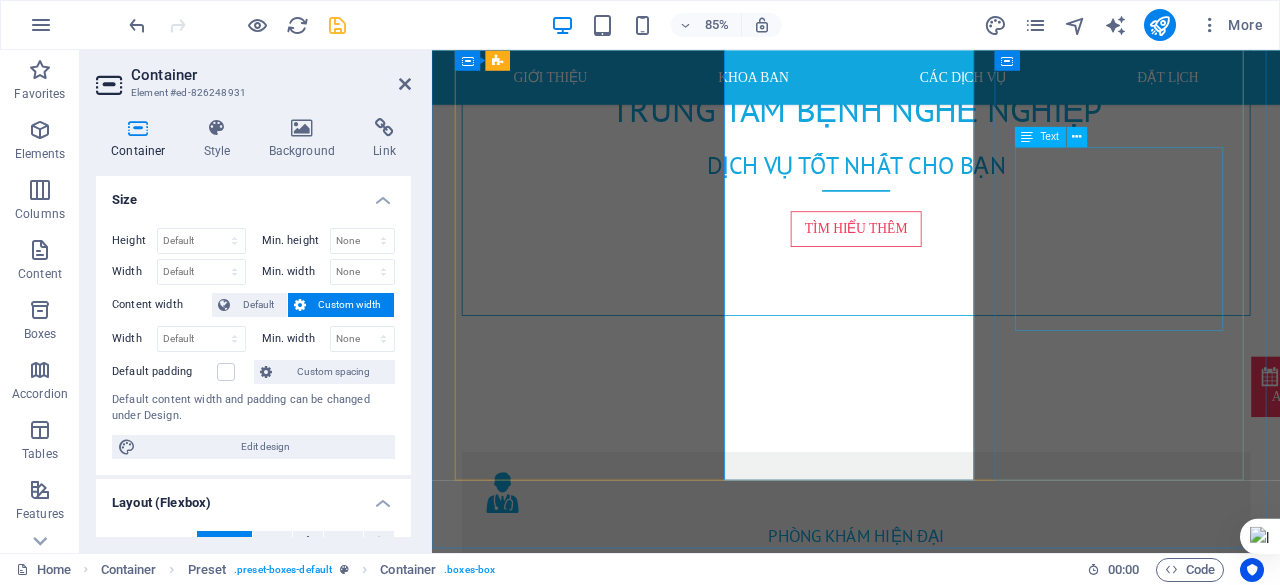 click on "Lorem ipsum dolor sit amet, consetetur sadipscing elitr, sed diam nonumy eirmod tempor invidunt ut labore et dolore magna aliquyam erat, sed diam voluptua. At vero eos et accusam et justo duo dolores et ea rebum. Stet clita kasd gubergren, no sea takimata sanctus est Lorem ipsum dolor sit amet." at bounding box center [931, 1310] 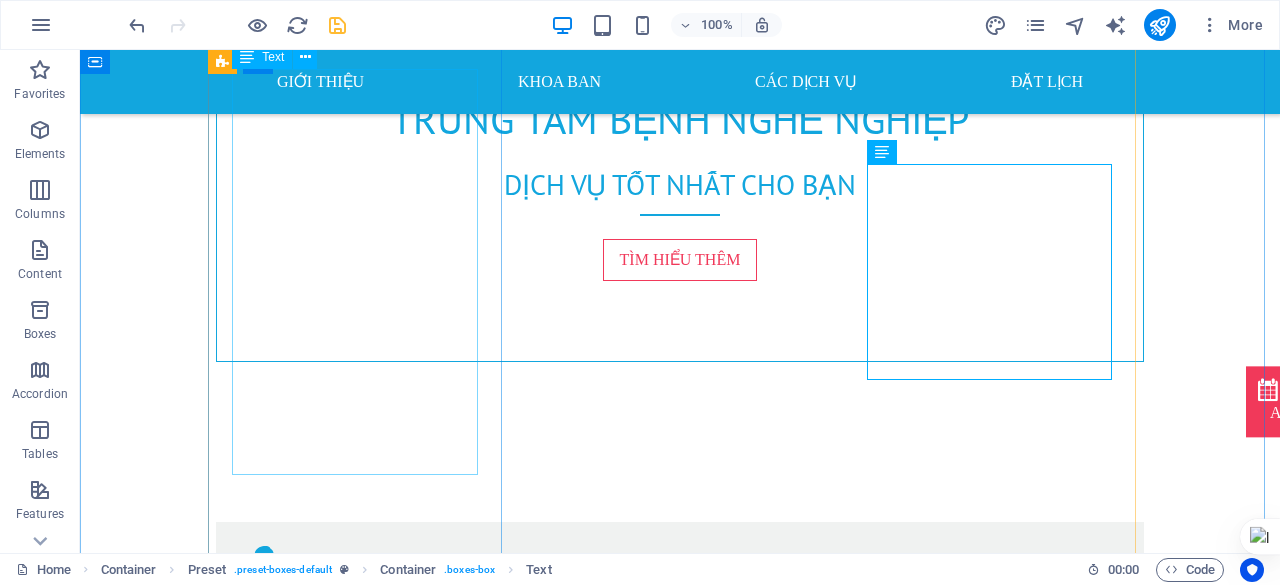 click on "Liệu pháp ozone, hay còn gọi là xử lý bằng ozone,  là một phương pháp điều trị y tế sử dụng khí ozone (O3) để điều trị nhiều loại bệnh .  Ozone được tạo ra từ oxy (O2) bằng thiết bị y tế chuyên dụng và có thể được đưa vào cơ thể bằng nhiều cách khác nhau, bao gồm tiêm, truyền máu, hoặc xông hơi.   Các phương pháp ứng dụng của liệu pháp ozone:" at bounding box center (680, 730) 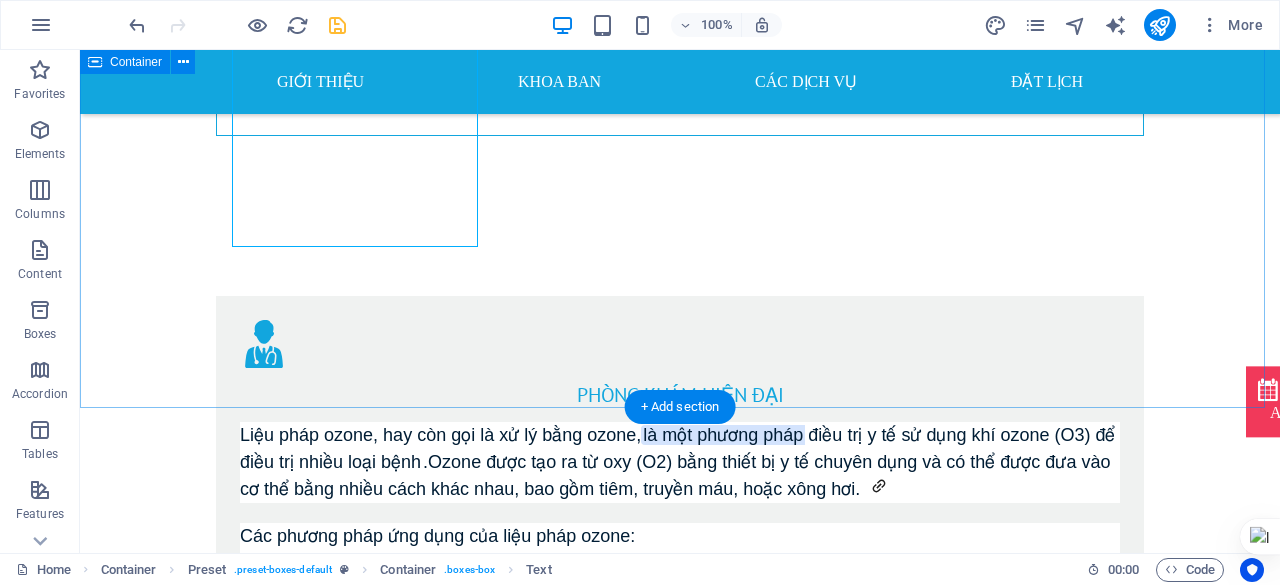 scroll, scrollTop: 1152, scrollLeft: 0, axis: vertical 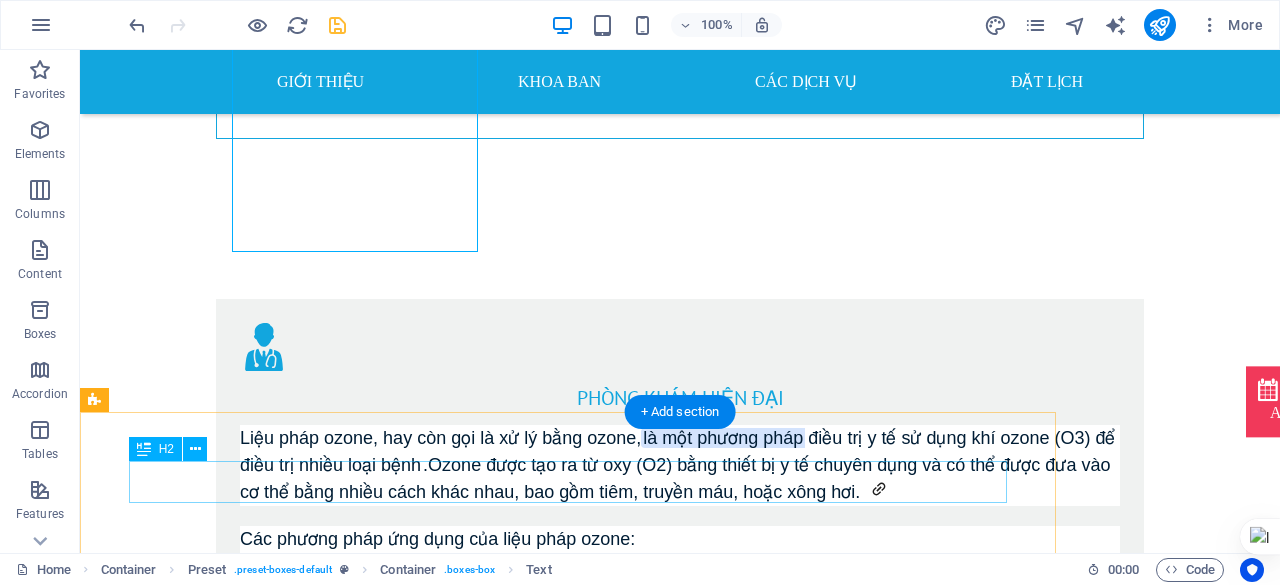 click on "Headline" at bounding box center (568, 1354) 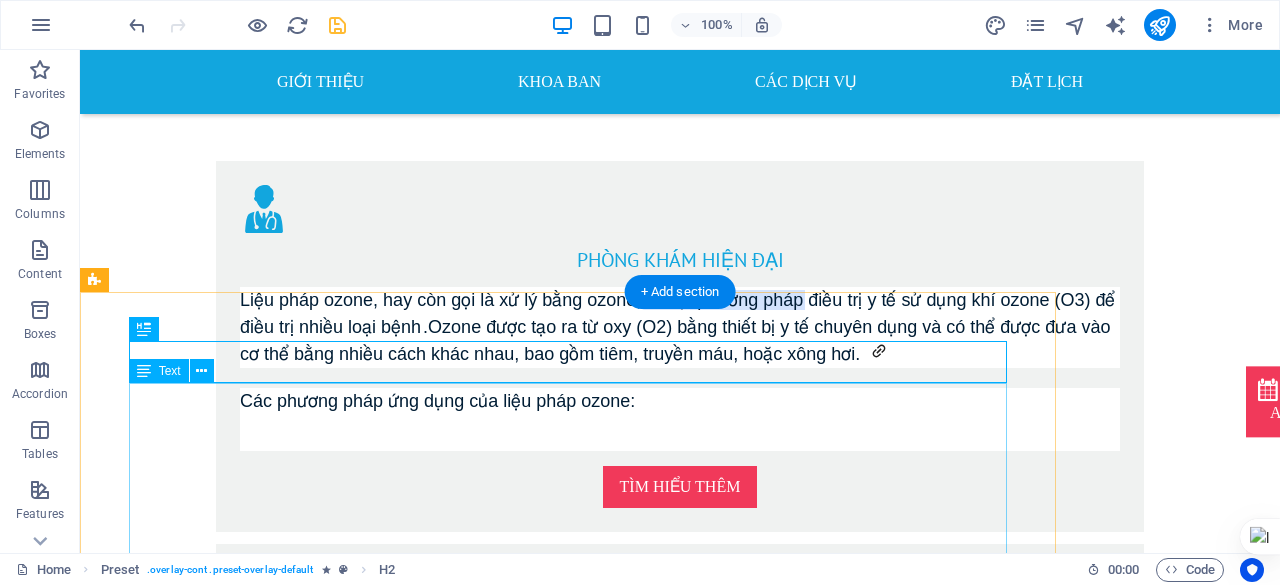 scroll, scrollTop: 1297, scrollLeft: 0, axis: vertical 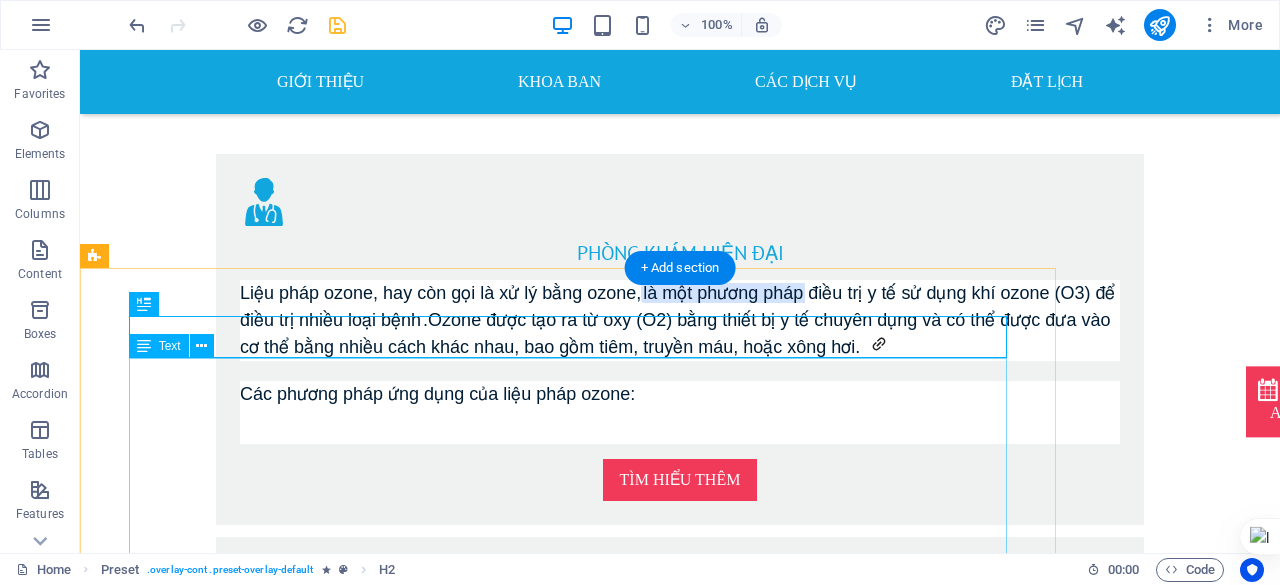click on "Tiêm: Ozone có thể được tiêm trực tiếp vào cơ bắp, khớp, hoặc các vùng bị tổn thương để giảm viêm và đau.   Truyền máu: Một lượng nhỏ máu được lấy ra, trộn với ozone và sau đó được truyền trở lại cơ thể.   Xông hơi: Ozone được đưa vào cơ thể qua đường hô hấp, thường là trong một phòng xông hơi đặc biệt, để tăng cường lưu thông máu và oxy hóa các mô.   Bôi ngoài da: Ozone được sử dụng trong các sản phẩm chăm sóc da, chẳng hạn như dầu ô liu ozone hóa, để giúp làm sạch, giảm viêm và thúc đẩy quá trình lành vết thương.   Lợi ích tiềm năng của liệu pháp ozone: Giảm đau: Ozone có đặc tính chống viêm và giảm đau, có thể hữu ích trong việc điều trị các bệnh lý như viêm khớp, đau lưng, và đau cơ.   Cải thiện lưu thông máu:   Tăng cường hệ miễn dịch:     Chống oxy hóa:" at bounding box center [568, 1873] 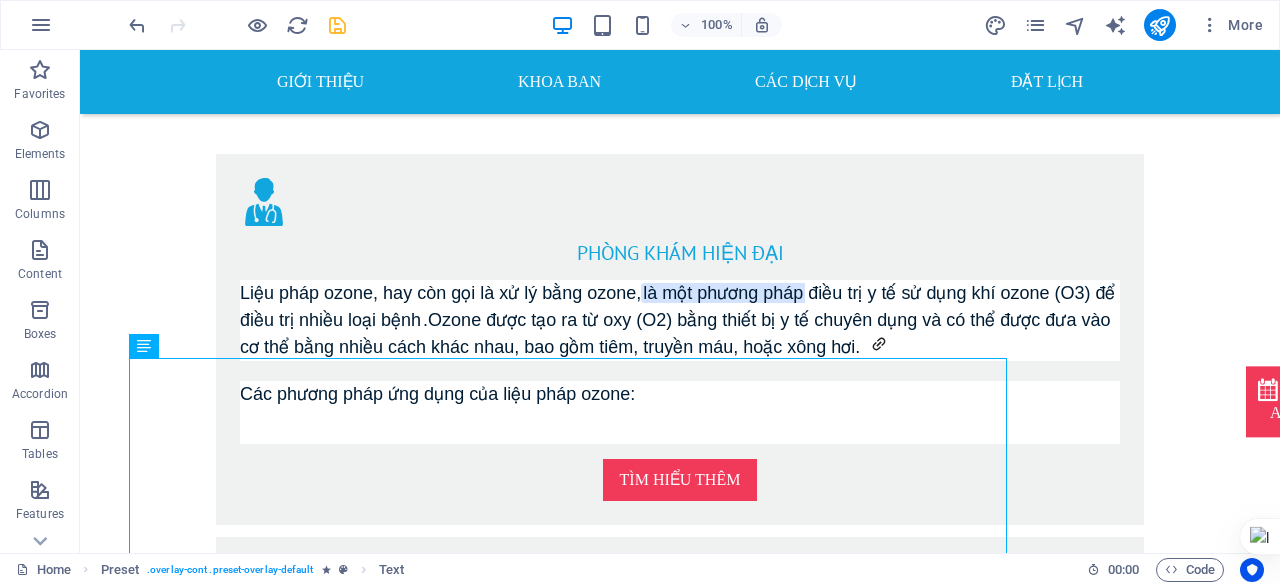 click on "Appointment VIỆN Y HỌC DỰ PHÒNG QUÂN ĐỘI PHÍA NAM Giới thiệu Khoa ban Các dịch vụ Đặt lịch TRUNG TÂM BỆNH NGHỀ NGHIỆP DỊCH VỤ TỐT NHẤT CHO BẠN TÌM HIỂU THÊM PHÒNG KHÁM HIỆN ĐẠI Liệu pháp ozone, hay còn gọi là xử lý bằng ozone,  là một phương pháp điều trị y tế sử dụng khí ozone (O3) để điều trị nhiều loại bệnh .  Ozone được tạo ra từ oxy (O2) bằng thiết bị y tế chuyên dụng và có thể được đưa vào cơ thể bằng nhiều cách khác nhau, bao gồm tiêm, truyền máu, hoặc xông hơi.   Các phương pháp ứng dụng của liệu pháp ozone: Tìm hiểu thêm CHĂM SÓC SỨC KHỎE Các dịch vụ sức khỏe, môi trường và an toàn Tìm hiểu thêm BẢO HIỂM Learn more Headline Tiêm: Ozone có thể được tiêm trực tiếp vào cơ bắp, khớp, hoặc các vùng bị tổn thương để giảm viêm và đau.   Truyền máu:   Xông hơi:" at bounding box center (680, 5163) 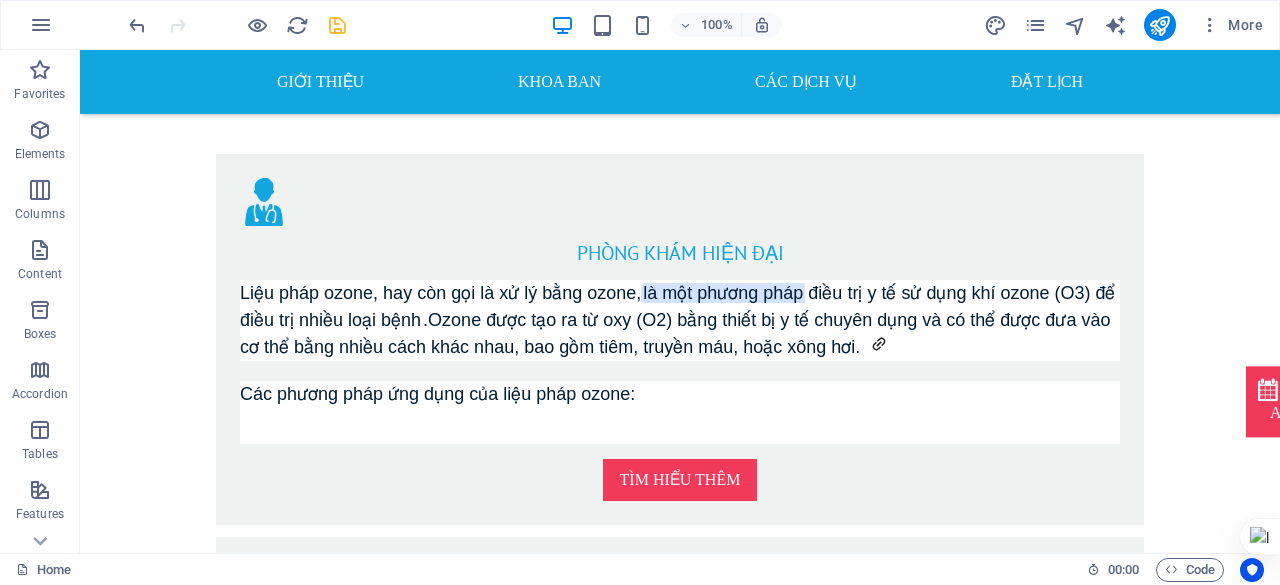 click on "Appointment VIỆN Y HỌC DỰ PHÒNG QUÂN ĐỘI PHÍA NAM Giới thiệu Khoa ban Các dịch vụ Đặt lịch TRUNG TÂM BỆNH NGHỀ NGHIỆP DỊCH VỤ TỐT NHẤT CHO BẠN TÌM HIỂU THÊM PHÒNG KHÁM HIỆN ĐẠI Liệu pháp ozone, hay còn gọi là xử lý bằng ozone,  là một phương pháp điều trị y tế sử dụng khí ozone (O3) để điều trị nhiều loại bệnh .  Ozone được tạo ra từ oxy (O2) bằng thiết bị y tế chuyên dụng và có thể được đưa vào cơ thể bằng nhiều cách khác nhau, bao gồm tiêm, truyền máu, hoặc xông hơi.   Các phương pháp ứng dụng của liệu pháp ozone: Tìm hiểu thêm CHĂM SÓC SỨC KHỎE Các dịch vụ sức khỏe, môi trường và an toàn Tìm hiểu thêm BẢO HIỂM Learn more Headline Tiêm: Ozone có thể được tiêm trực tiếp vào cơ bắp, khớp, hoặc các vùng bị tổn thương để giảm viêm và đau.   Truyền máu:   Xông hơi:" at bounding box center [680, 5163] 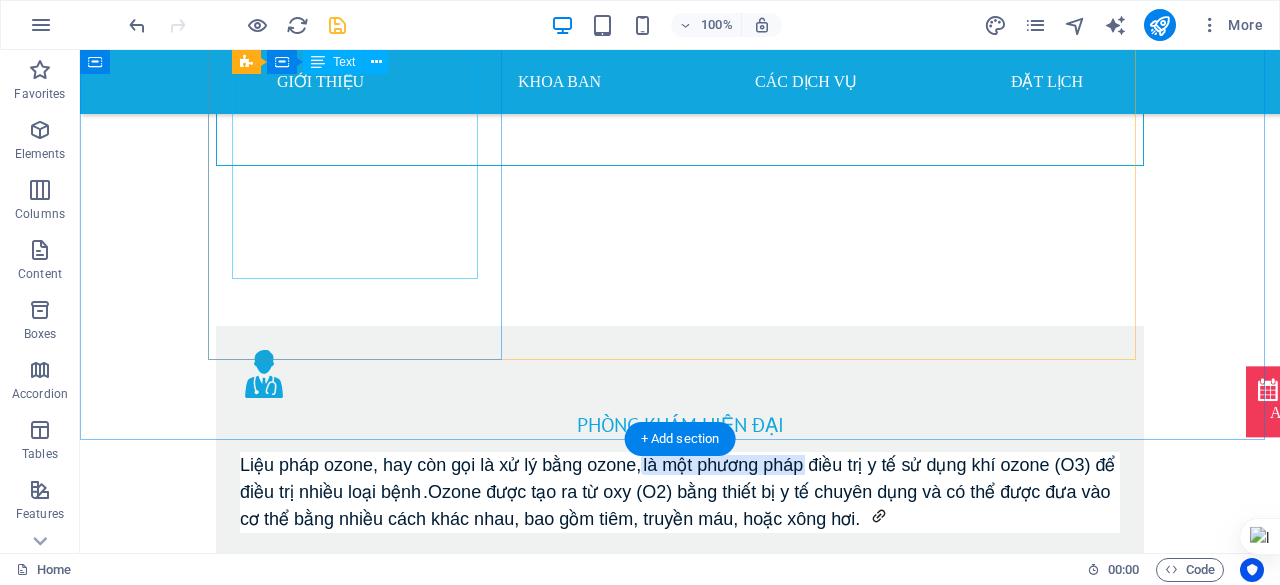 scroll, scrollTop: 1329, scrollLeft: 0, axis: vertical 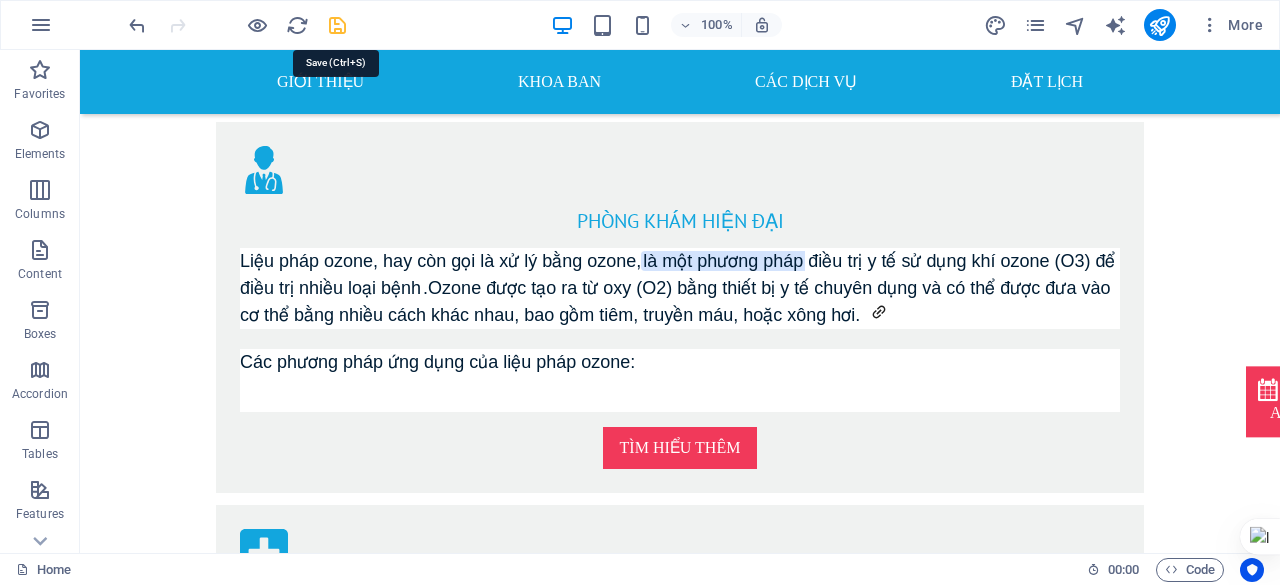 click at bounding box center [337, 25] 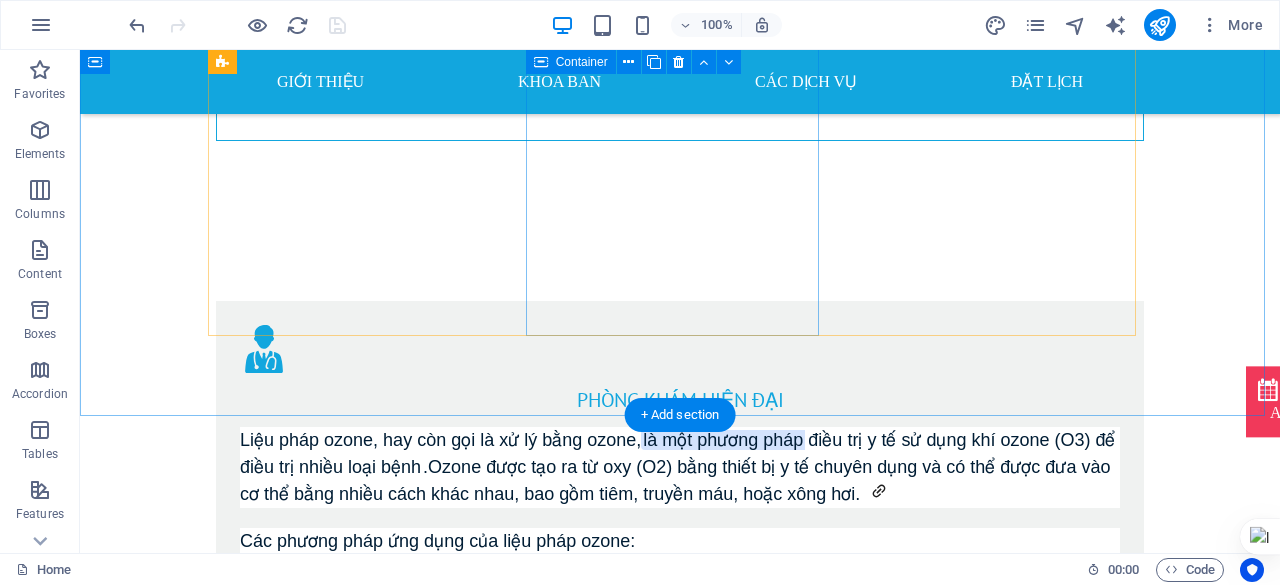 scroll, scrollTop: 1149, scrollLeft: 0, axis: vertical 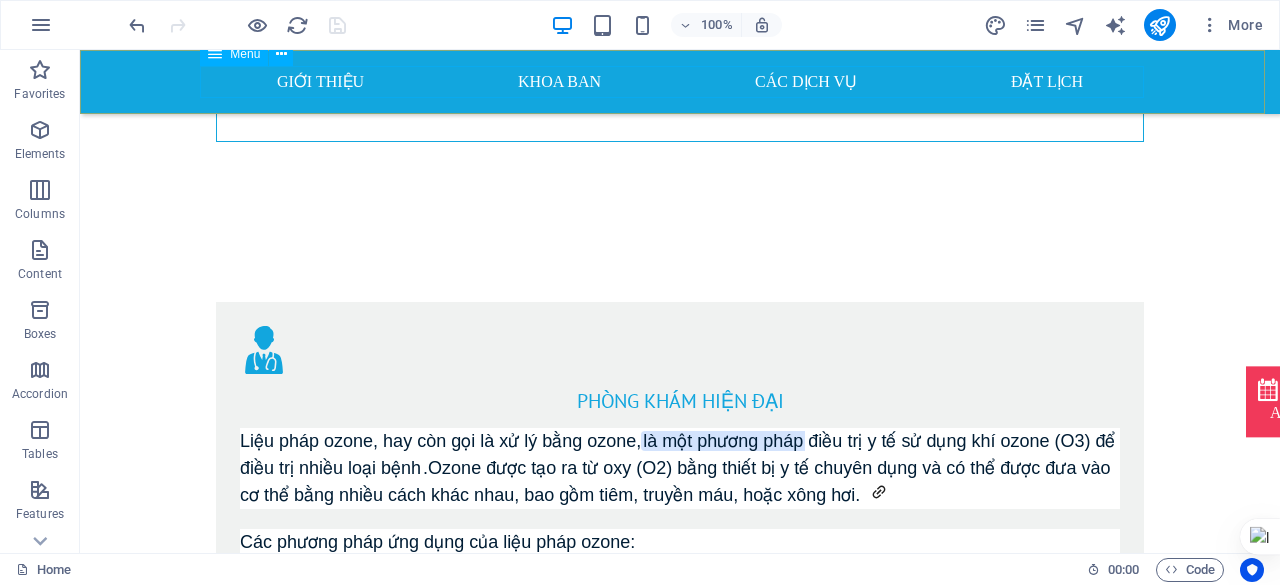 click on "Giới thiệu Khoa ban Các dịch vụ Đặt lịch" at bounding box center [680, 82] 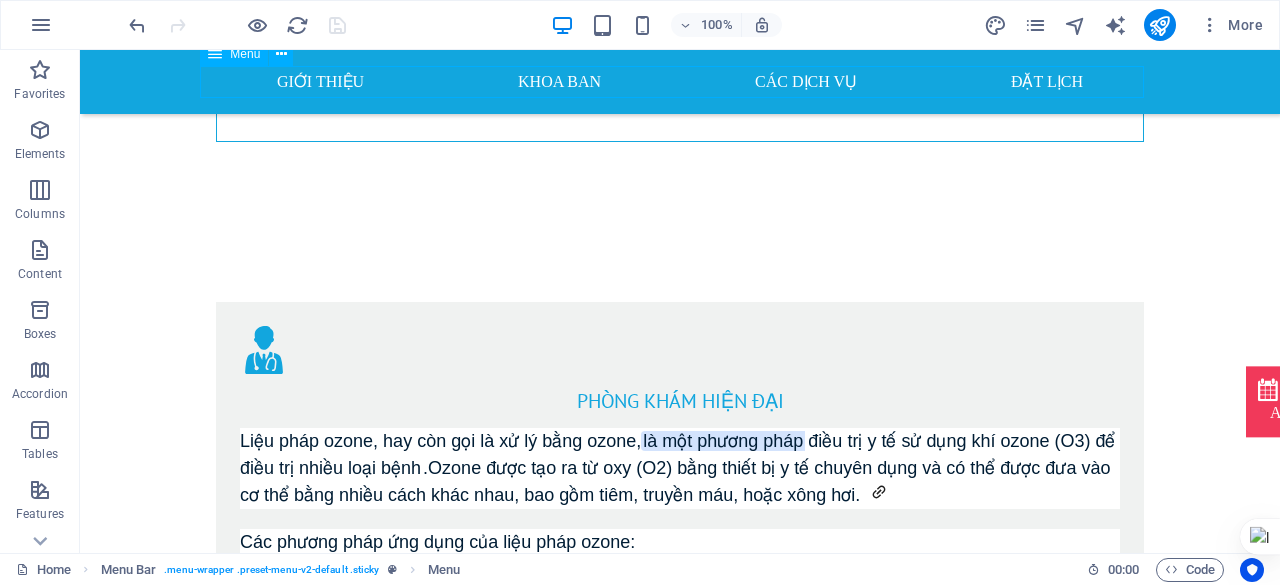 click on "Giới thiệu Khoa ban Các dịch vụ Đặt lịch" at bounding box center (680, 82) 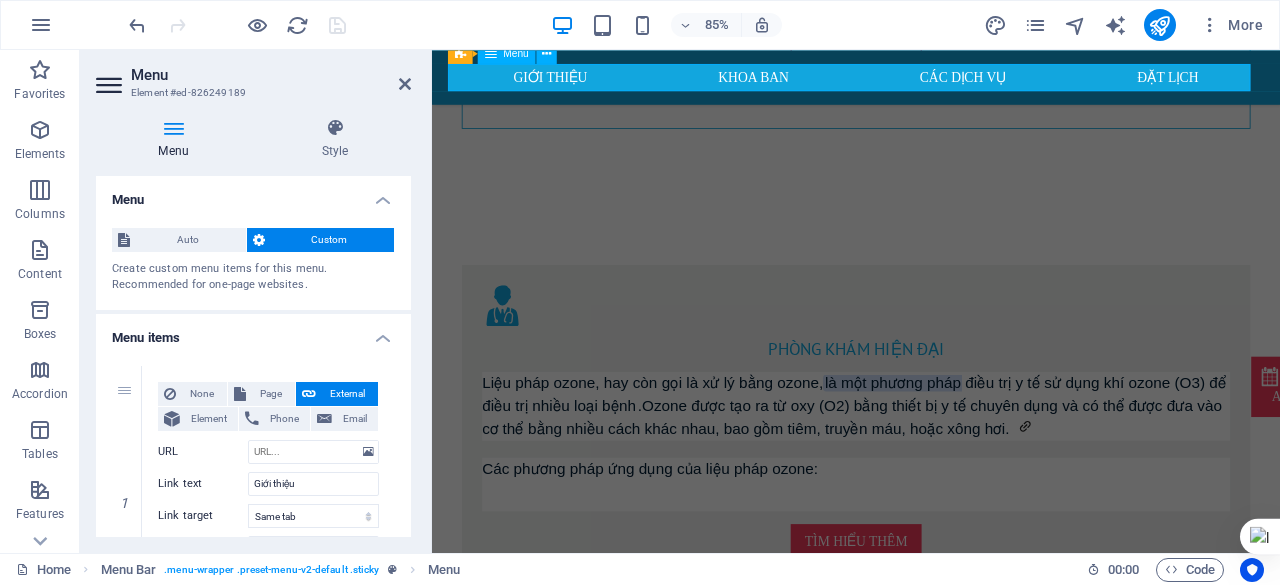 click on "Giới thiệu Khoa ban Các dịch vụ Đặt lịch" at bounding box center (931, 82) 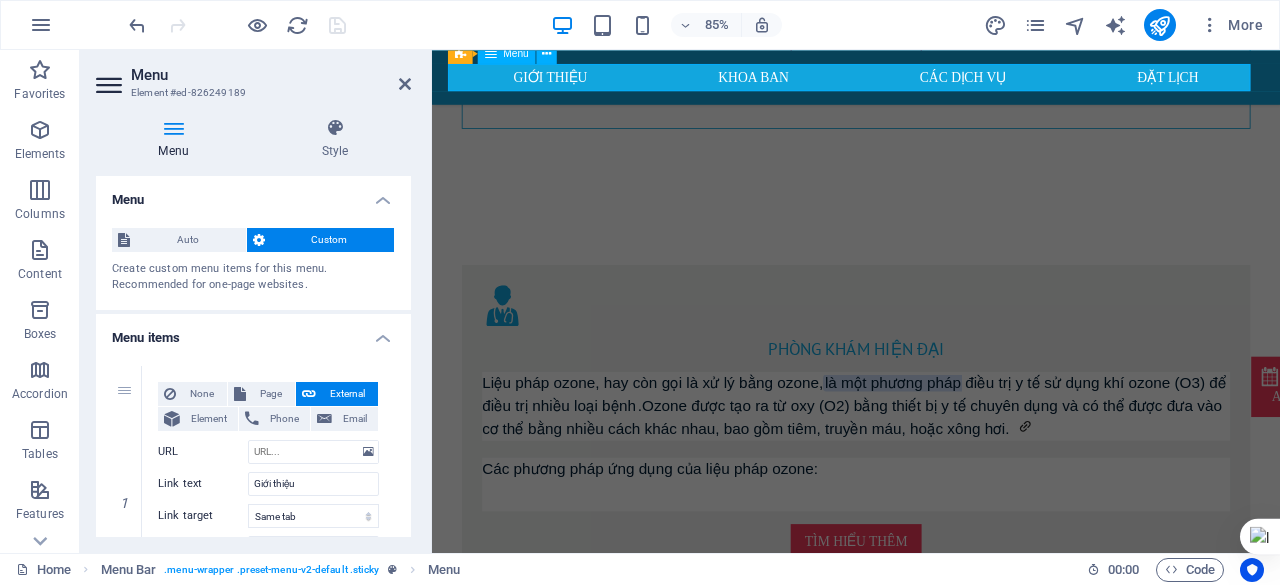 click on "Giới thiệu Khoa ban Các dịch vụ Đặt lịch" at bounding box center [931, 82] 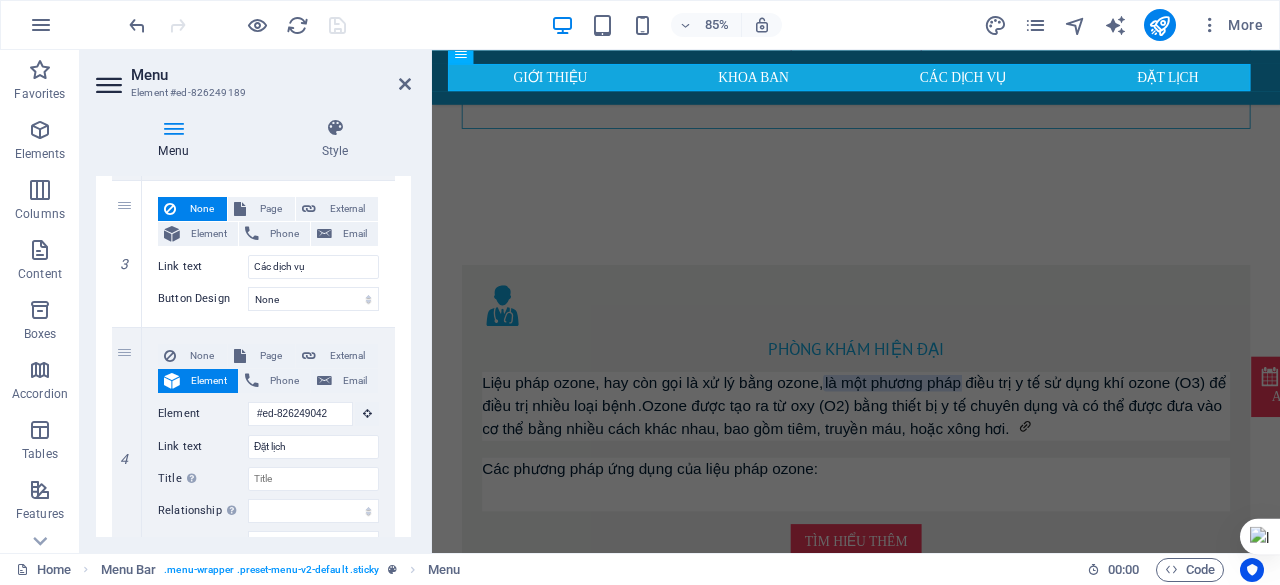 scroll, scrollTop: 745, scrollLeft: 0, axis: vertical 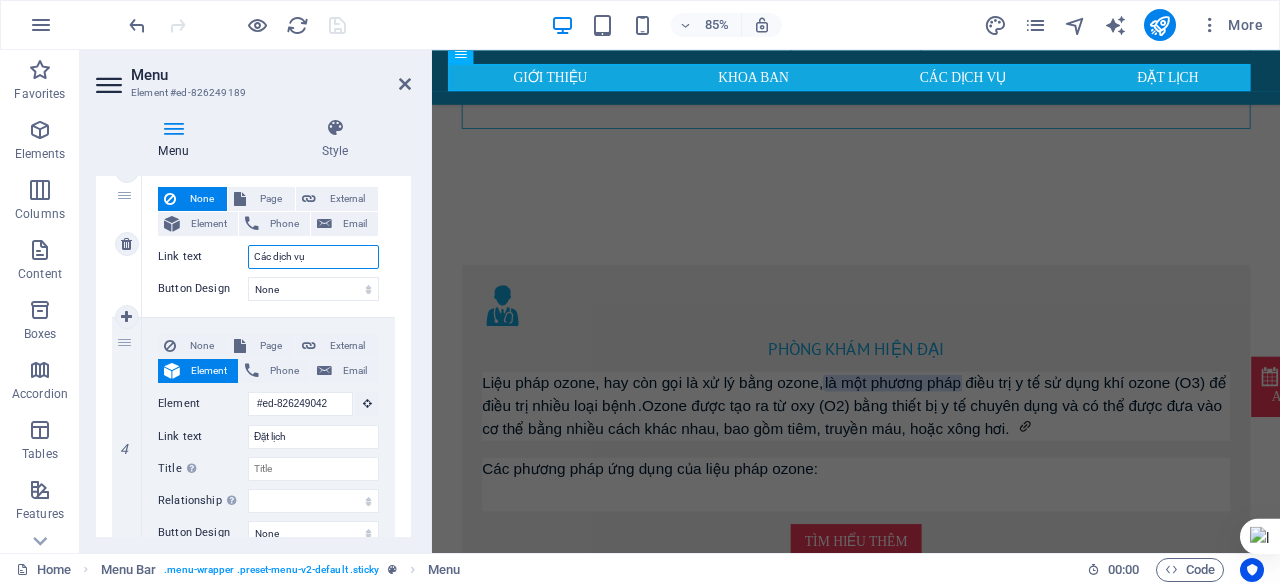 click on "Các dịch vụ" at bounding box center (313, 257) 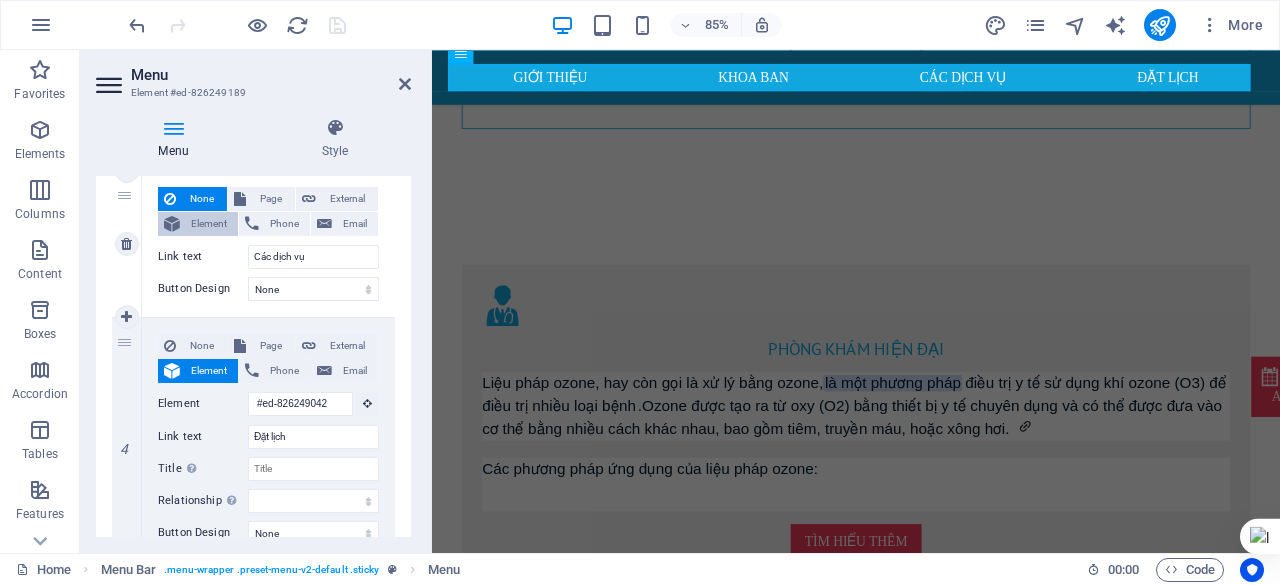 click on "Element" at bounding box center [209, 224] 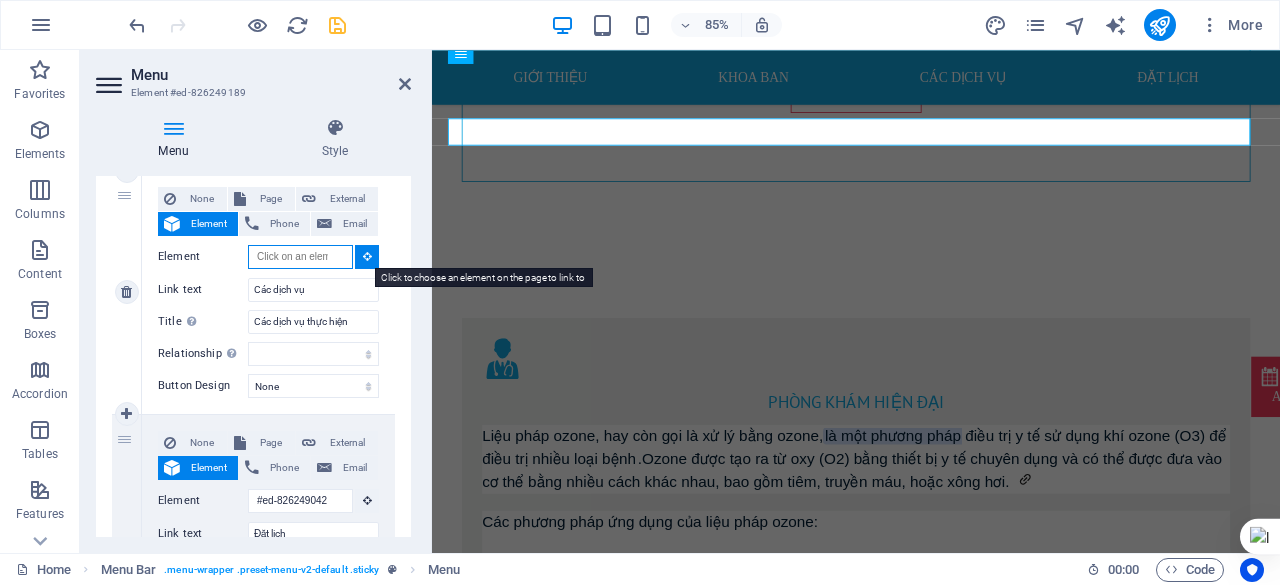 scroll, scrollTop: 1085, scrollLeft: 0, axis: vertical 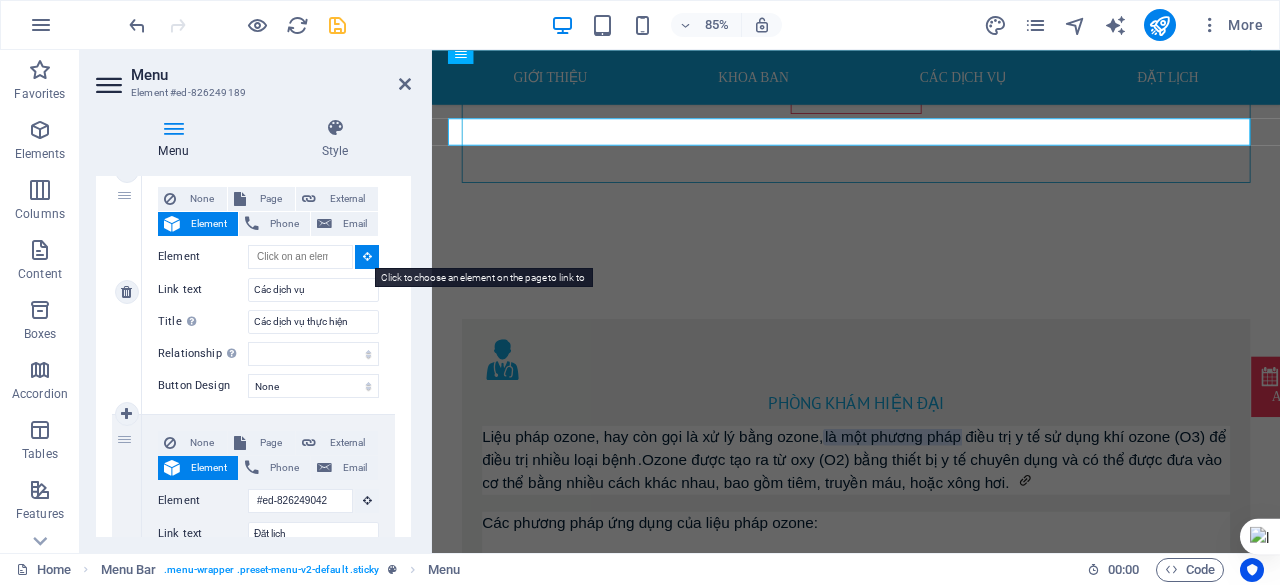 click at bounding box center [367, 256] 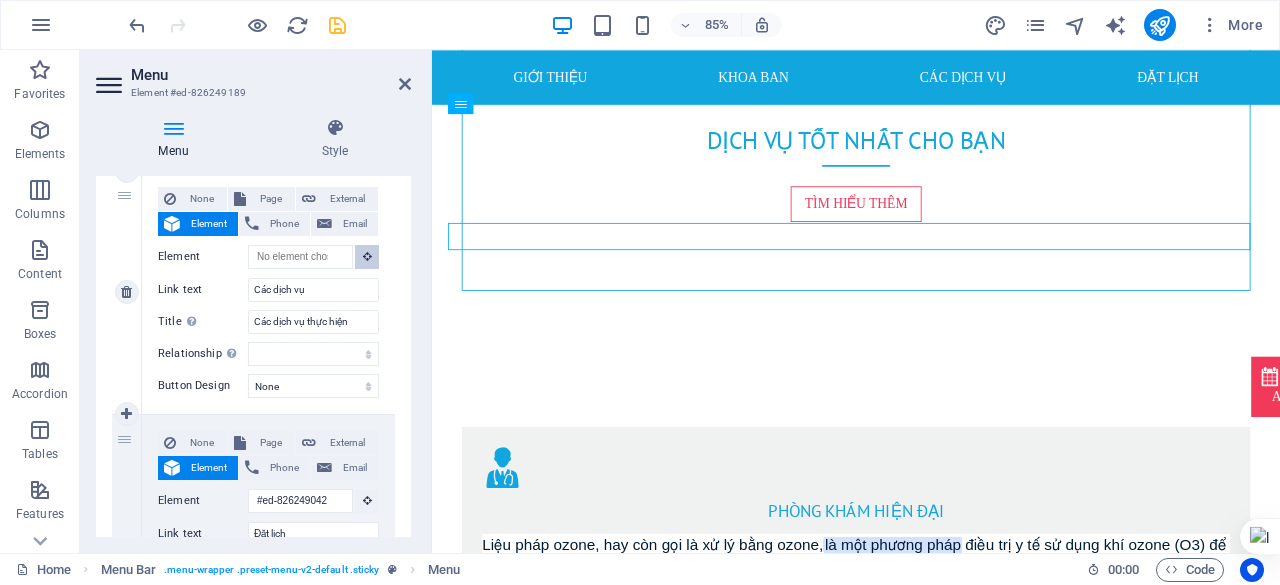 scroll, scrollTop: 957, scrollLeft: 0, axis: vertical 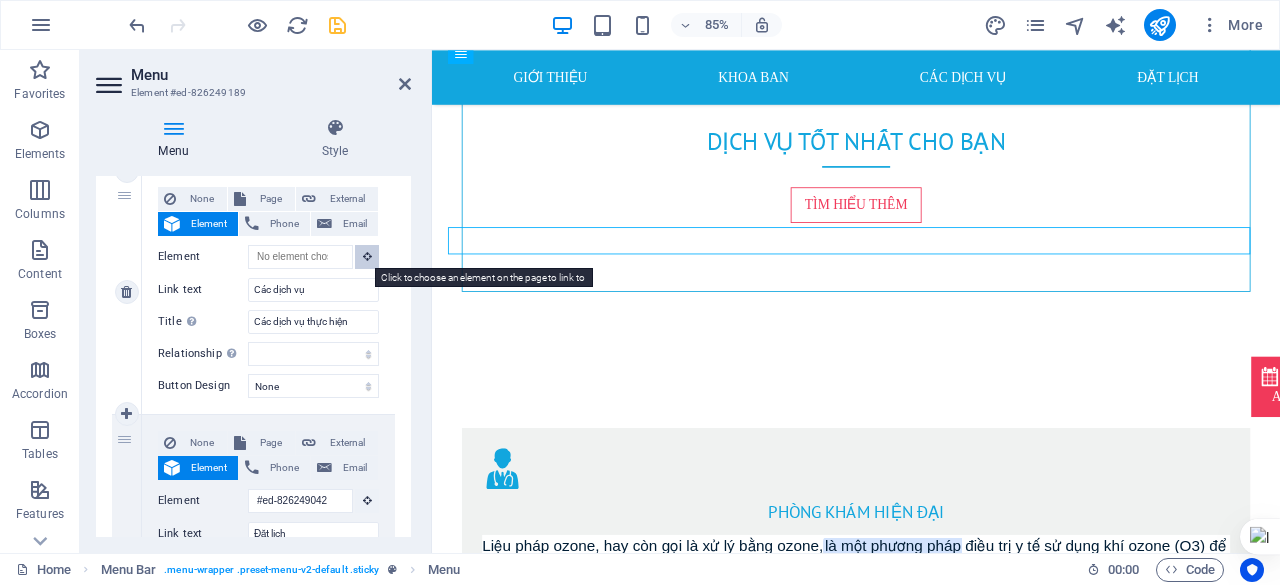 click at bounding box center (367, 256) 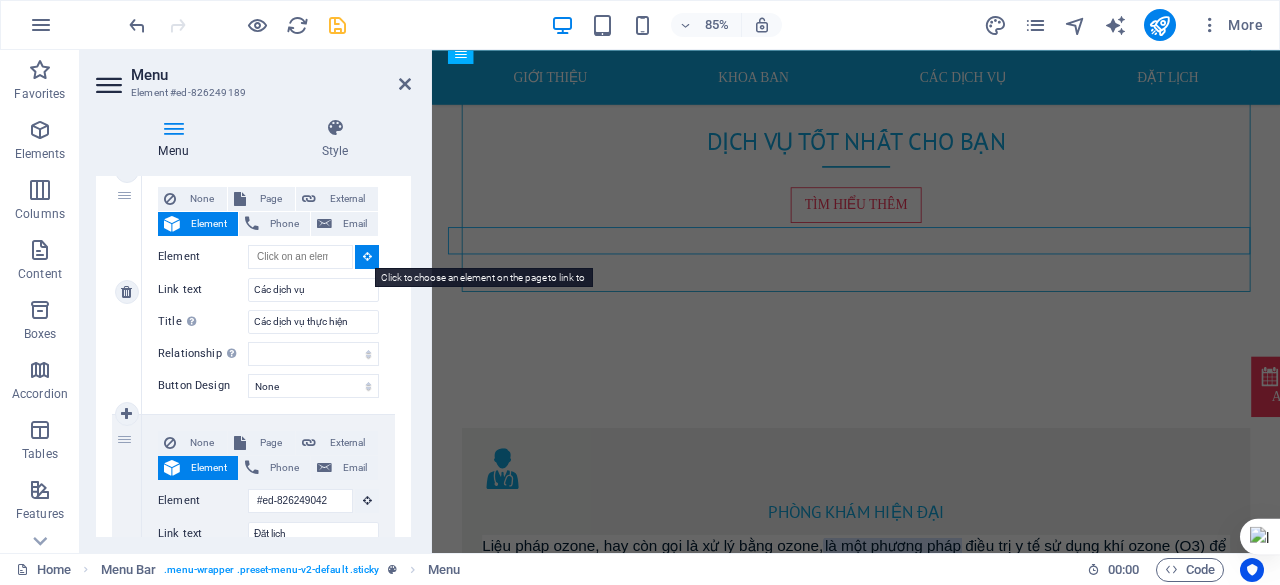 click at bounding box center [367, 256] 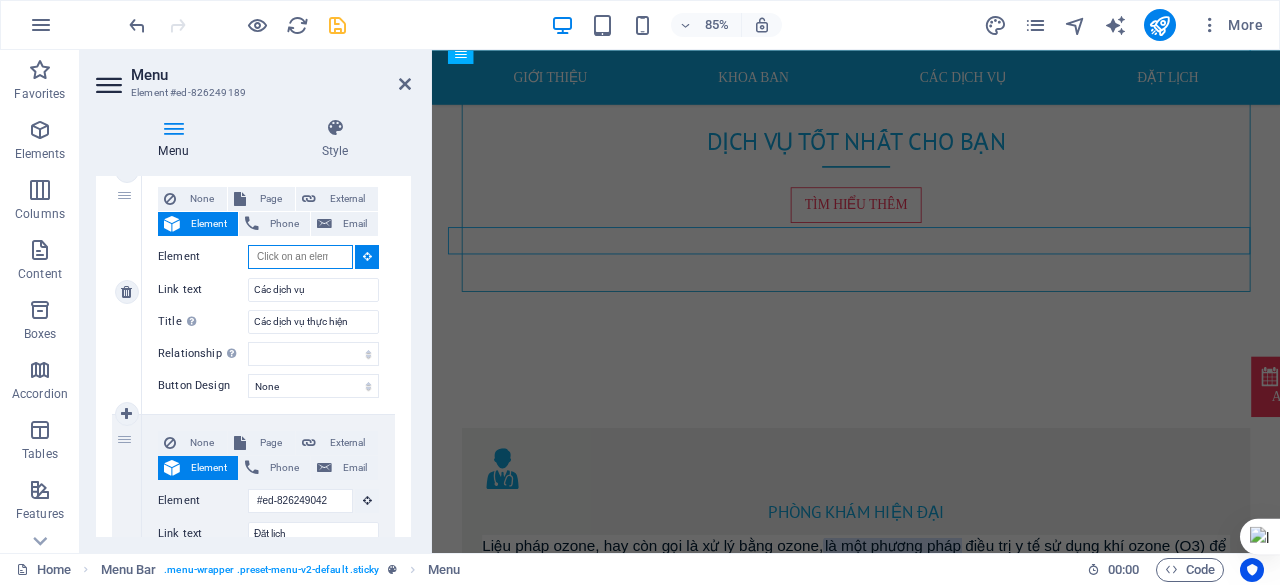click on "Element" at bounding box center [300, 257] 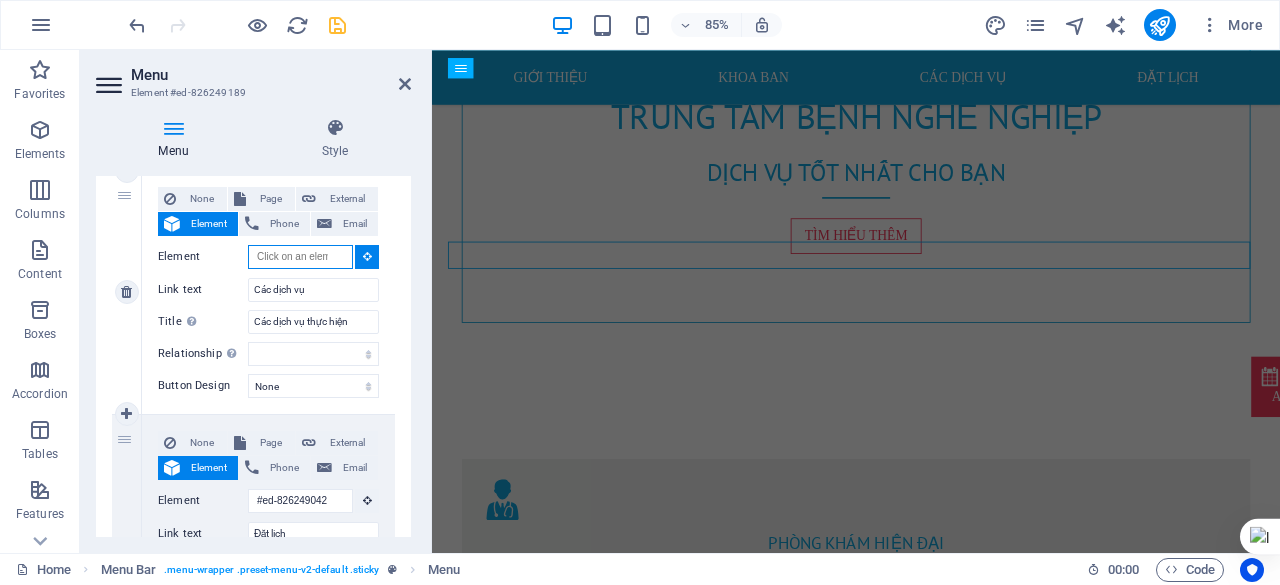 scroll, scrollTop: 893, scrollLeft: 0, axis: vertical 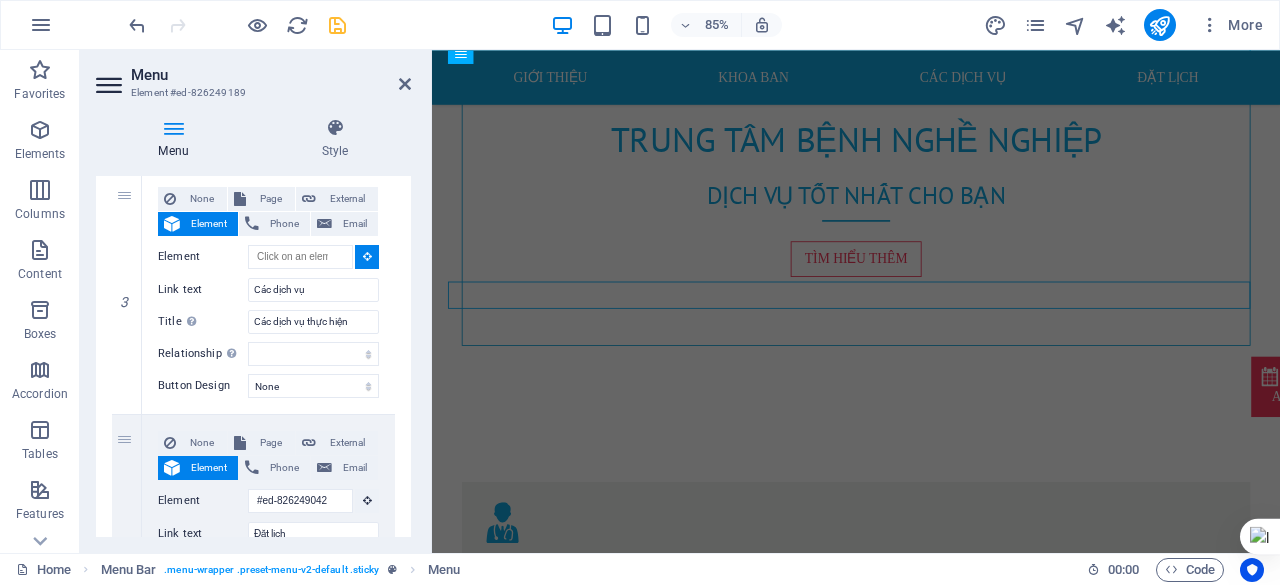 click on "1 None Page External Element Phone Email Page Home Subpage Legal Notice Privacy Element
URL Phone Email Link text Giới thiệu Link target New tab Same tab Overlay Title Additional link description, should not be the same as the link text. The title is most often shown as a tooltip text when the mouse moves over the element. Leave empty if uncertain. Relationship Sets the  relationship of this link to the link target . For example, the value "nofollow" instructs search engines not to follow the link. Can be left empty. alternate author bookmark external help license next nofollow noreferrer noopener prev search tag Button Design None Default Primary Secondary 2 None Page External Element Phone Email Page Home Subpage Legal Notice Privacy Element
URL https://preview-measure-reaction-time-kzmprp2mf9cyvzkz9egd.vusercontent.net/ Phone Email Link text Khoa ban Link target New tab Same tab Overlay Title Giới hiệu các khoa ban Relationship Sets the  alternate 3" at bounding box center [253, 139] 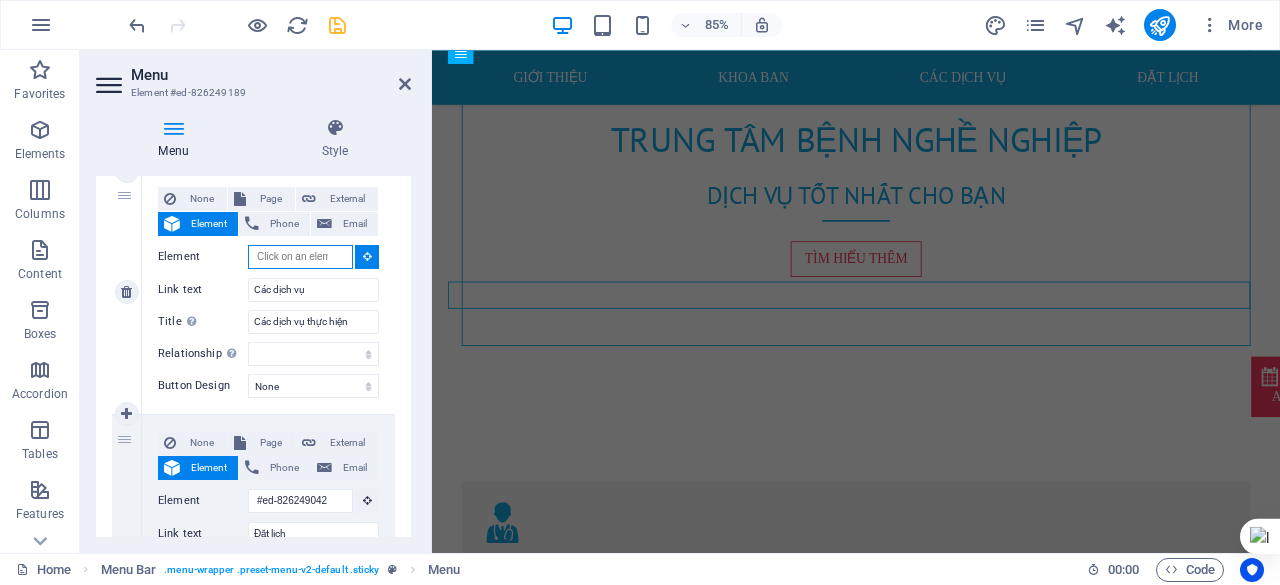 click on "Element" at bounding box center (300, 257) 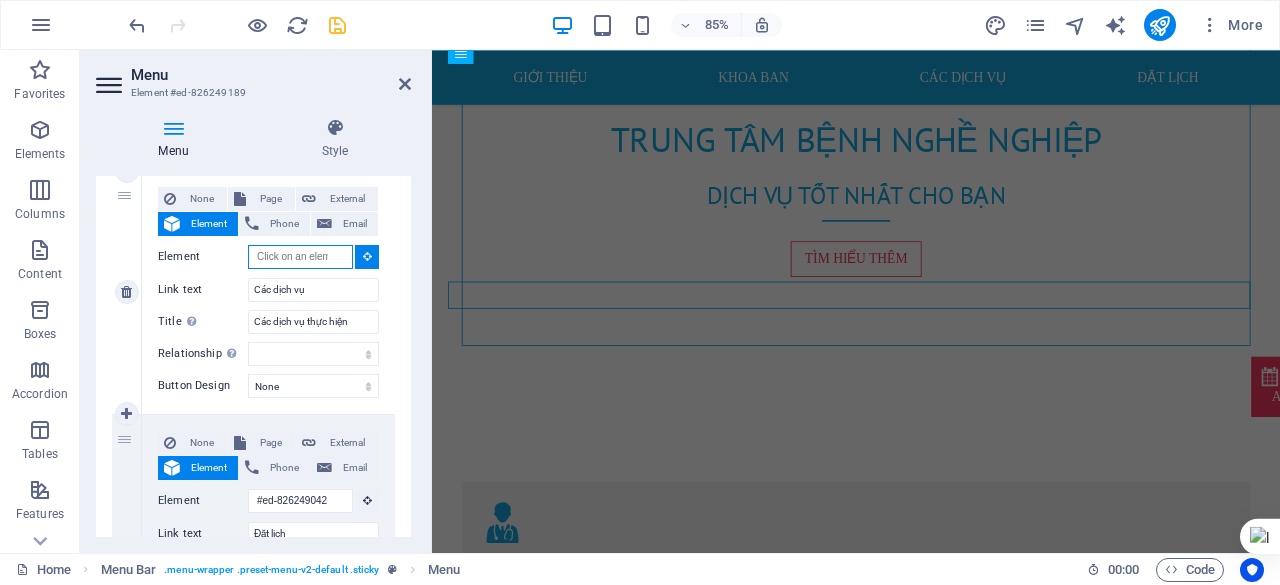 click on "Element" at bounding box center (300, 257) 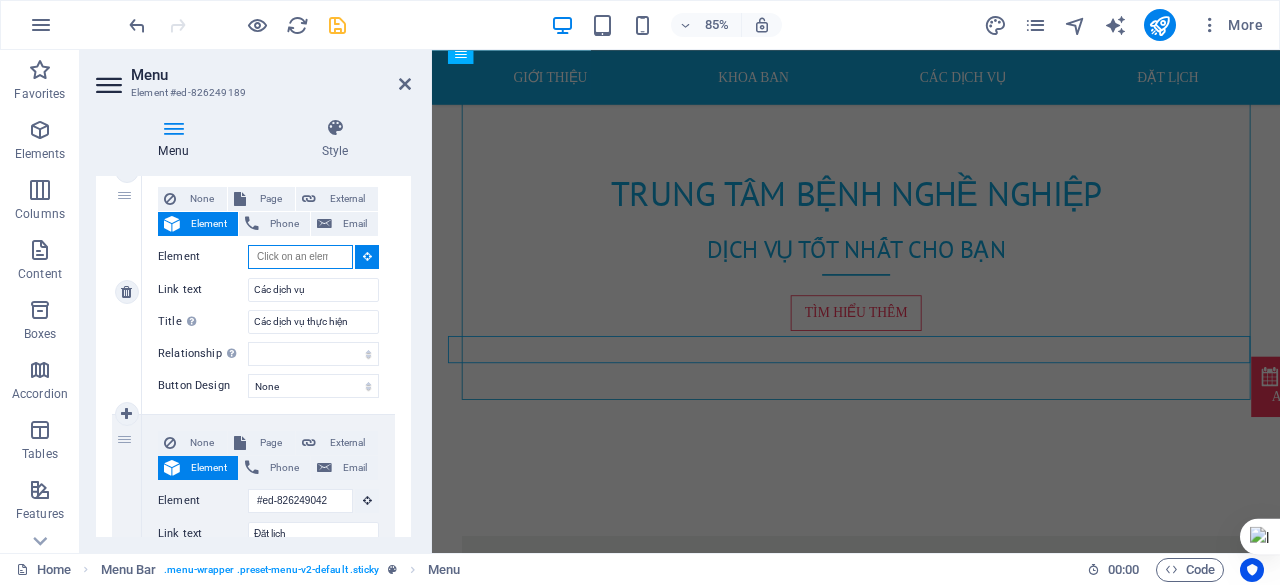 scroll, scrollTop: 829, scrollLeft: 0, axis: vertical 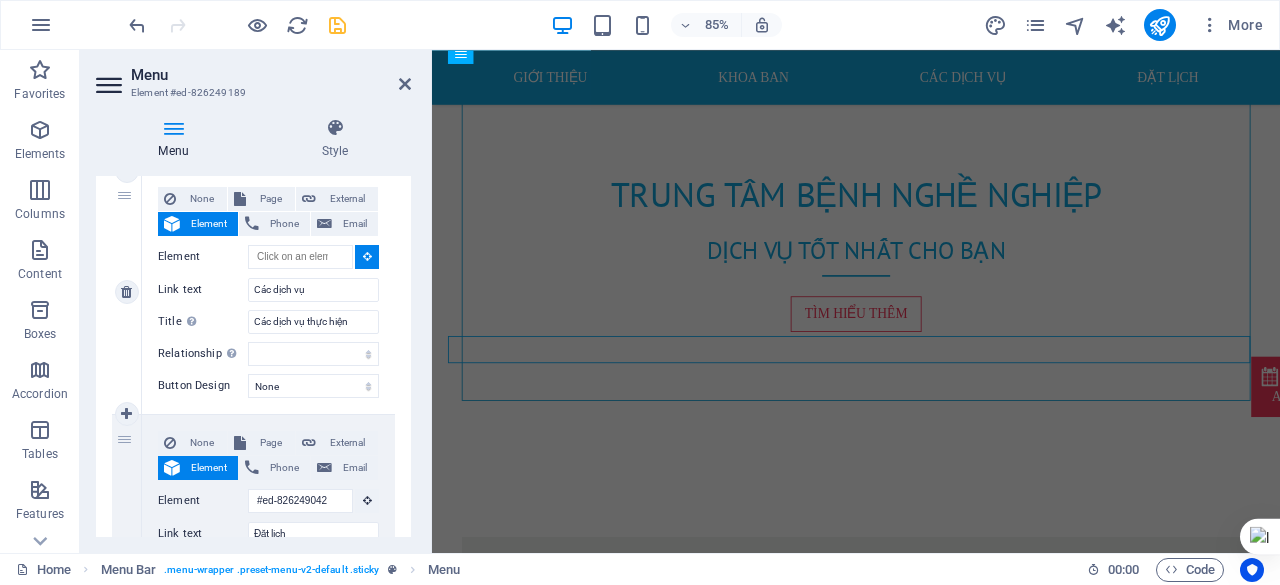 click on "Element" at bounding box center (203, 257) 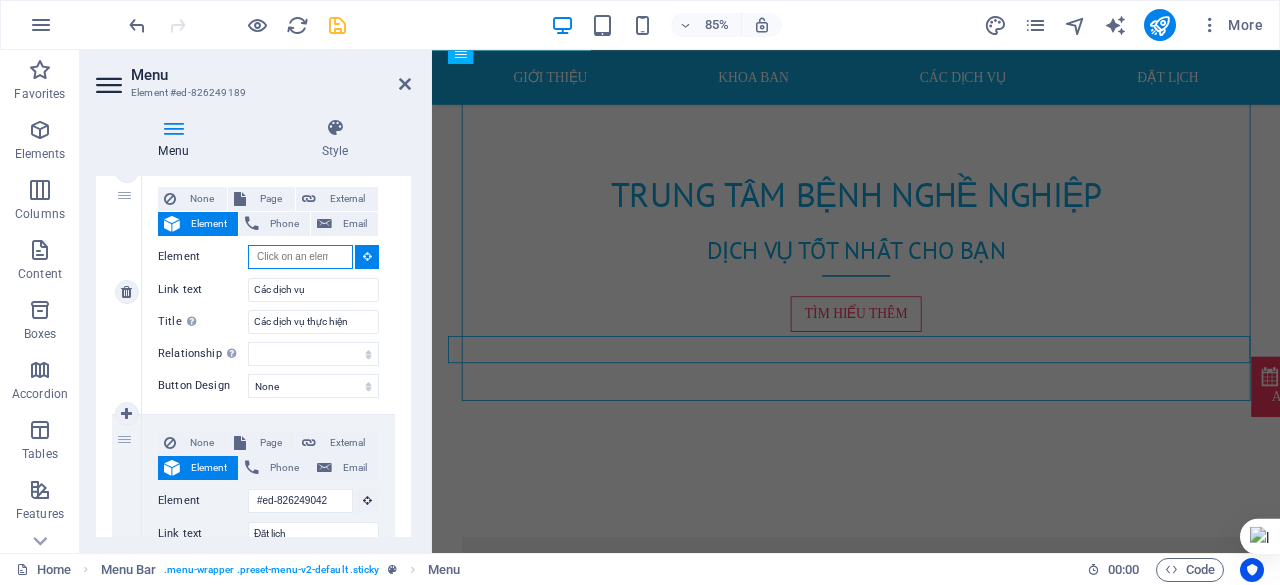 click on "Element" at bounding box center [300, 257] 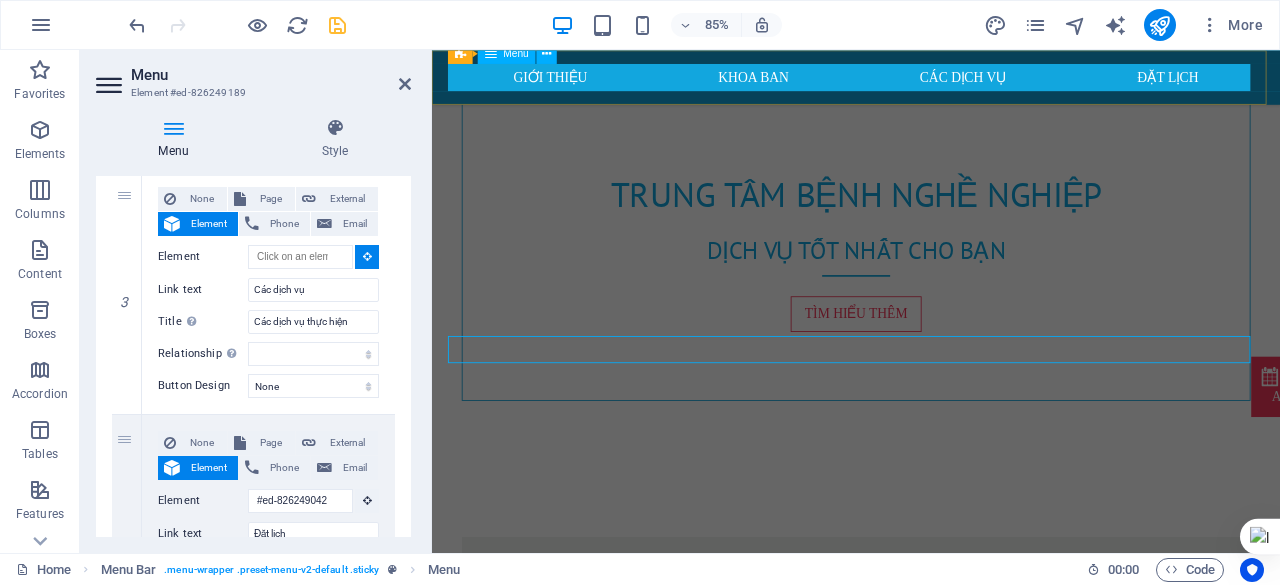 click on "Giới thiệu Khoa ban Các dịch vụ Đặt lịch" at bounding box center (931, 82) 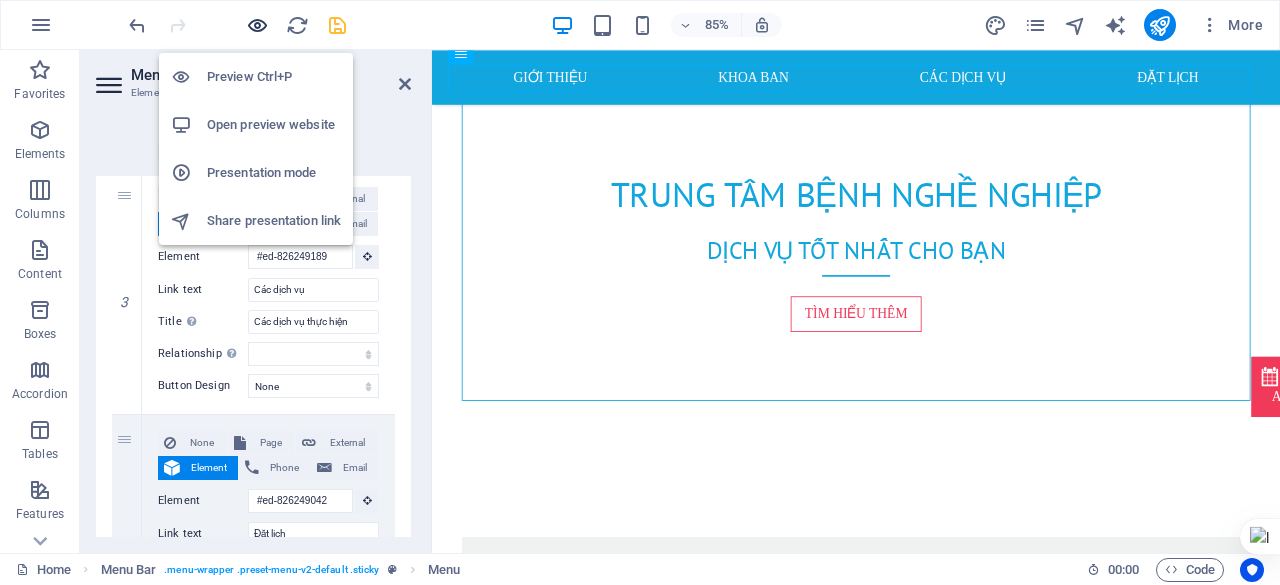 click at bounding box center [257, 25] 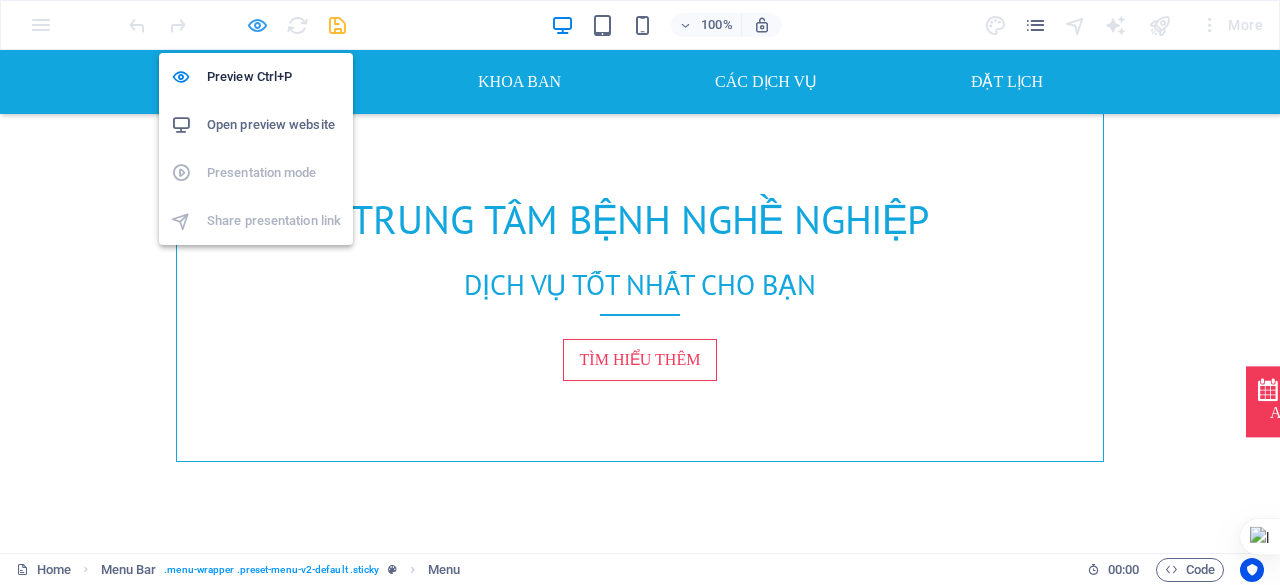 click at bounding box center (257, 25) 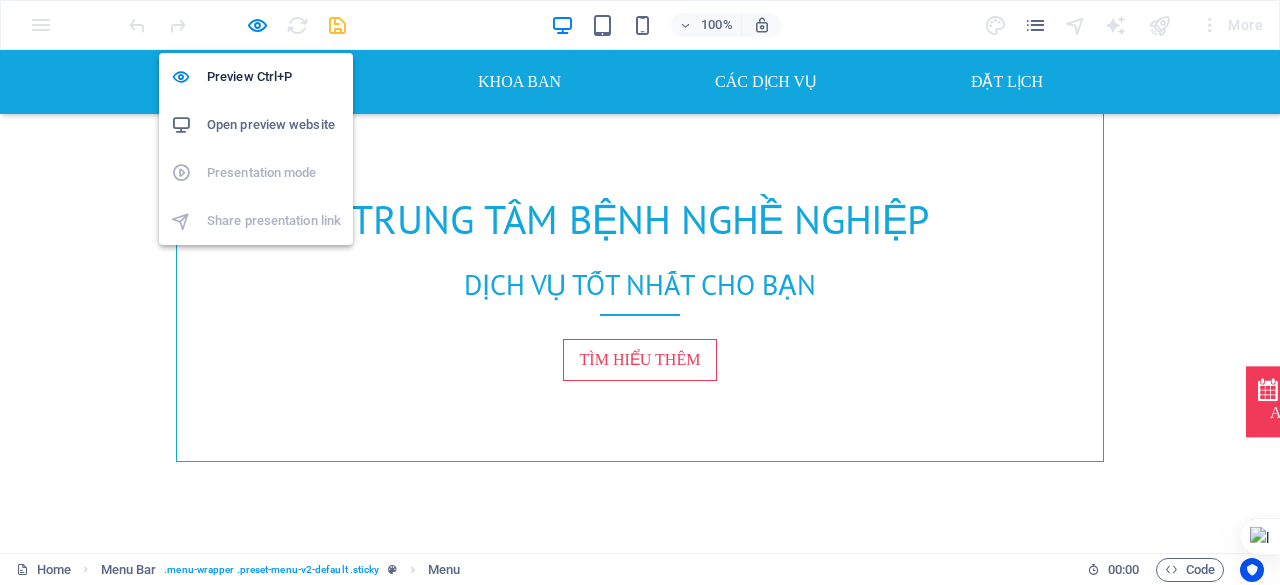 select 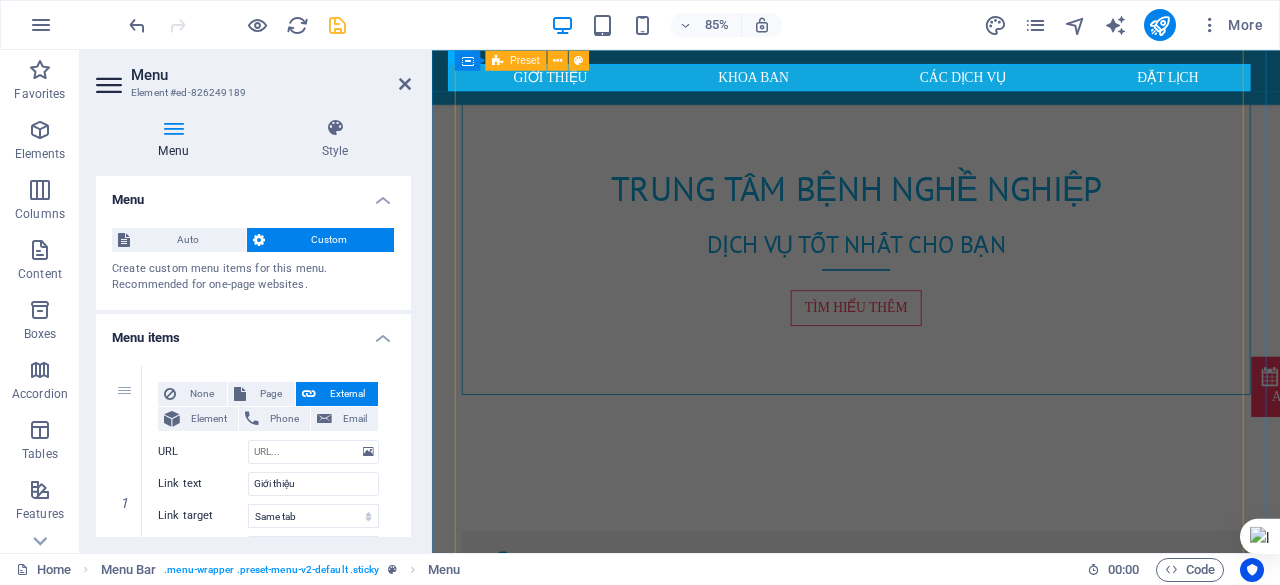 click on "PHÒNG KHÁM HIỆN ĐẠI Liệu pháp ozone, hay còn gọi là xử lý bằng ozone, là một phương pháp điều trị y tế sử dụng khí ozone (O3) để điều trị nhiều loại bệnh . Ozone được tạo ra từ oxy (O2) bằng thiết bị y tế chuyên dụng và có thể được đưa vào cơ thể bằng nhiều cách khác nhau, bao gồm tiêm, truyền máu, hoặc xông hơi. Các phương pháp ứng dụng của liệu pháp ozone: Tìm hiểu thêm CHĂM SÓC SỨC KHỎE Các dịch vụ sức khỏe, môi trường và an toàn Tìm hiểu thêm BẢO HIỂM Lorem ipsum dolor sit amet, consetetur sadipscing elitr, sed diam nonumy eirmod tempor invidunt ut labore et dolore magna aliquyam erat, sed diam voluptua. At vero eos et accusam et justo duo dolores et ea rebum. Stet clita kasd gubergren, no sea takimata sanctus est Lorem ipsum dolor sit amet. Learn more" at bounding box center [931, 1067] 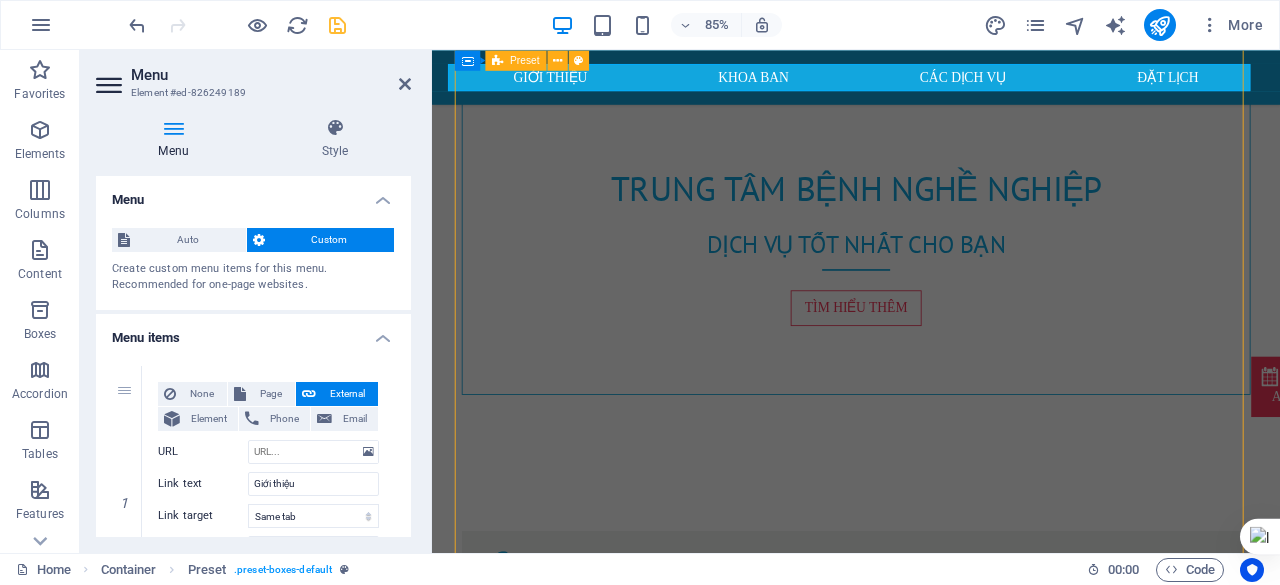 click on "PHÒNG KHÁM HIỆN ĐẠI Liệu pháp ozone, hay còn gọi là xử lý bằng ozone, là một phương pháp điều trị y tế sử dụng khí ozone (O3) để điều trị nhiều loại bệnh . Ozone được tạo ra từ oxy (O2) bằng thiết bị y tế chuyên dụng và có thể được đưa vào cơ thể bằng nhiều cách khác nhau, bao gồm tiêm, truyền máu, hoặc xông hơi. Các phương pháp ứng dụng của liệu pháp ozone: Tìm hiểu thêm CHĂM SÓC SỨC KHỎE Các dịch vụ sức khỏe, môi trường và an toàn Tìm hiểu thêm BẢO HIỂM Lorem ipsum dolor sit amet, consetetur sadipscing elitr, sed diam nonumy eirmod tempor invidunt ut labore et dolore magna aliquyam erat, sed diam voluptua. At vero eos et accusam et justo duo dolores et ea rebum. Stet clita kasd gubergren, no sea takimata sanctus est Lorem ipsum dolor sit amet. Learn more" at bounding box center [931, 1067] 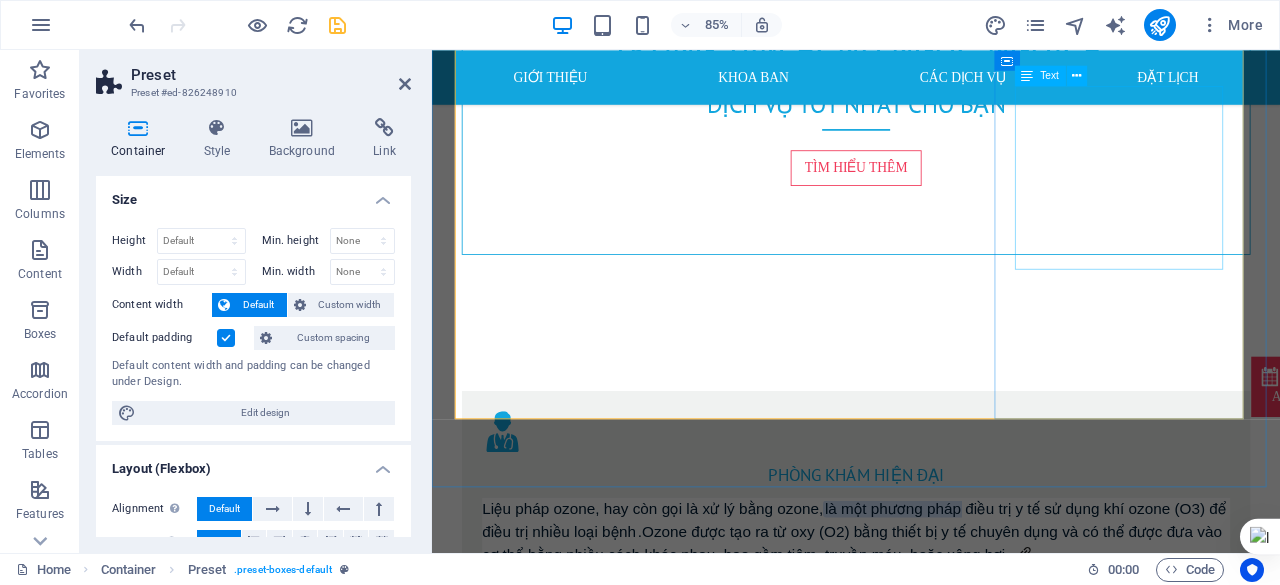 scroll, scrollTop: 1003, scrollLeft: 0, axis: vertical 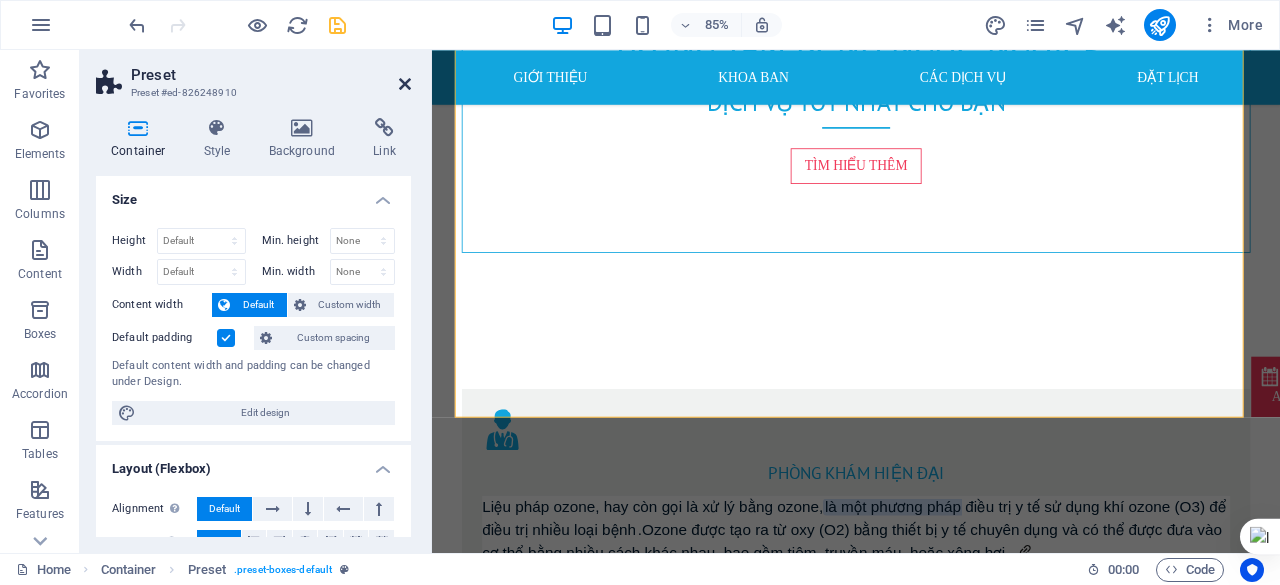 click at bounding box center [405, 84] 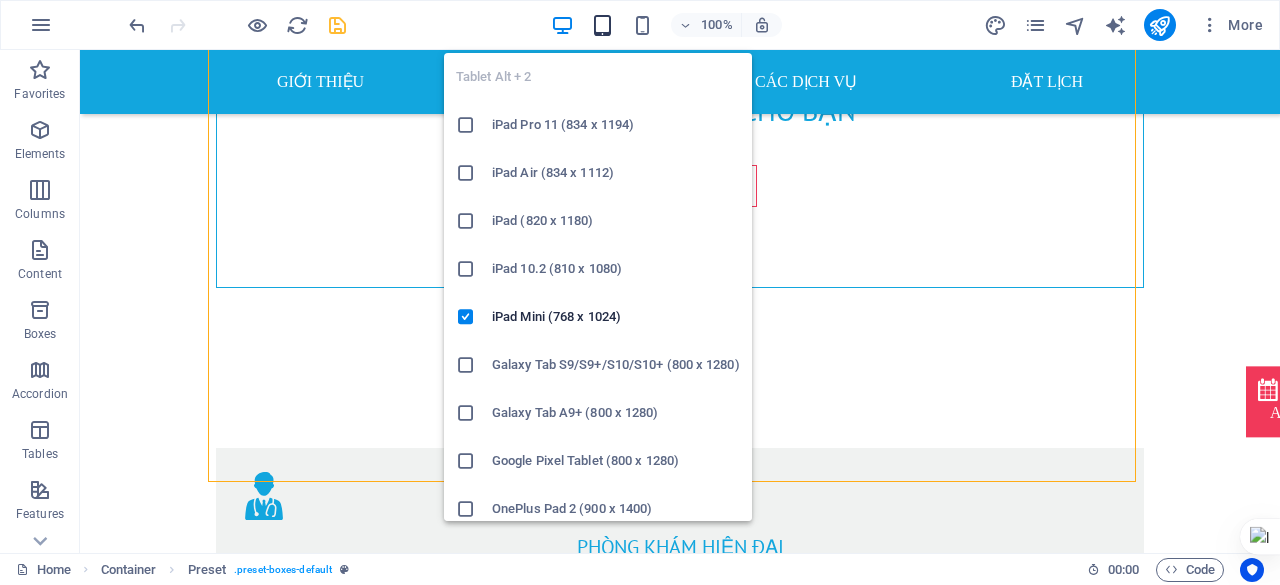 click at bounding box center [602, 25] 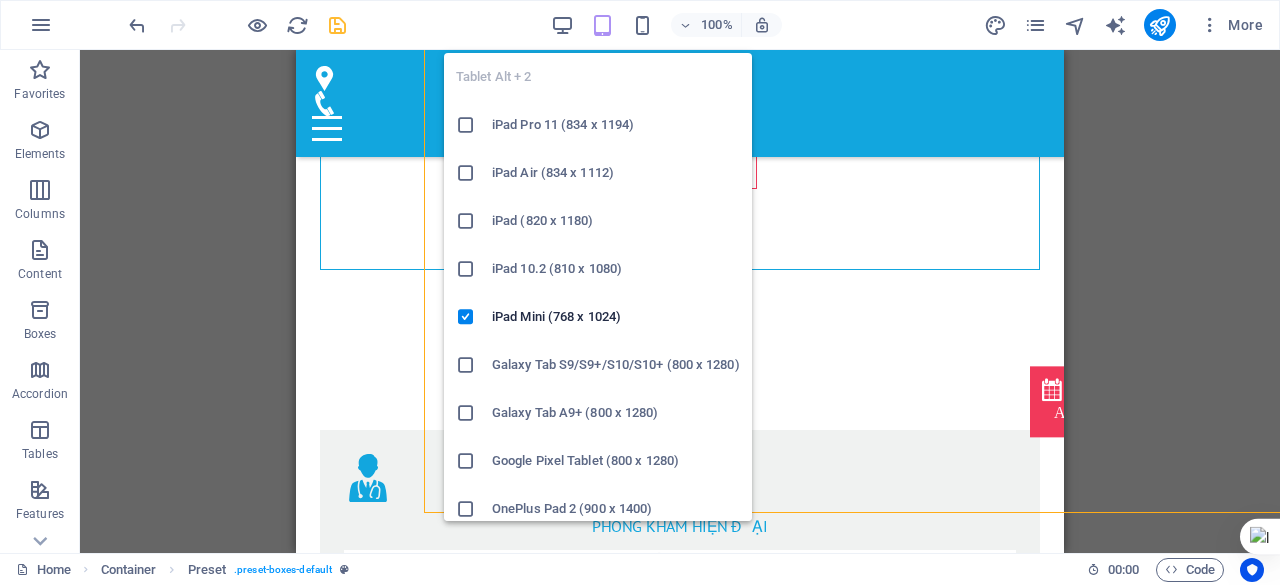 scroll, scrollTop: 972, scrollLeft: 0, axis: vertical 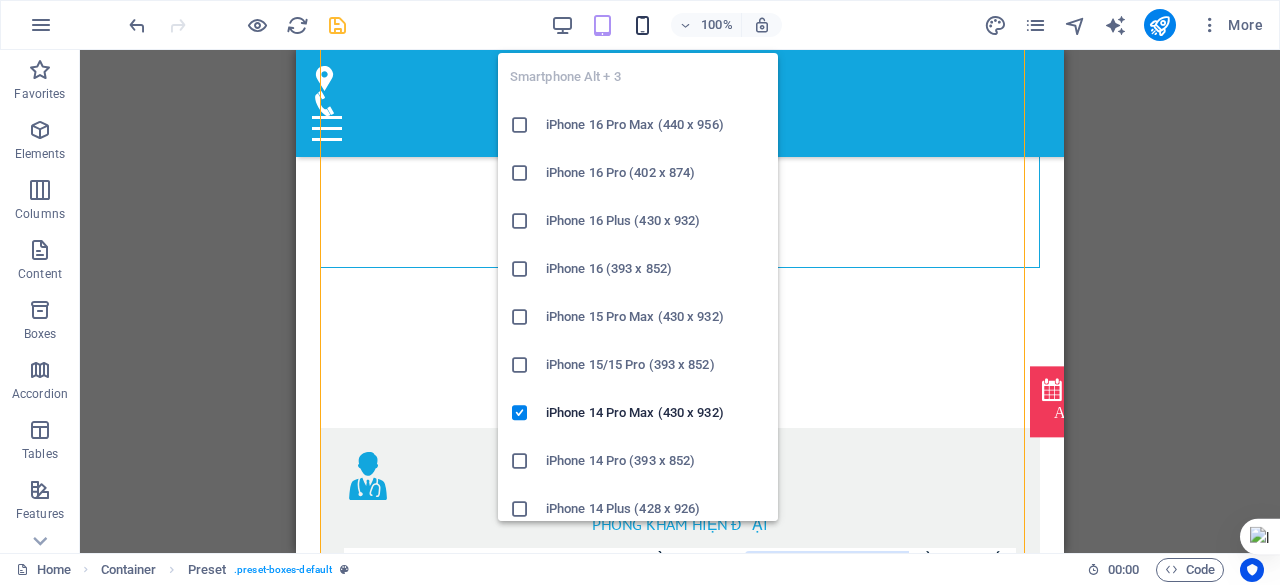 click at bounding box center (642, 25) 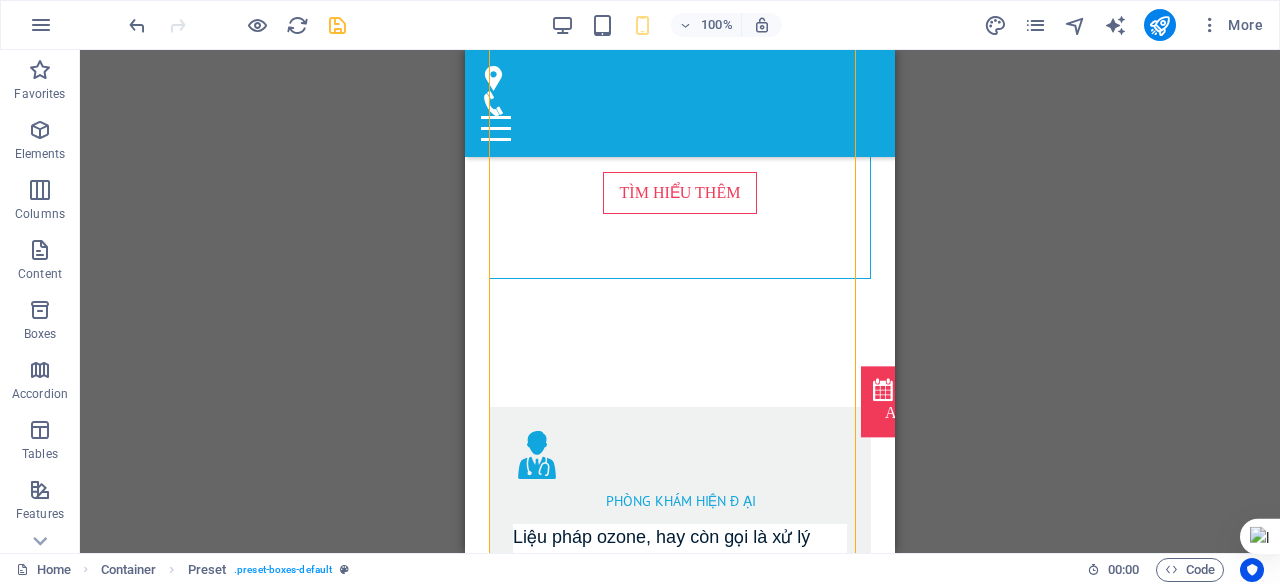 click on "100%" at bounding box center [666, 25] 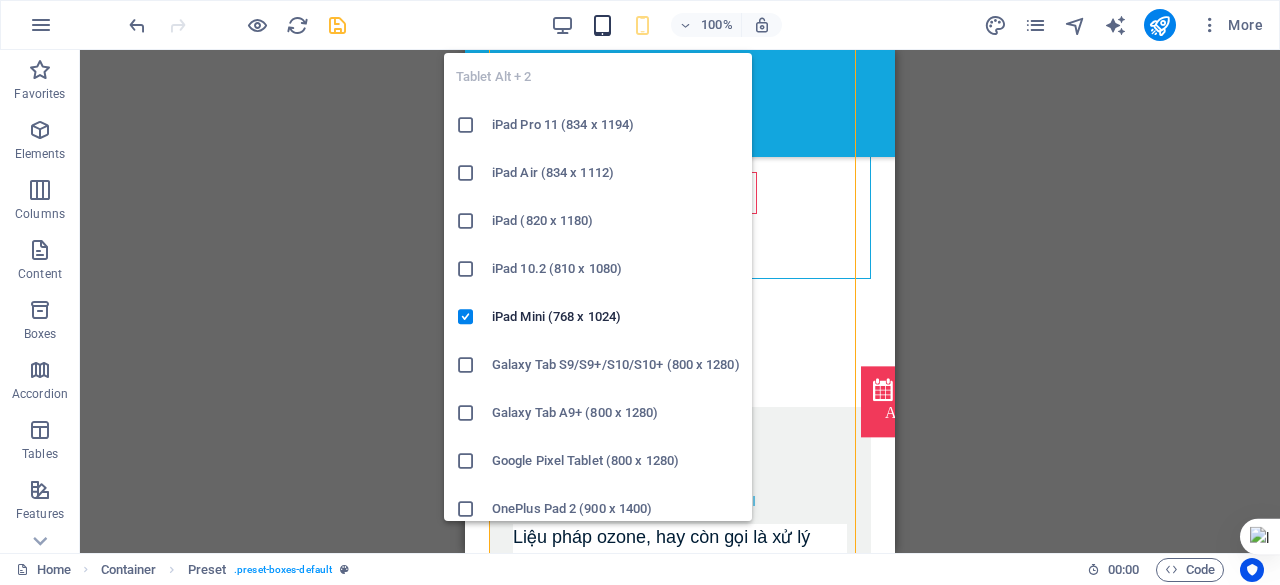 click at bounding box center [602, 25] 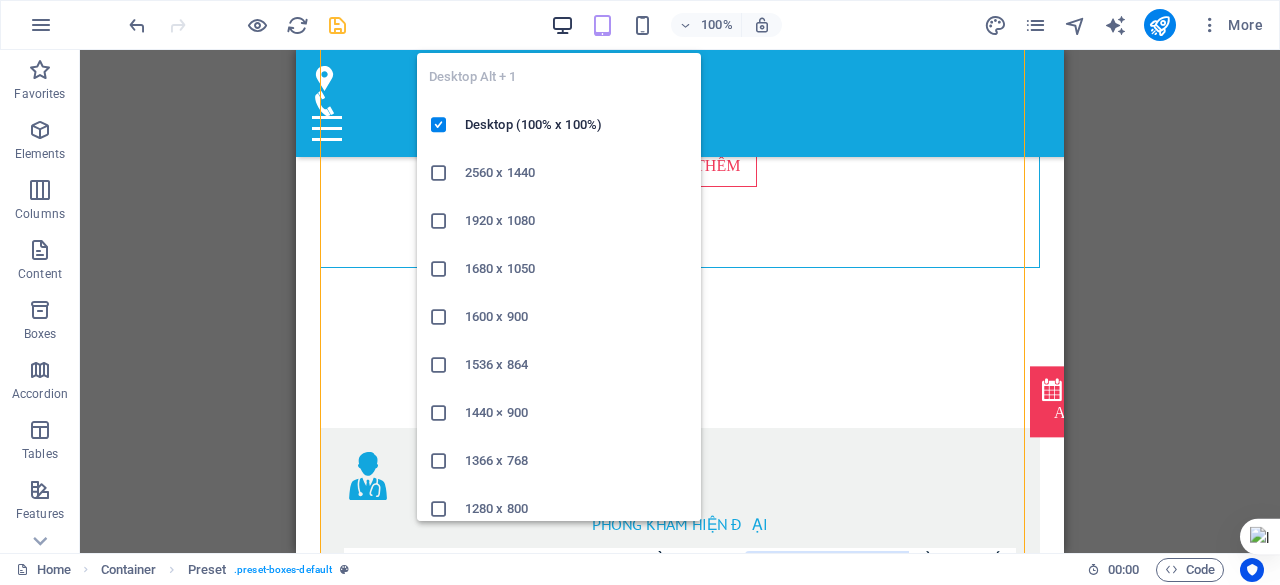 click at bounding box center (562, 25) 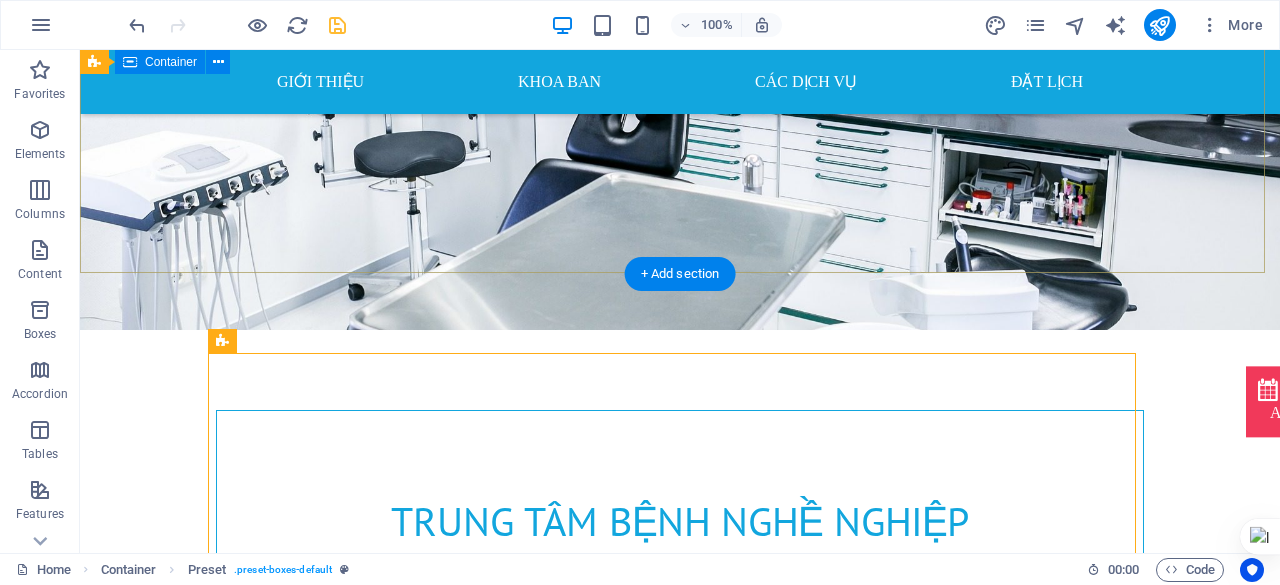 scroll, scrollTop: 519, scrollLeft: 0, axis: vertical 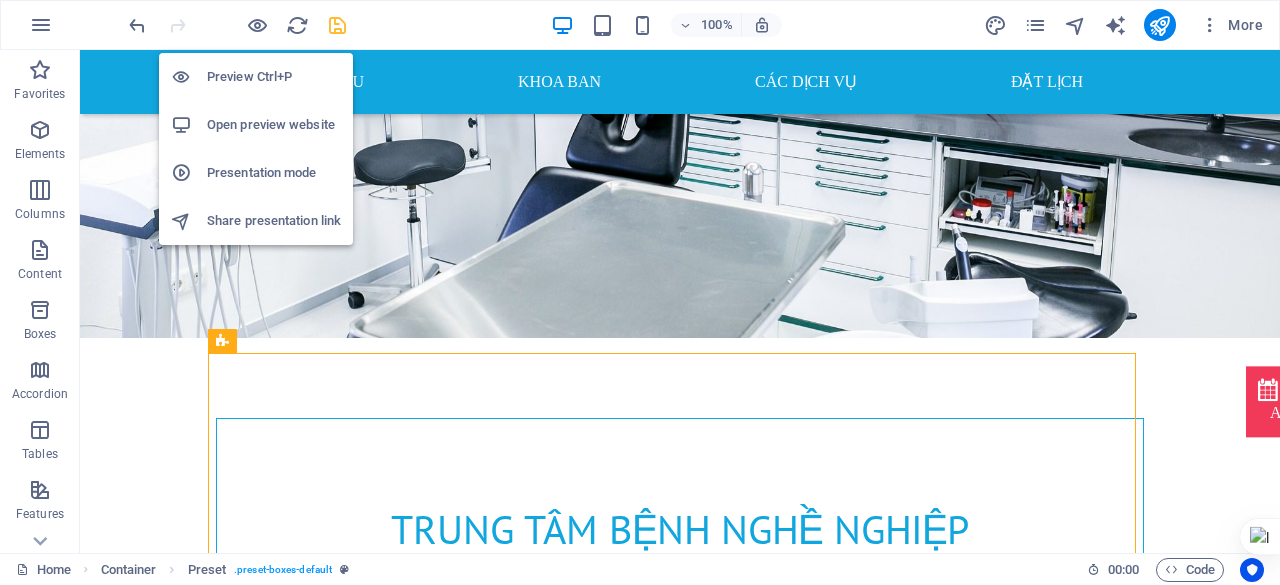 click on "Open preview website" at bounding box center [274, 125] 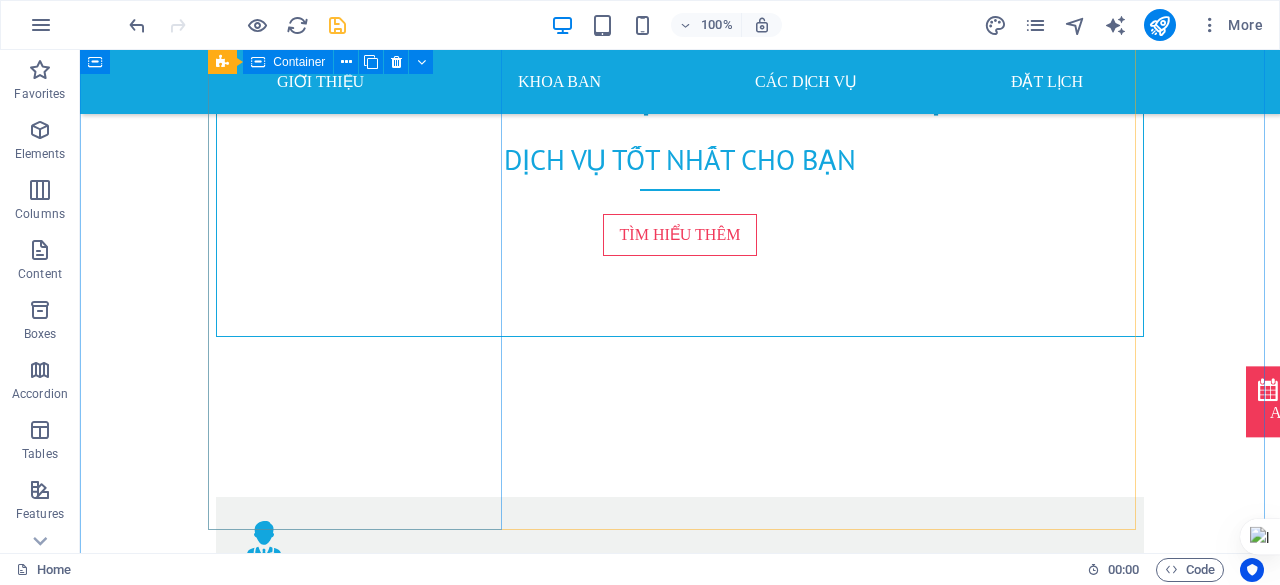 scroll, scrollTop: 958, scrollLeft: 0, axis: vertical 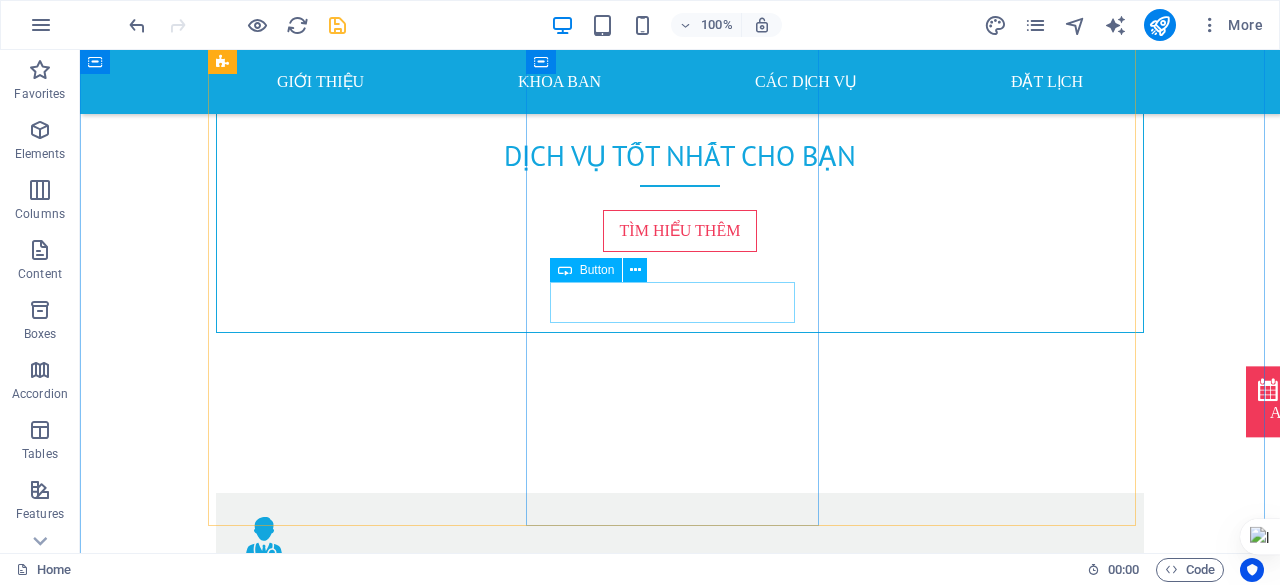 click on "Tìm hiểu thêm" at bounding box center [680, 1062] 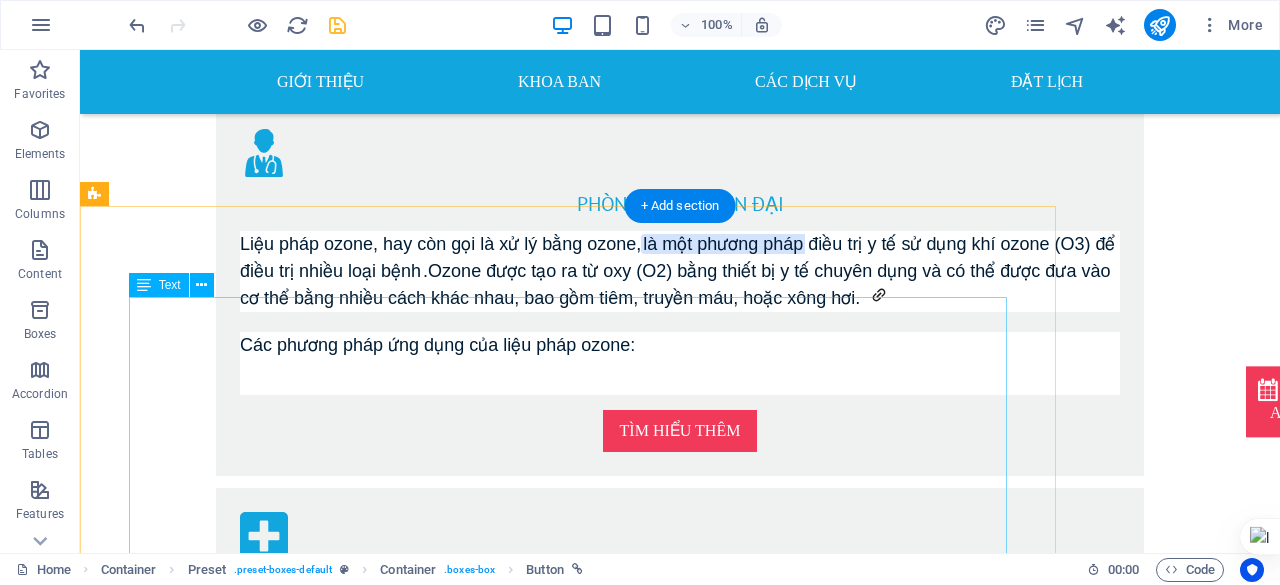 scroll, scrollTop: 1307, scrollLeft: 0, axis: vertical 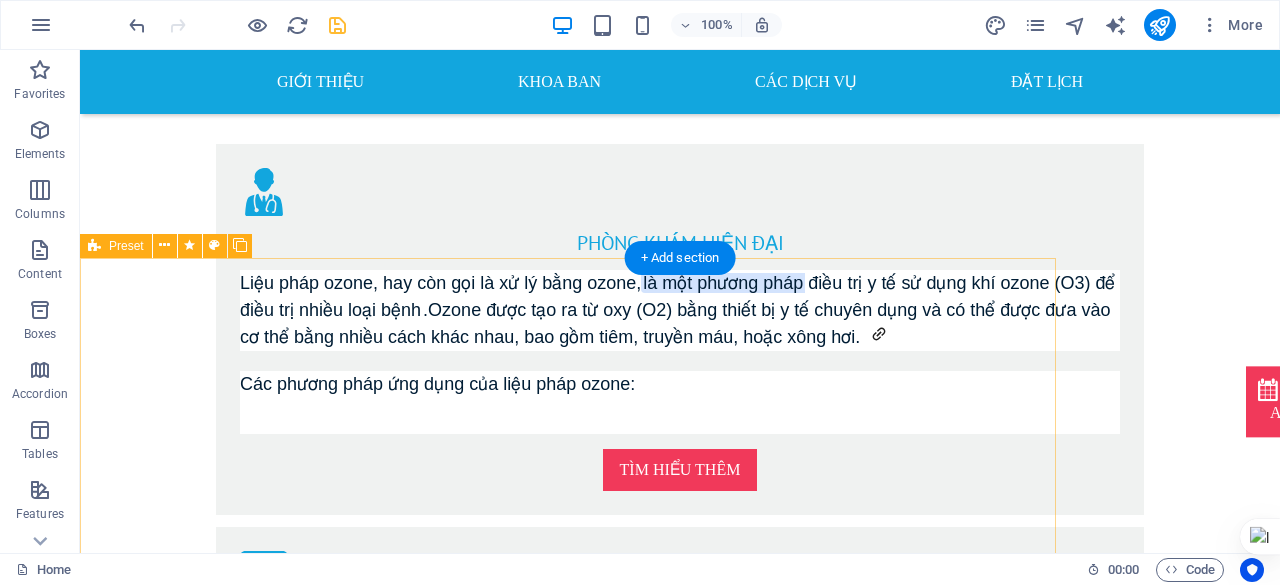 click on "Tiêm: Ozone có thể được tiêm trực tiếp vào cơ bắp, khớp, hoặc các vùng bị tổn thương để giảm viêm và đau.   Truyền máu: Một lượng nhỏ máu được lấy ra, trộn với ozone và sau đó được truyền trở lại cơ thể.   Xông hơi: Ozone được đưa vào cơ thể qua đường hô hấp, thường là trong một phòng xông hơi đặc biệt, để tăng cường lưu thông máu và oxy hóa các mô.   Bôi ngoài da: Ozone được sử dụng trong các sản phẩm chăm sóc da, chẳng hạn như dầu ô liu ozone hóa, để giúp làm sạch, giảm viêm và thúc đẩy quá trình lành vết thương.   Lợi ích tiềm năng của liệu pháp ozone: Giảm đau: Ozone có đặc tính chống viêm và giảm đau, có thể hữu ích trong việc điều trị các bệnh lý như viêm khớp, đau lưng, và đau cơ.   Cải thiện lưu thông máu:   Tăng cường hệ miễn dịch:         Lưu ý:" at bounding box center [568, 1847] 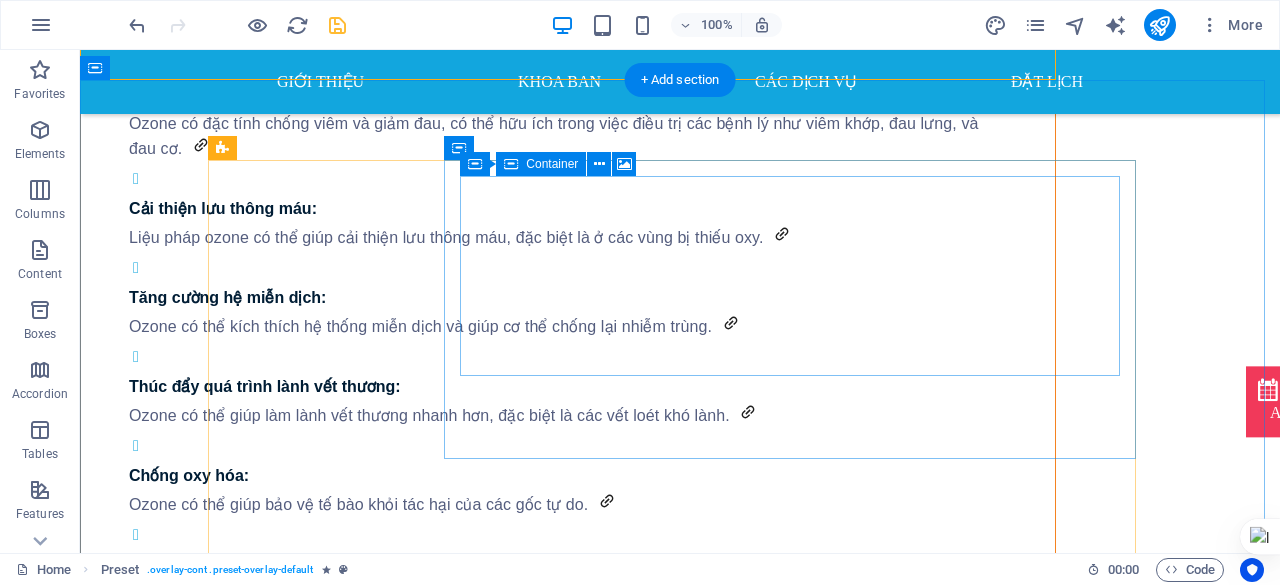 scroll, scrollTop: 2910, scrollLeft: 0, axis: vertical 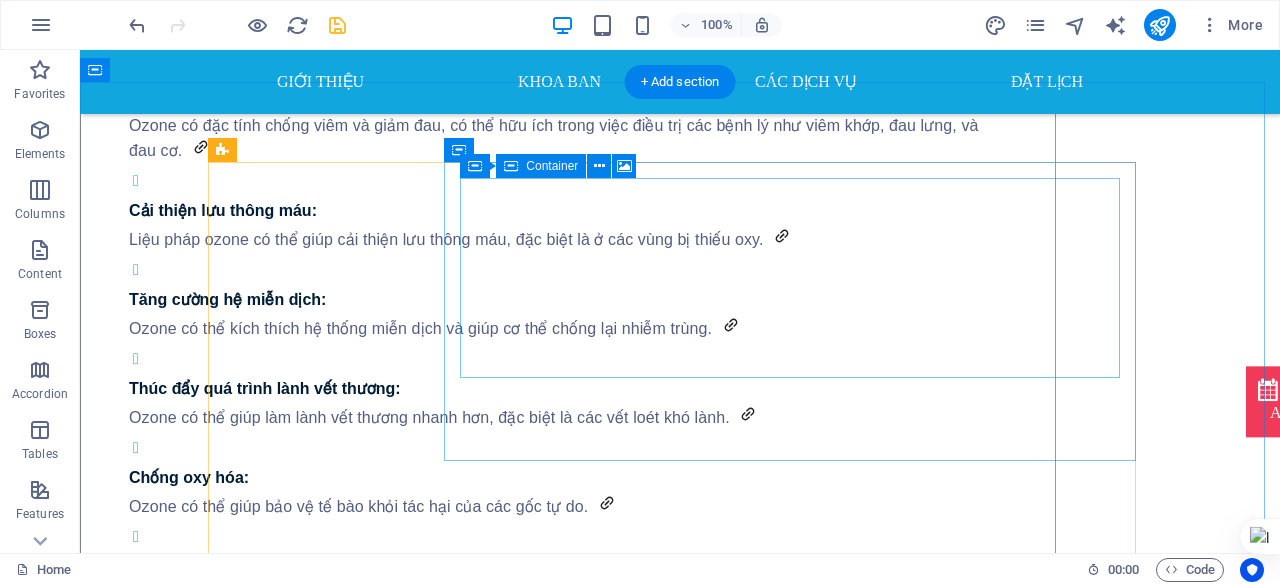 click on "Add elements" at bounding box center [739, 1360] 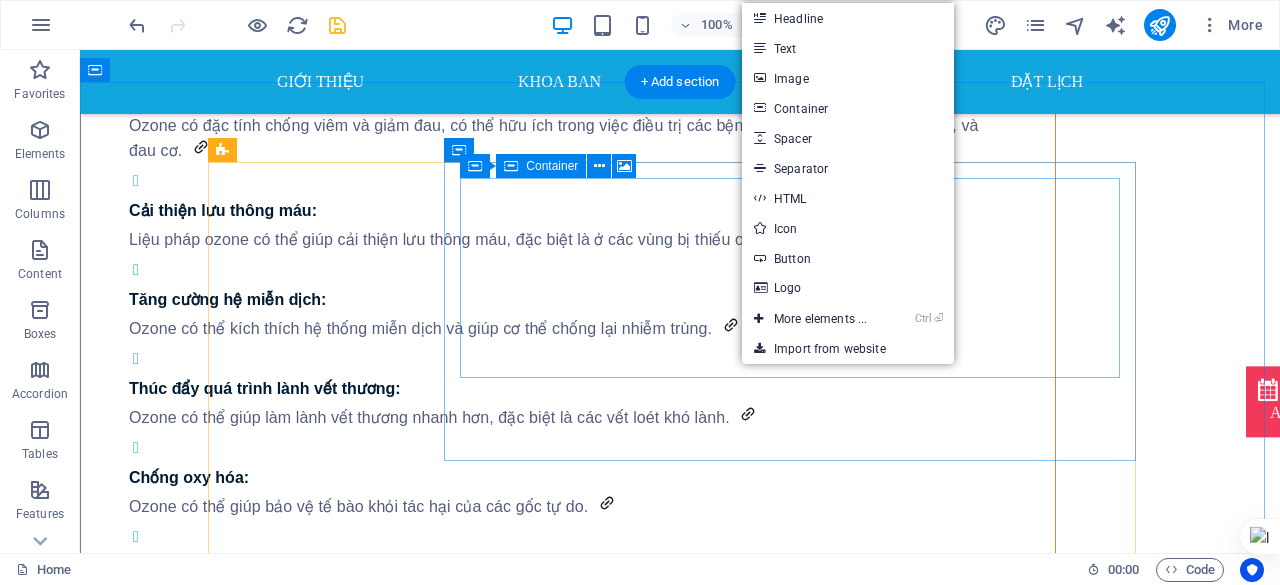 click on "Drop content here or  Add elements  Paste clipboard" at bounding box center [798, 1330] 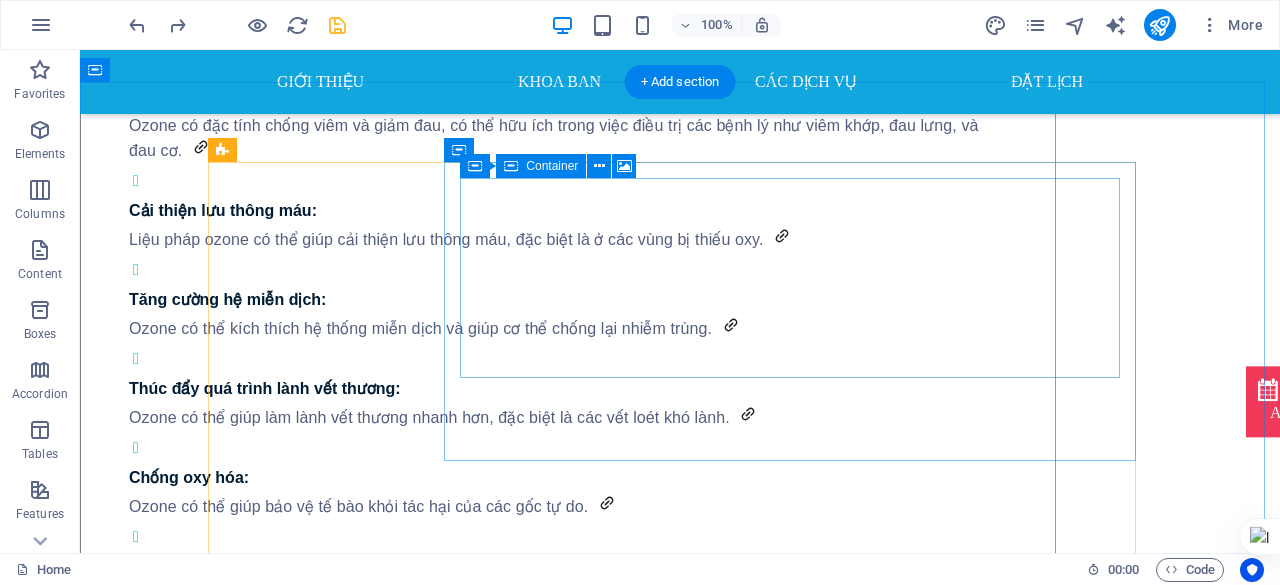 click on "Drop content here or  Add elements  Paste clipboard" at bounding box center [798, 1330] 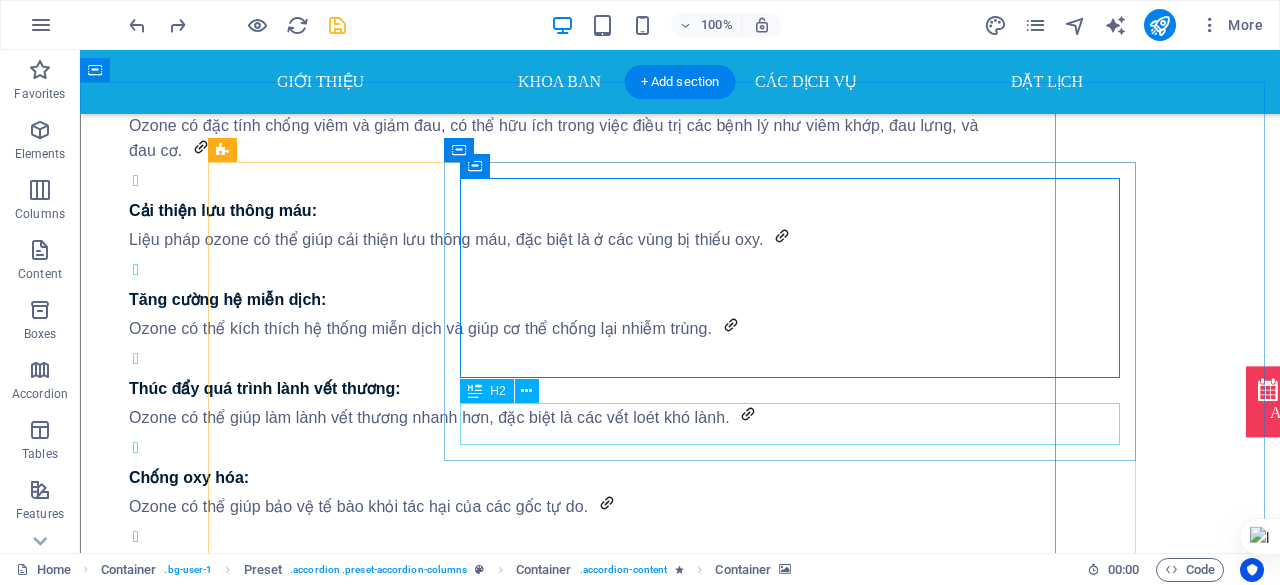 click on "Health Care" at bounding box center (798, 1305) 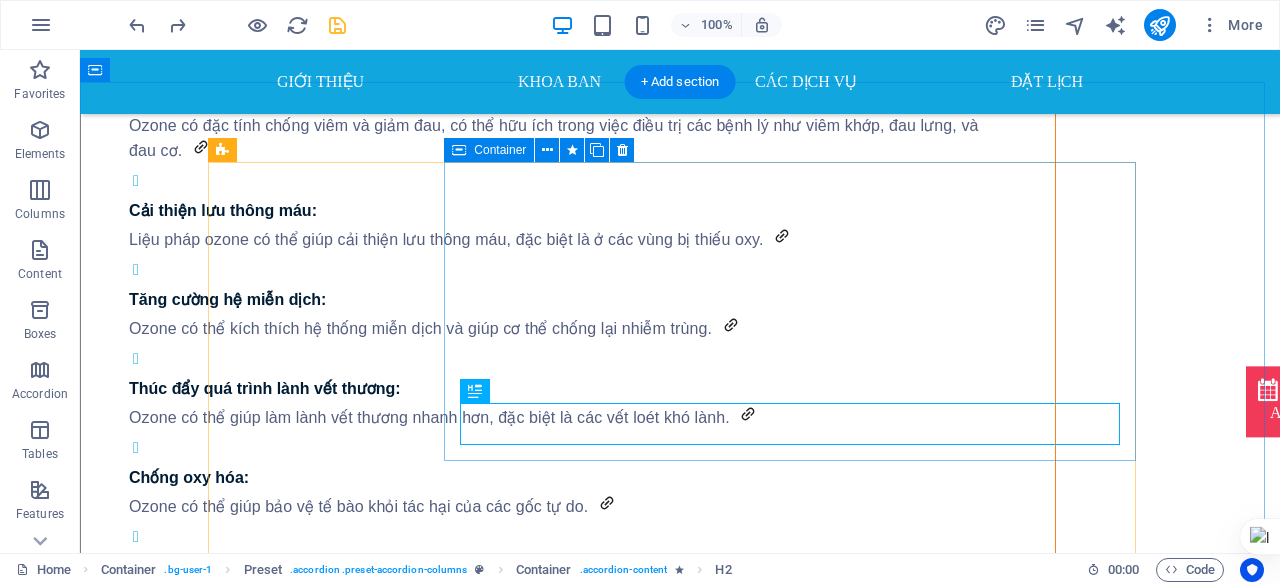 click on "Drop content here or Add elements Paste clipboard Health Care" at bounding box center (798, 1192) 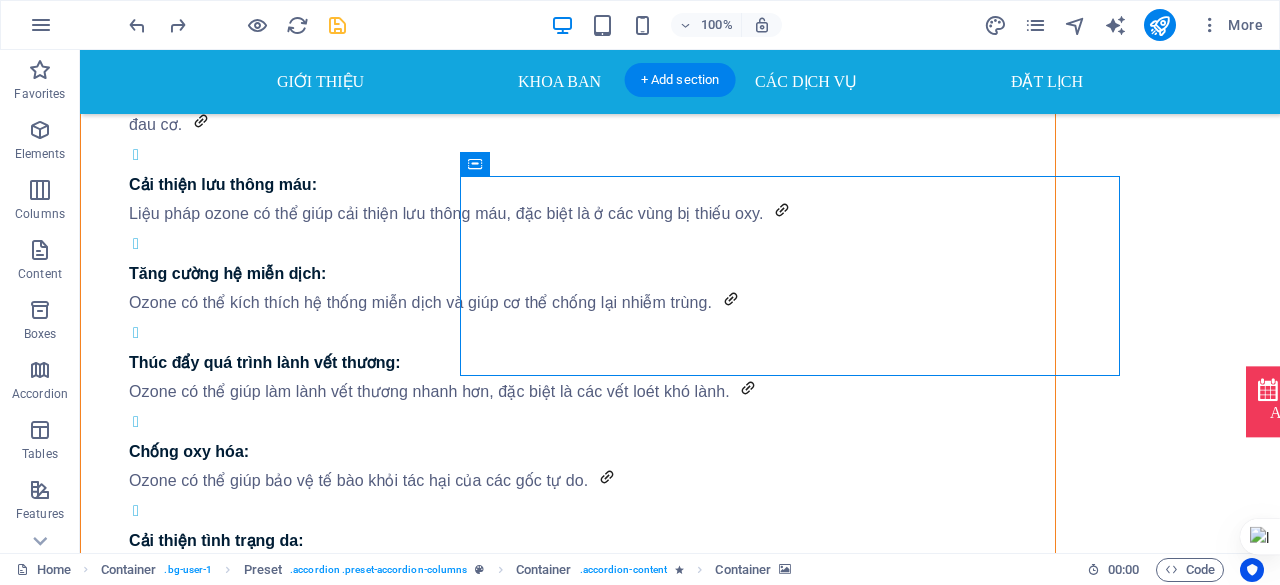 scroll, scrollTop: 2940, scrollLeft: 0, axis: vertical 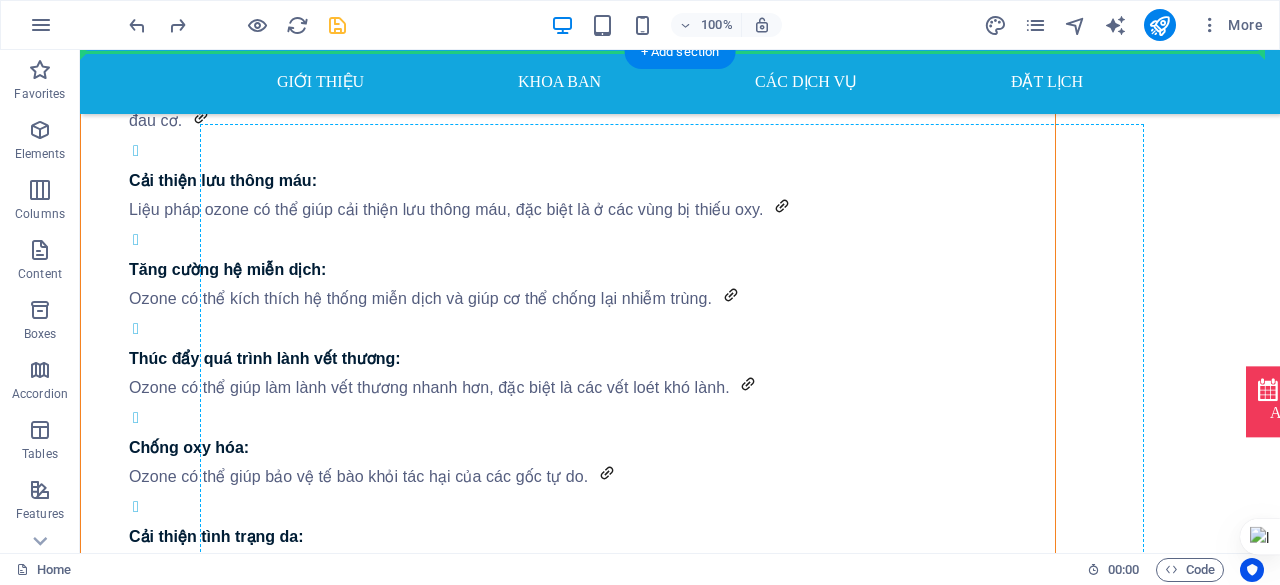 drag, startPoint x: 702, startPoint y: 224, endPoint x: 734, endPoint y: 415, distance: 193.66208 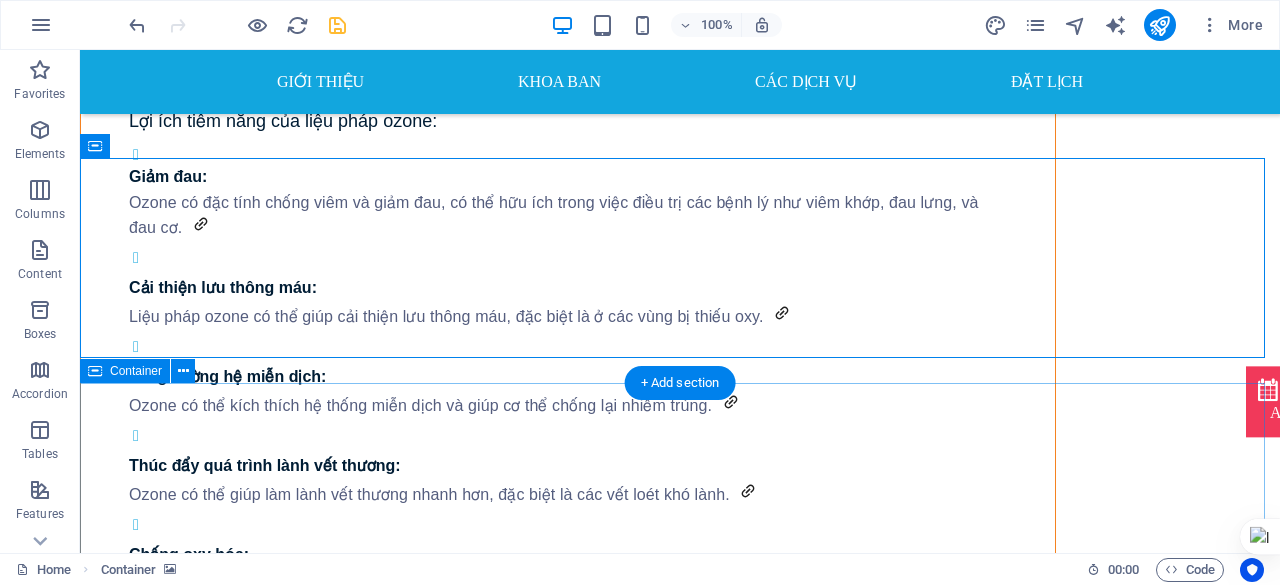 scroll, scrollTop: 2834, scrollLeft: 0, axis: vertical 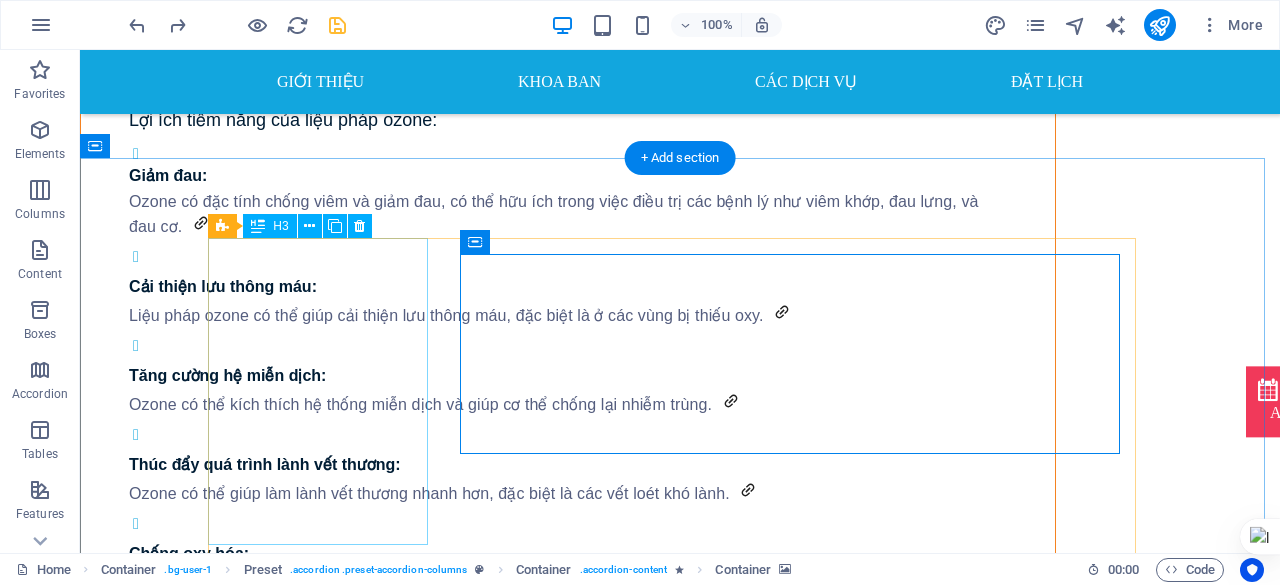 click on "Health Care" at bounding box center [326, 1272] 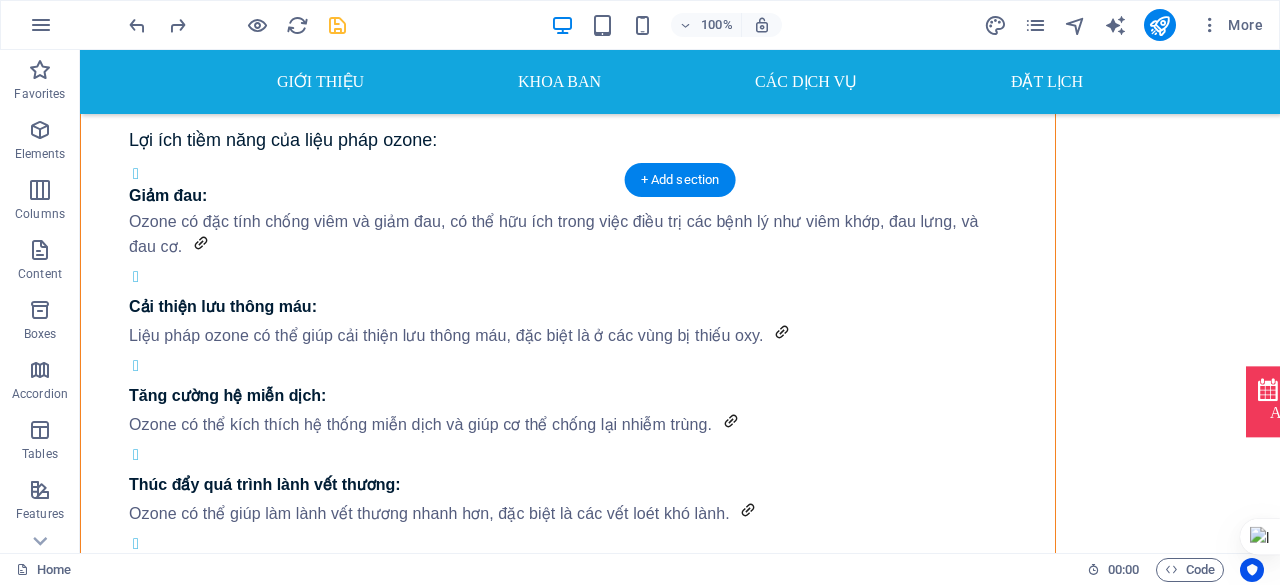 scroll, scrollTop: 2983, scrollLeft: 0, axis: vertical 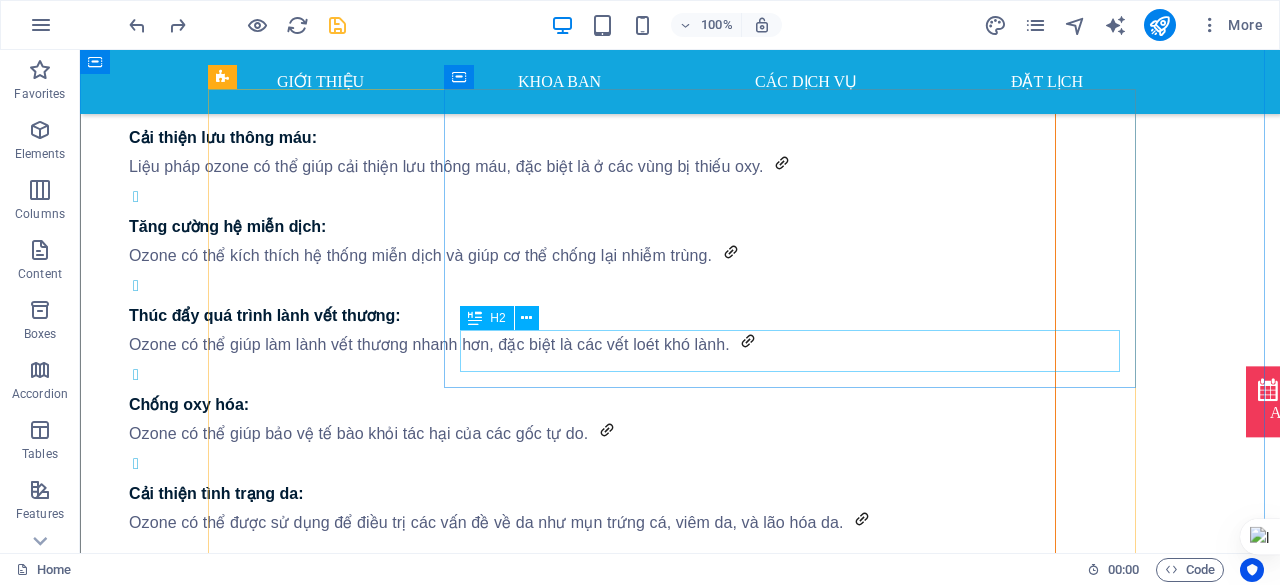 click on "Health Care" at bounding box center (798, 1232) 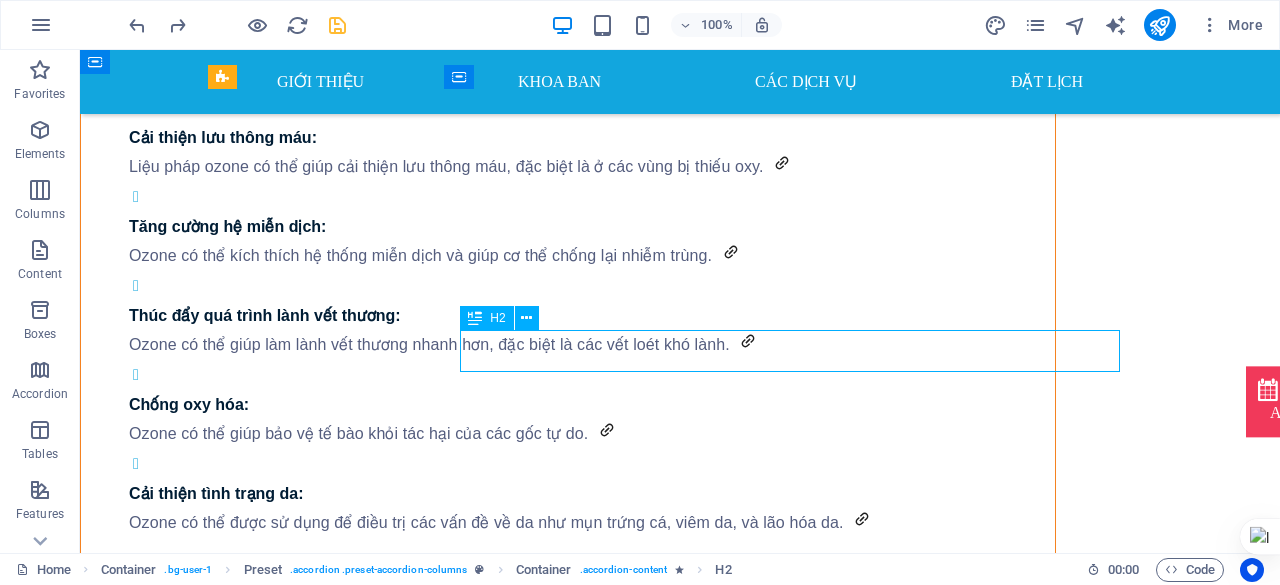 click on "Health Care" at bounding box center (798, 1232) 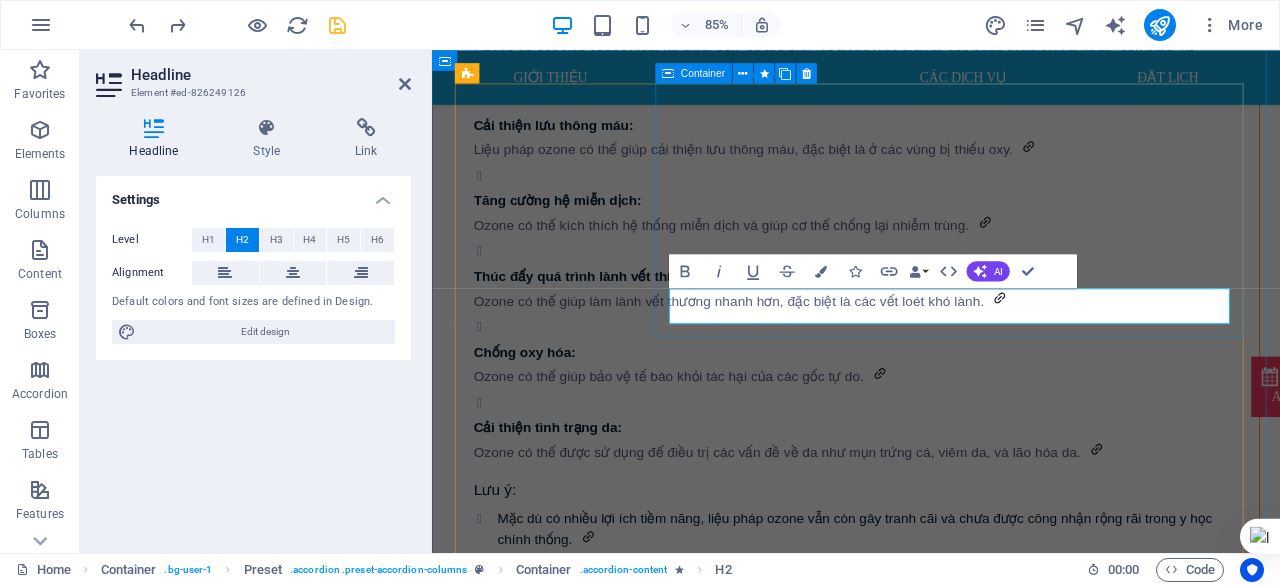 click on "Drop content here or Add elements Paste clipboard Health Care" at bounding box center (1049, 1119) 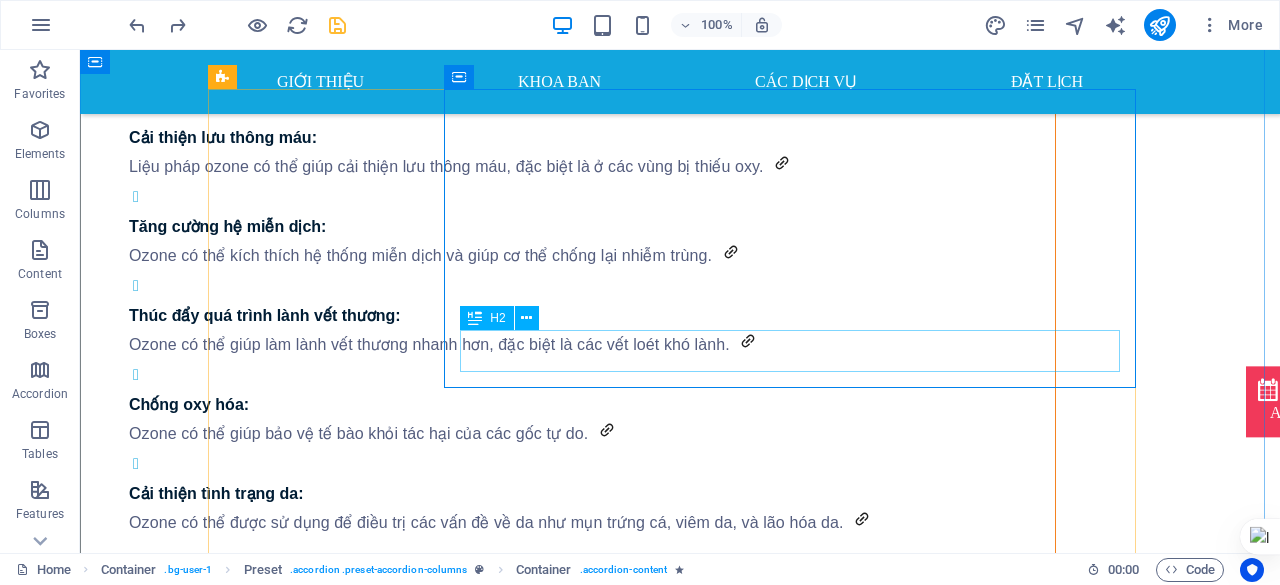 click on "Health Care" at bounding box center (798, 1232) 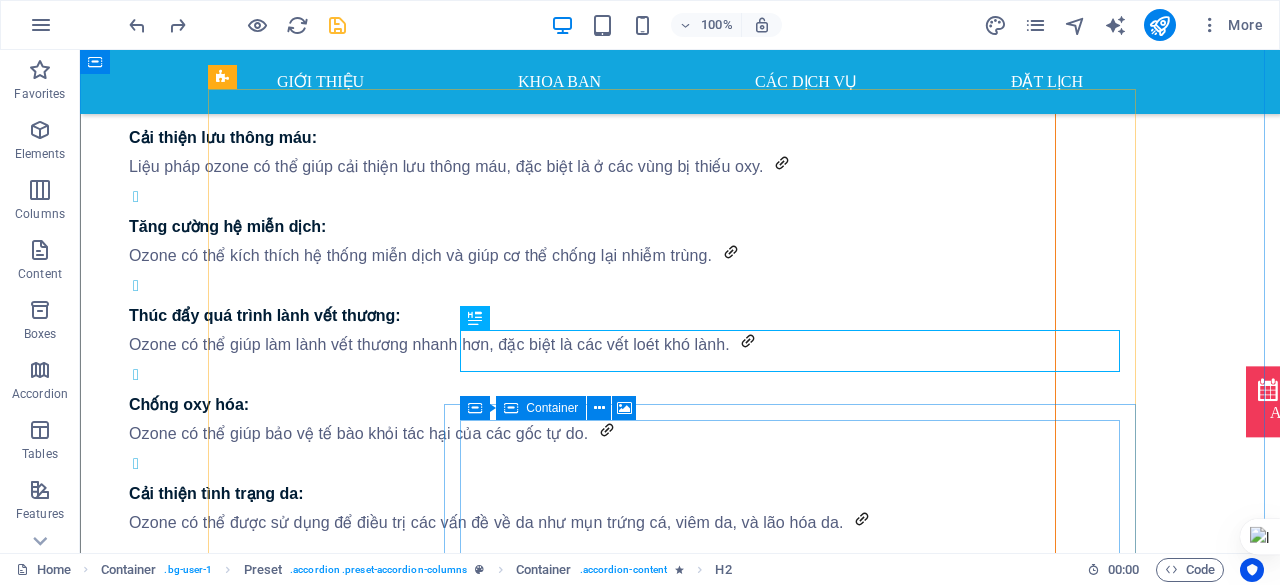 click on "Drop content here or  Add elements  Paste clipboard" at bounding box center (798, 1572) 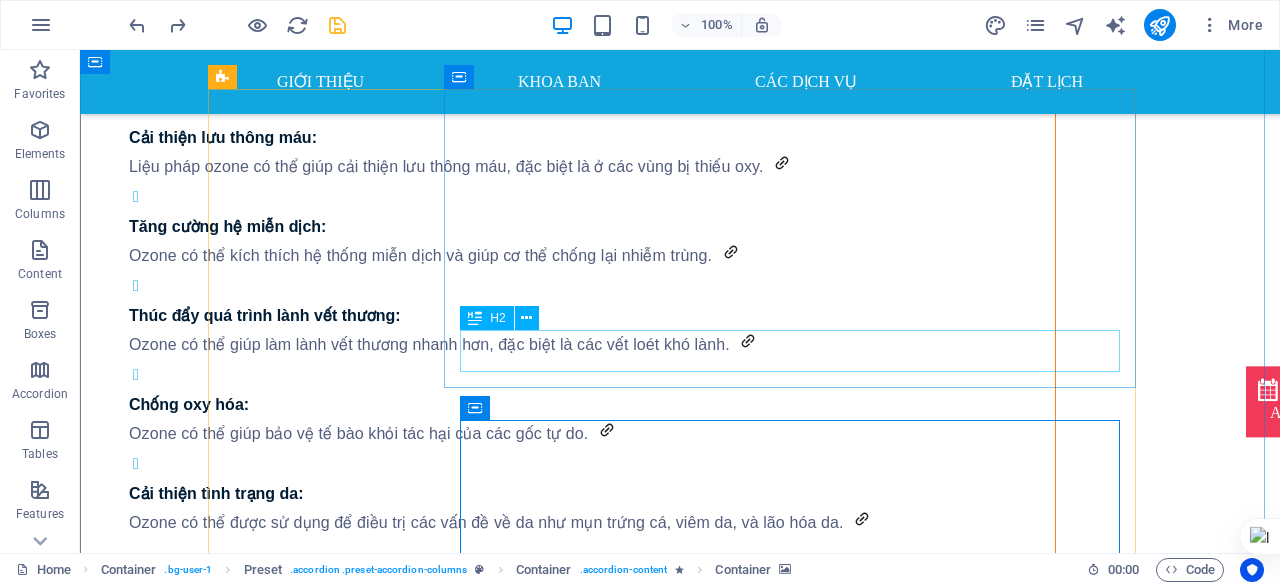 click on "Health Care" at bounding box center (798, 1232) 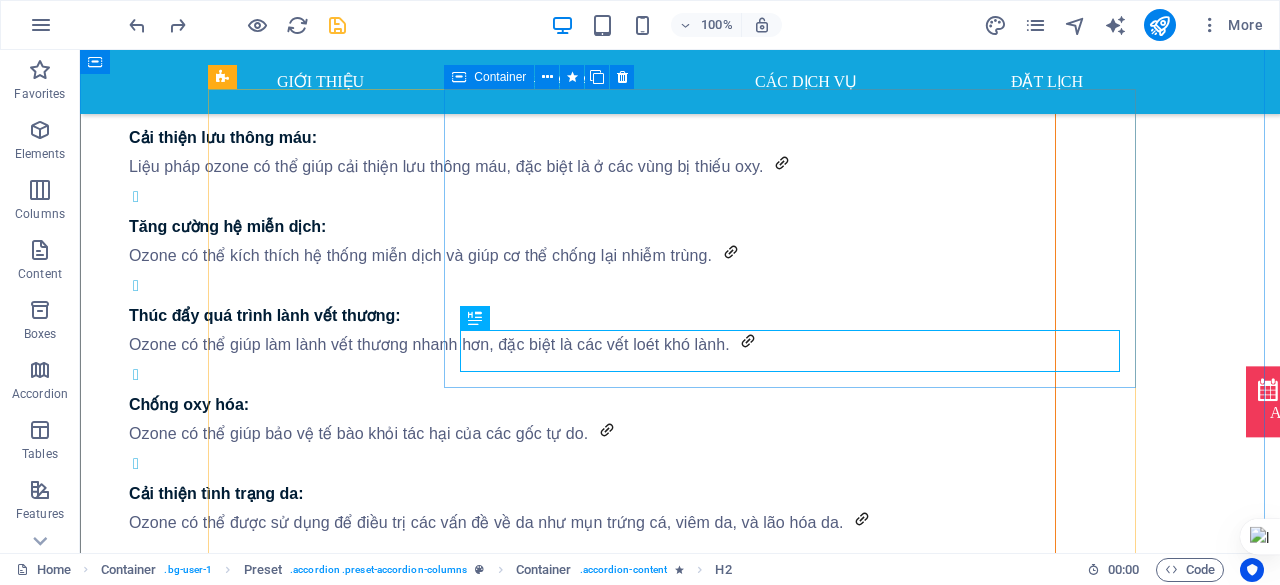 click on "Drop content here or Add elements Paste clipboard Health Care" at bounding box center [798, 1119] 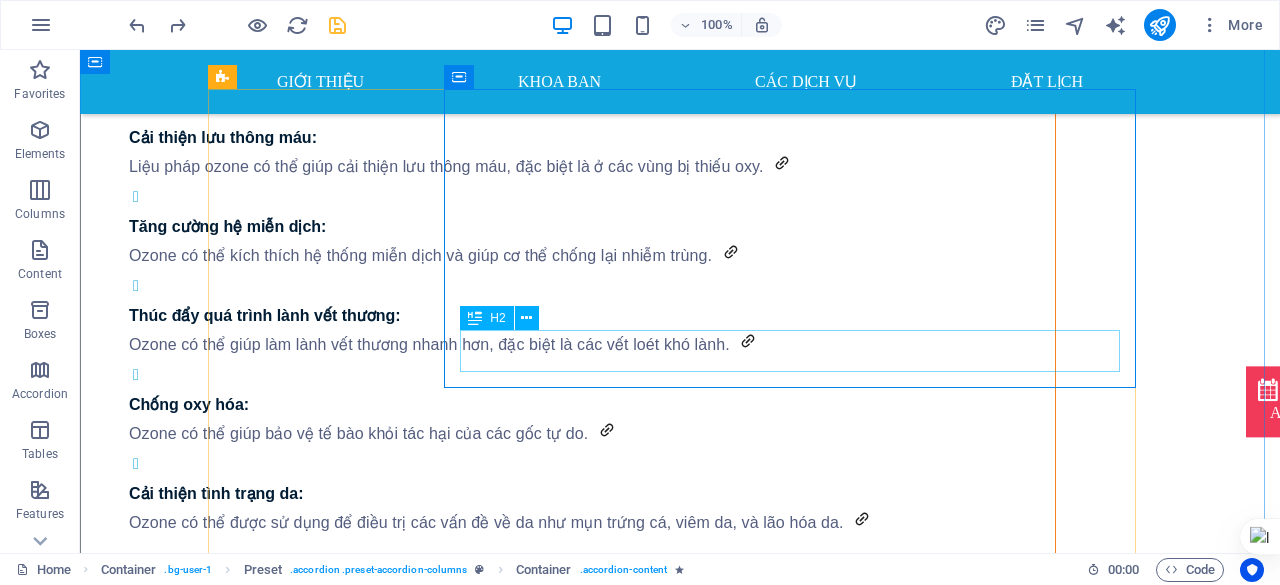 click on "Health Care" at bounding box center [798, 1232] 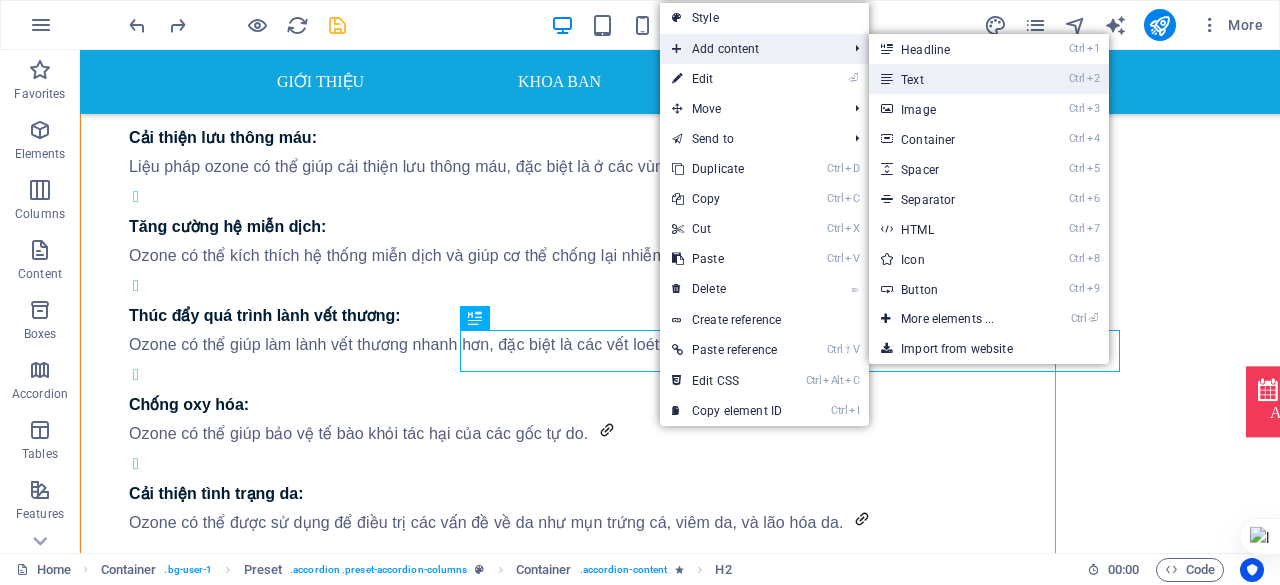 click on "Ctrl 2  Text" at bounding box center [951, 79] 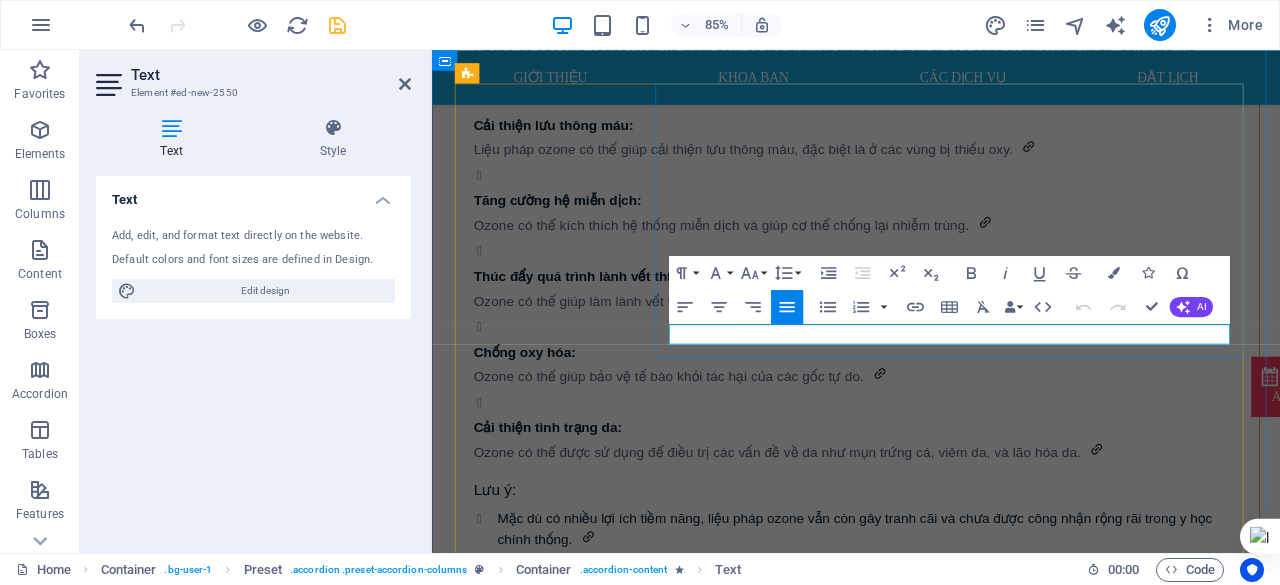 click on "New text element" at bounding box center (1049, 1265) 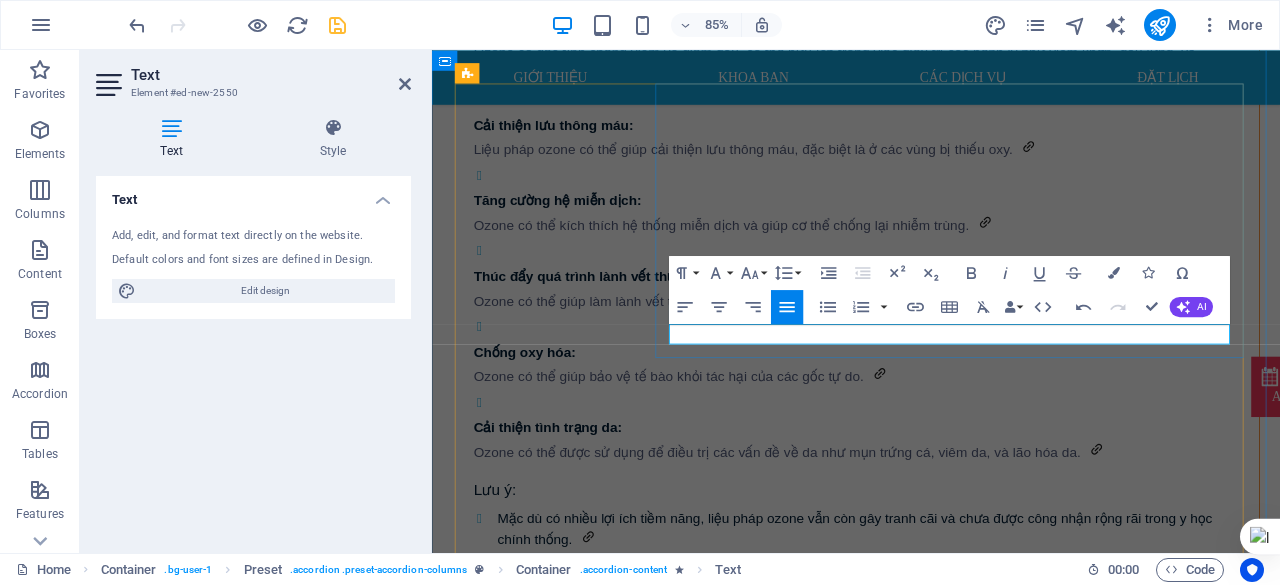 type 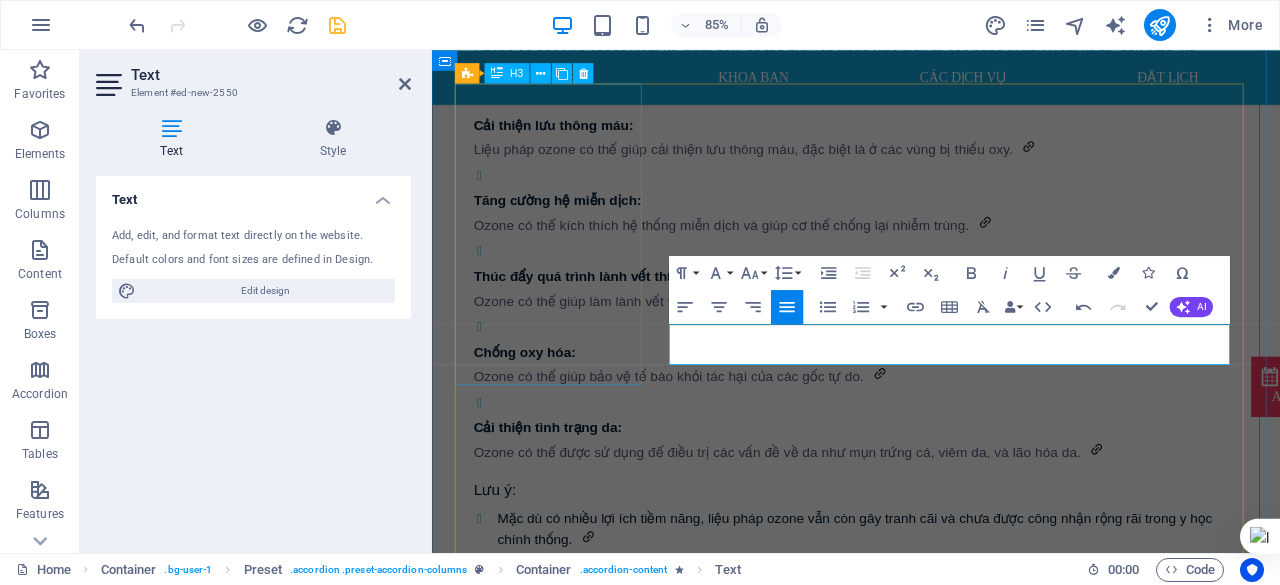 drag, startPoint x: 779, startPoint y: 383, endPoint x: 625, endPoint y: 398, distance: 154.72879 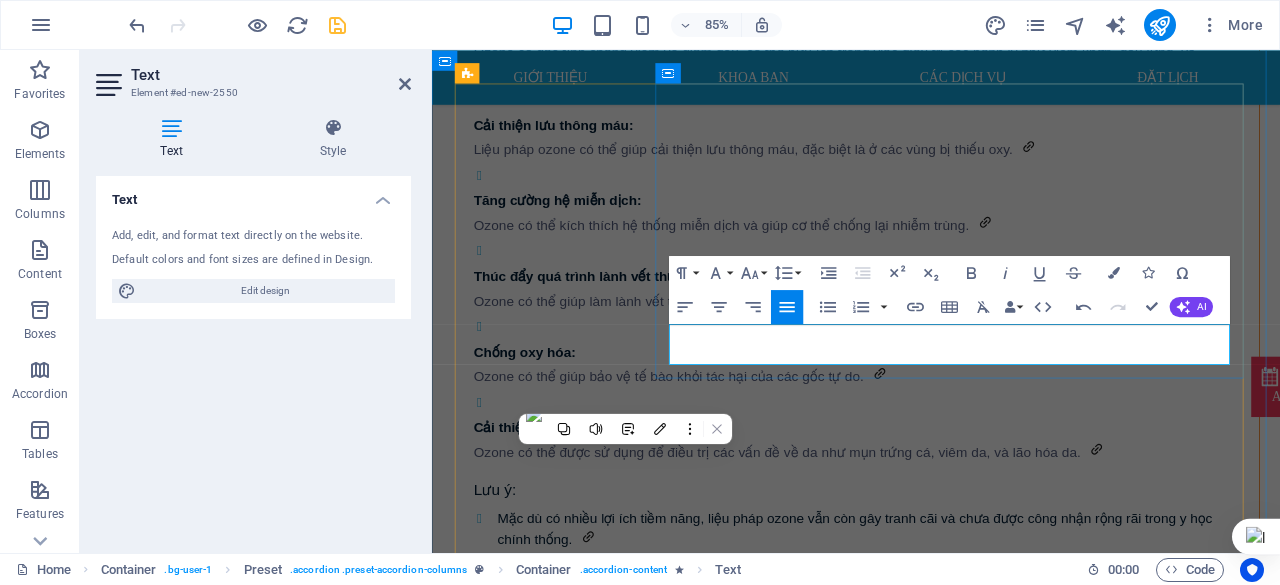 click on "CCácdichj vụ về khám sức khỏe định kỳ, khám phát hiện bệnh nghề nghiệp, huấn luyện an toàn, kiểm định an toàn," at bounding box center (1049, 1277) 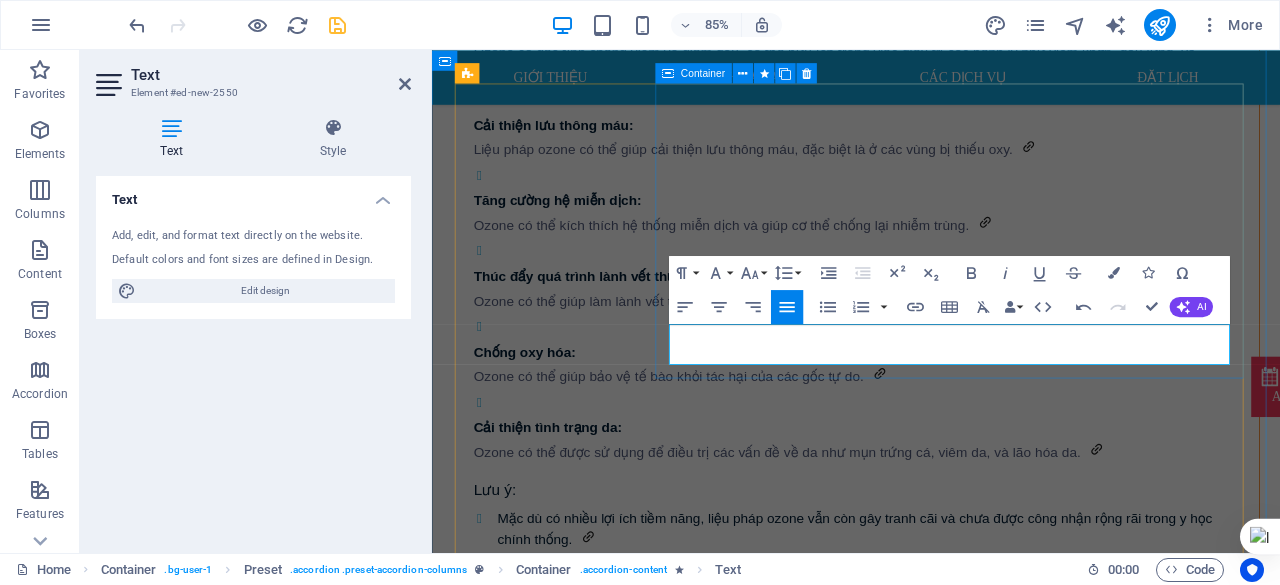 drag, startPoint x: 777, startPoint y: 381, endPoint x: 698, endPoint y: 385, distance: 79.101204 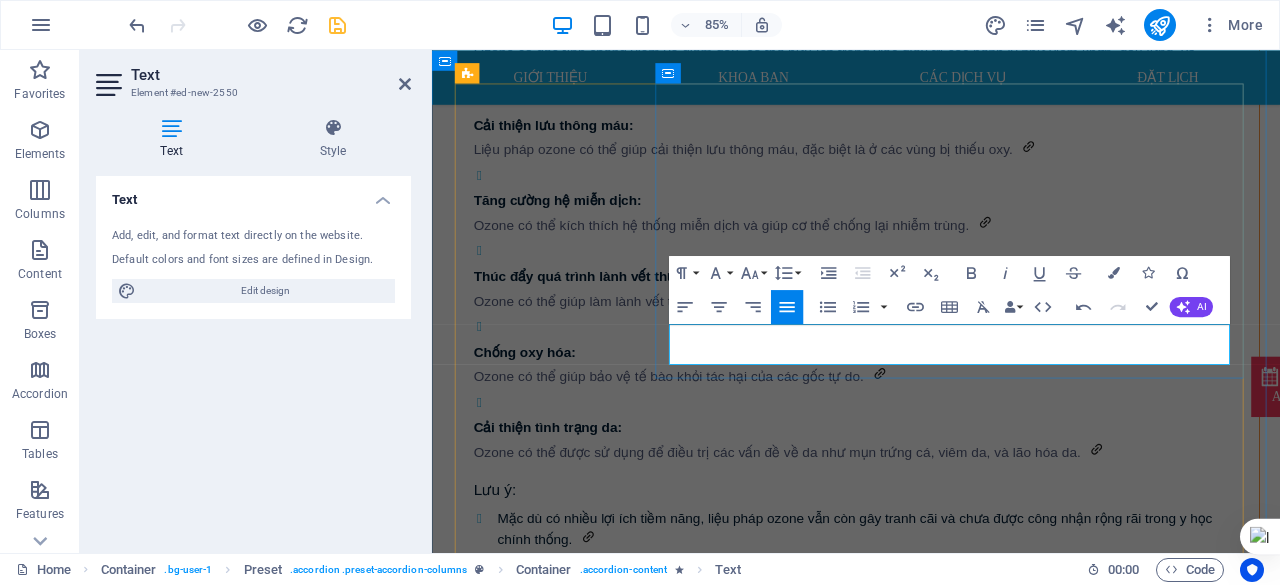 click on "Tư vấn và thực hiện các dịch  vụ về khám sức khỏe định kỳ, khám phát hiện bệnh nghề nghiệp, huấn luyện an toàn, kiểm định an toàn," at bounding box center [1049, 1277] 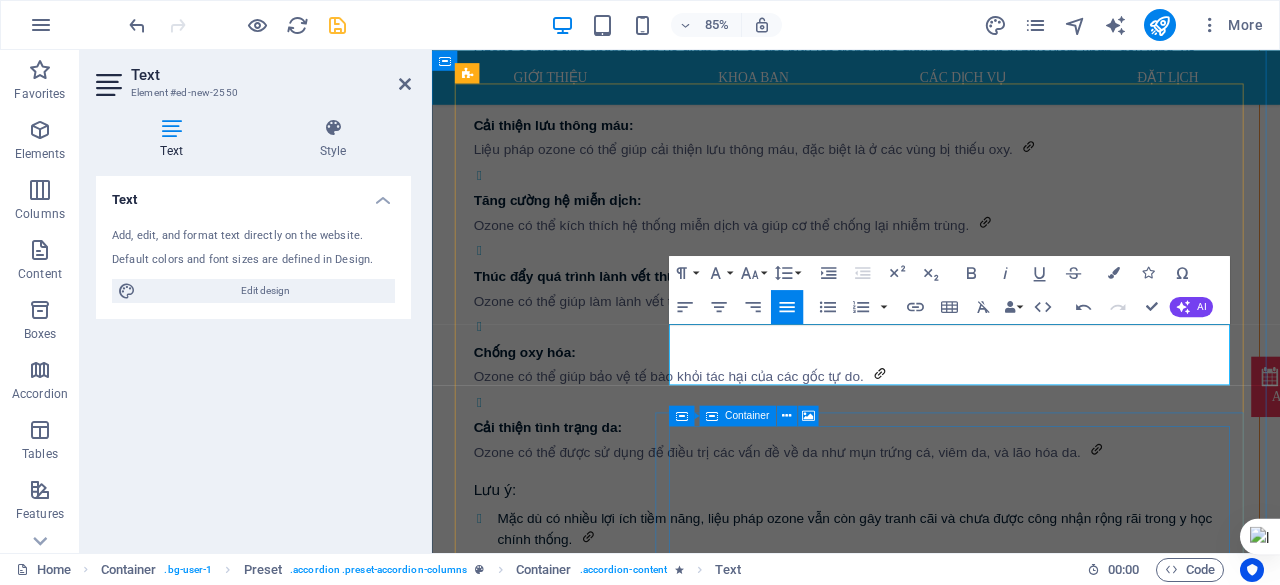 click on "Drop content here or  Add elements  Paste clipboard" at bounding box center [1049, 1644] 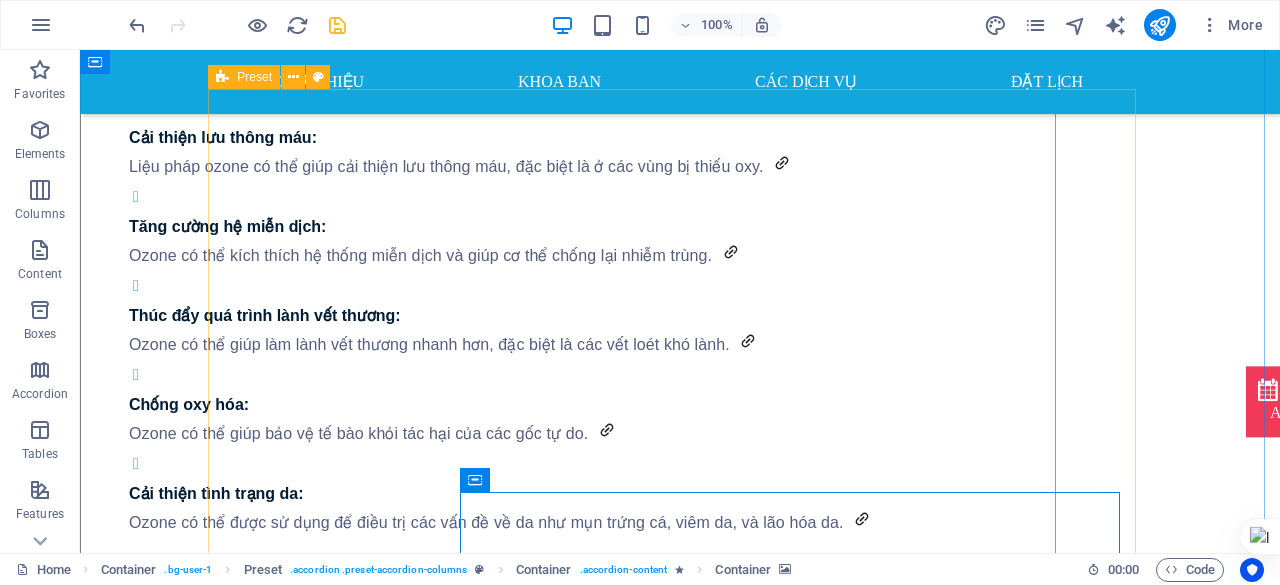 click on "Health Care Drop content here or  Add elements  Paste clipboard Health Care Tư vấn và thực hiện các dịch vụ về khám sức khỏe định kỳ, khám phát hiện bệnh nghề nghiệp, huấn luyện an toàn, kiểm định an toàn, quan trắc môi trường lao động, huấn luyện Y tế lao động, sơ cấp cứu,.. Emergency Drop content here or  Add elements  Paste clipboard Emergency Unit Lorem ipsum dolor sit amet, consetetur sadipscing elitr, sed diam nonumy eirmod tempor invidunt ut labore et dolore magna aliquyam erat, sed diam voluptua. At vero eos et accusam et justo duo dolores et ea rebum. Stet clita kasd gubergren, no sea takimata sanctus est Lorem ipsum dolor sit amet. Lorem ipsum dolor sit amet, consetetur sadipscing elitr, sed diam nonumy eirmod tempor invidunt ut labore et dolore magna aliquyam erat, sed diam voluptua. At vero eos et accusam et justo duo dolores et ea rebum. Stet clita kasd gubergren, no sea takimata sanctus est Lorem ipsum dolor sit amet. or" at bounding box center (680, 1772) 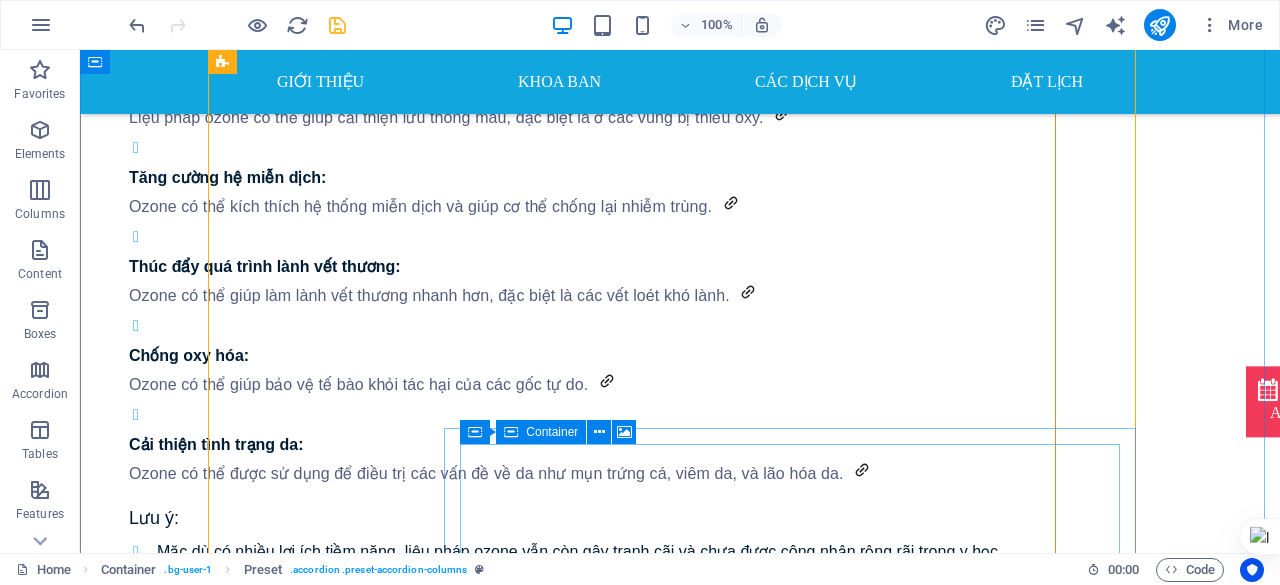 scroll, scrollTop: 3031, scrollLeft: 0, axis: vertical 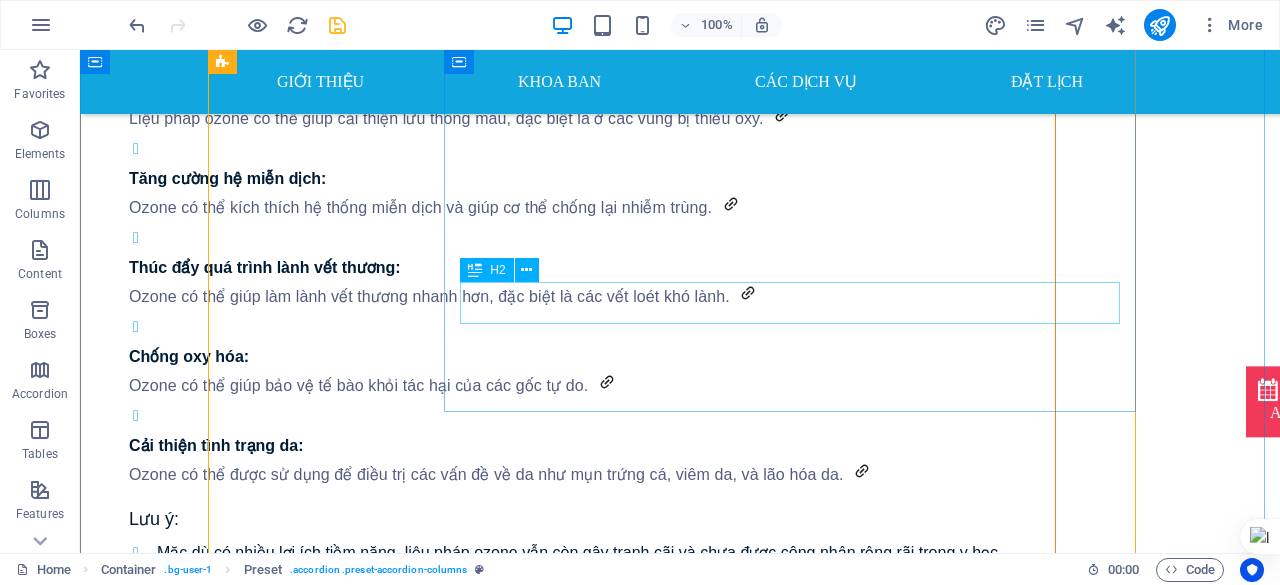 click on "Health Care" at bounding box center [798, 1184] 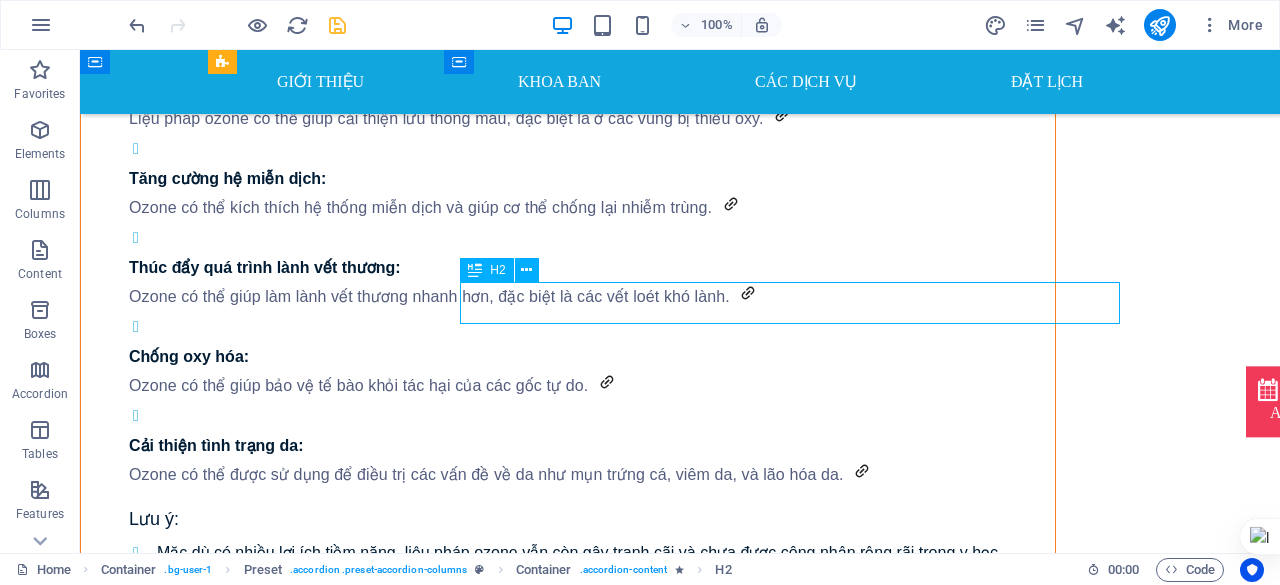 click on "Health Care" at bounding box center (798, 1184) 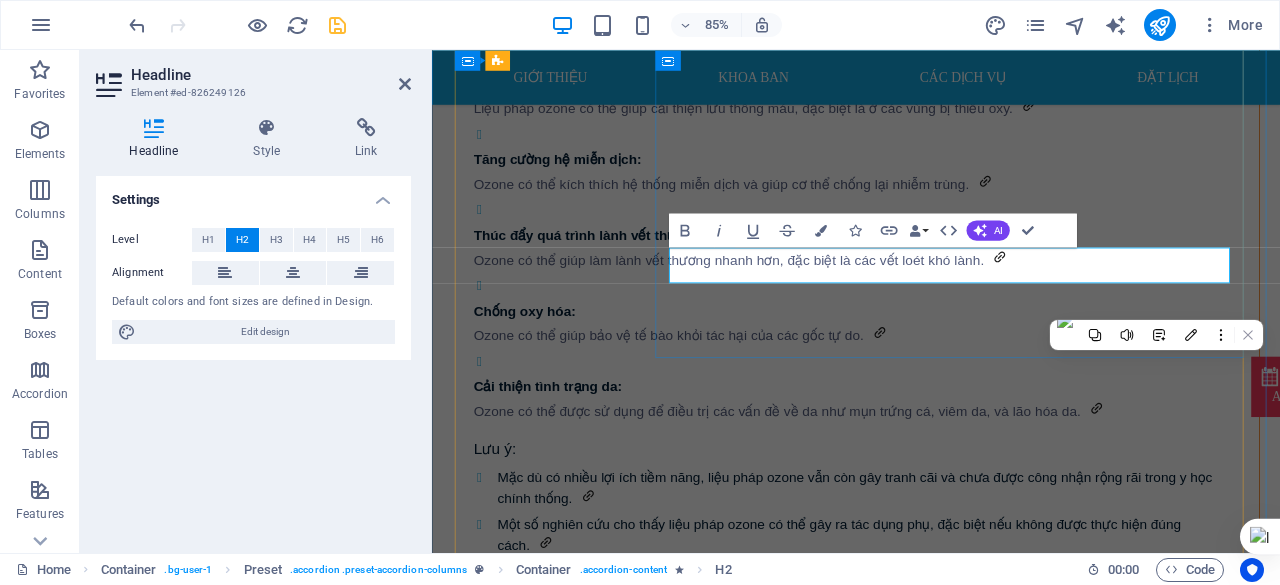 type 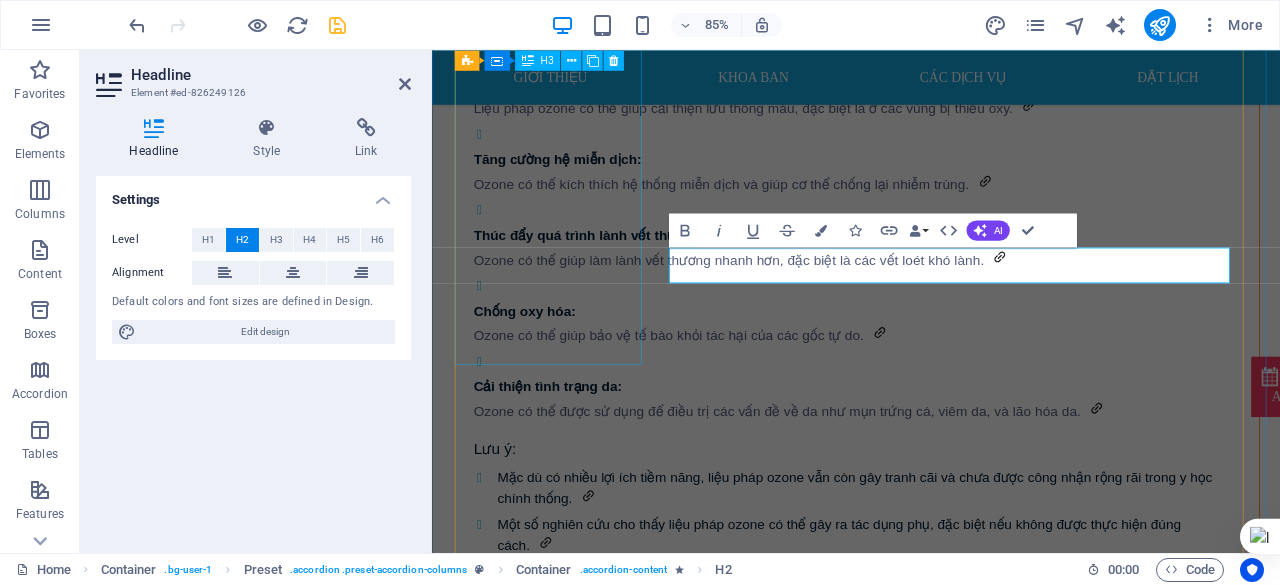 click on "Health Care" at bounding box center [577, 1111] 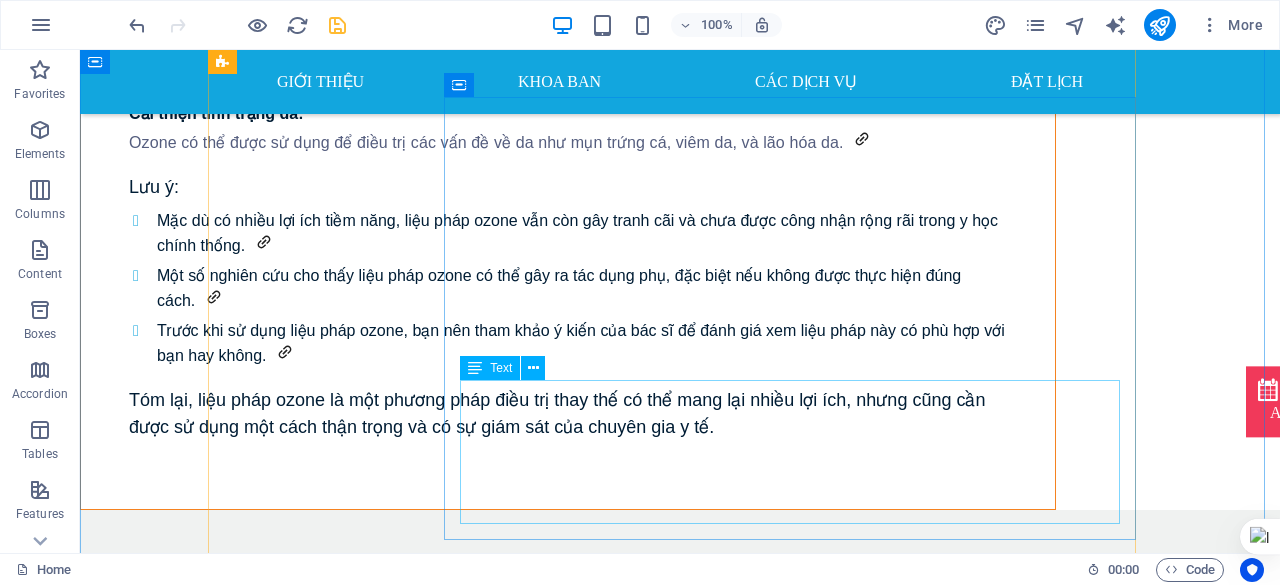 scroll, scrollTop: 3364, scrollLeft: 0, axis: vertical 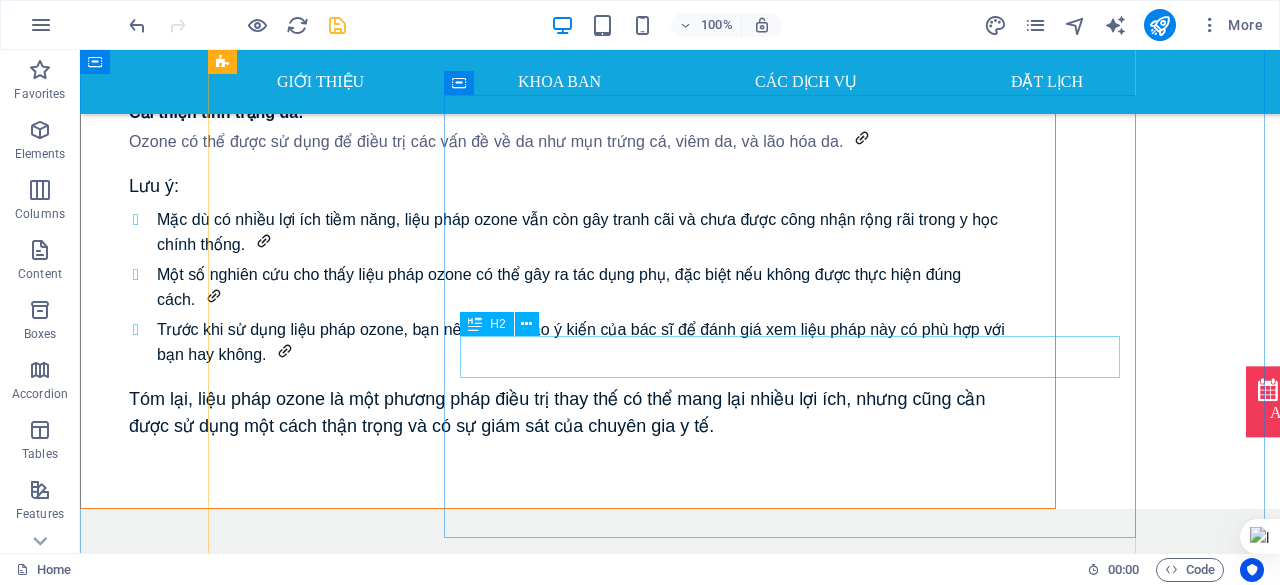 click on "Emergency Unit" at bounding box center [798, 1238] 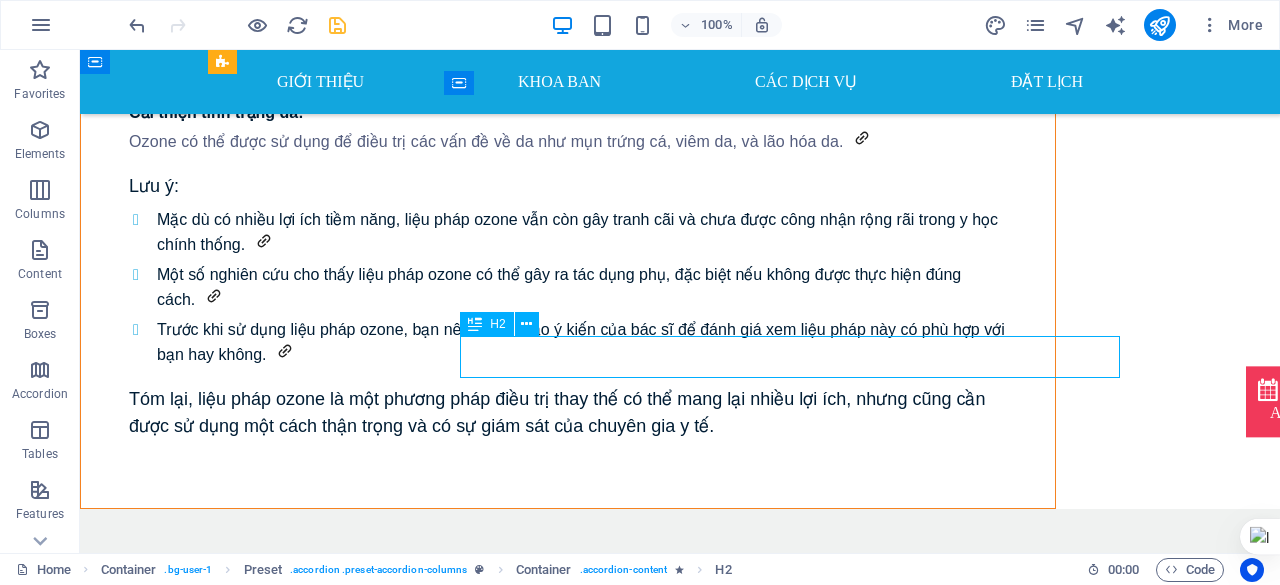 click on "Emergency Unit" at bounding box center (798, 1238) 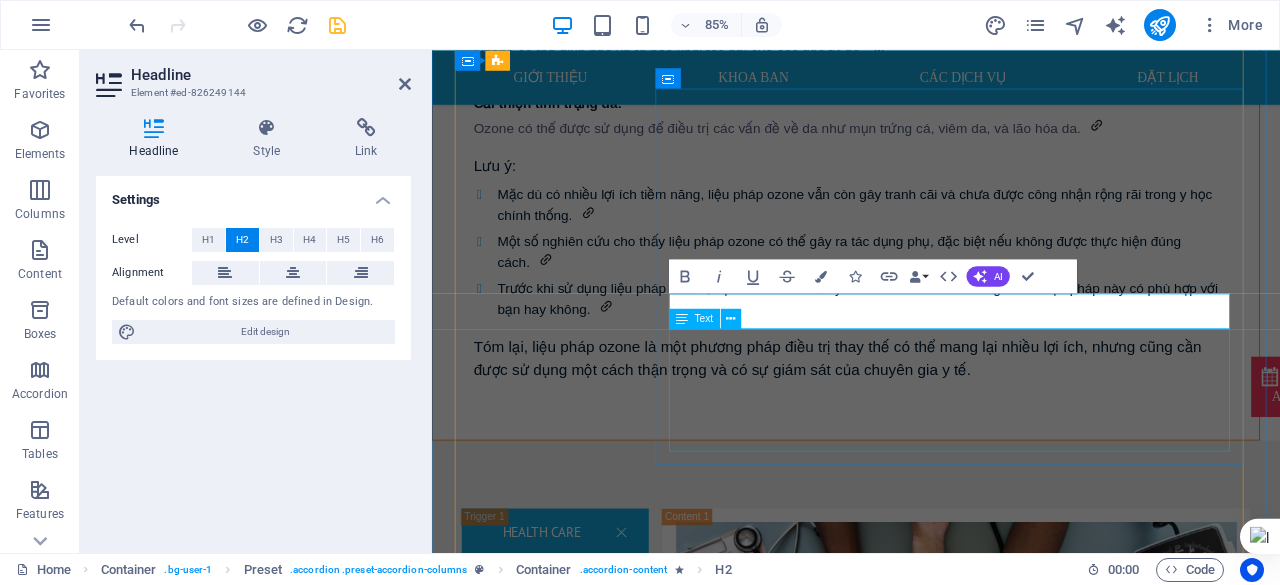 type 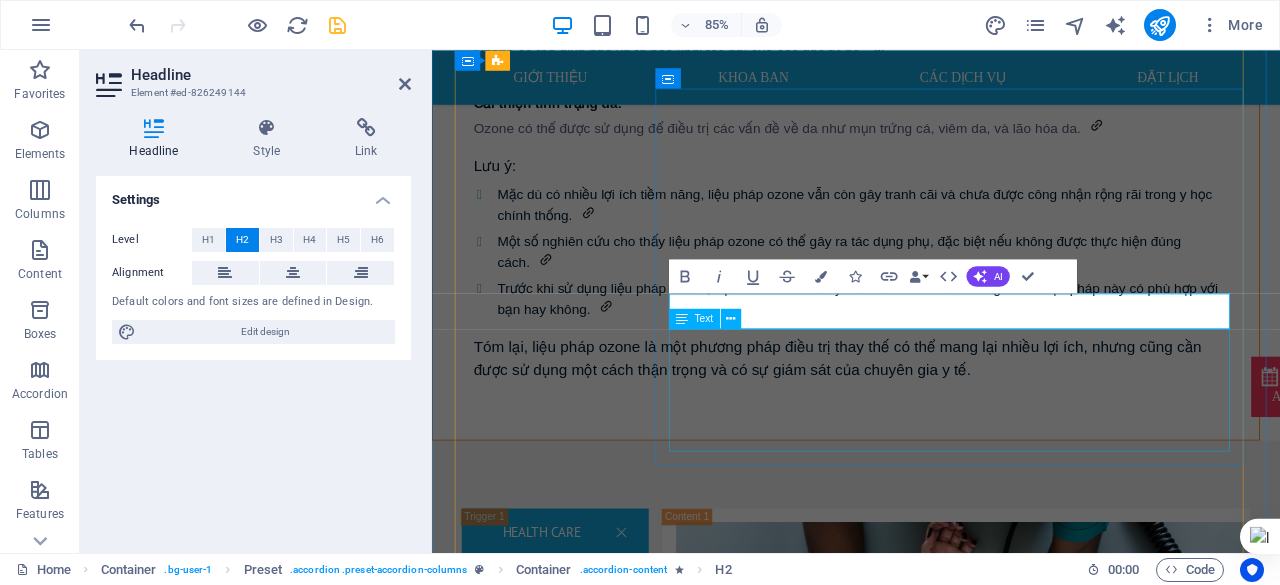 click on "Lorem ipsum dolor sit amet, consetetur sadipscing elitr, sed diam nonumy eirmod tempor invidunt ut labore et dolore magna aliquyam erat, sed diam voluptua. At vero eos et accusam et justo duo dolores et ea rebum. Stet clita kasd gubergren, no sea takimata sanctus est Lorem ipsum dolor sit amet. Lorem ipsum dolor sit amet, consetetur sadipscing elitr, sed diam nonumy eirmod tempor invidunt ut labore et dolore magna aliquyam erat, sed diam voluptua. At vero eos et accusam et justo duo dolores et ea rebum. Stet clita kasd gubergren, no sea takimata sanctus est Lorem ipsum dolor sit amet." at bounding box center [1049, 1331] 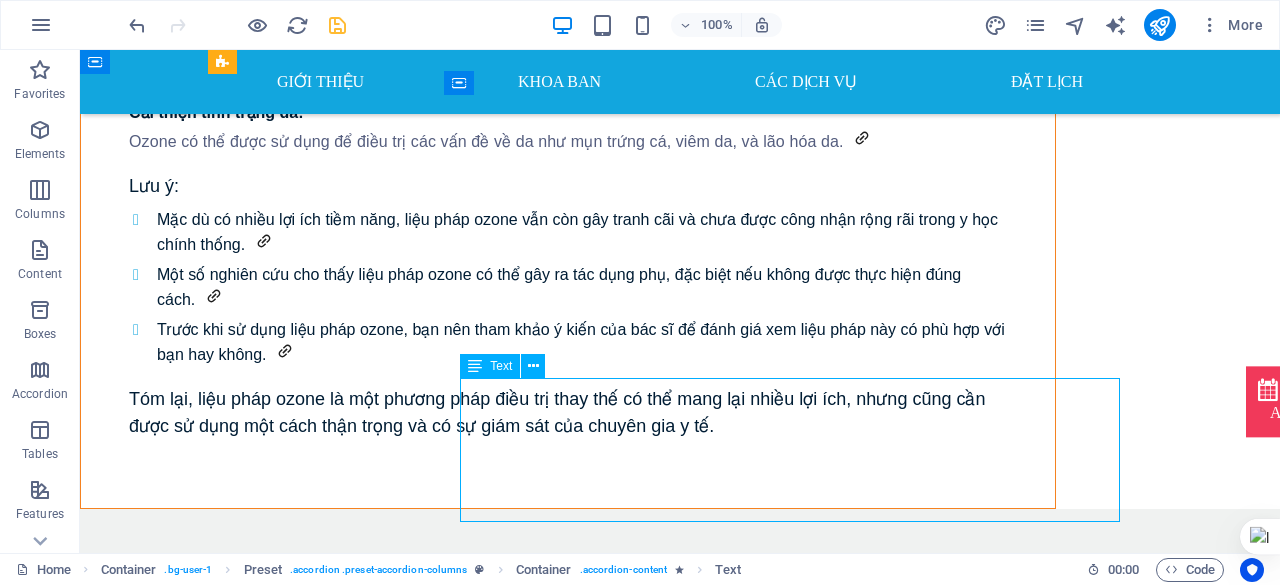 click on "Lorem ipsum dolor sit amet, consetetur sadipscing elitr, sed diam nonumy eirmod tempor invidunt ut labore et dolore magna aliquyam erat, sed diam voluptua. At vero eos et accusam et justo duo dolores et ea rebum. Stet clita kasd gubergren, no sea takimata sanctus est Lorem ipsum dolor sit amet. Lorem ipsum dolor sit amet, consetetur sadipscing elitr, sed diam nonumy eirmod tempor invidunt ut labore et dolore magna aliquyam erat, sed diam voluptua. At vero eos et accusam et justo duo dolores et ea rebum. Stet clita kasd gubergren, no sea takimata sanctus est Lorem ipsum dolor sit amet." at bounding box center [798, 1331] 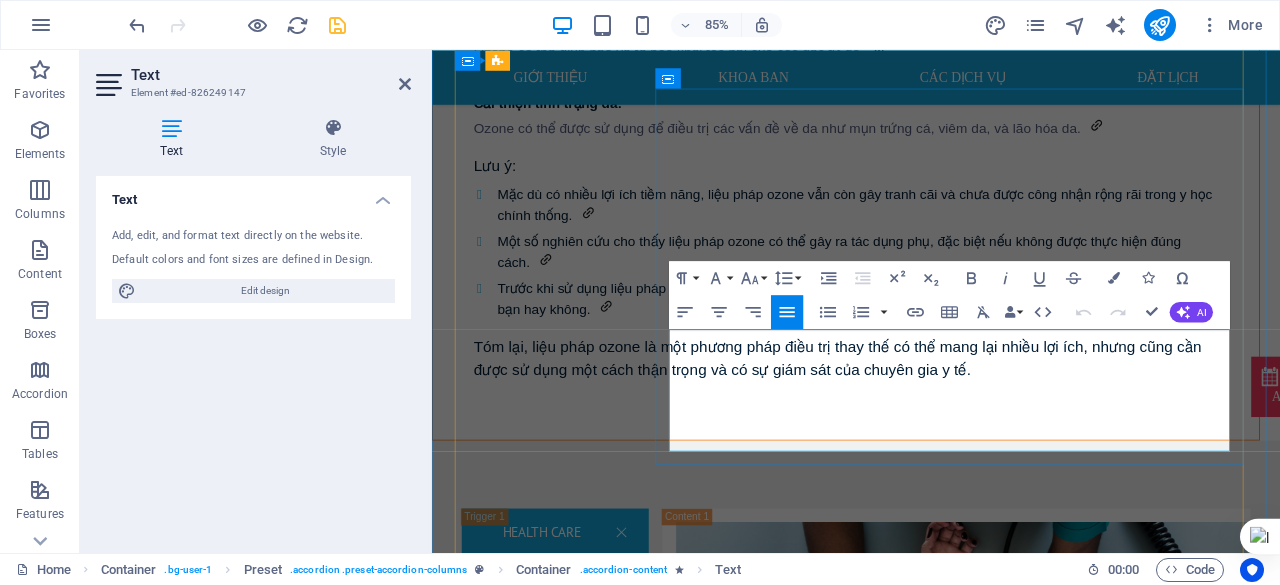 drag, startPoint x: 1318, startPoint y: 511, endPoint x: 712, endPoint y: 396, distance: 616.8152 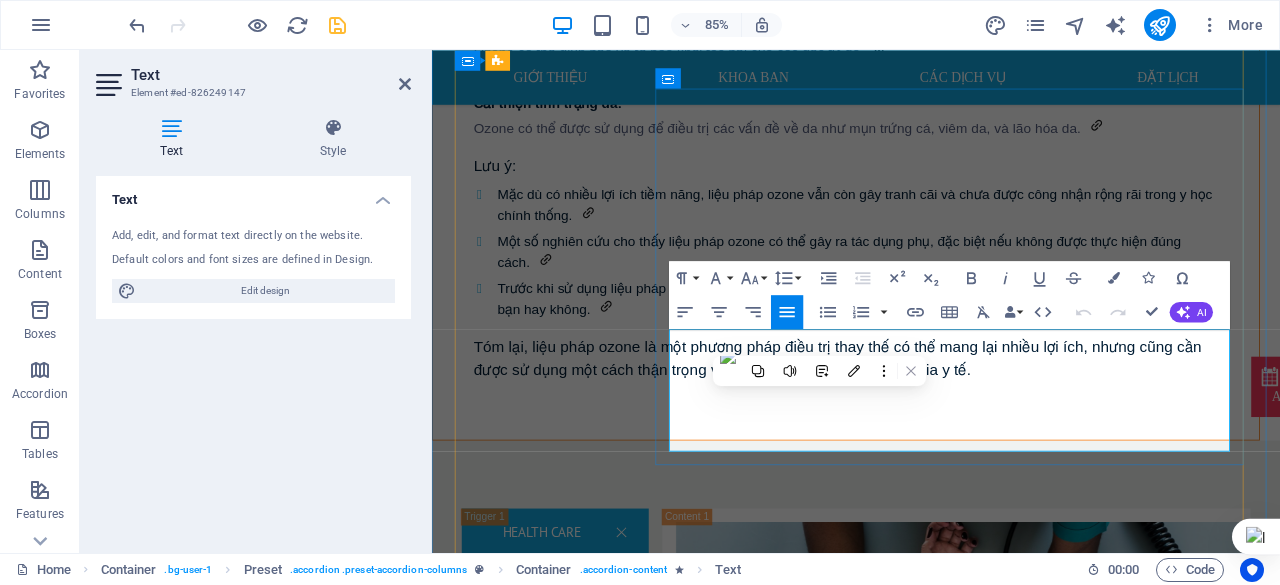type 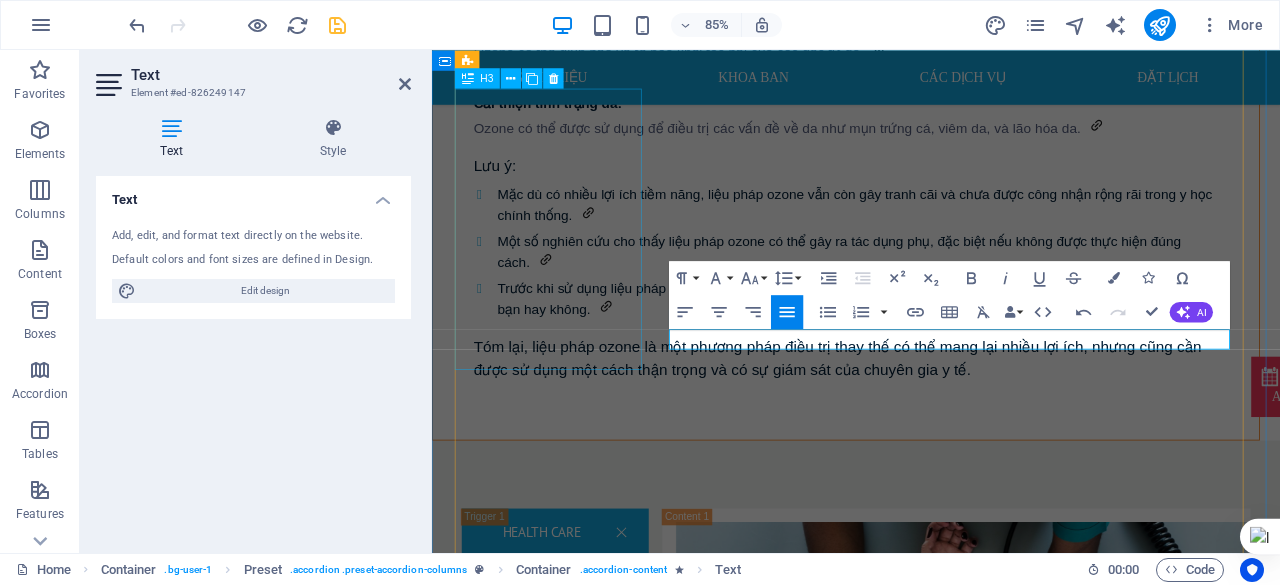 click on "Emergency" at bounding box center [577, 1141] 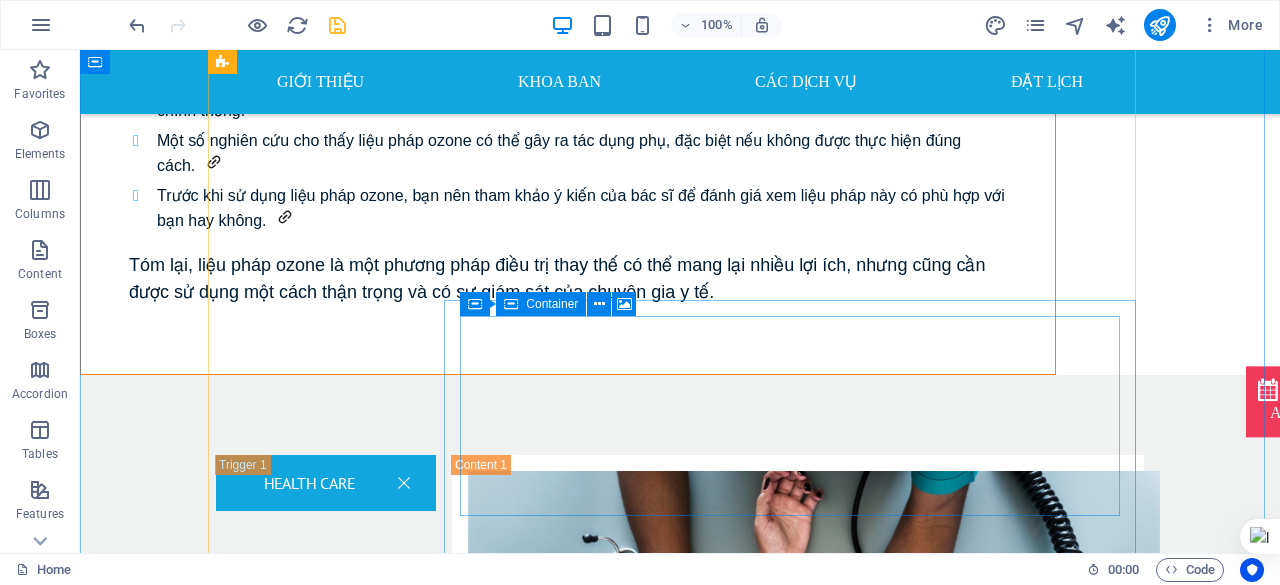 scroll, scrollTop: 3609, scrollLeft: 0, axis: vertical 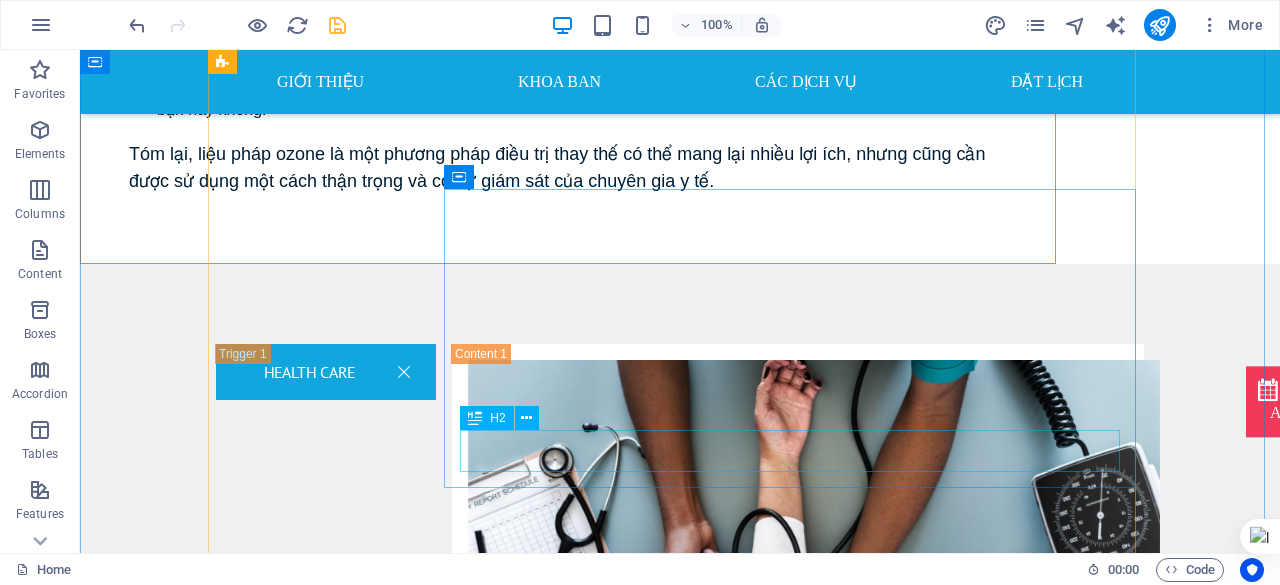 click on "Surgery" at bounding box center (798, 1332) 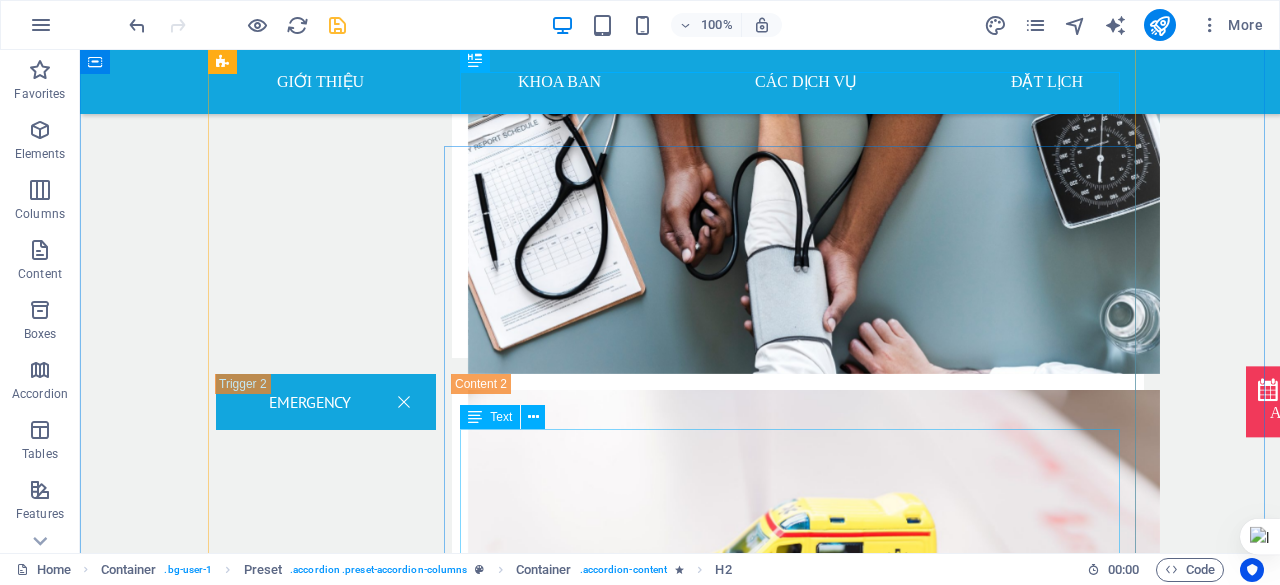 scroll, scrollTop: 3967, scrollLeft: 0, axis: vertical 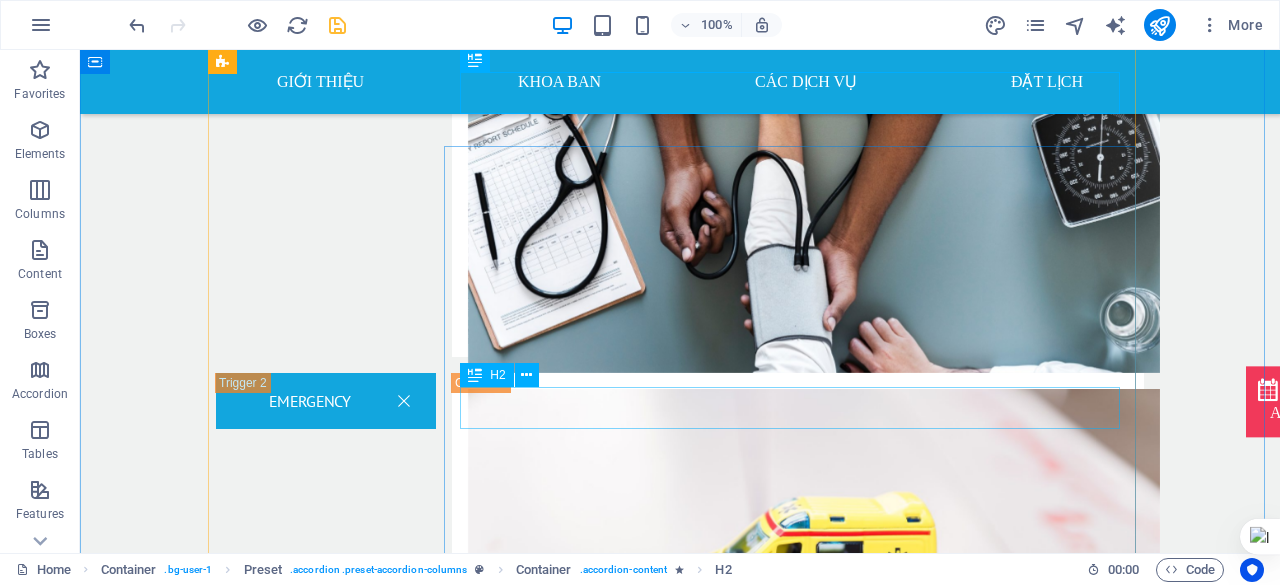 click on "Health Insurance" at bounding box center (798, 1289) 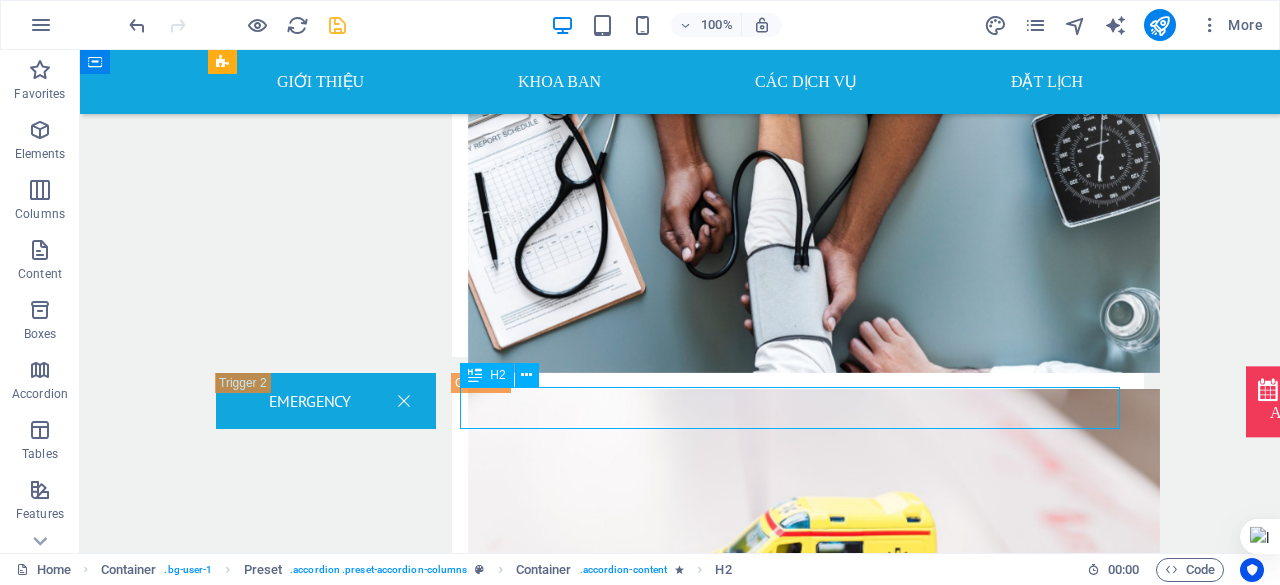 click on "Health Insurance" at bounding box center (798, 1289) 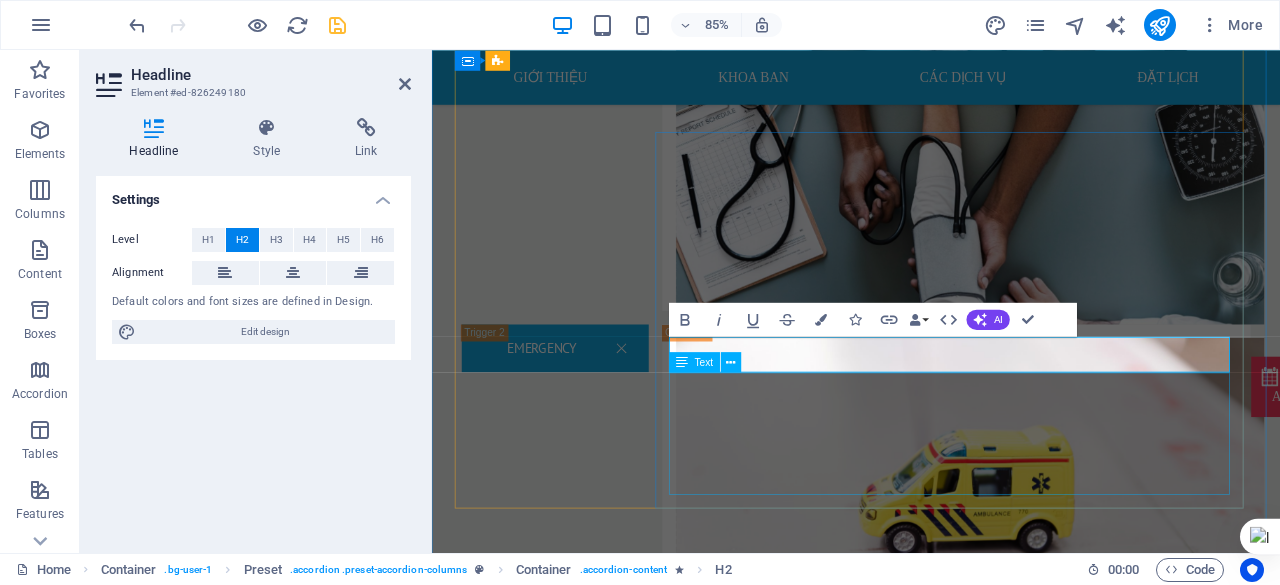 type 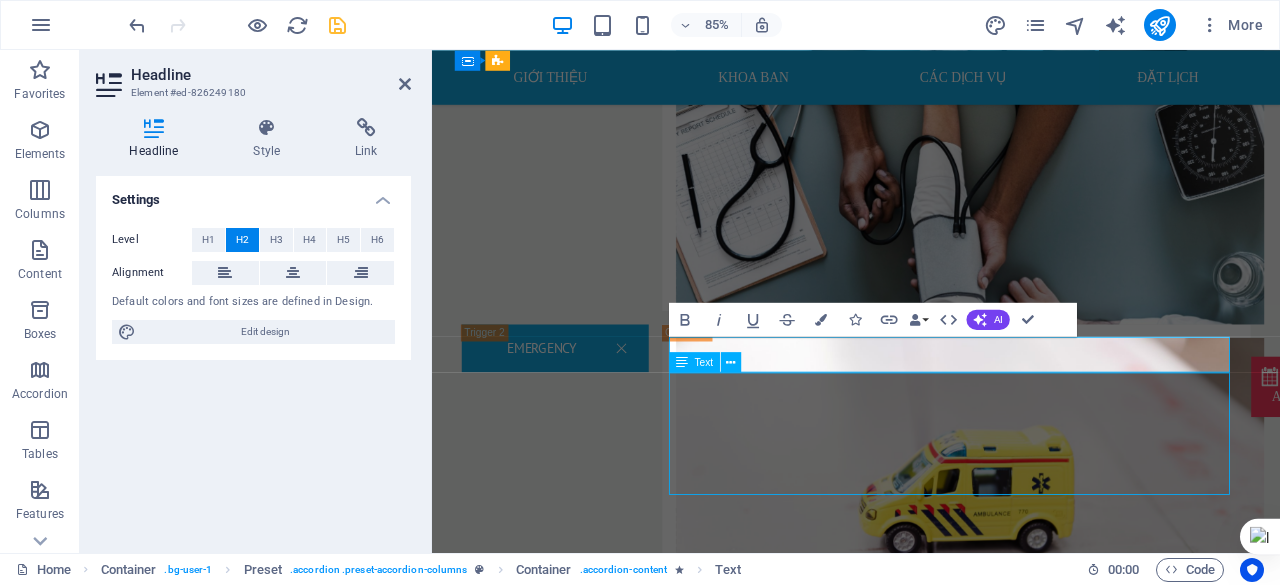 click on "Lorem ipsum dolor sit amet, consetetur sadipscing elitr, sed diam nonumy eirmod tempor invidunt ut labore et dolore magna aliquyam erat, sed diam voluptua. At vero eos et accusam et justo duo dolores et ea rebum. Stet clita kasd gubergren, no sea takimata sanctus est Lorem ipsum dolor sit amet. Lorem ipsum dolor sit amet, consetetur sadipscing elitr, sed diam nonumy eirmod tempor invidunt ut labore et dolore magna aliquyam erat, sed diam voluptua. At vero eos et accusam et justo duo dolores et ea rebum. Stet clita kasd gubergren, no sea takimata sanctus est Lorem ipsum dolor sit amet." at bounding box center [1049, 1382] 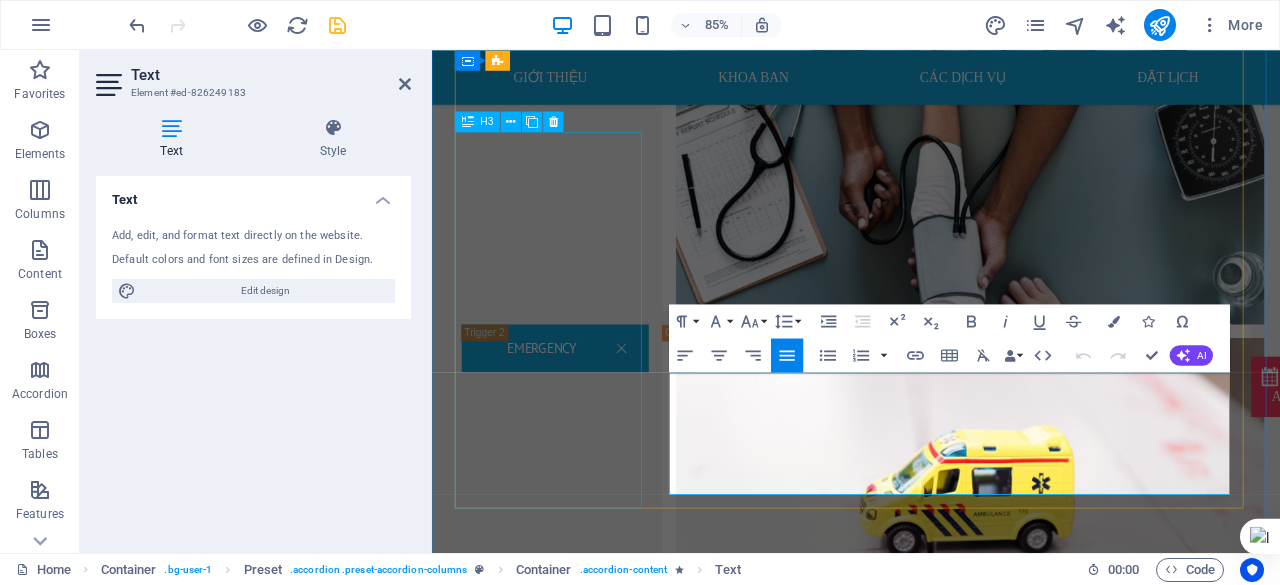 drag, startPoint x: 1315, startPoint y: 563, endPoint x: 672, endPoint y: 422, distance: 658.2781 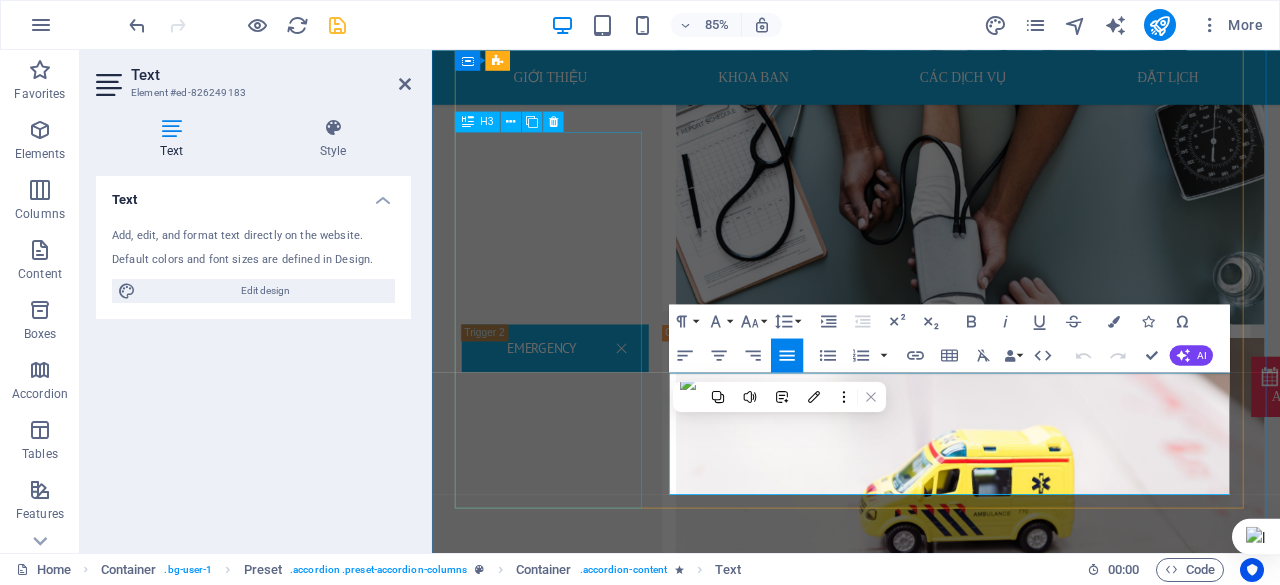 type 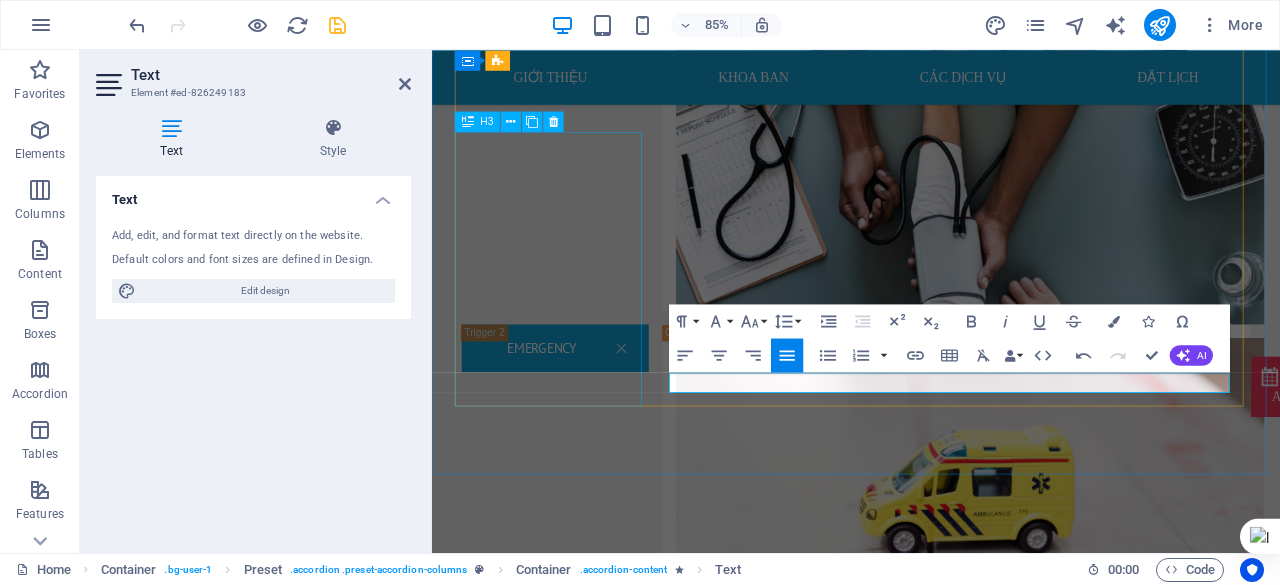 click on "Health insurance" at bounding box center (577, 1188) 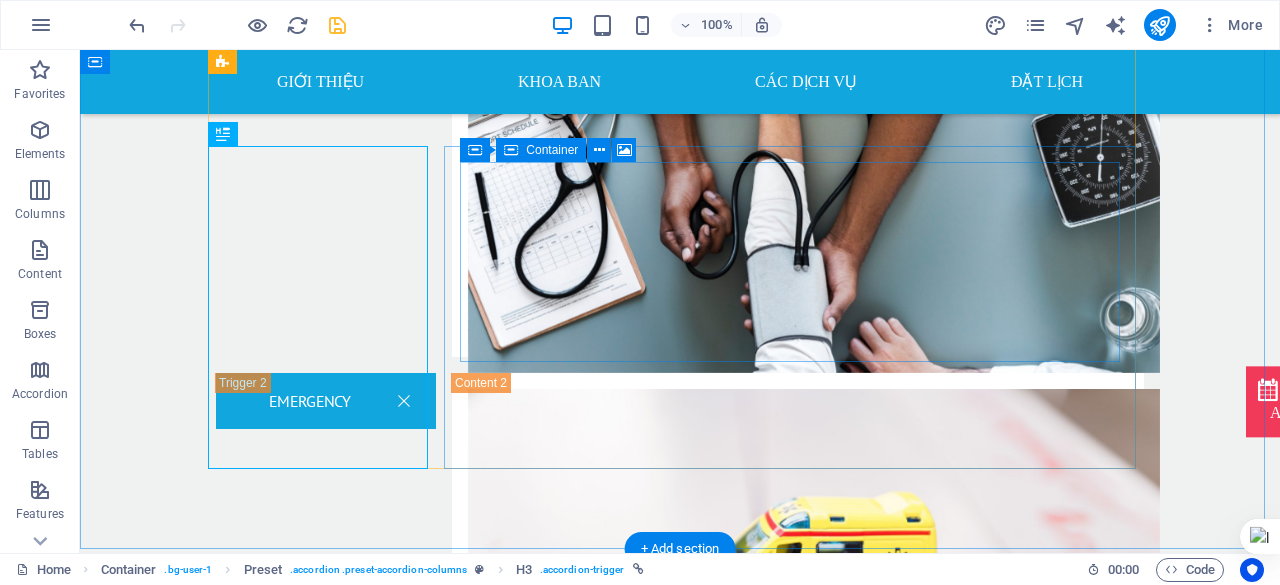 click on "Drop content here or  Add elements  Paste clipboard" at bounding box center (798, 1314) 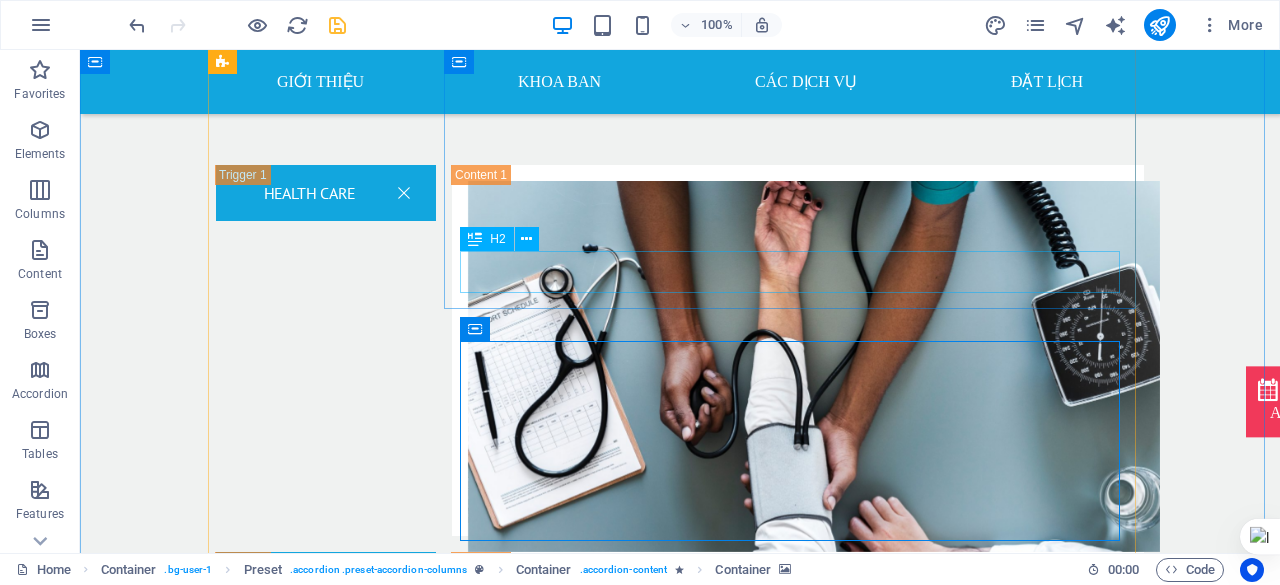 scroll, scrollTop: 3780, scrollLeft: 0, axis: vertical 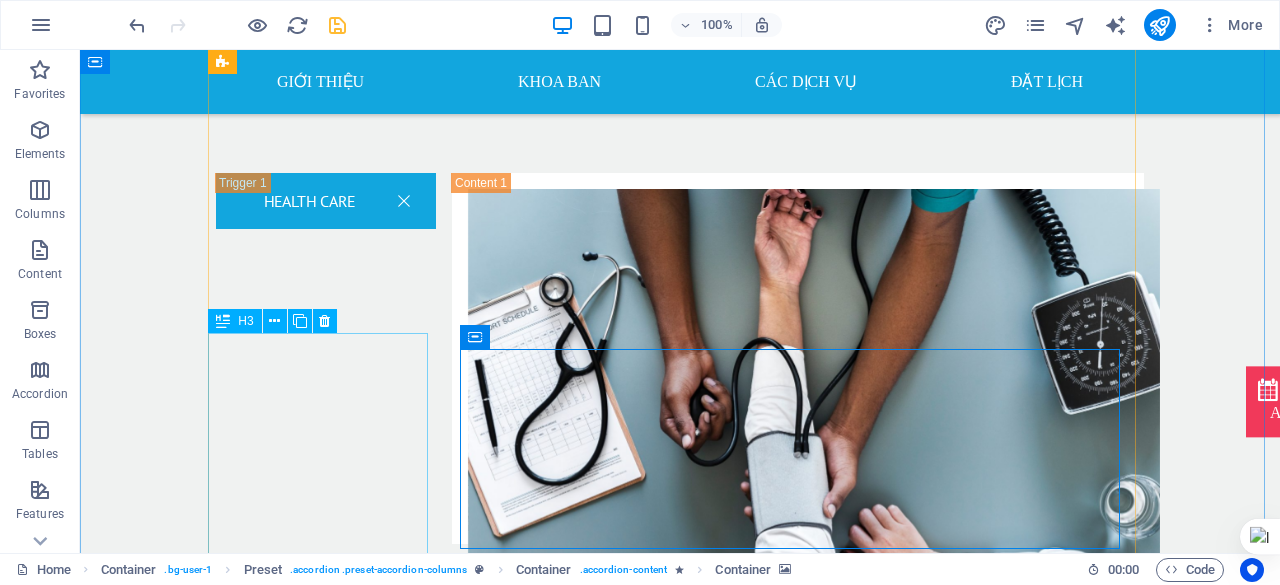 click on "Health insurance" at bounding box center [326, 1375] 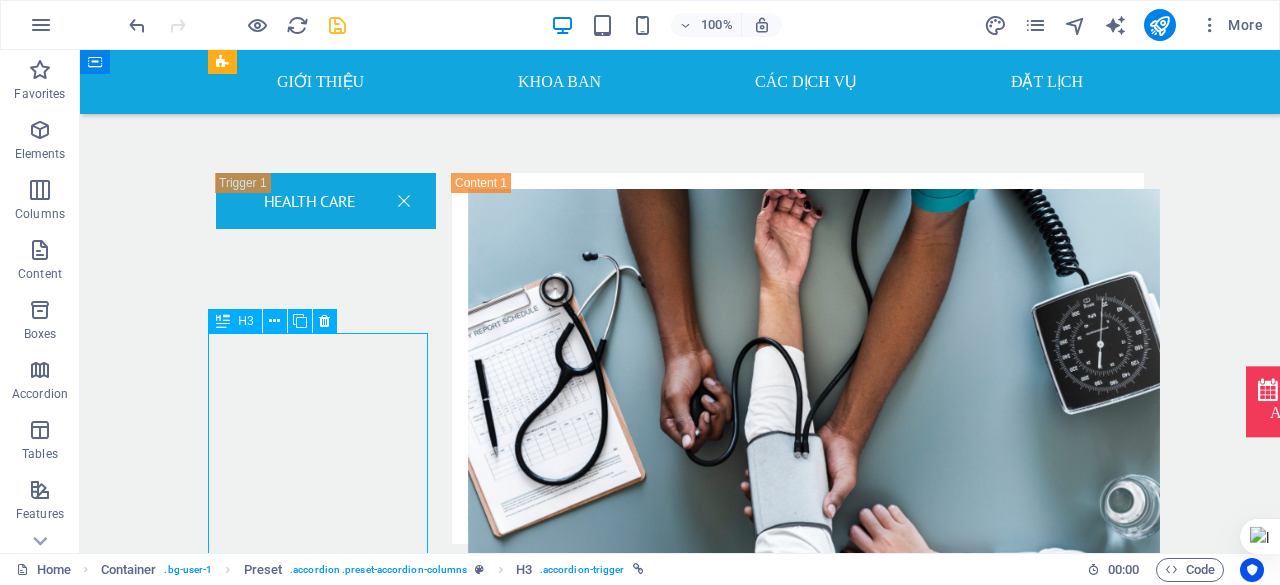 click on "Health insurance" at bounding box center (326, 1375) 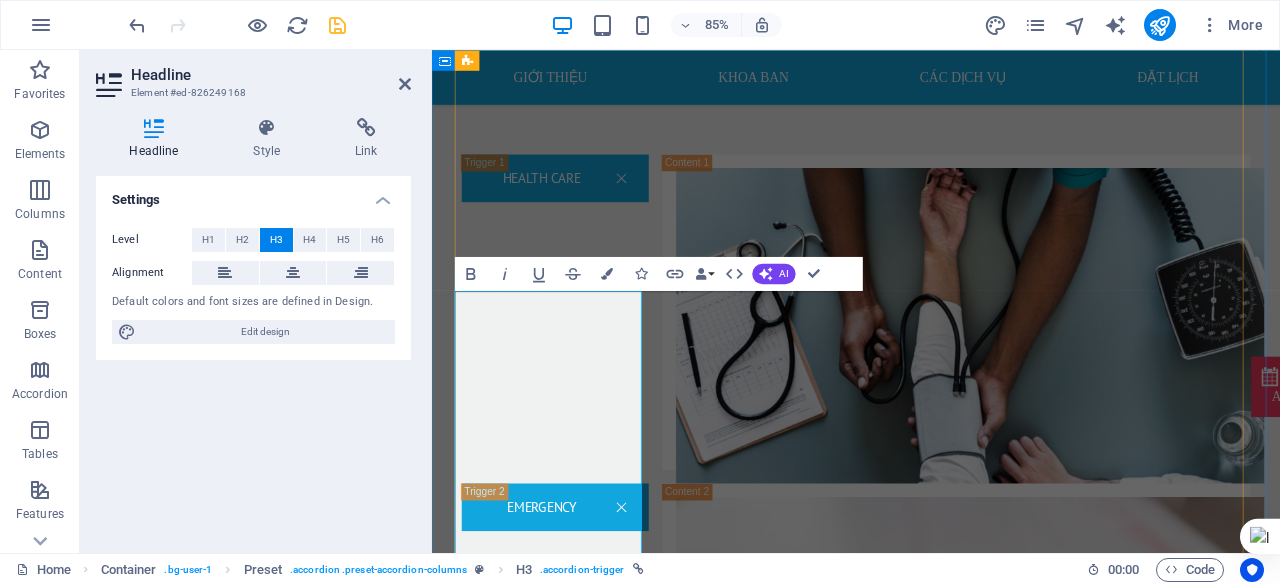 type 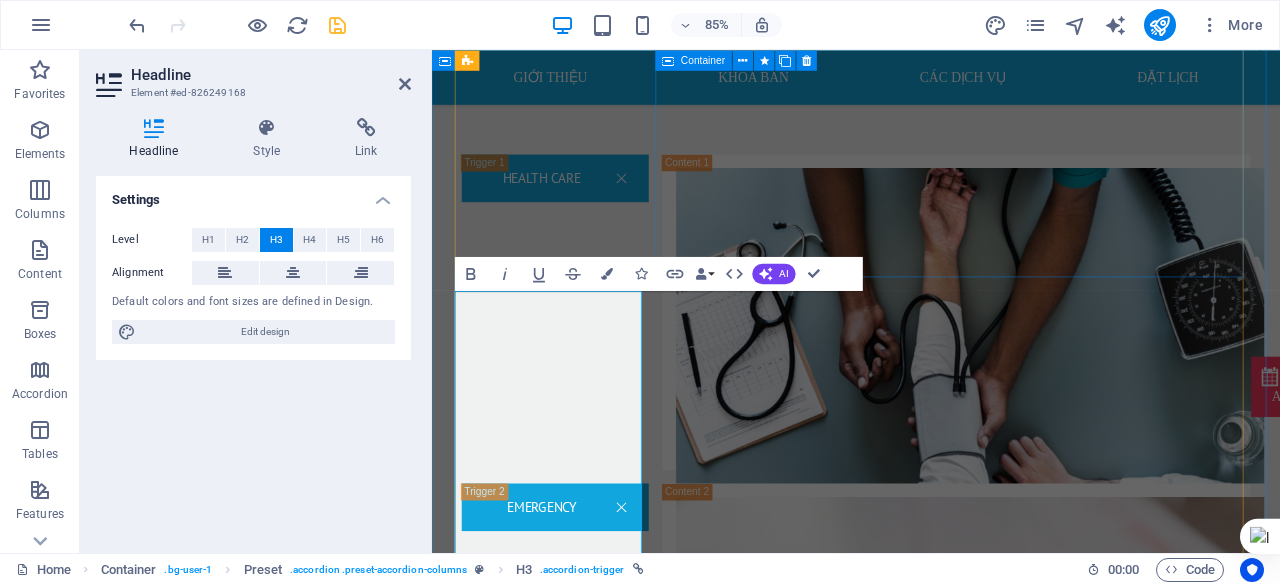 click at bounding box center [1049, 1015] 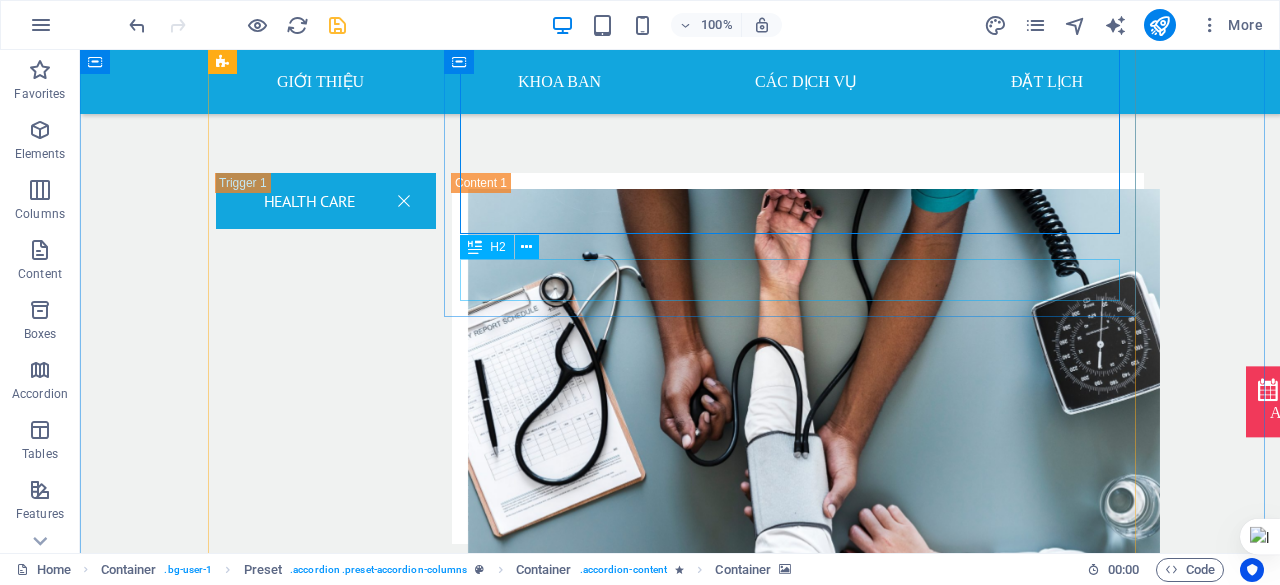 click on "Surgery" at bounding box center (798, 1161) 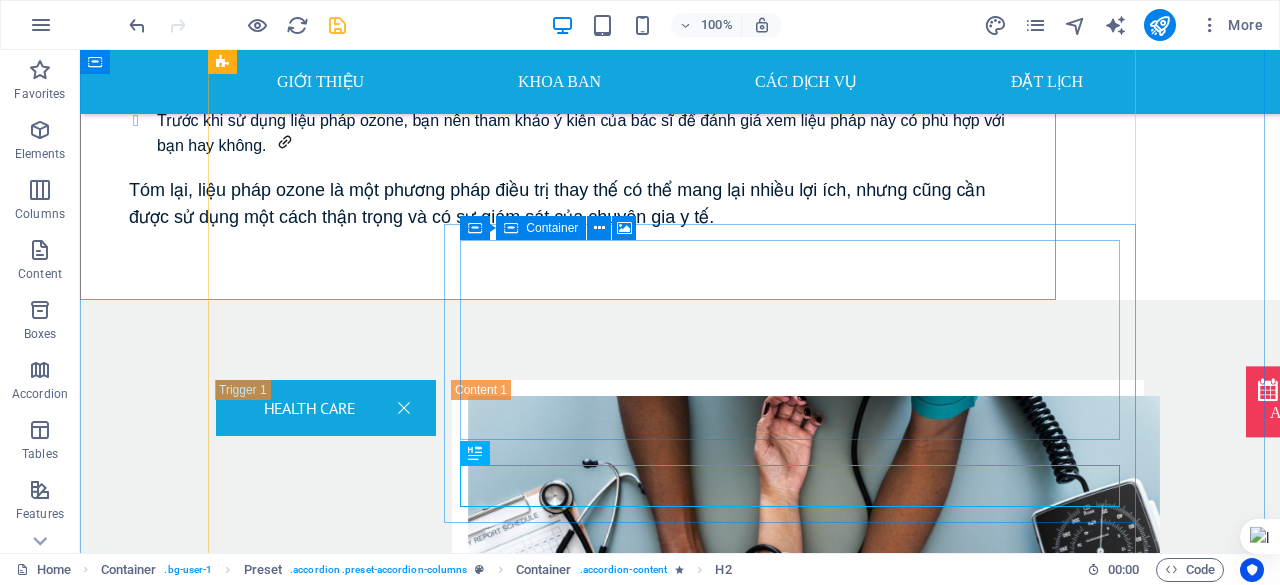 scroll, scrollTop: 3572, scrollLeft: 0, axis: vertical 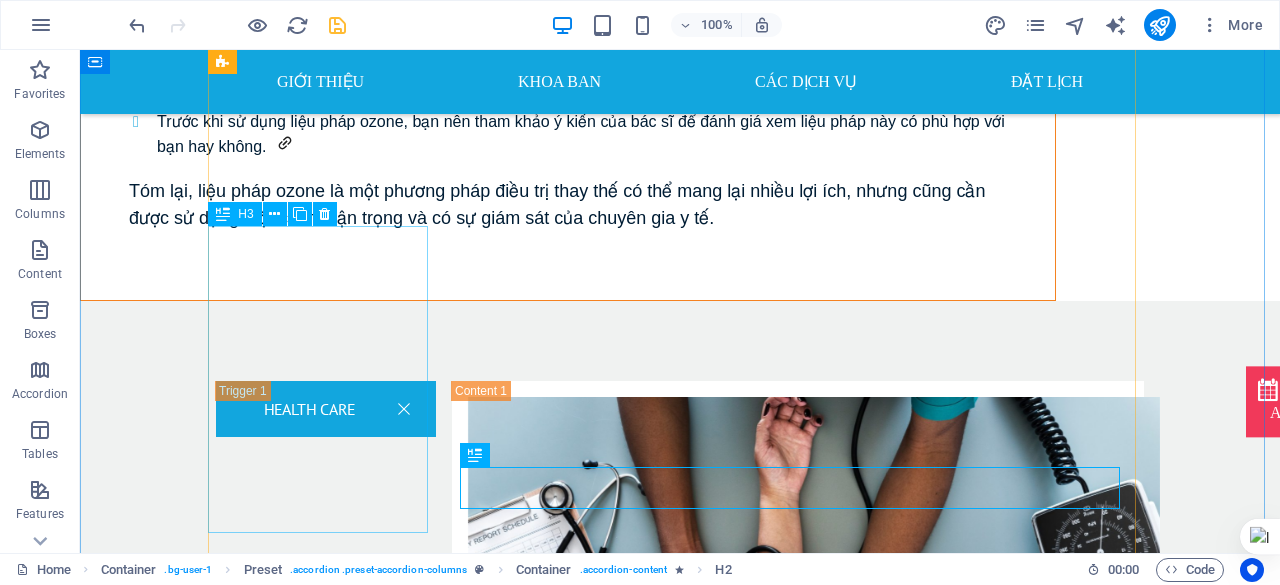click on "Surgery" at bounding box center (326, 1260) 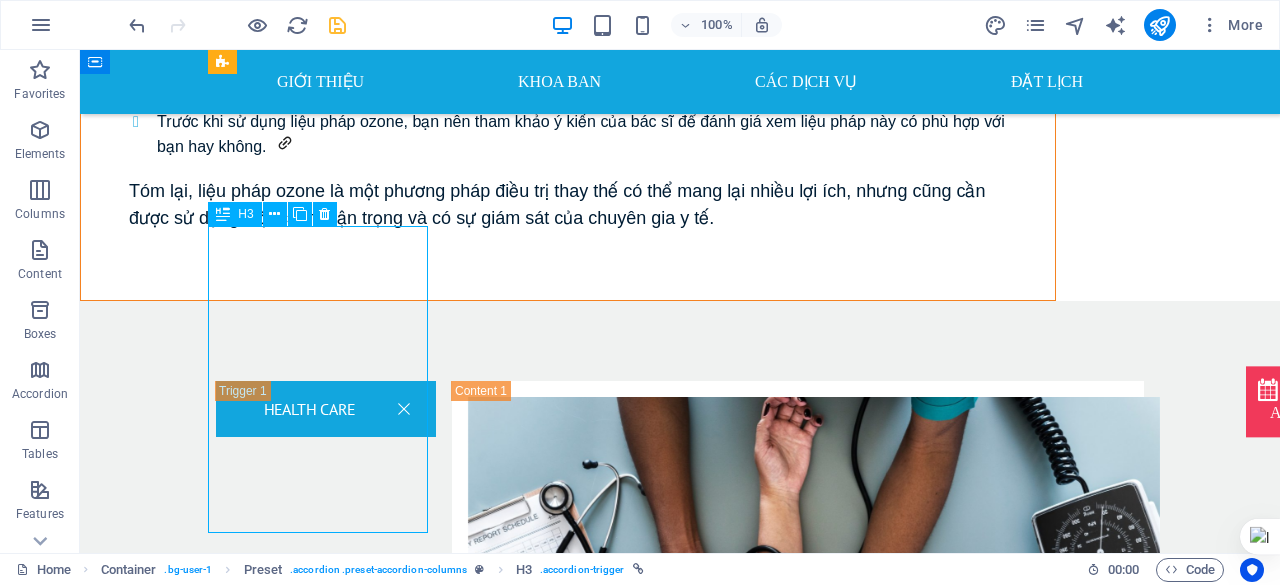 click on "Surgery" at bounding box center (326, 1260) 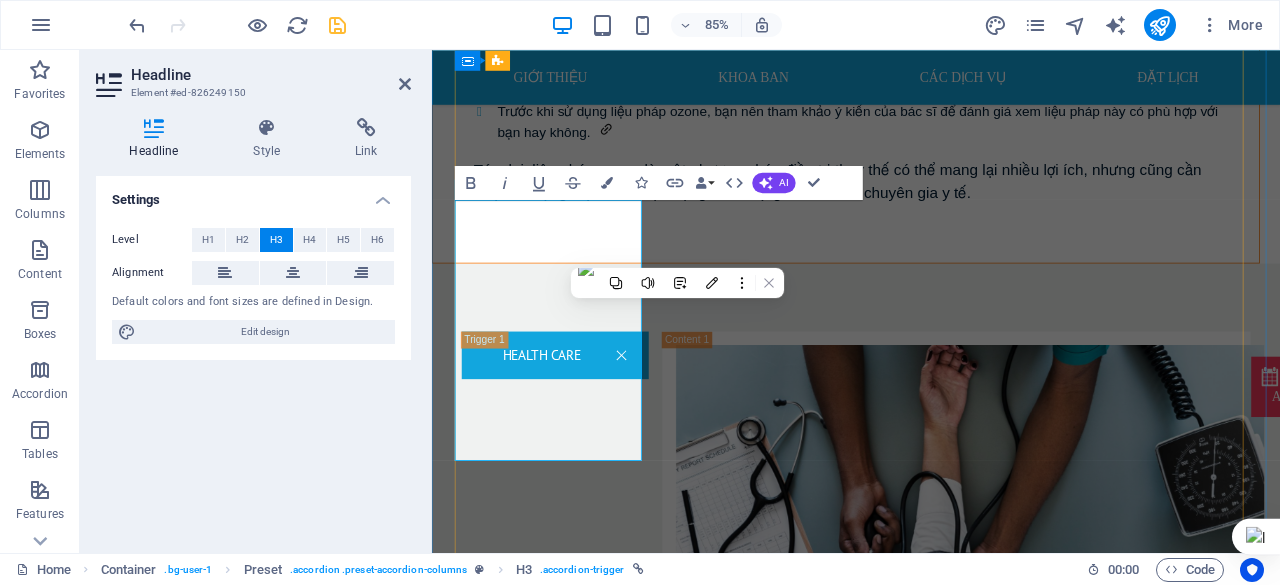type 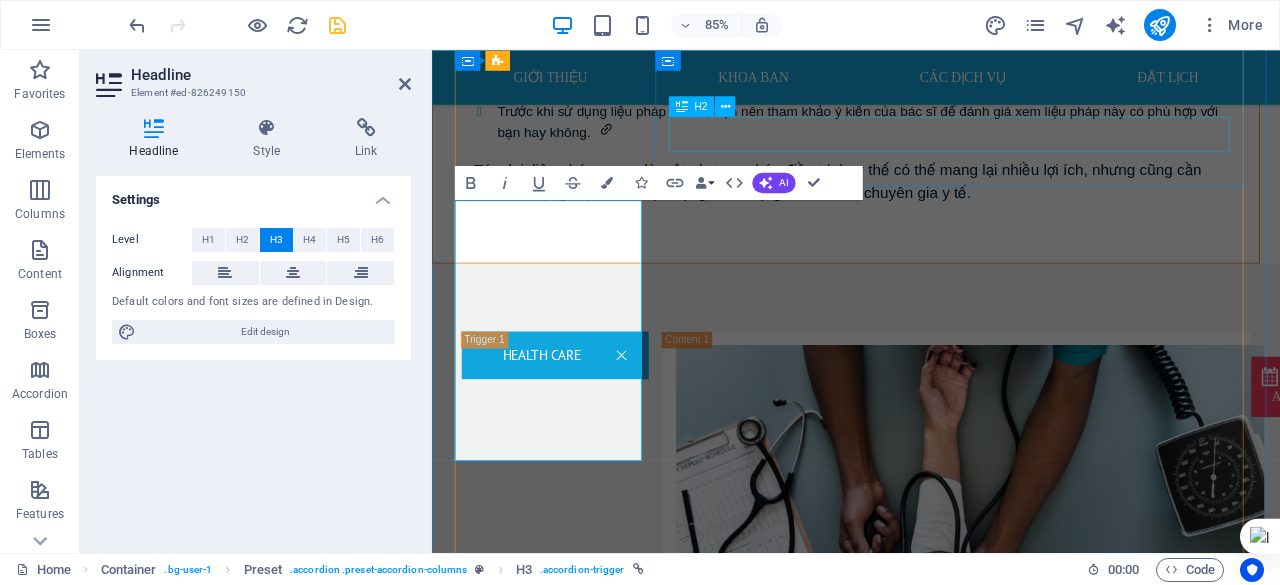 click on "DỊCH VỤ CẤP CỨU" at bounding box center [1049, 1030] 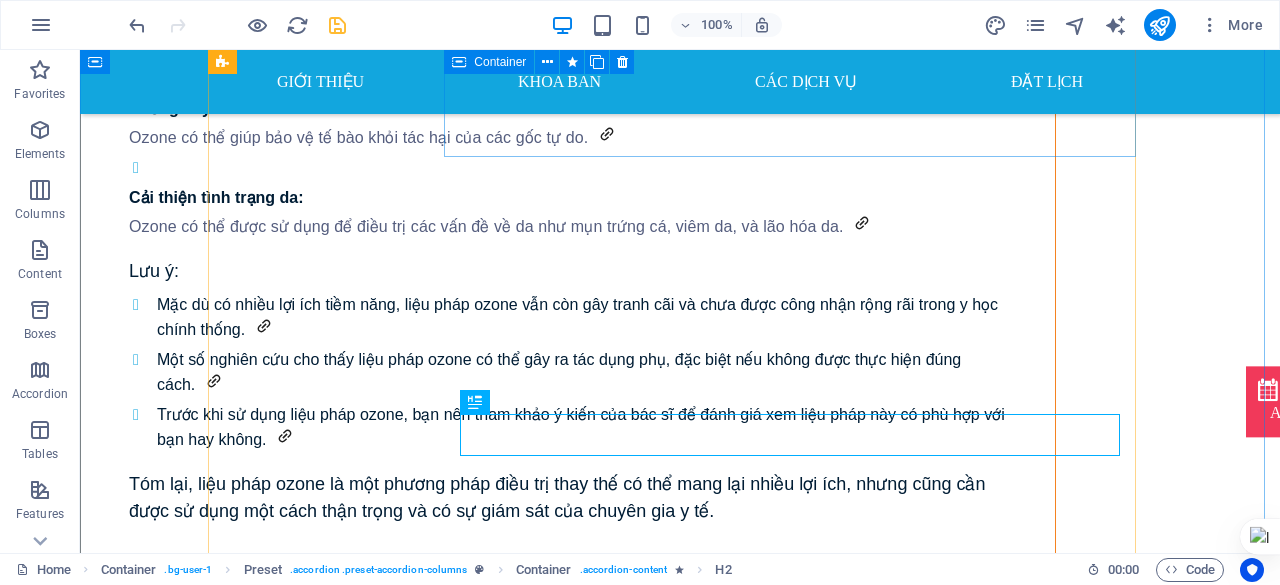 scroll, scrollTop: 3275, scrollLeft: 0, axis: vertical 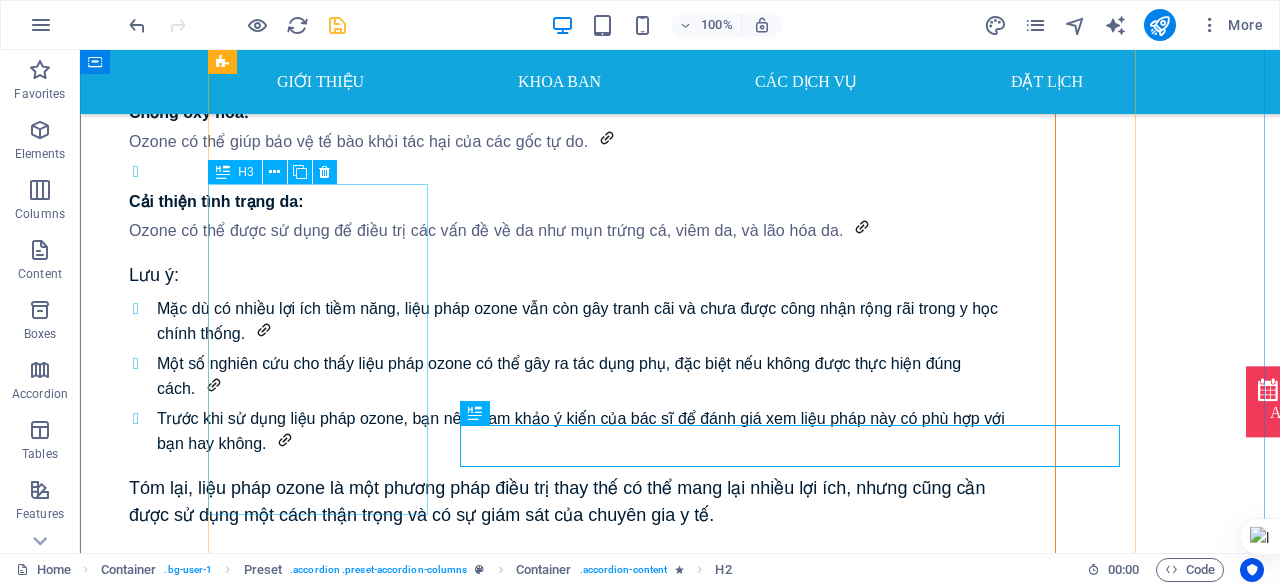 click on "Emergency" at bounding box center (326, 1230) 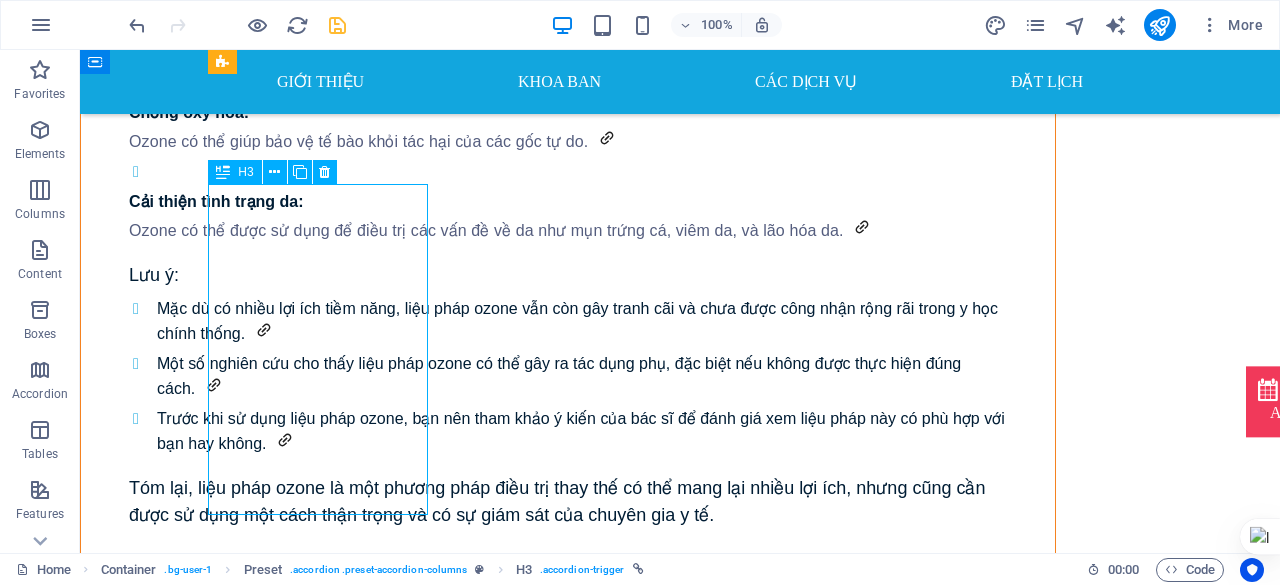 click on "Emergency" at bounding box center (326, 1230) 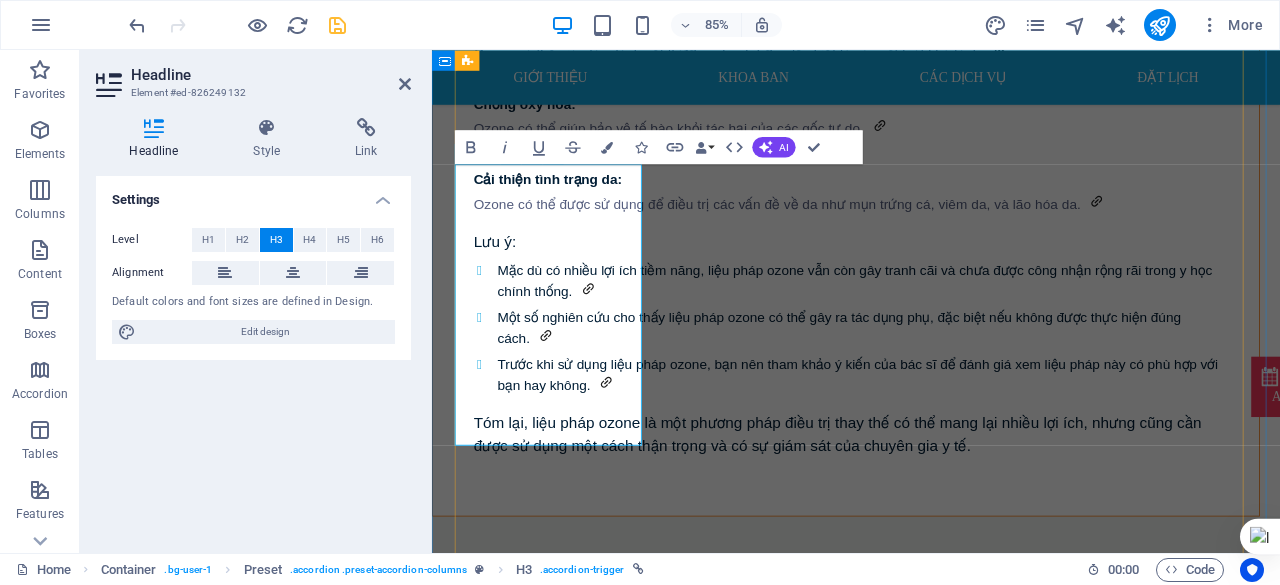 type 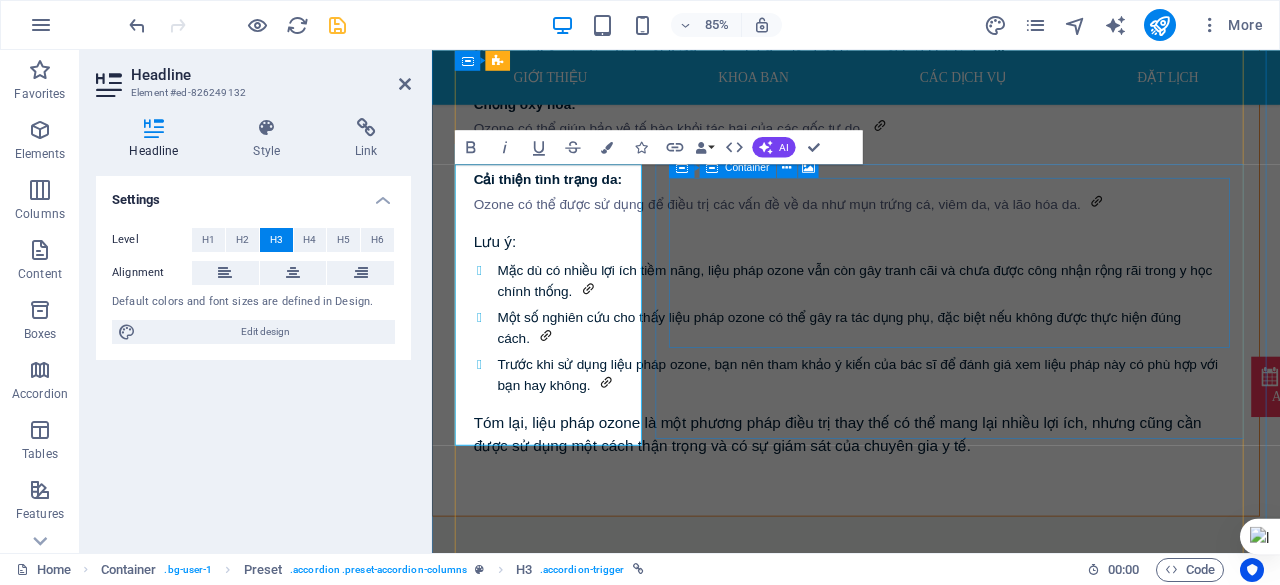 click on "Drop content here or  Add elements  Paste clipboard" at bounding box center (1049, 1352) 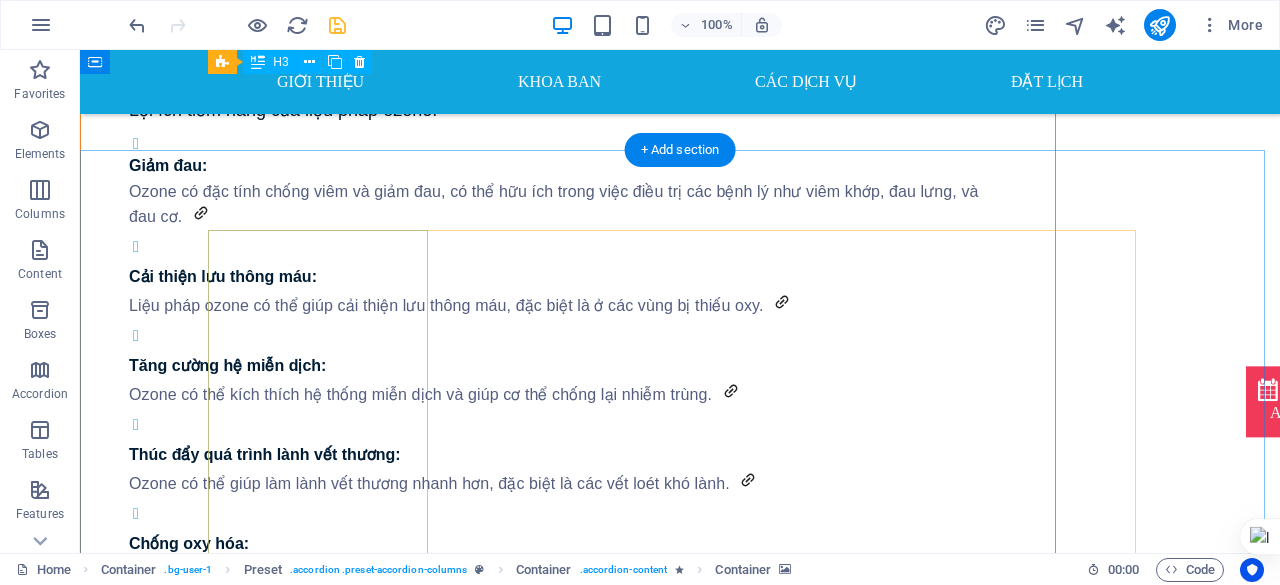 scroll, scrollTop: 2838, scrollLeft: 0, axis: vertical 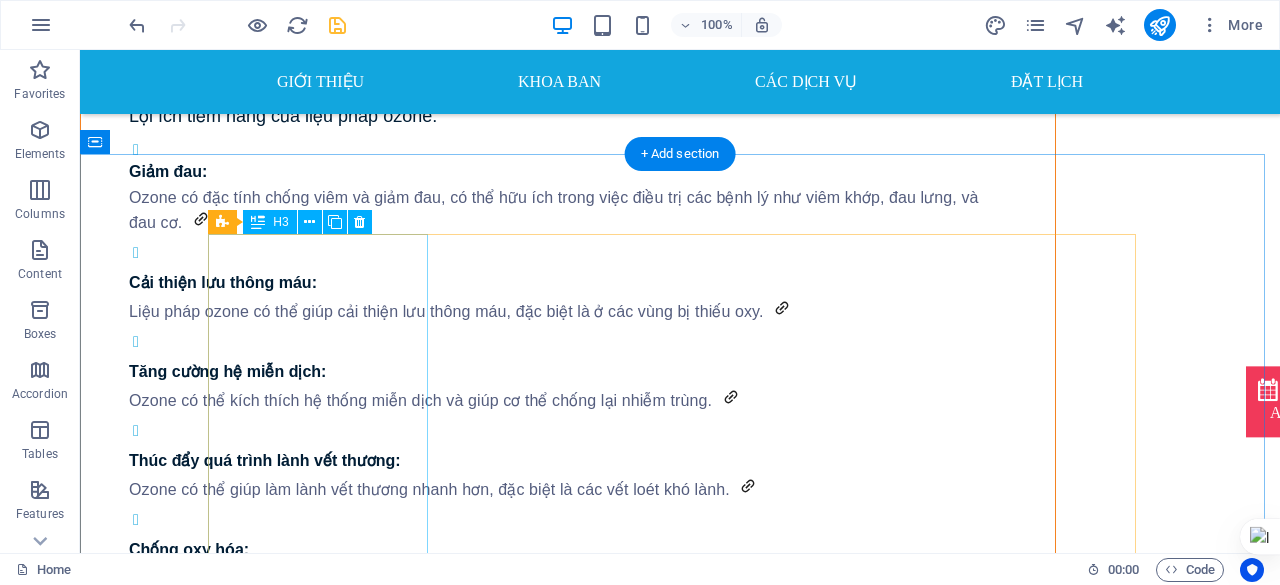 click on "Health Care" at bounding box center (326, 1304) 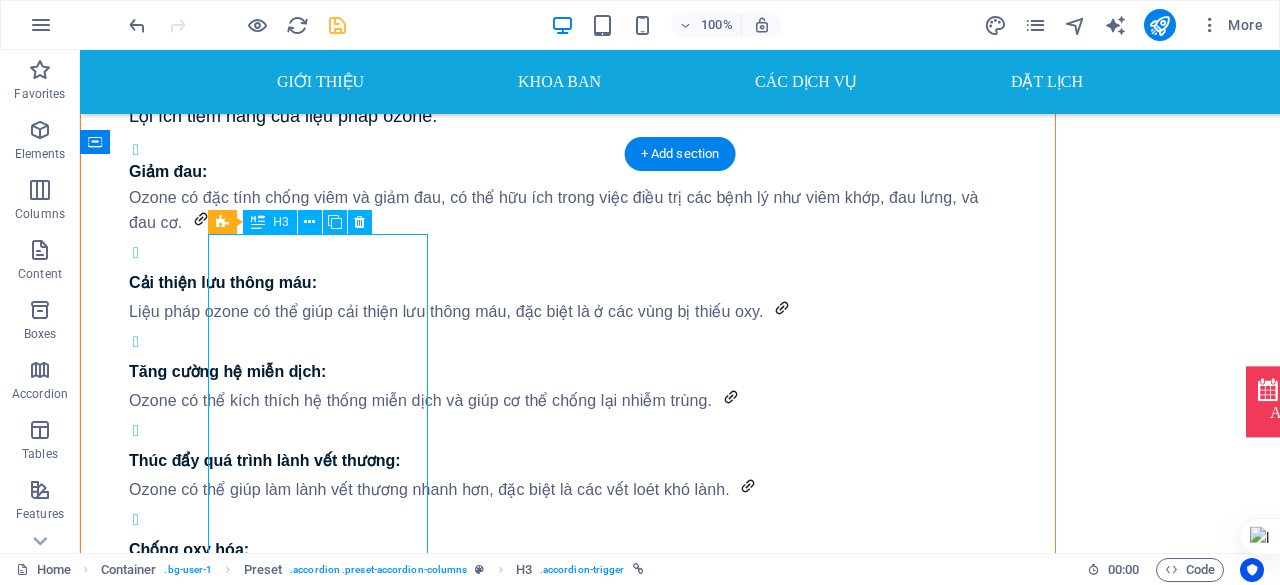click on "Health Care" at bounding box center [326, 1304] 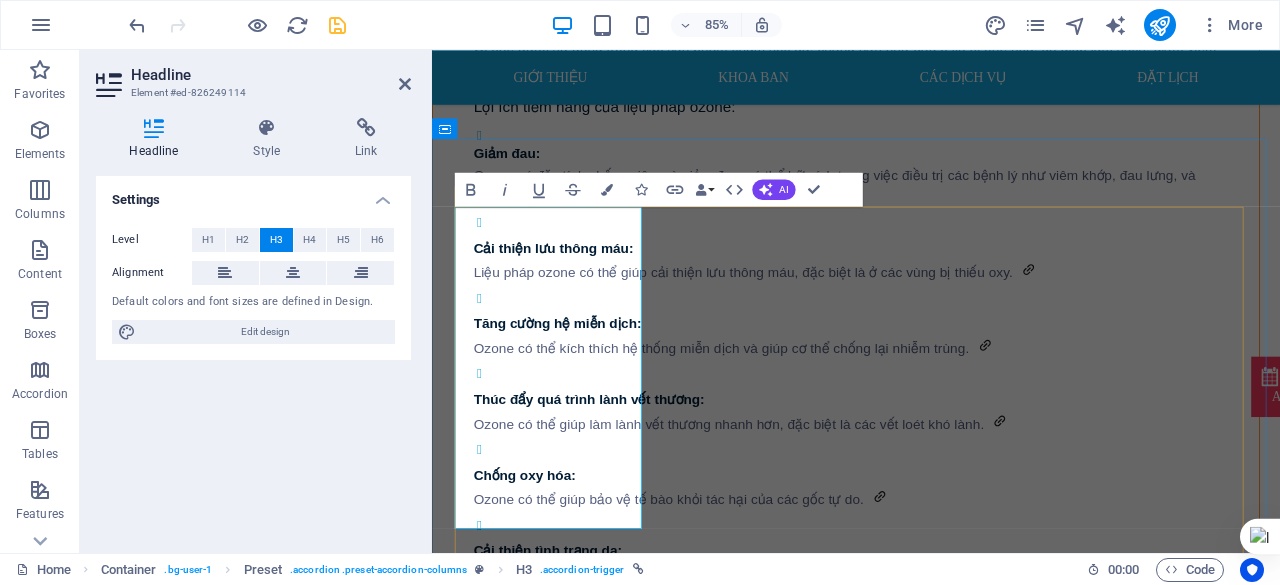 type 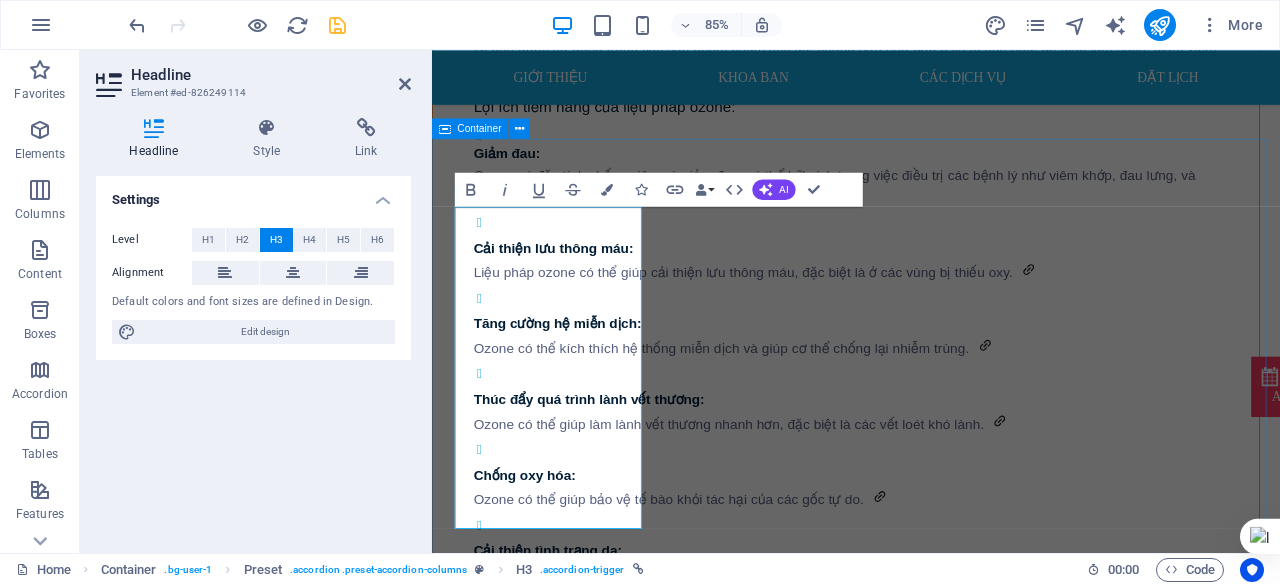 click on "sức khỏe Drop content here or  Add elements  Paste clipboard CHĂM SÓC SỨC KHỎE LAO ĐỘNG Tư vấn và thực hiện các dịch vụ về khám sức khỏe định kỳ, khám phát hiện bệnh nghề nghiệp, huấn luyện an toàn, kiểm định an toàn, quan trắc môi trường lao động, huấn luyện Y tế lao động, sơ cấp cứu,.. cứu thương Drop content here or  Add elements  Paste clipboard DỊCH VỤ CẤP CỨU Dịch vụ xe cứu thương 24/24 Cấp cứu Drop content here or  Add elements  Paste clipboard Surgery Bảo hiểm Drop content here or  Add elements  Paste clipboard Bảo hiểm Bảo hiểm y tế, bảo hiểm xã hội, bảo hiểm xe" at bounding box center [931, 1797] 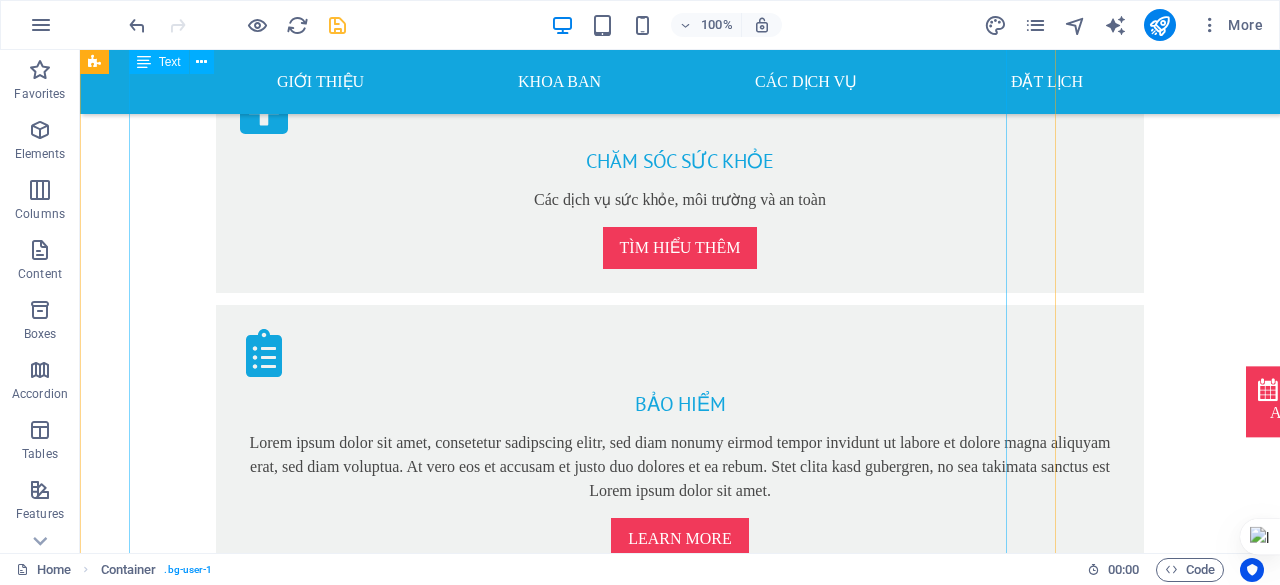 scroll, scrollTop: 1771, scrollLeft: 0, axis: vertical 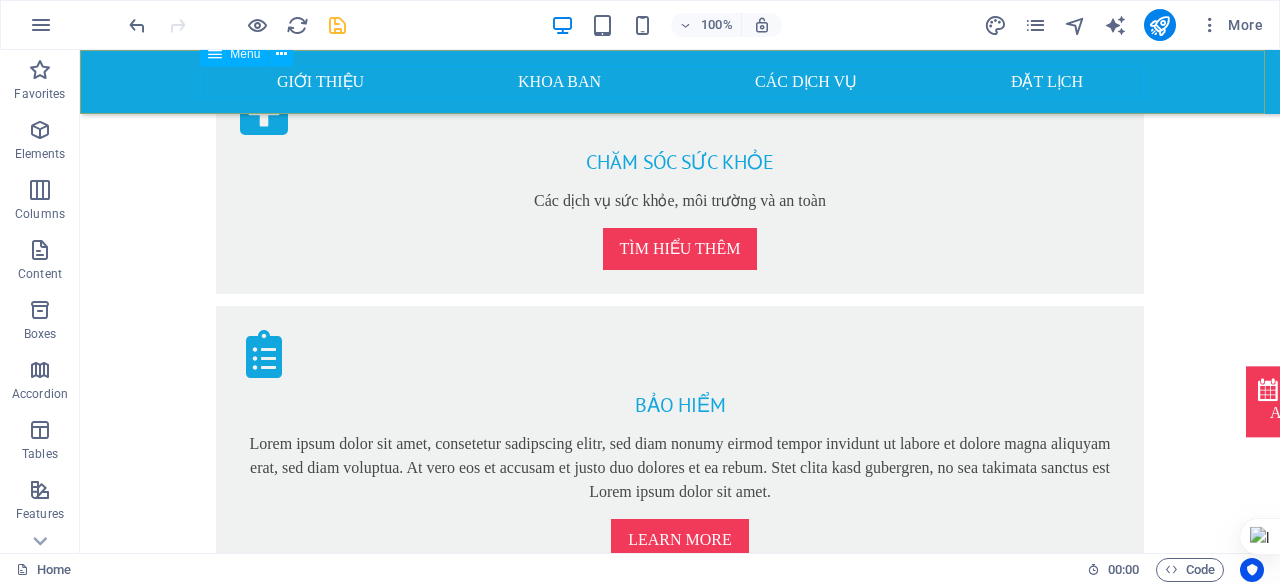 click on "Giới thiệu Khoa ban Các dịch vụ Đặt lịch" at bounding box center (680, 82) 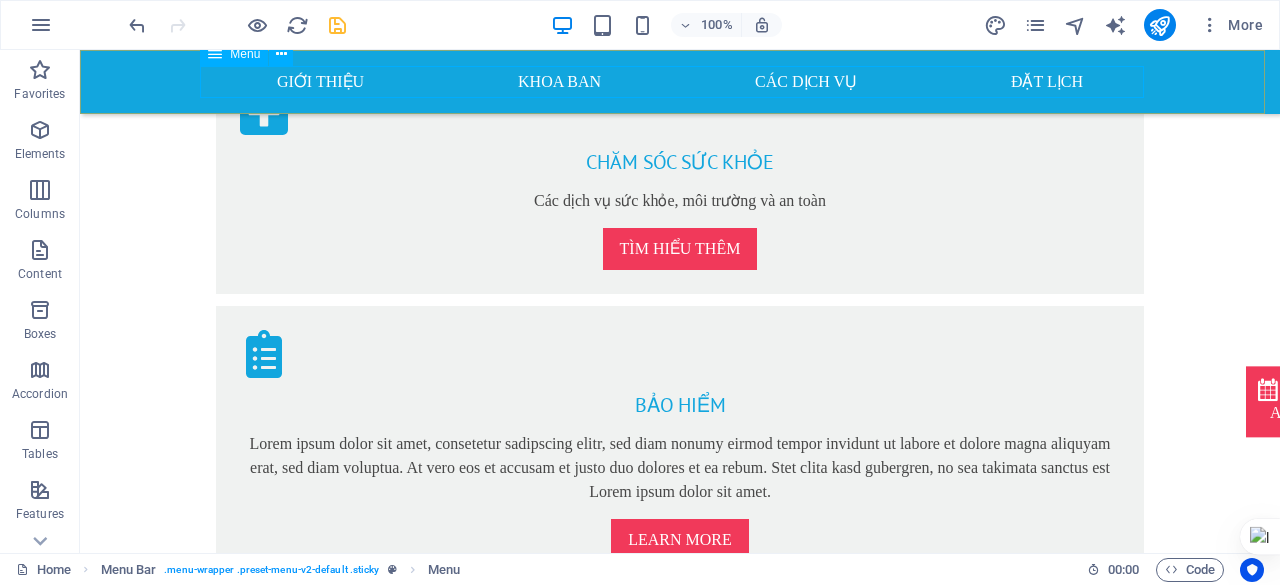 click on "Giới thiệu Khoa ban Các dịch vụ Đặt lịch" at bounding box center (680, 82) 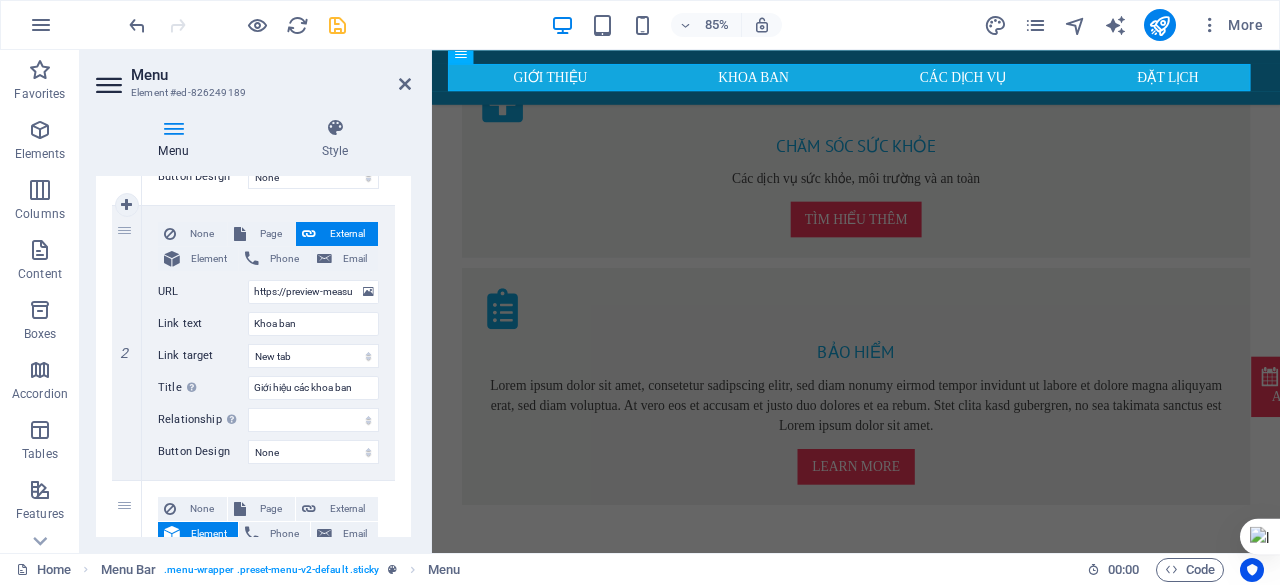 scroll, scrollTop: 436, scrollLeft: 0, axis: vertical 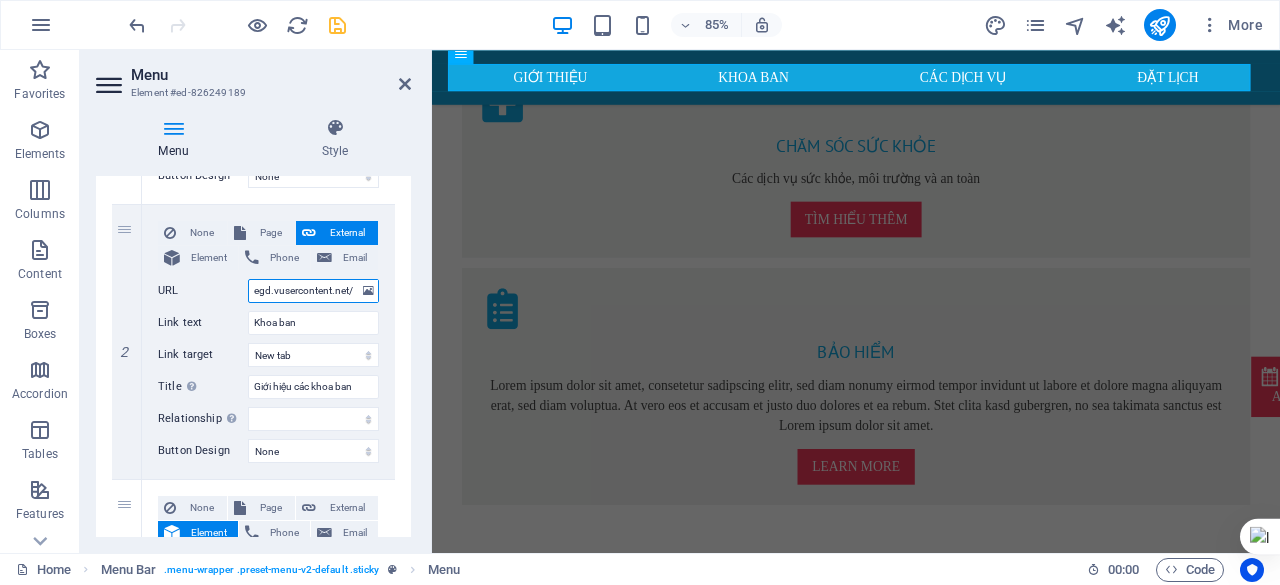 drag, startPoint x: 251, startPoint y: 289, endPoint x: 405, endPoint y: 296, distance: 154.15901 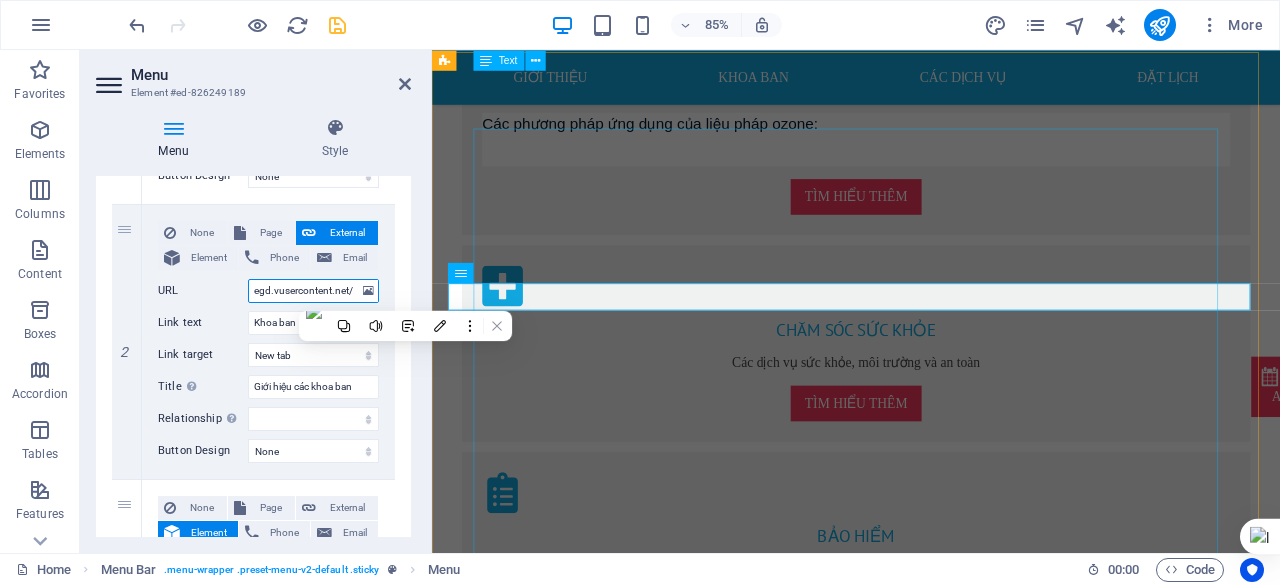 scroll, scrollTop: 1507, scrollLeft: 0, axis: vertical 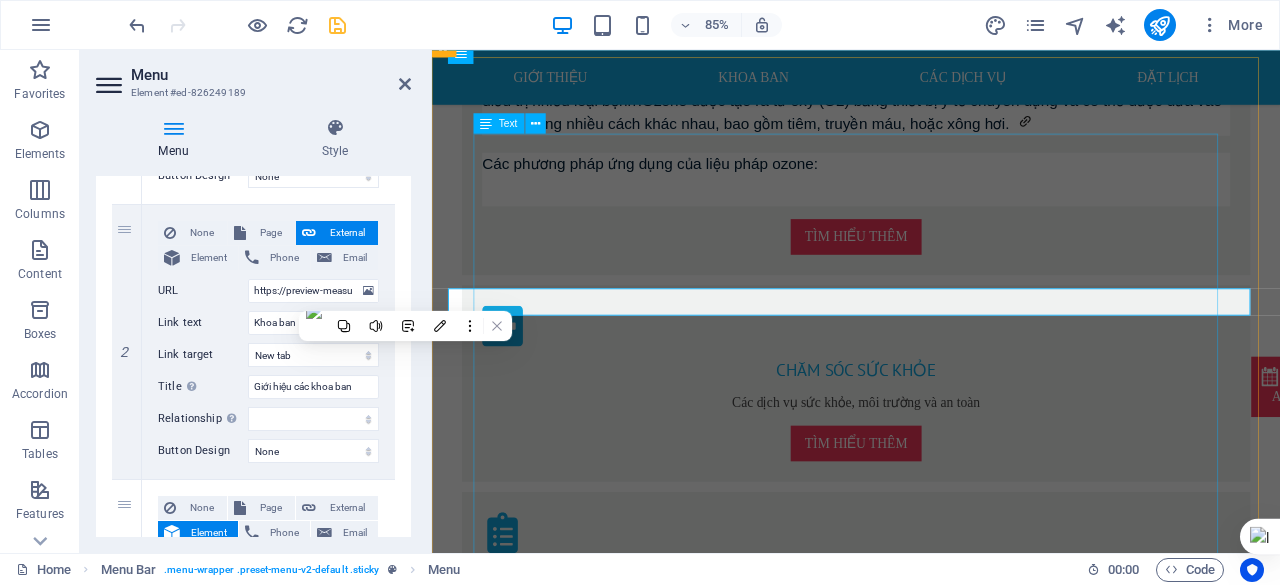 click on "Tiêm: Ozone có thể được tiêm trực tiếp vào cơ bắp, khớp, hoặc các vùng bị tổn thương để giảm viêm và đau.   Truyền máu: Một lượng nhỏ máu được lấy ra, trộn với ozone và sau đó được truyền trở lại cơ thể.   Xông hơi: Ozone được đưa vào cơ thể qua đường hô hấp, thường là trong một phòng xông hơi đặc biệt, để tăng cường lưu thông máu và oxy hóa các mô.   Bôi ngoài da: Ozone được sử dụng trong các sản phẩm chăm sóc da, chẳng hạn như dầu ô liu ozone hóa, để giúp làm sạch, giảm viêm và thúc đẩy quá trình lành vết thương.   Lợi ích tiềm năng của liệu pháp ozone: Giảm đau: Ozone có đặc tính chống viêm và giảm đau, có thể hữu ích trong việc điều trị các bệnh lý như viêm khớp, đau lưng, và đau cơ.   Cải thiện lưu thông máu:   Tăng cường hệ miễn dịch:     Chống oxy hóa:" at bounding box center (919, 1663) 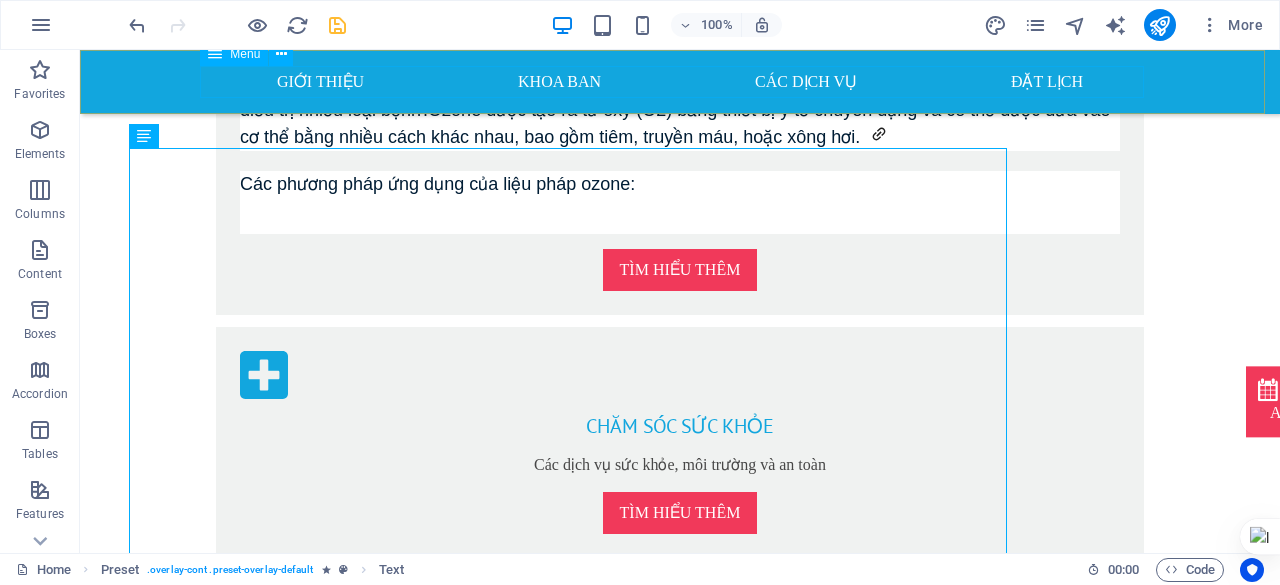 click on "Giới thiệu Khoa ban Các dịch vụ Đặt lịch" at bounding box center [680, 82] 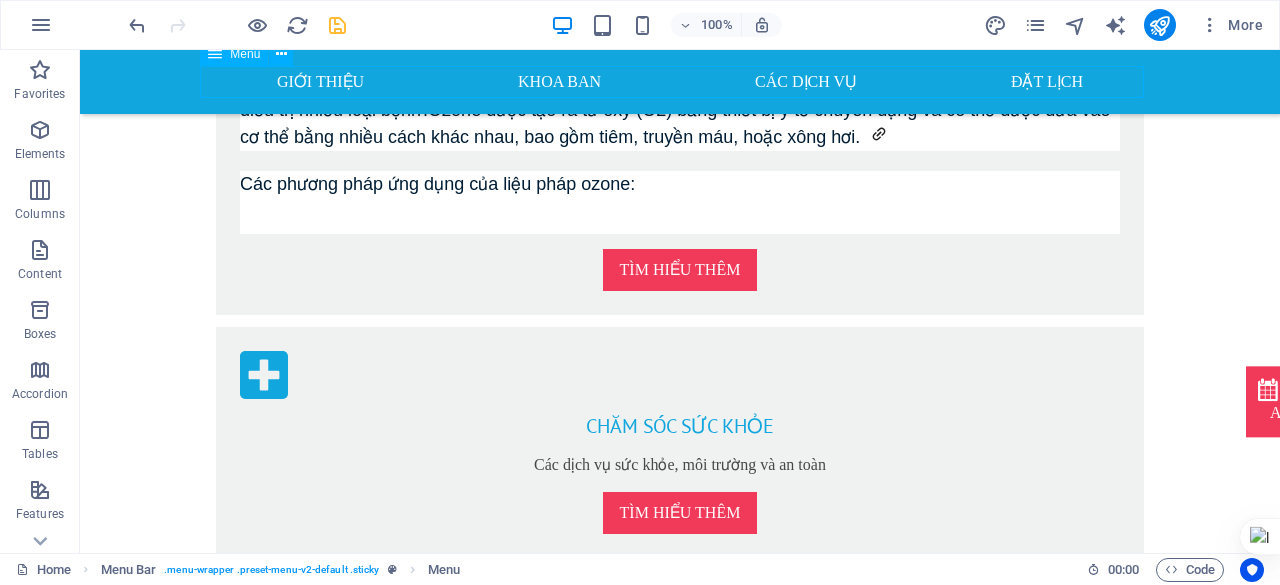 click on "Giới thiệu Khoa ban Các dịch vụ Đặt lịch" at bounding box center (680, 82) 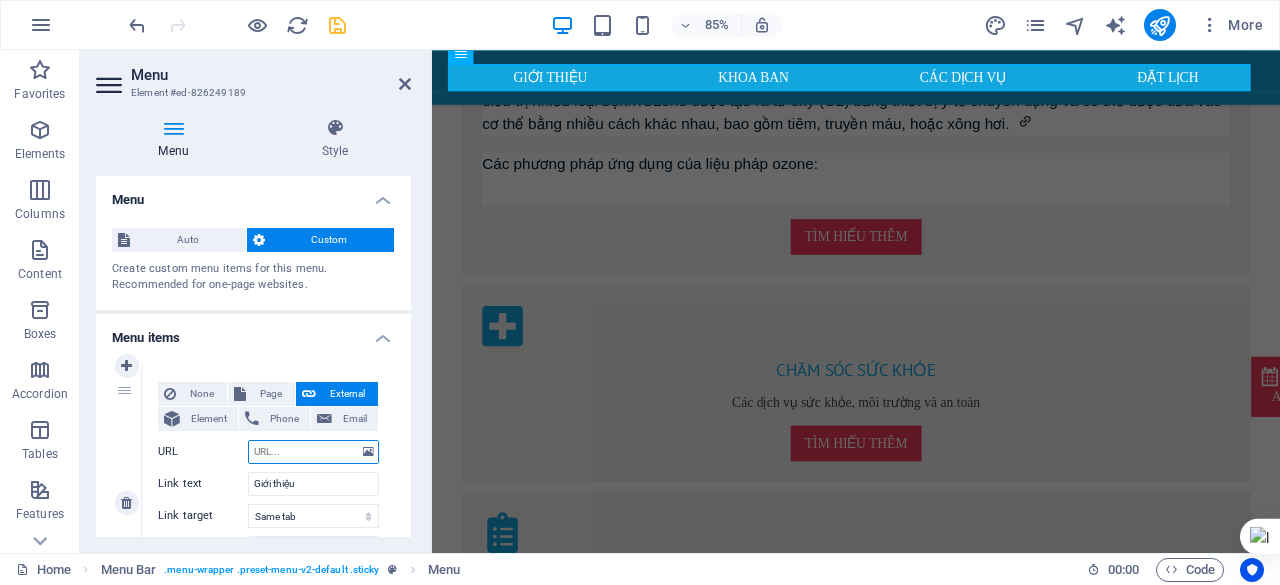 click on "URL" at bounding box center (313, 452) 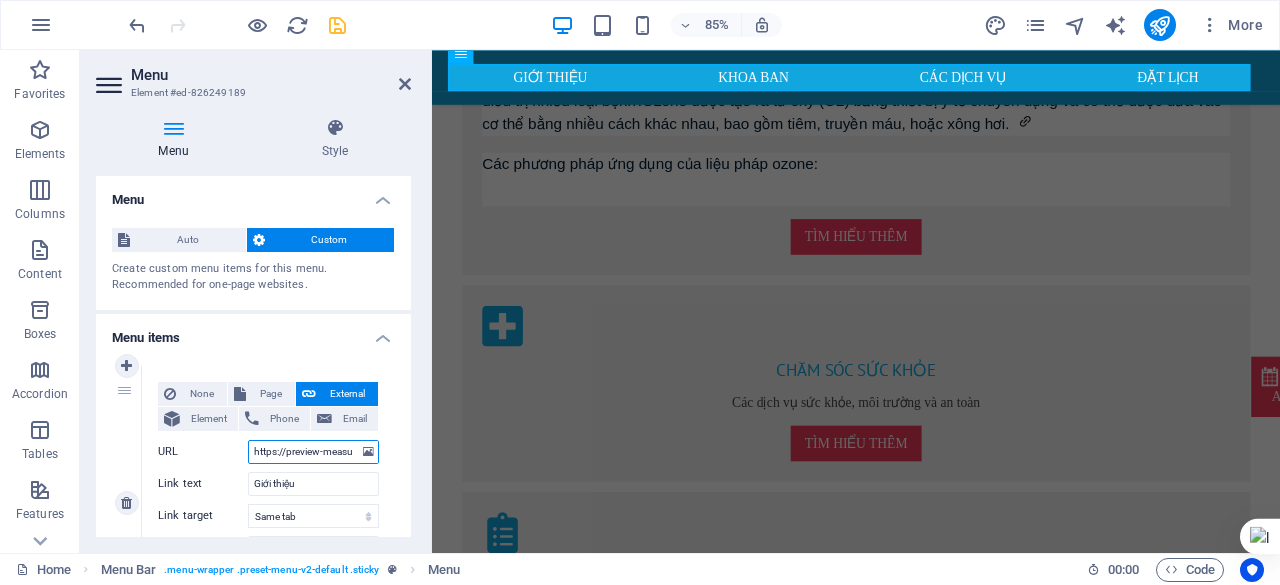 scroll, scrollTop: 0, scrollLeft: 266, axis: horizontal 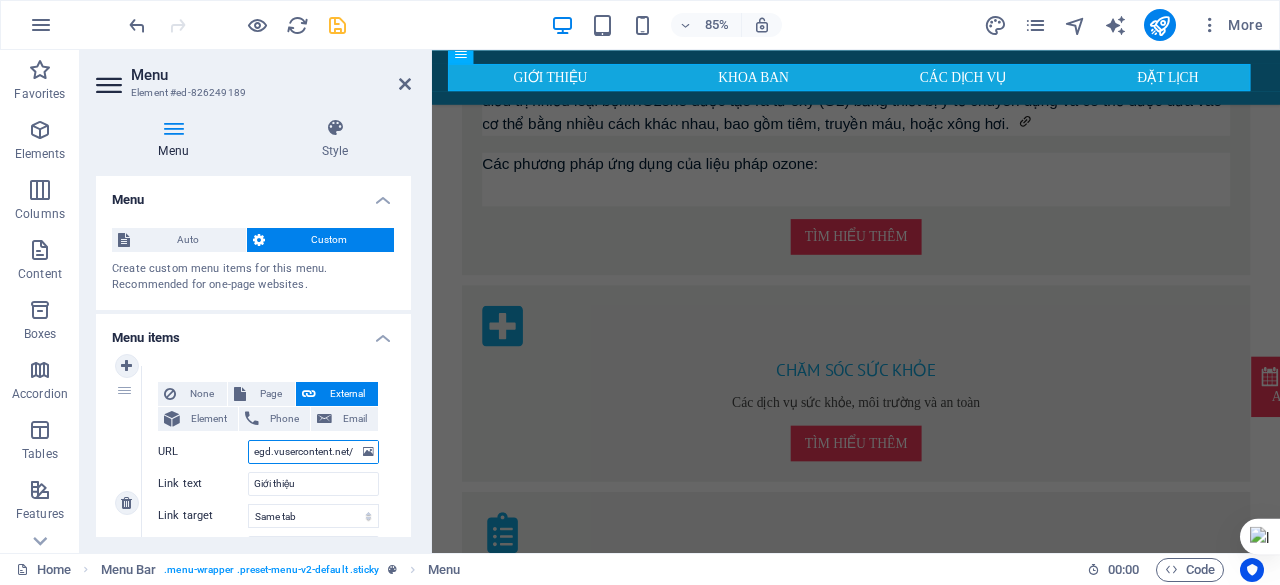 select 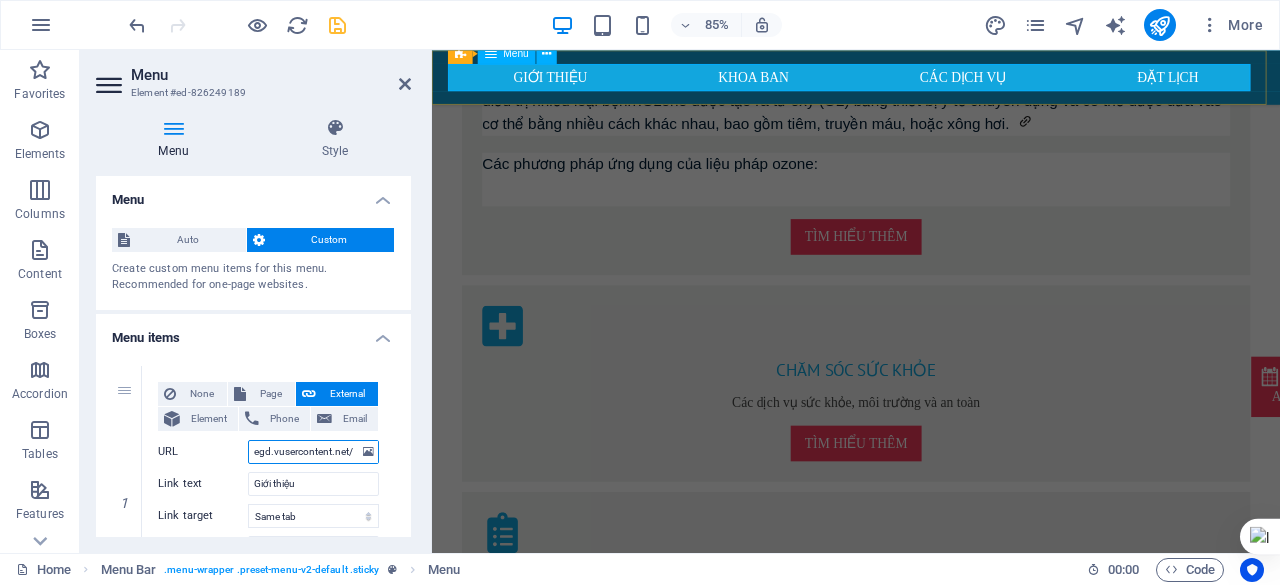 type on "https://preview-measure-reaction-time-kzmprp2mf9cyvzkz9egd.vusercontent.net/" 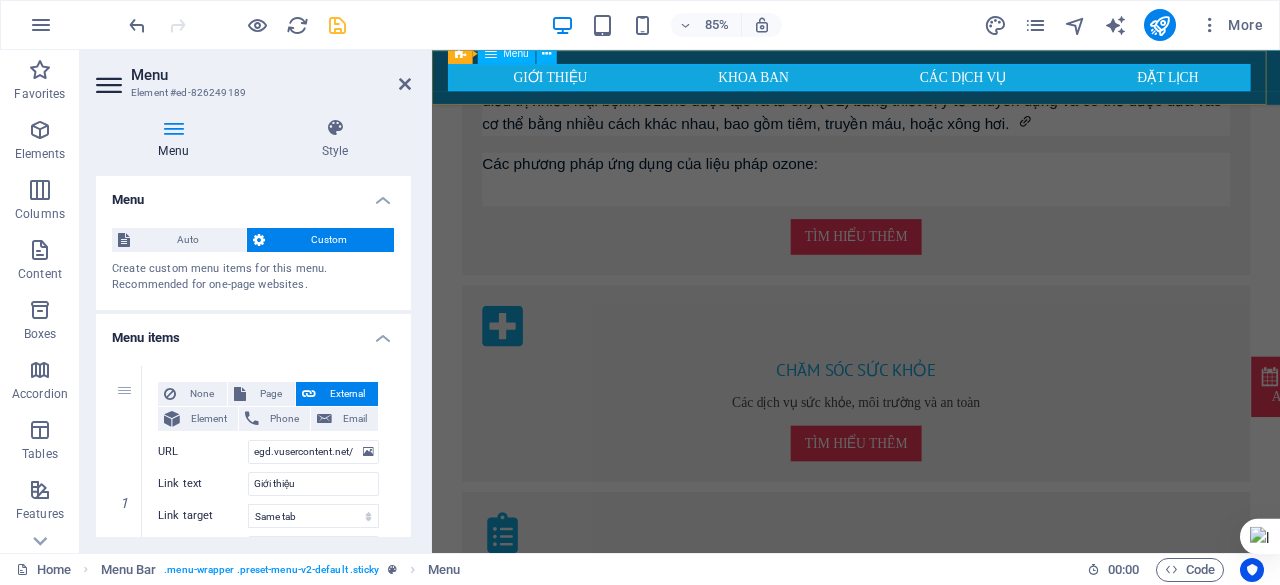 scroll, scrollTop: 0, scrollLeft: 0, axis: both 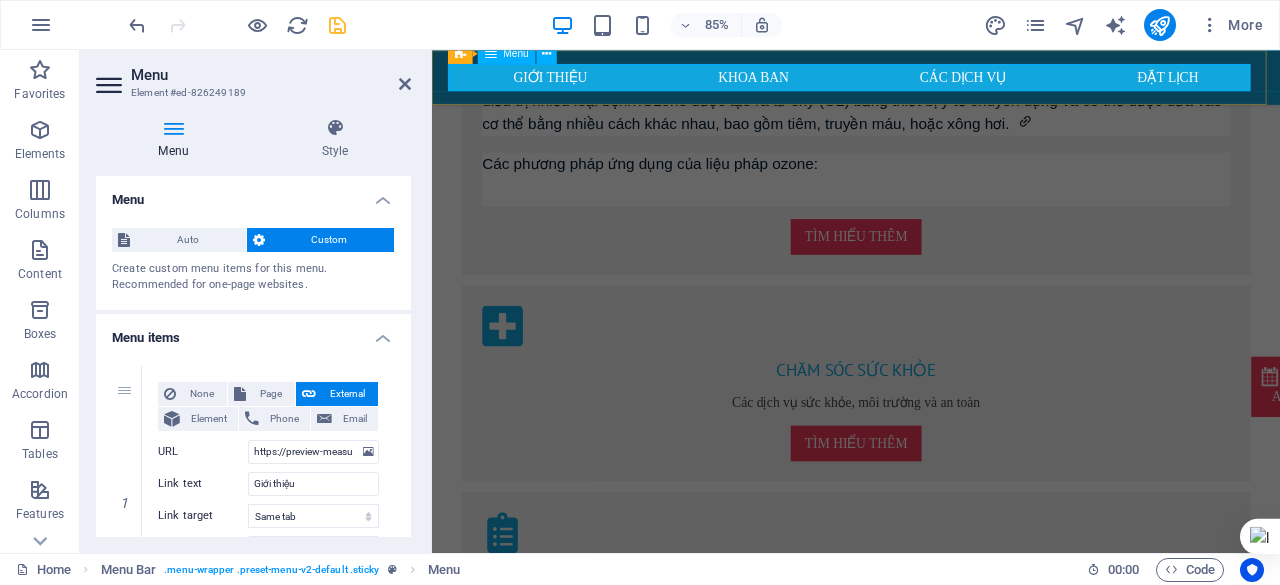click on "Giới thiệu Khoa ban Các dịch vụ Đặt lịch" at bounding box center [931, 82] 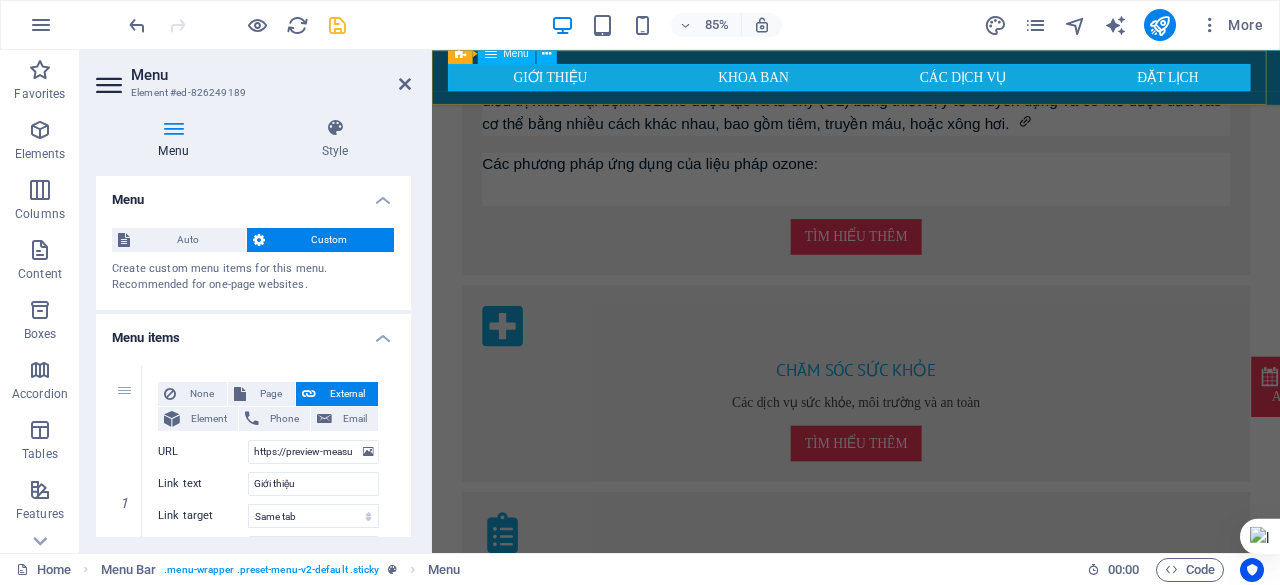 click on "Giới thiệu Khoa ban Các dịch vụ Đặt lịch" at bounding box center [931, 82] 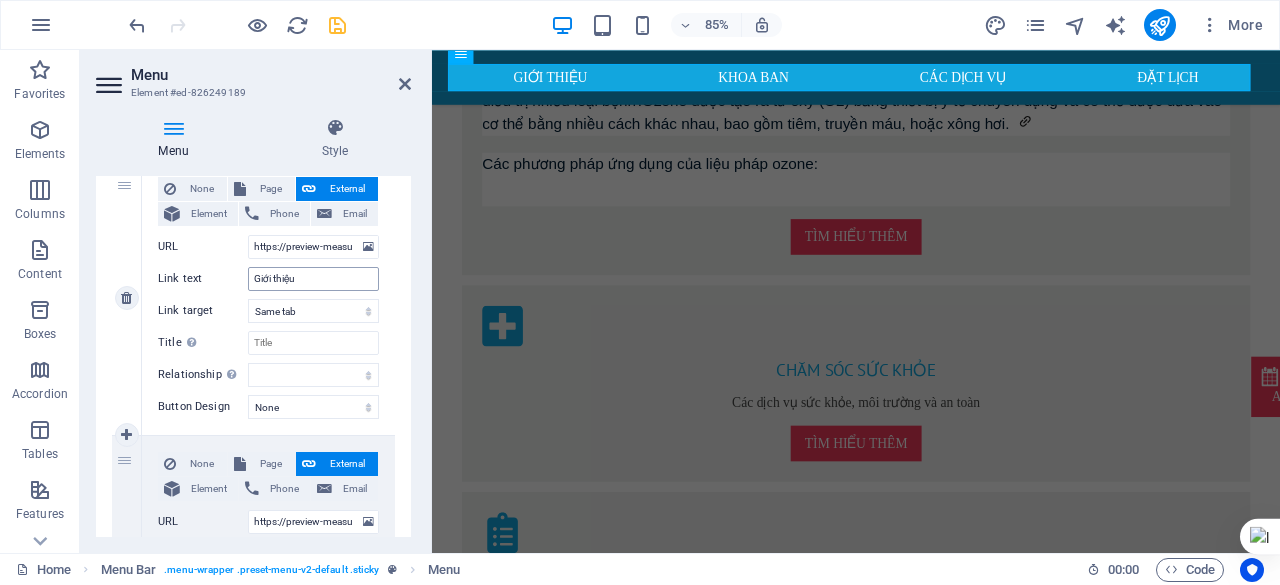 scroll, scrollTop: 178, scrollLeft: 0, axis: vertical 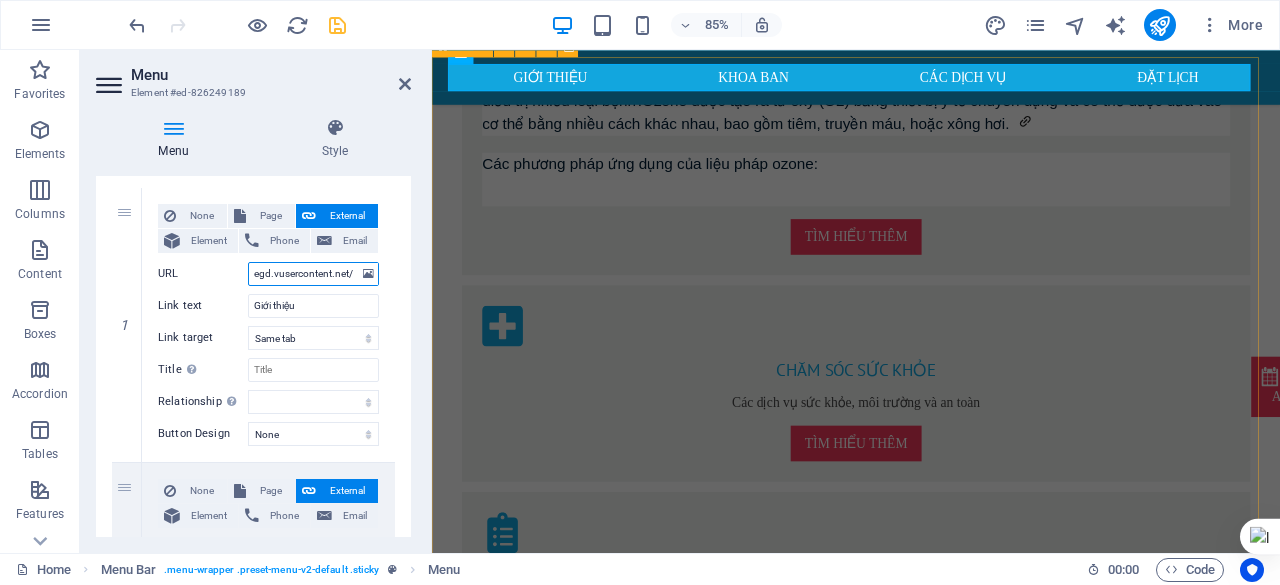 drag, startPoint x: 685, startPoint y: 322, endPoint x: 522, endPoint y: 342, distance: 164.22241 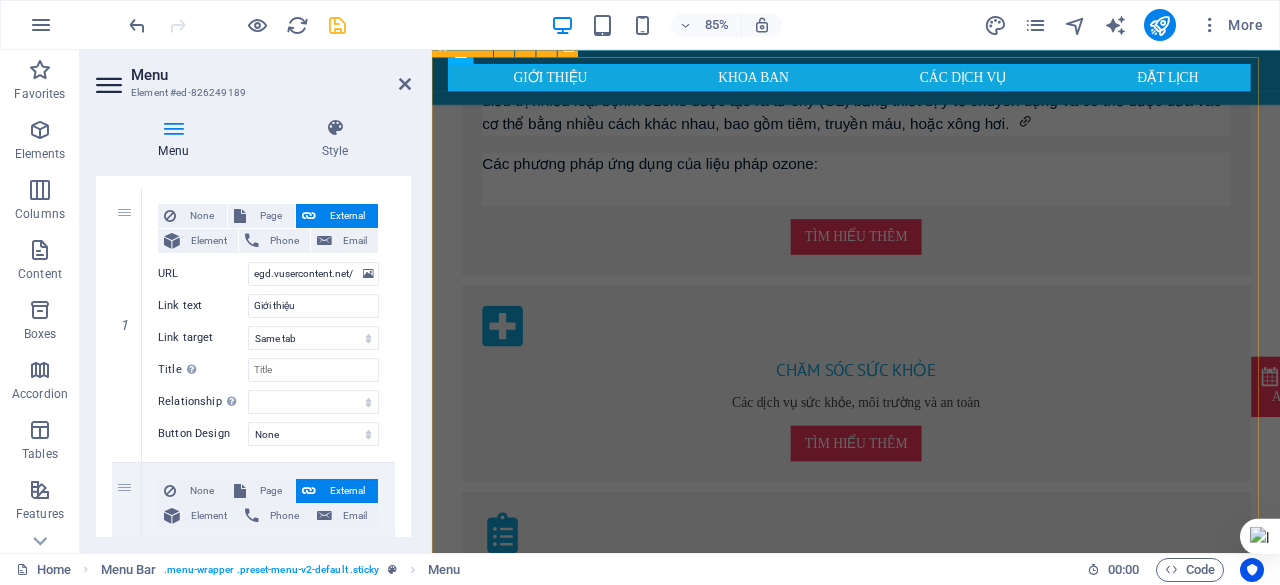scroll, scrollTop: 0, scrollLeft: 0, axis: both 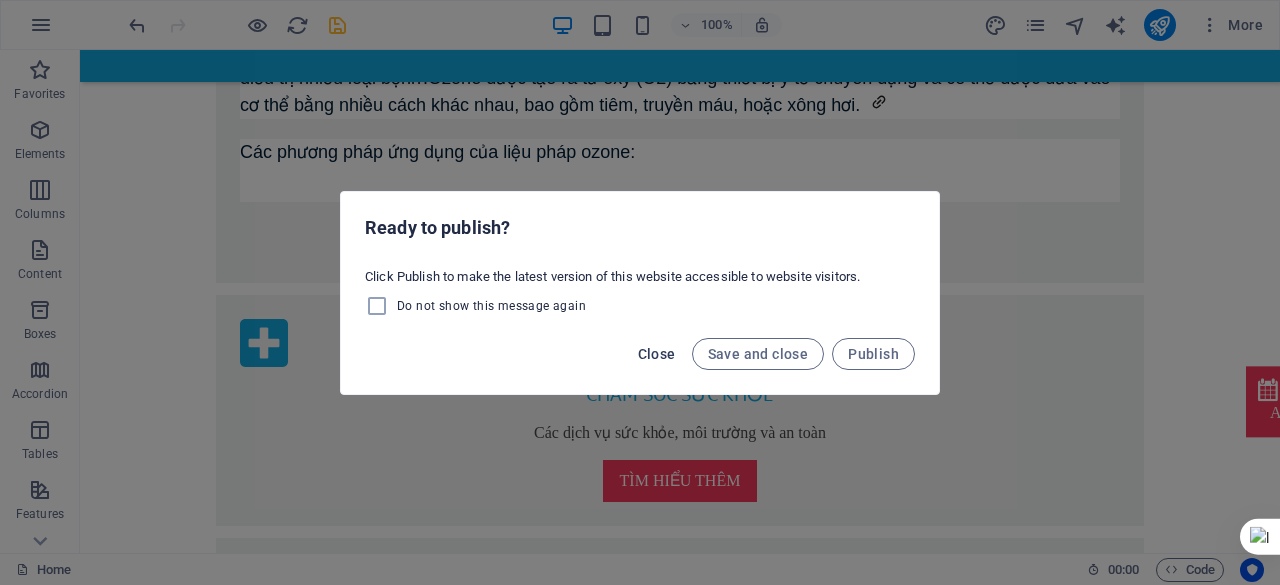 click on "Close" at bounding box center (657, 354) 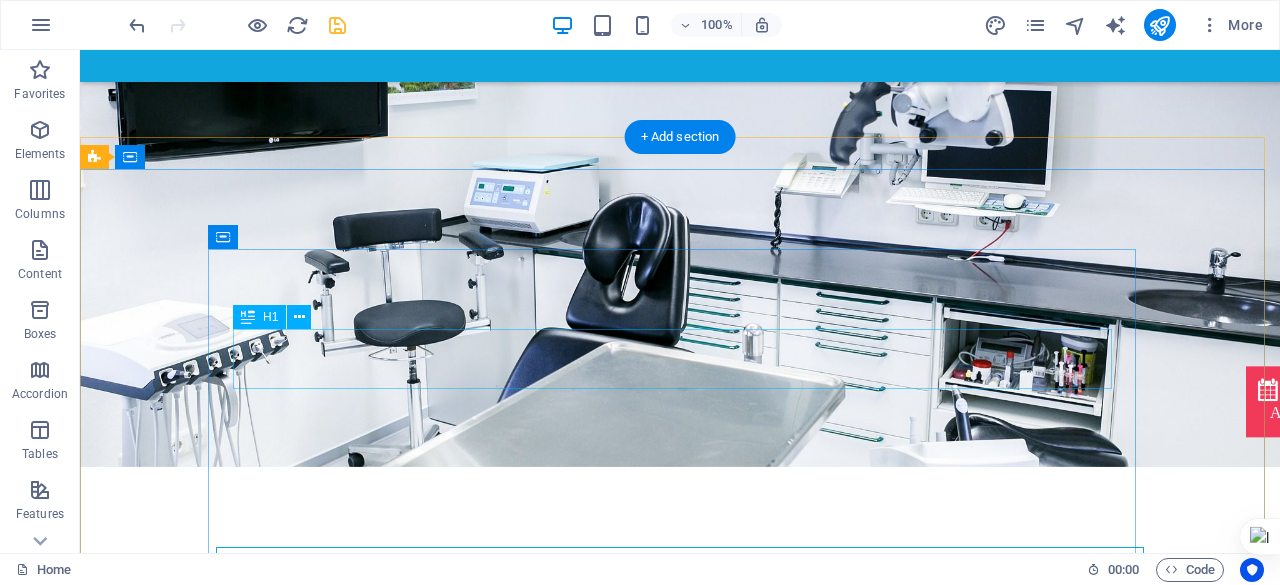 scroll, scrollTop: 0, scrollLeft: 0, axis: both 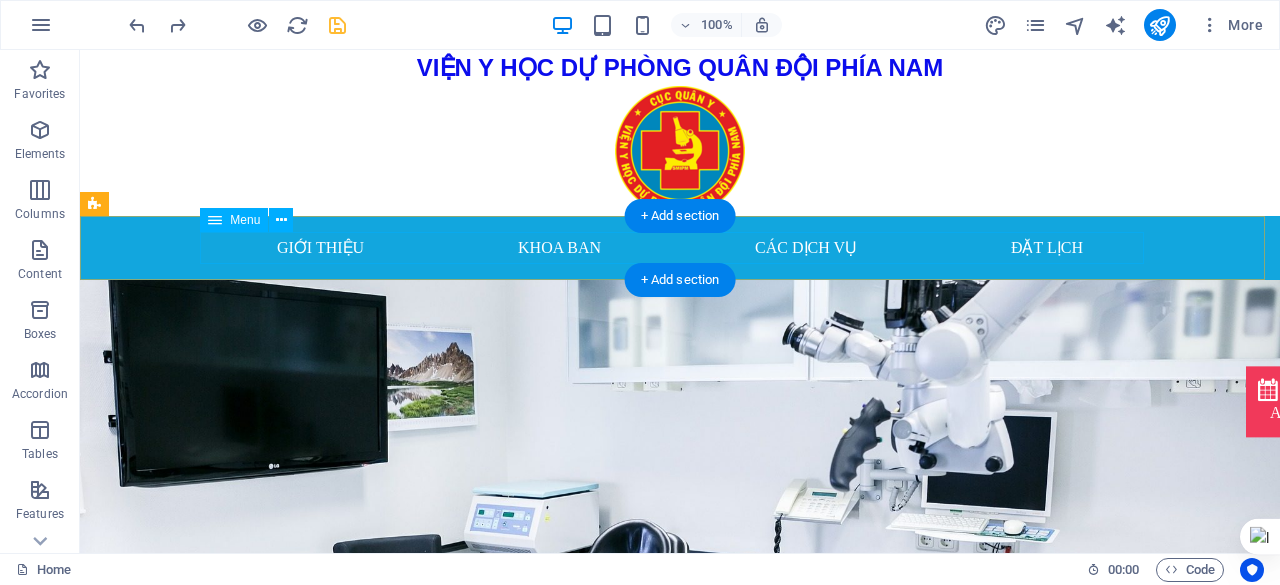 click on "Giới thiệu Khoa ban Các dịch vụ Đặt lịch" at bounding box center (680, 248) 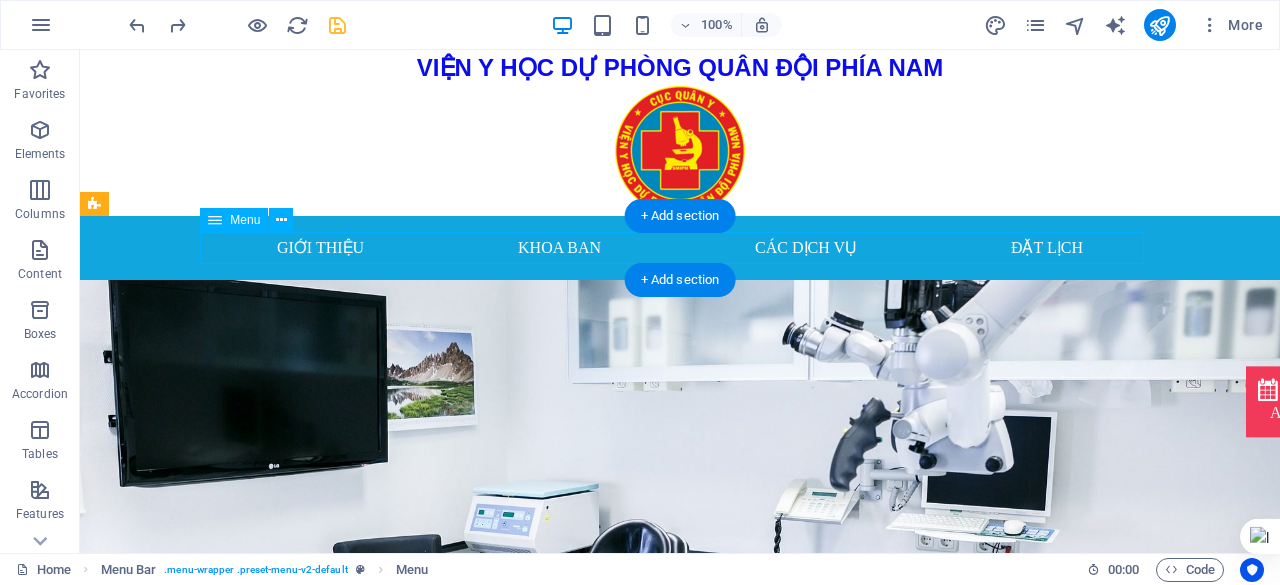 click on "Giới thiệu Khoa ban Các dịch vụ Đặt lịch" at bounding box center [680, 248] 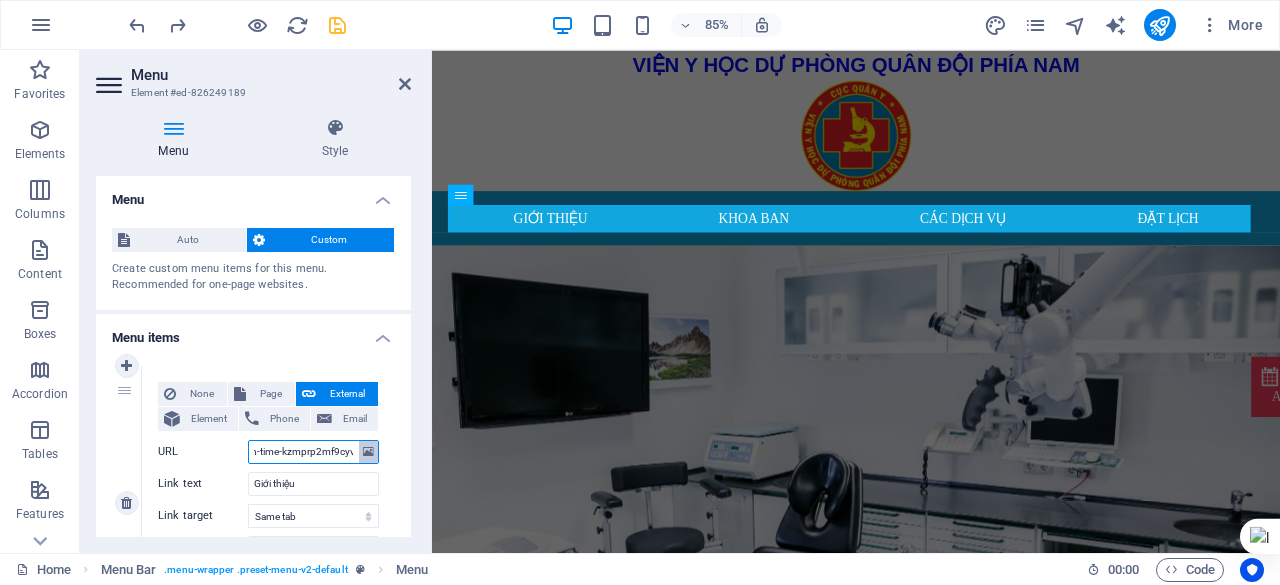 scroll, scrollTop: 0, scrollLeft: 266, axis: horizontal 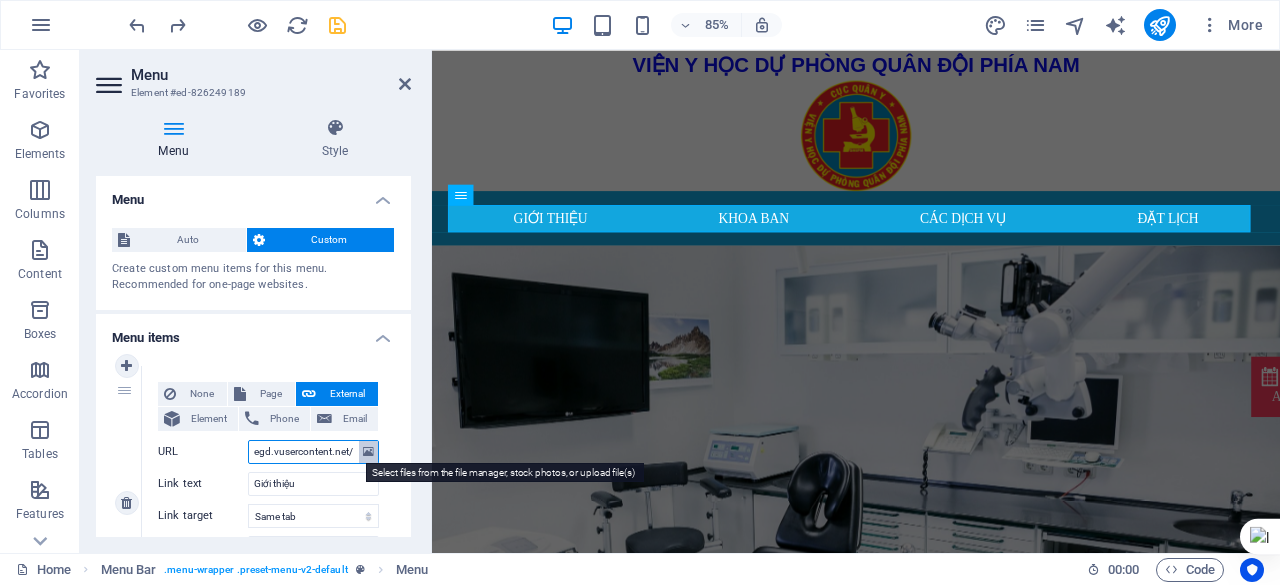 drag, startPoint x: 253, startPoint y: 453, endPoint x: 359, endPoint y: 452, distance: 106.004715 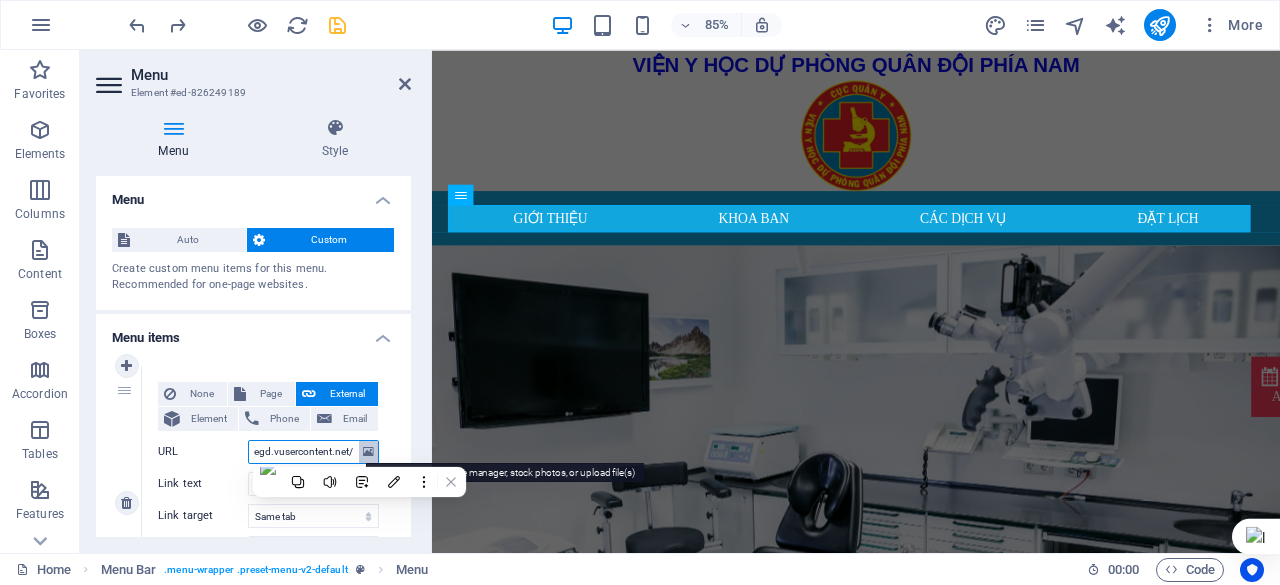 type 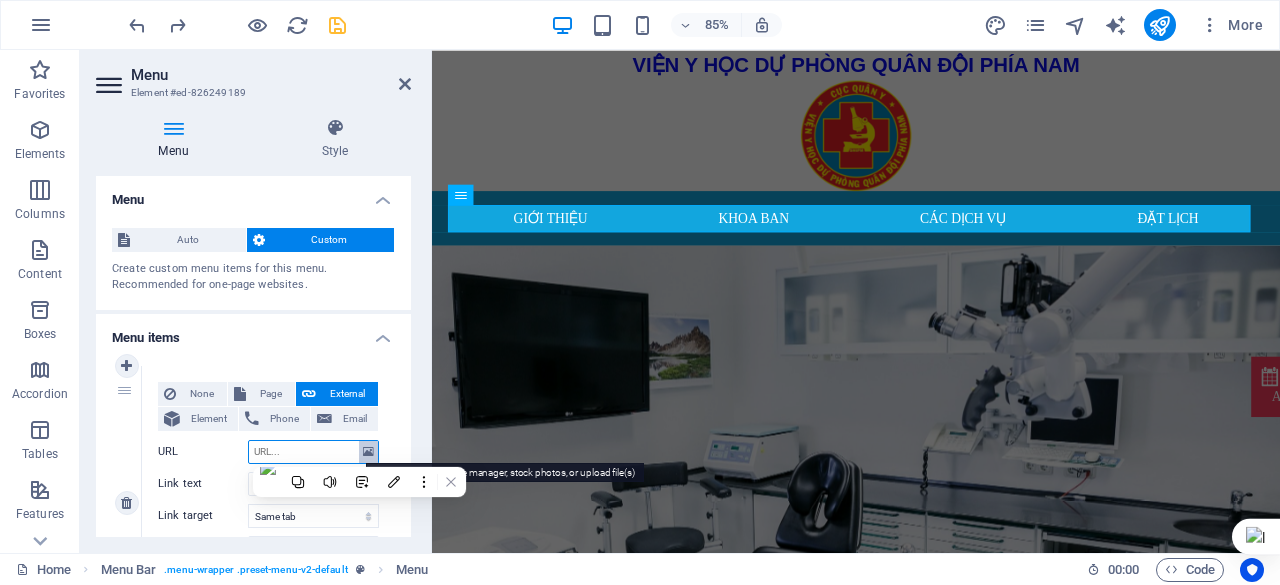 scroll, scrollTop: 0, scrollLeft: 0, axis: both 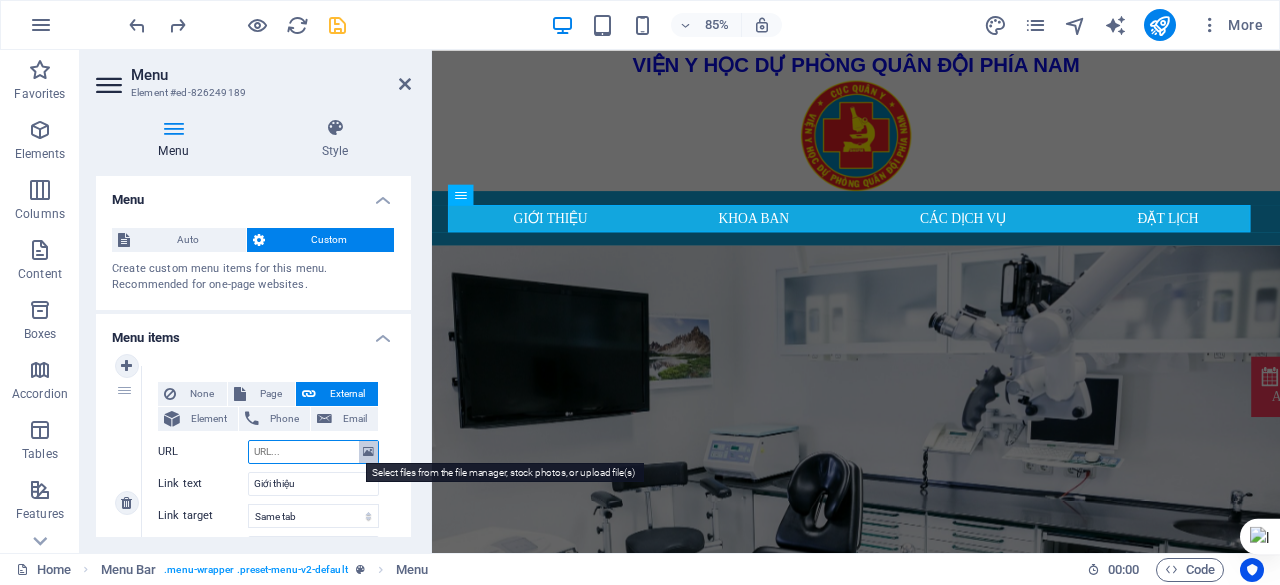 select 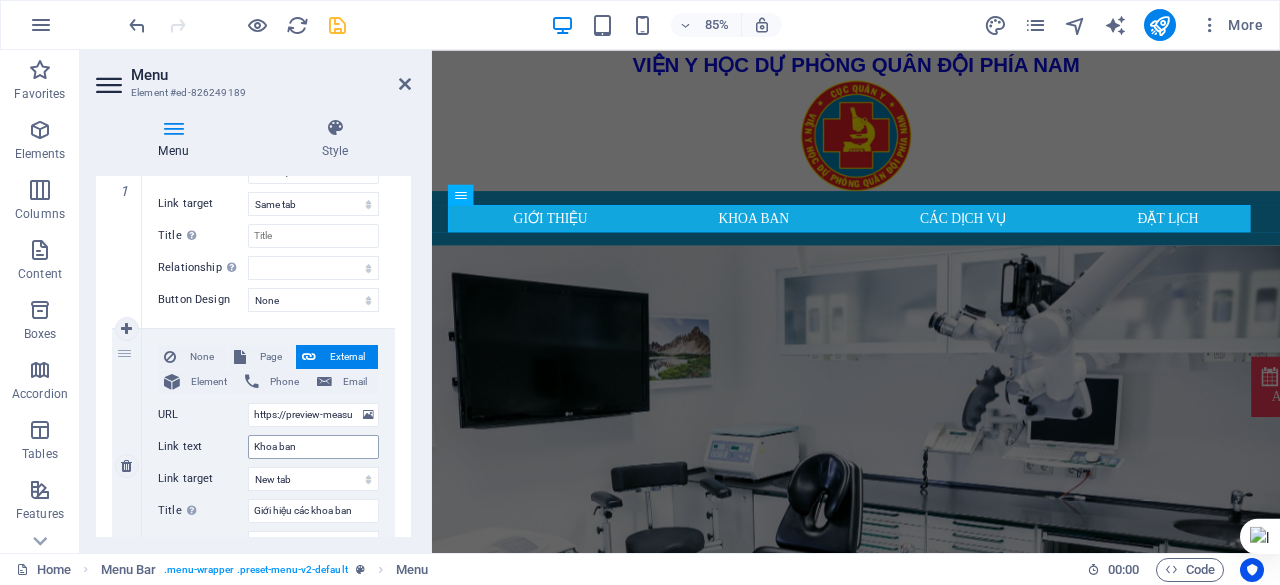 scroll, scrollTop: 315, scrollLeft: 0, axis: vertical 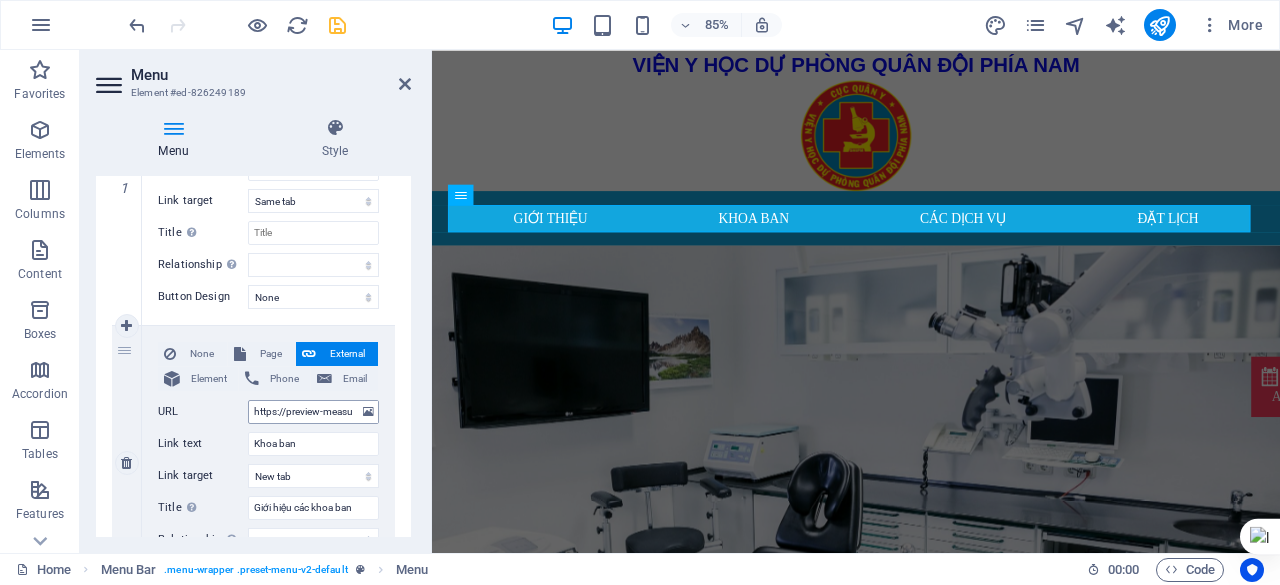 type 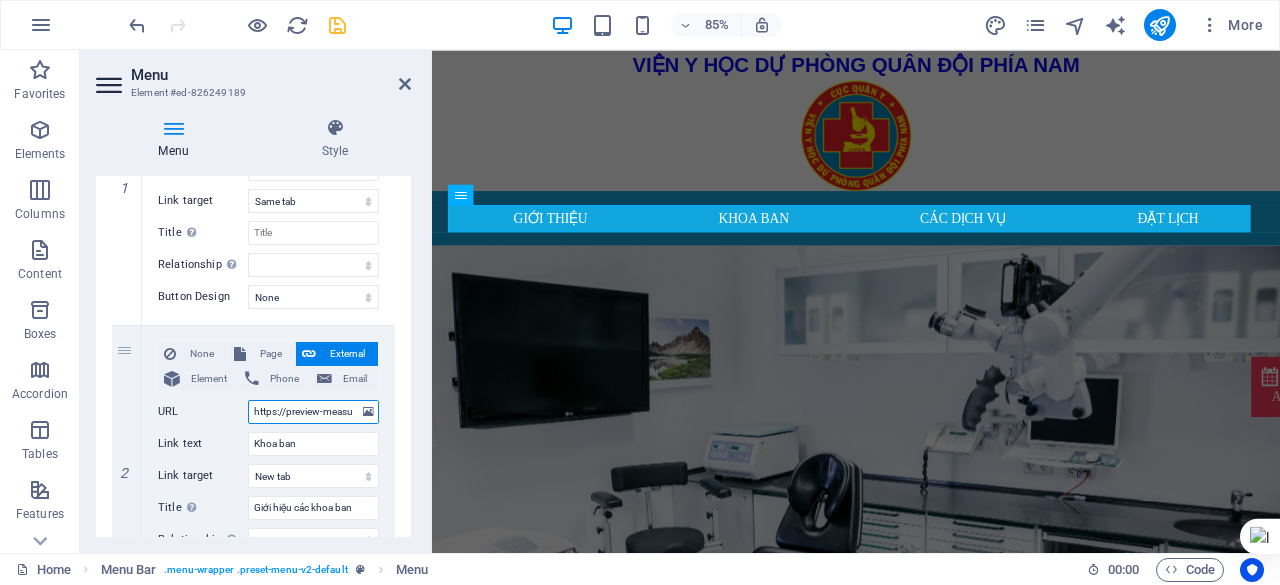 scroll, scrollTop: 0, scrollLeft: 266, axis: horizontal 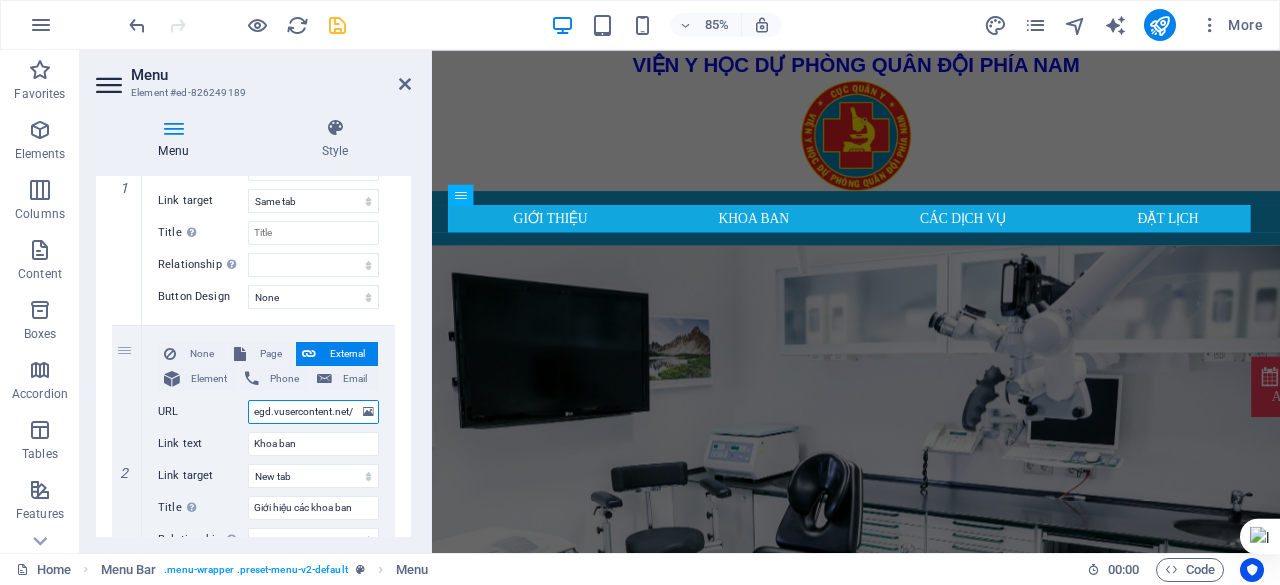 drag, startPoint x: 251, startPoint y: 411, endPoint x: 419, endPoint y: 427, distance: 168.76018 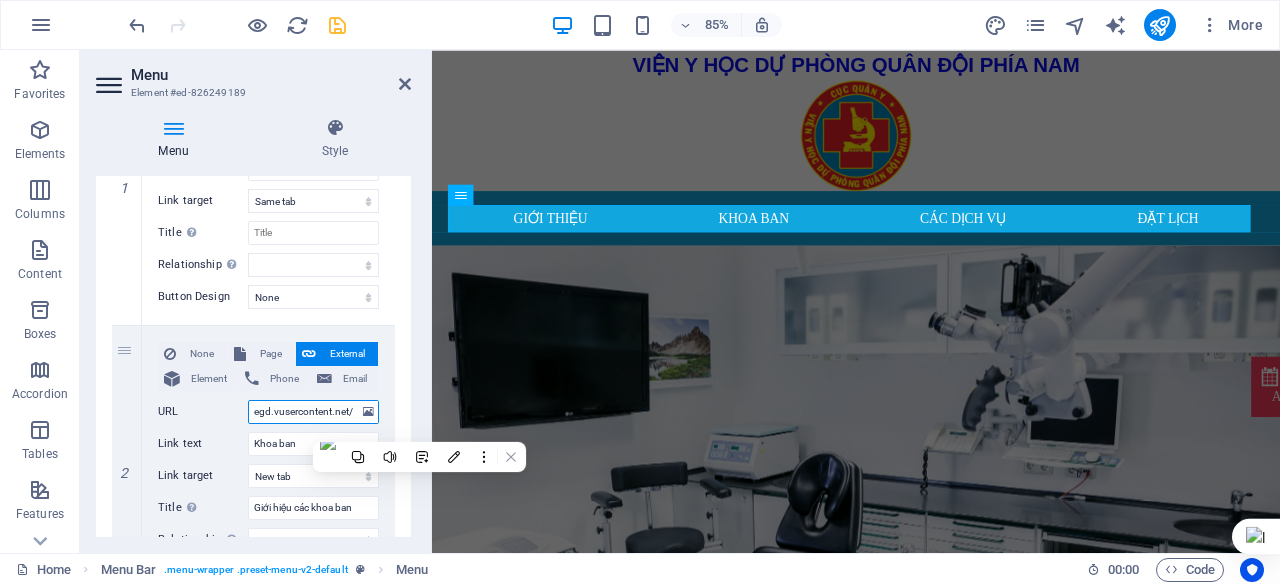 type 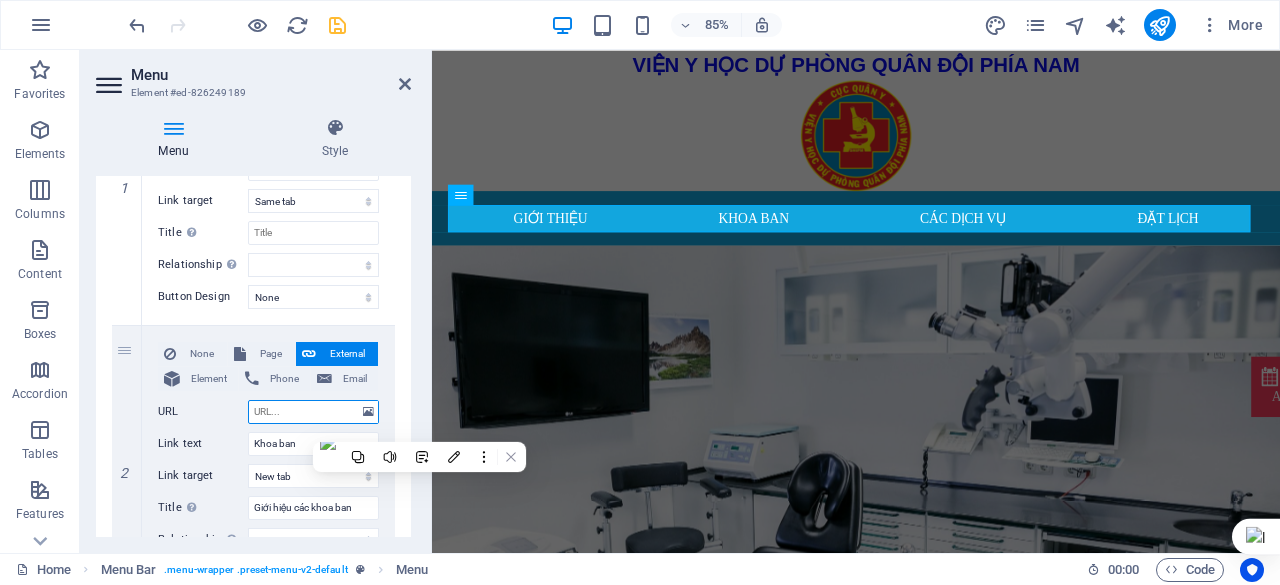 scroll, scrollTop: 0, scrollLeft: 0, axis: both 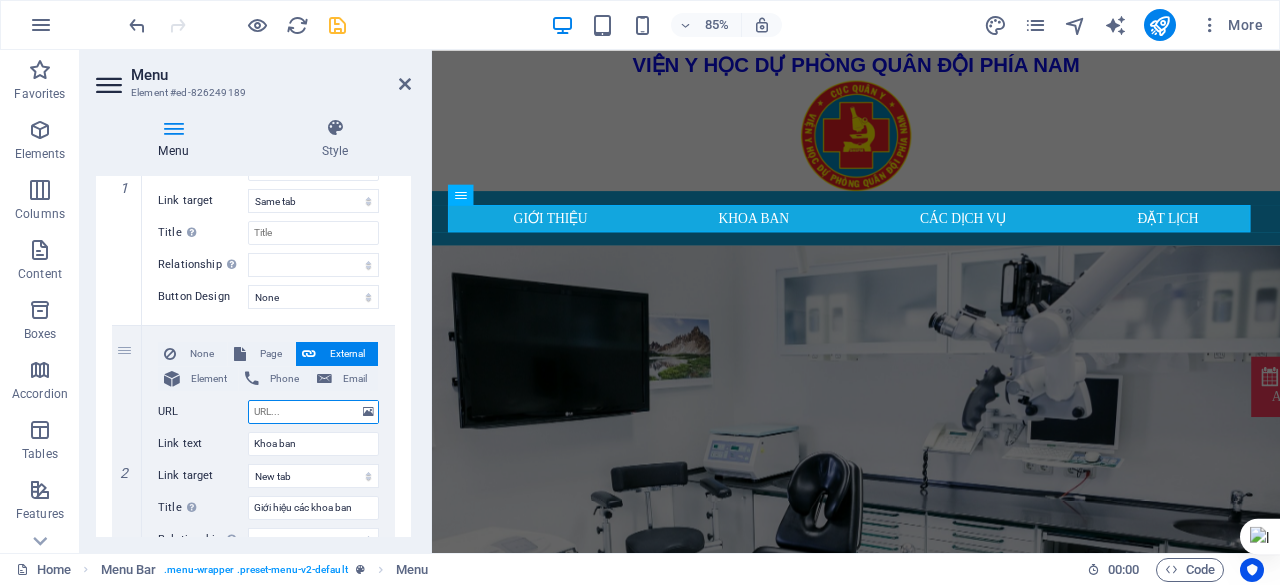 select 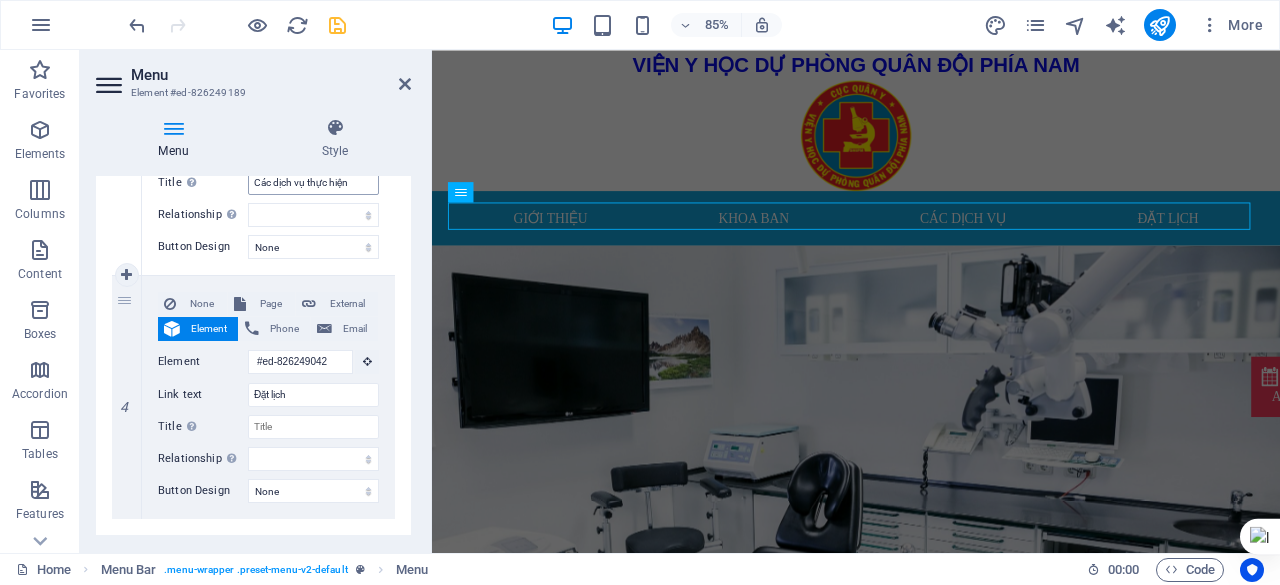scroll, scrollTop: 885, scrollLeft: 0, axis: vertical 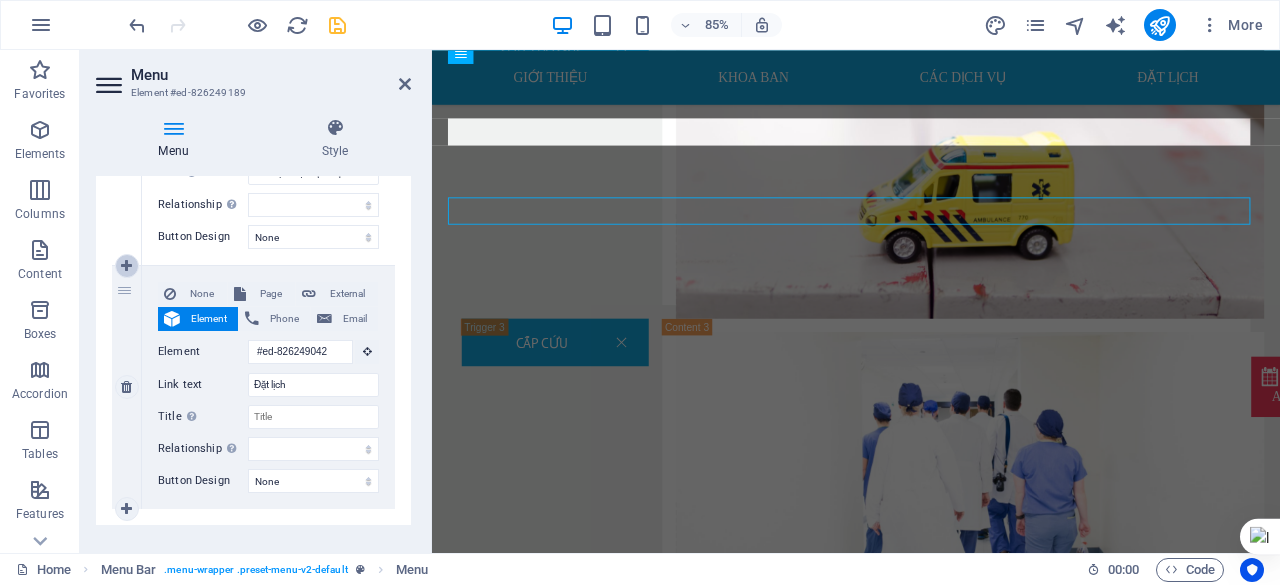 type 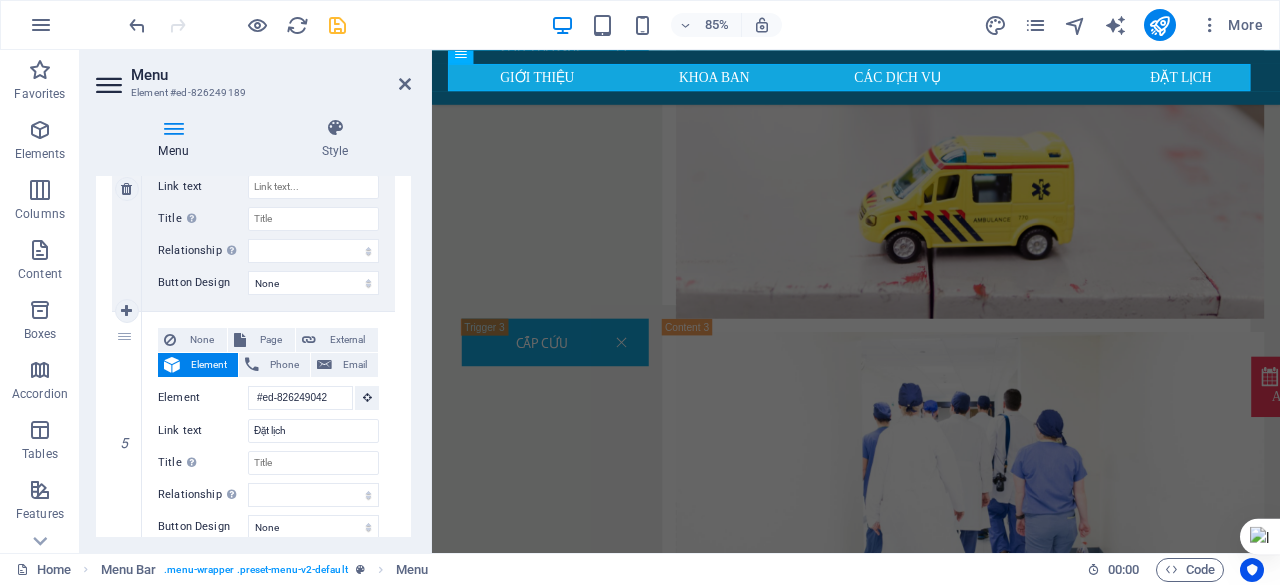 scroll, scrollTop: 1164, scrollLeft: 0, axis: vertical 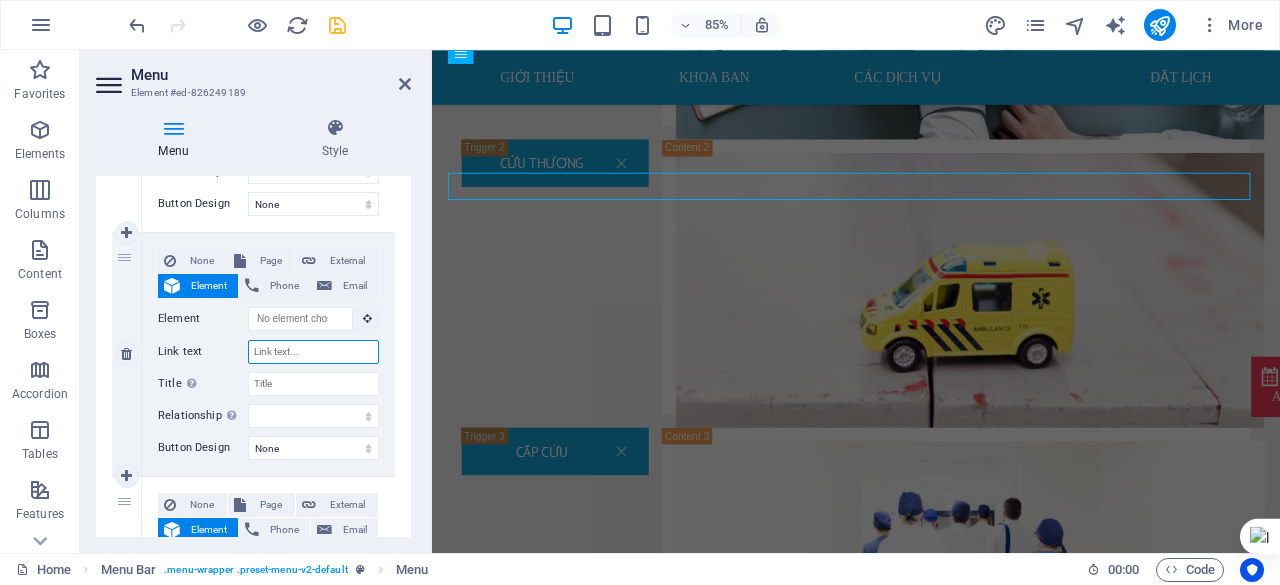 click on "Link text" at bounding box center [313, 352] 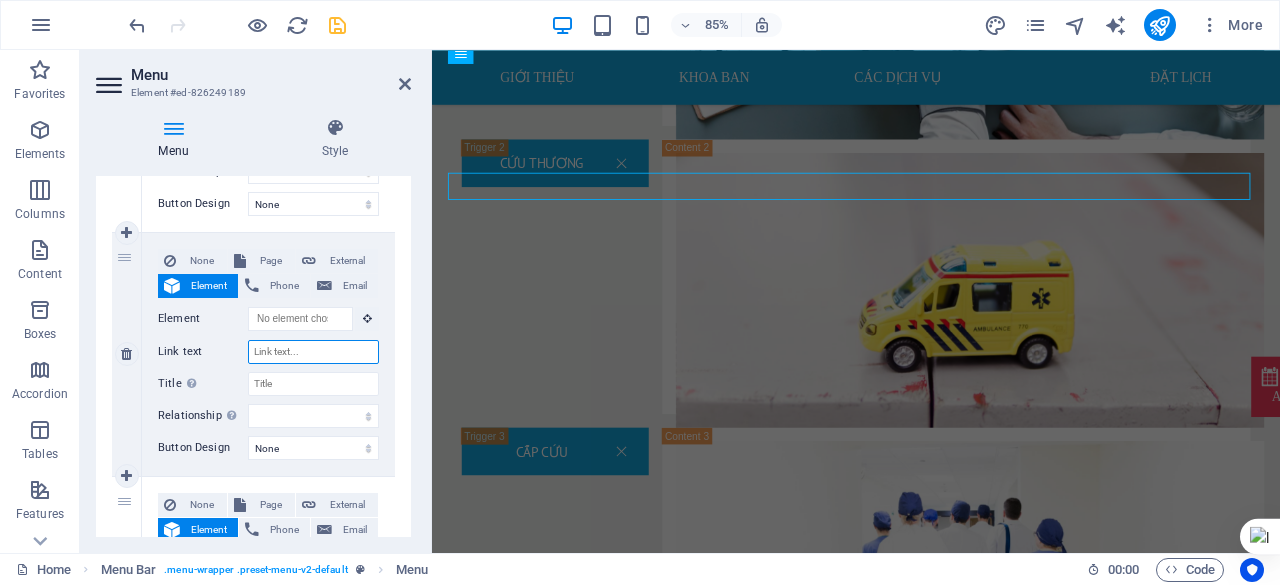 paste on "https://preview-measure-reaction-time-kzmprp2mf9cyvzkz9egd.vusercontent.net/" 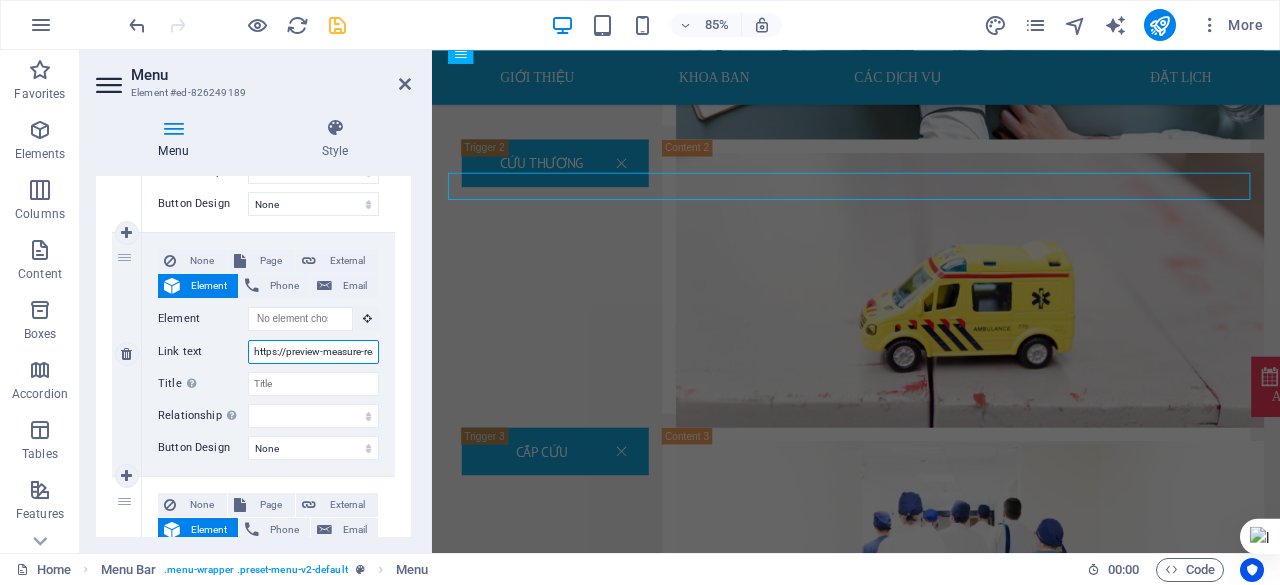 scroll, scrollTop: 0, scrollLeft: 246, axis: horizontal 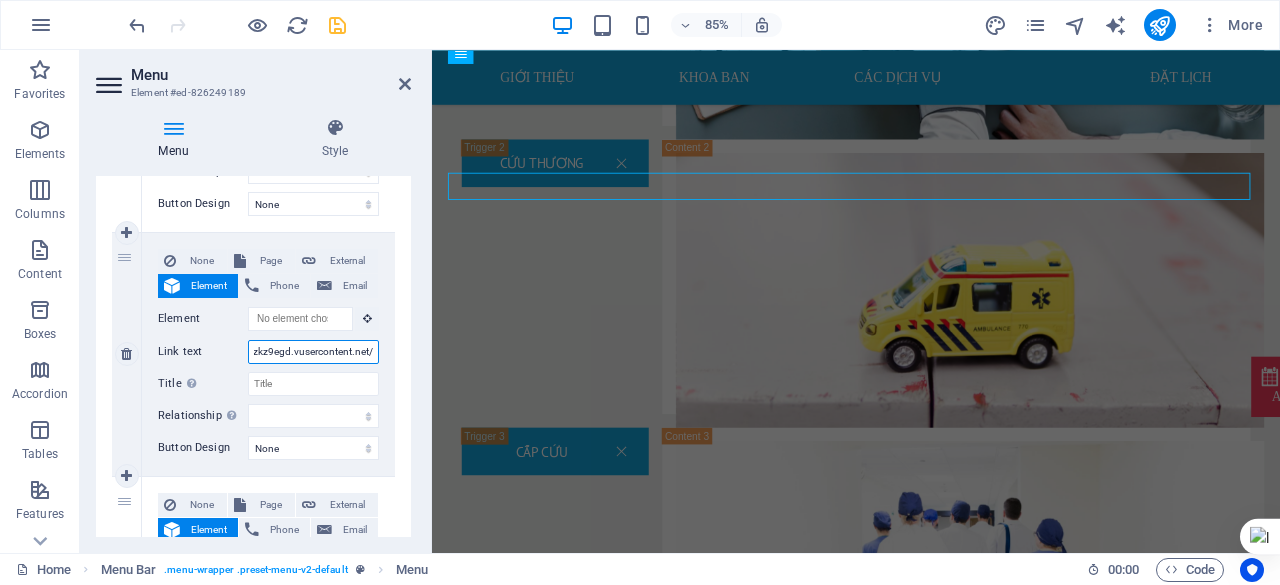 select 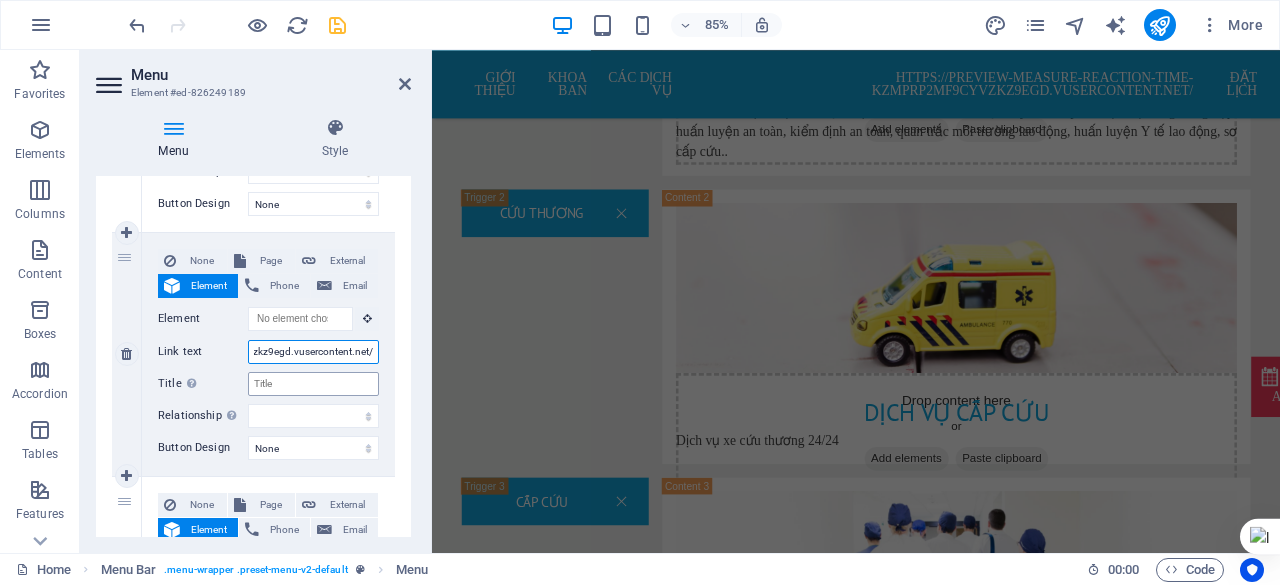 scroll, scrollTop: 4121, scrollLeft: 0, axis: vertical 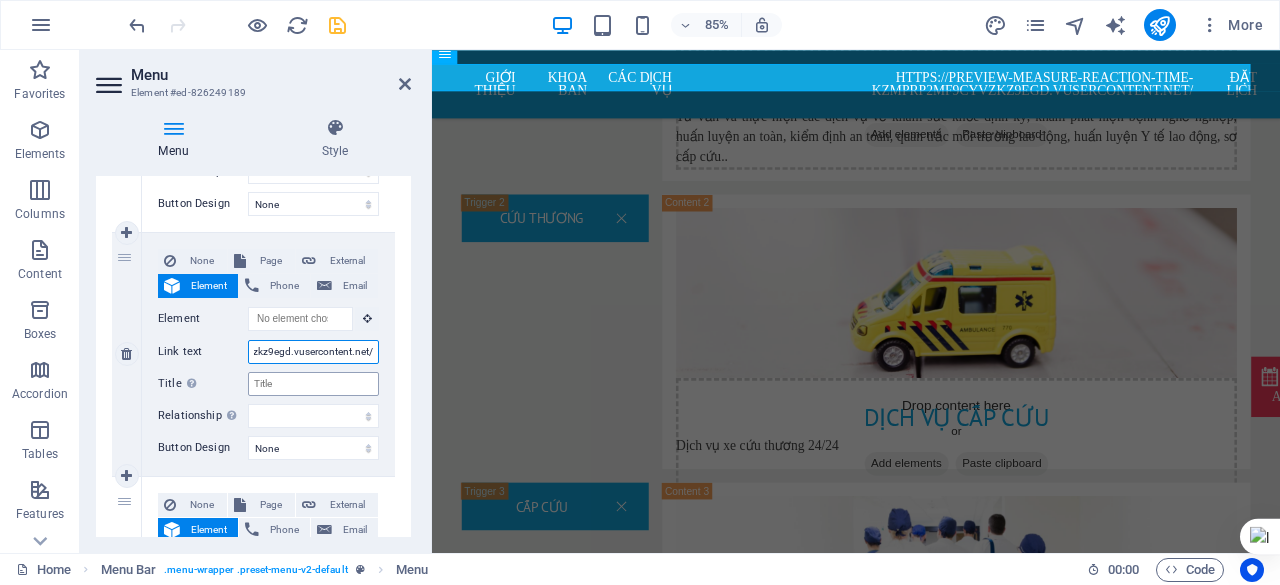 type on "https://preview-measure-reaction-time-kzmprp2mf9cyvzkz9egd.vusercontent.net/" 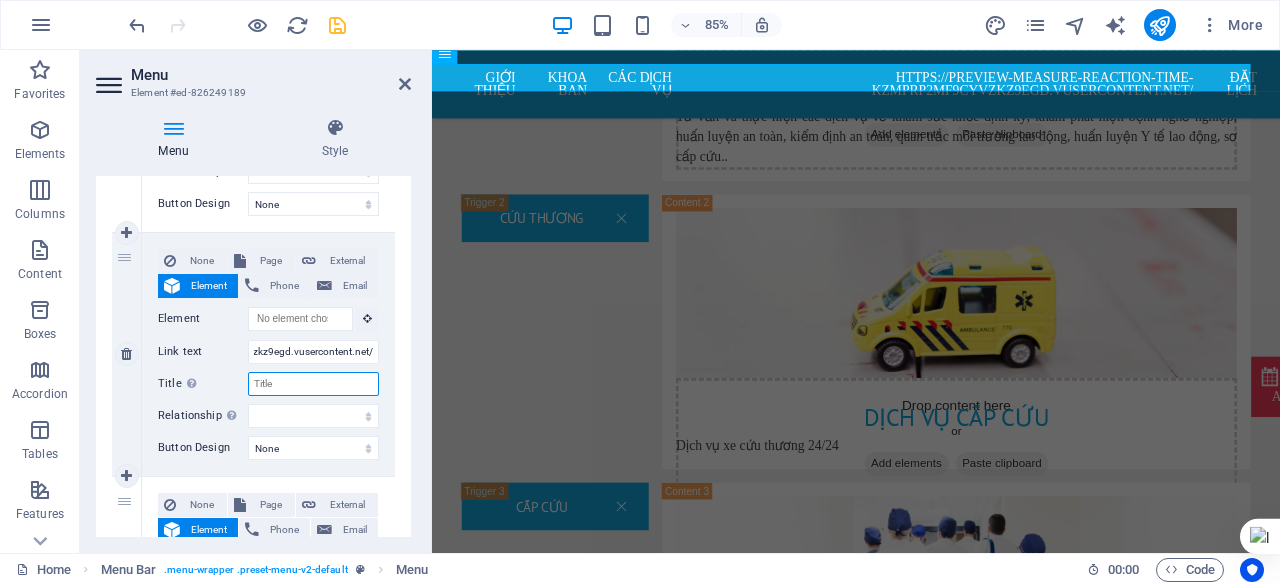 scroll, scrollTop: 0, scrollLeft: 0, axis: both 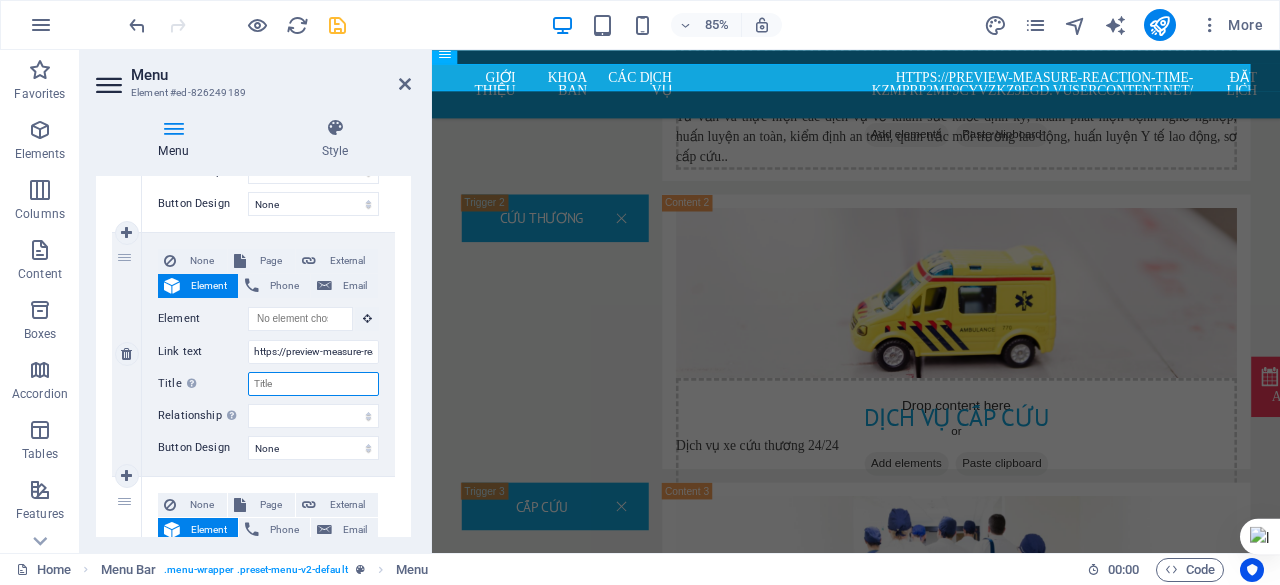 click on "Title Additional link description, should not be the same as the link text. The title is most often shown as a tooltip text when the mouse moves over the element. Leave empty if uncertain." at bounding box center [313, 384] 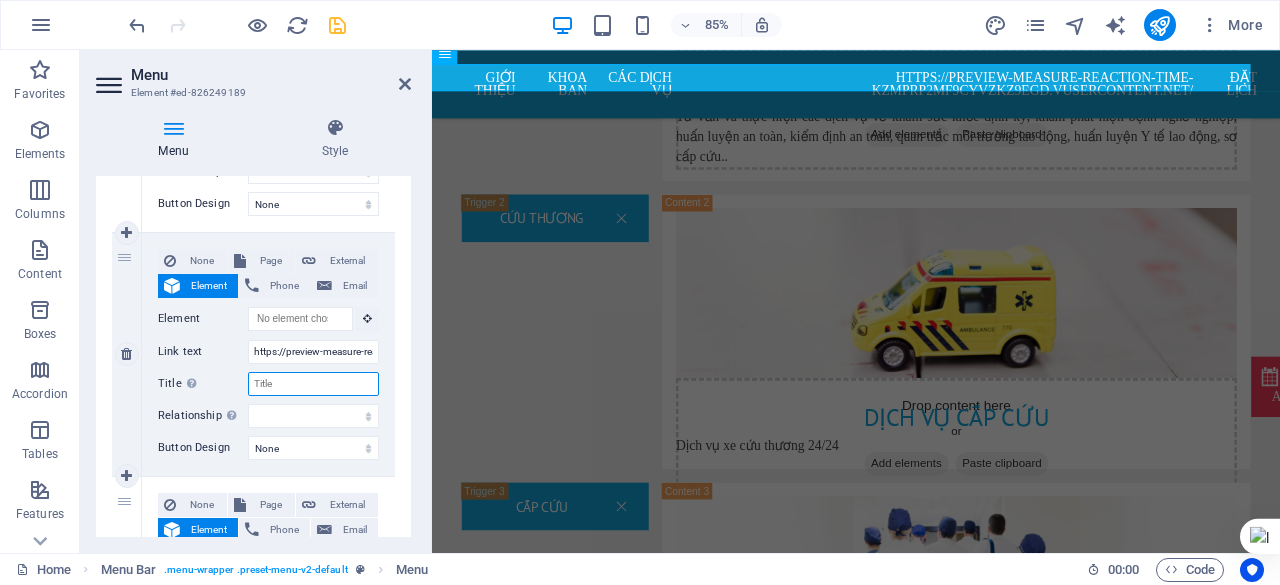 drag, startPoint x: 308, startPoint y: 382, endPoint x: 252, endPoint y: 379, distance: 56.0803 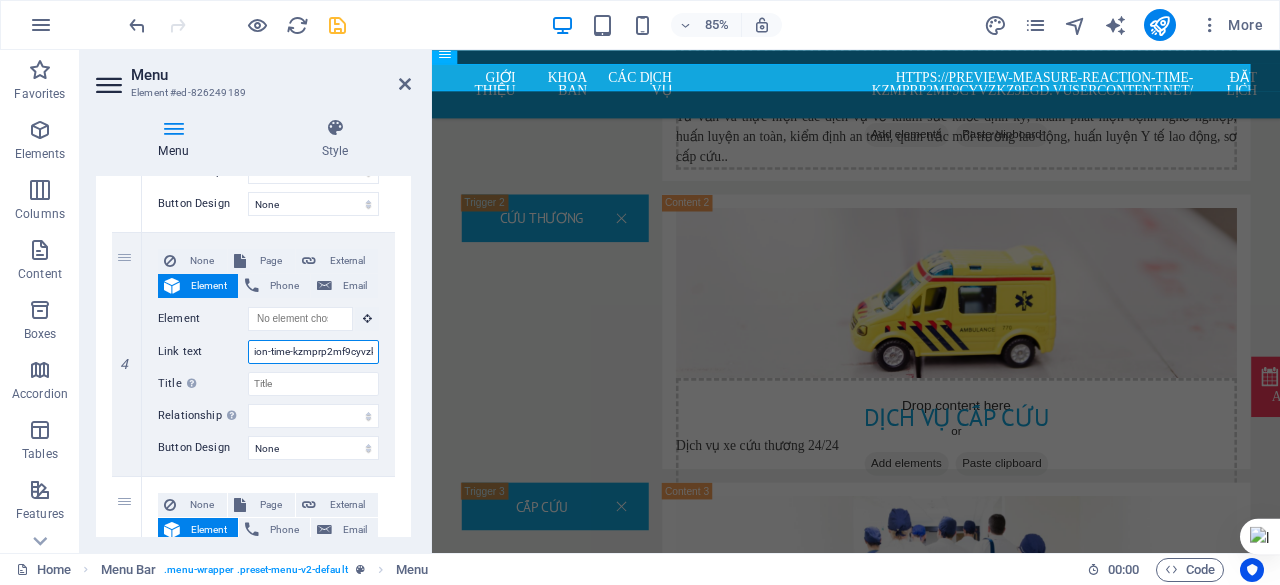 scroll, scrollTop: 0, scrollLeft: 246, axis: horizontal 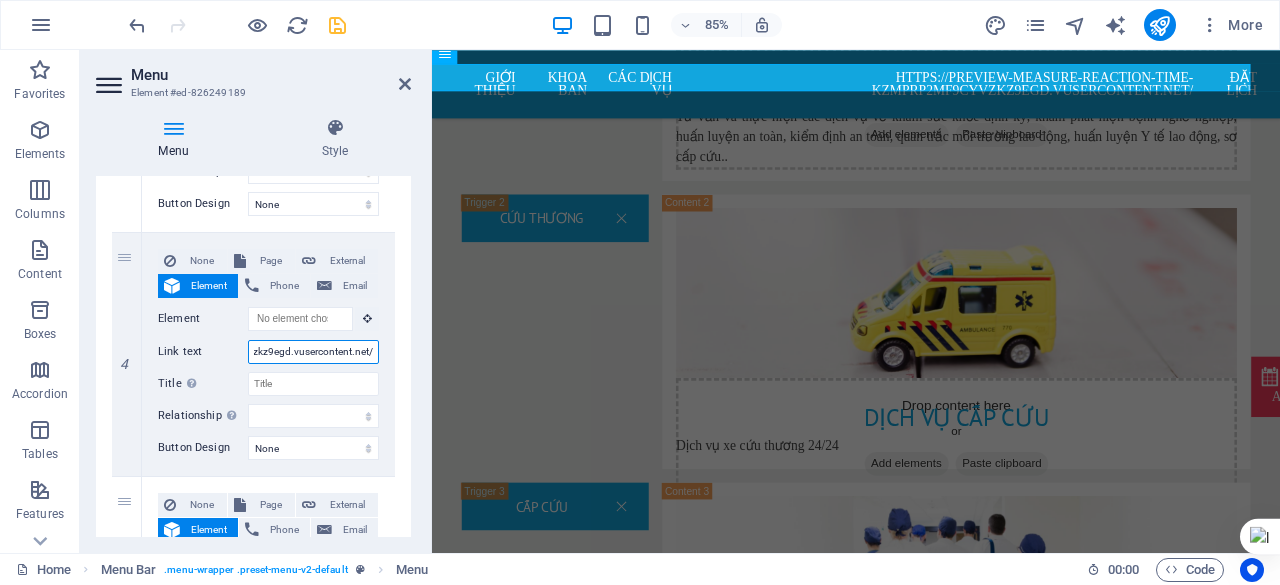 drag, startPoint x: 684, startPoint y: 403, endPoint x: 454, endPoint y: 426, distance: 231.14714 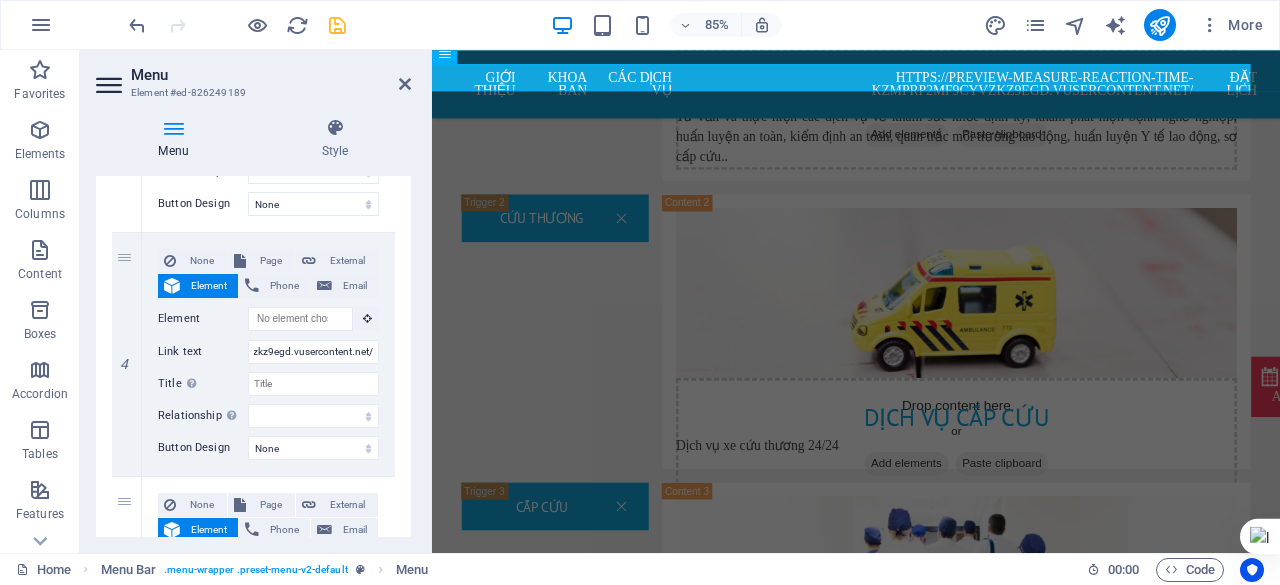 scroll, scrollTop: 0, scrollLeft: 0, axis: both 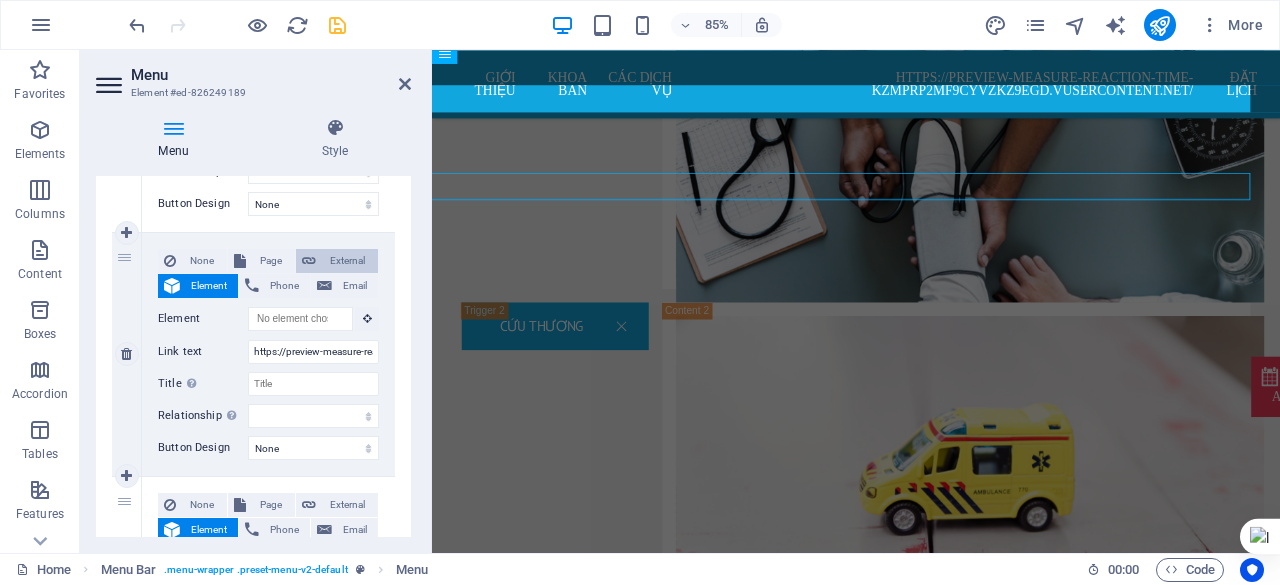 click on "External" at bounding box center (347, 261) 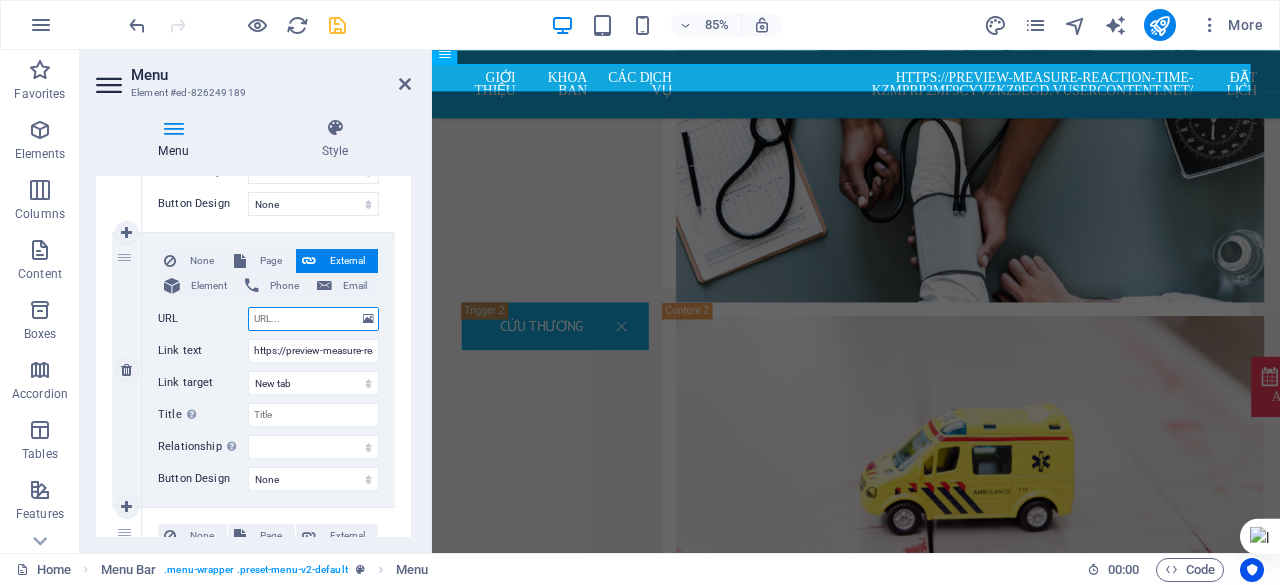 paste on "https://preview-measure-reaction-time-kzmprp2mf9cyvzkz9egd.vusercontent.net/" 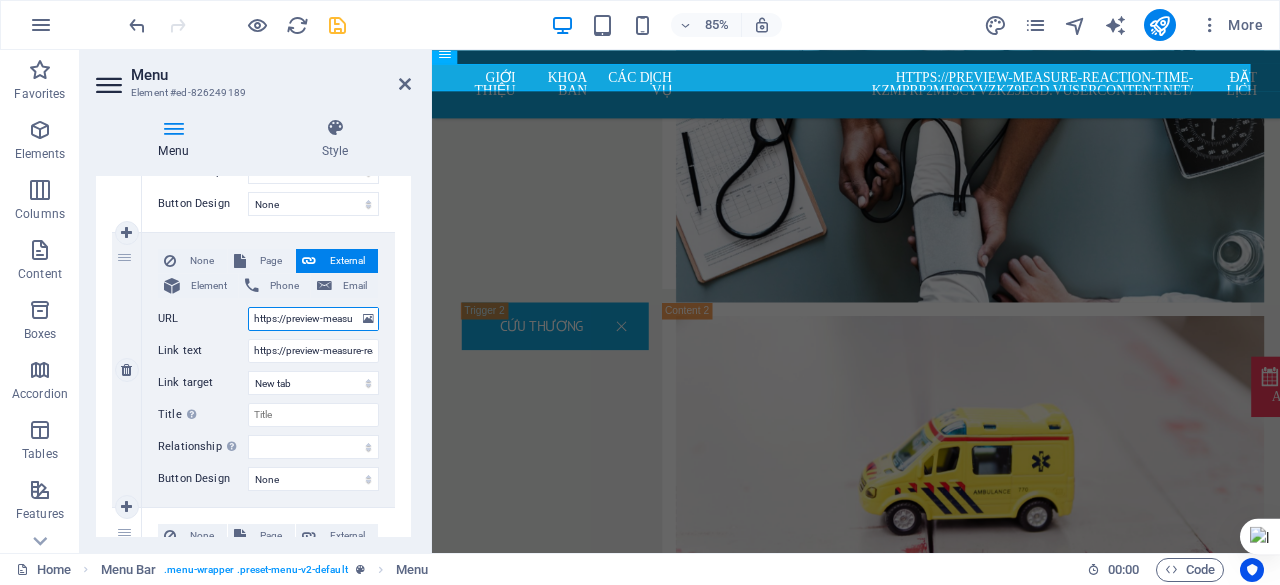 scroll, scrollTop: 0, scrollLeft: 266, axis: horizontal 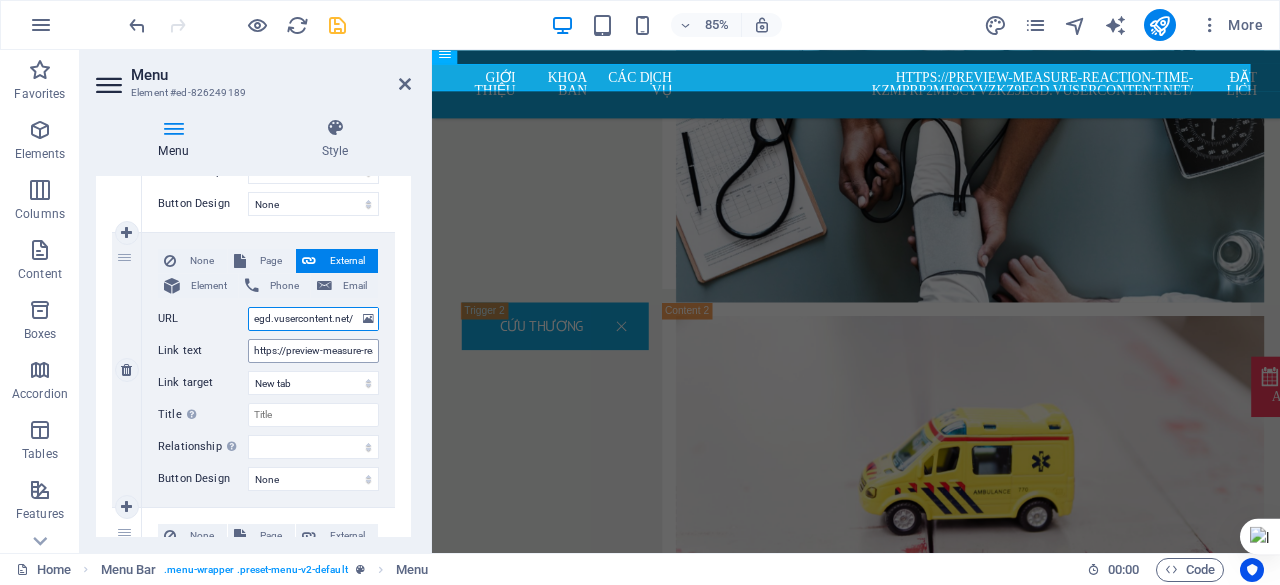 select 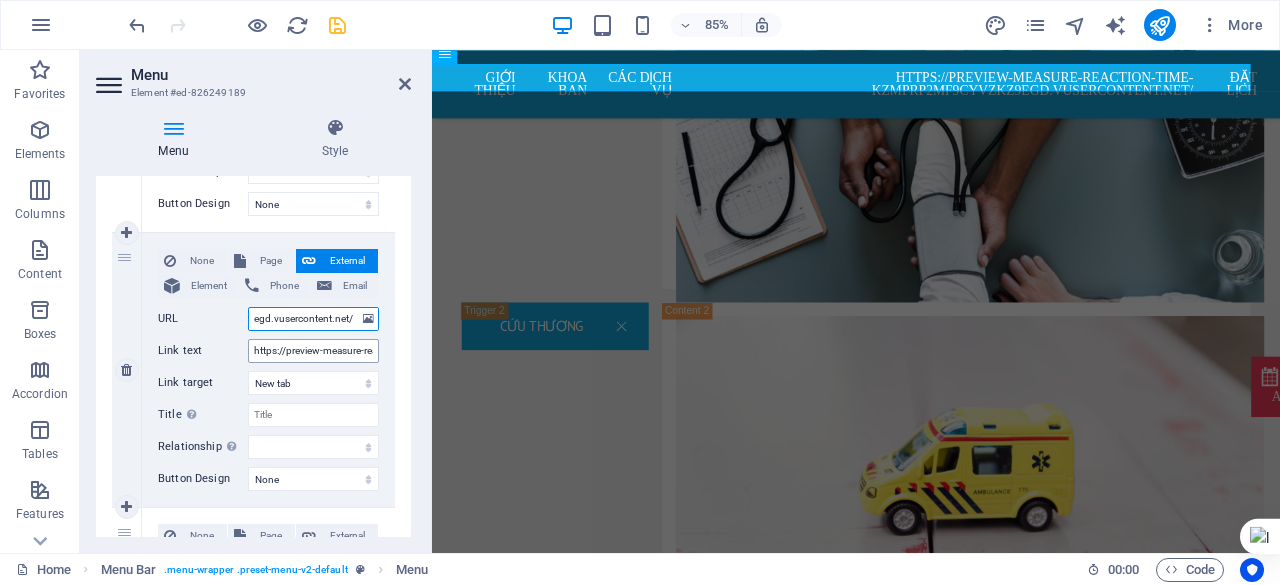 type on "https://preview-measure-reaction-time-kzmprp2mf9cyvzkz9egd.vusercontent.net/" 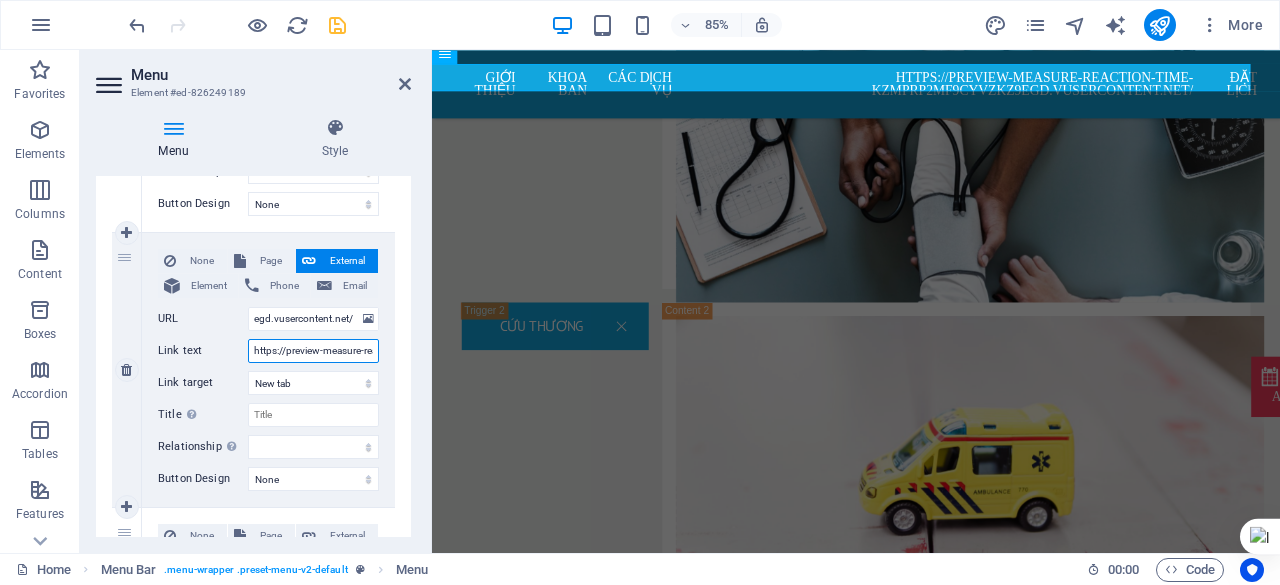 scroll, scrollTop: 0, scrollLeft: 0, axis: both 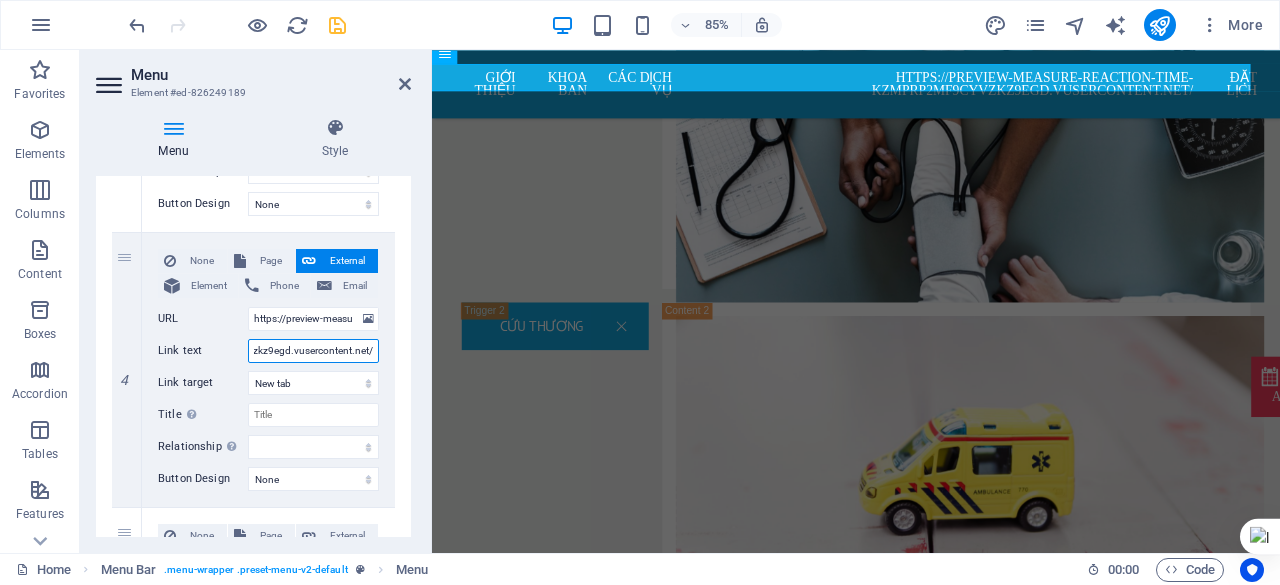 drag, startPoint x: 249, startPoint y: 349, endPoint x: 398, endPoint y: 363, distance: 149.65627 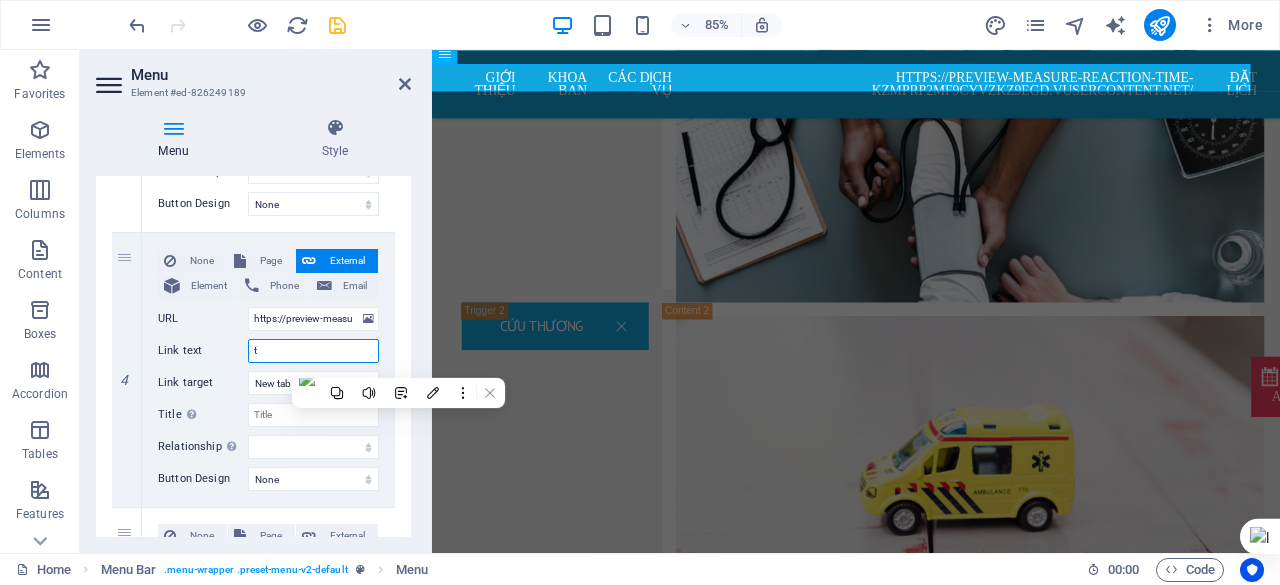 scroll, scrollTop: 0, scrollLeft: 0, axis: both 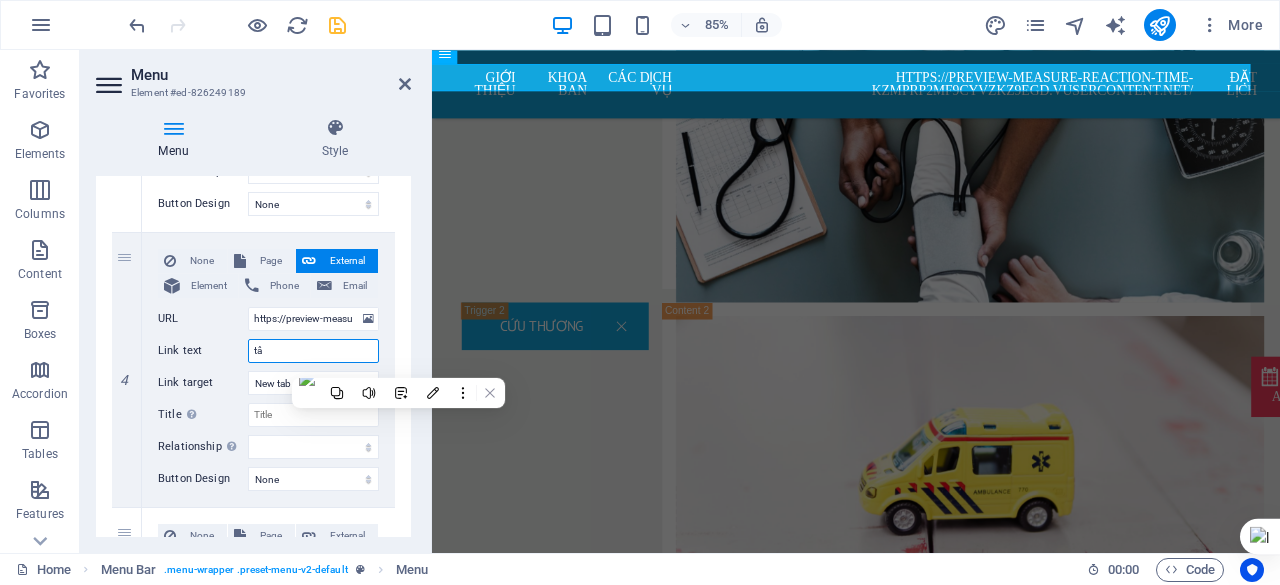 type on "tâm" 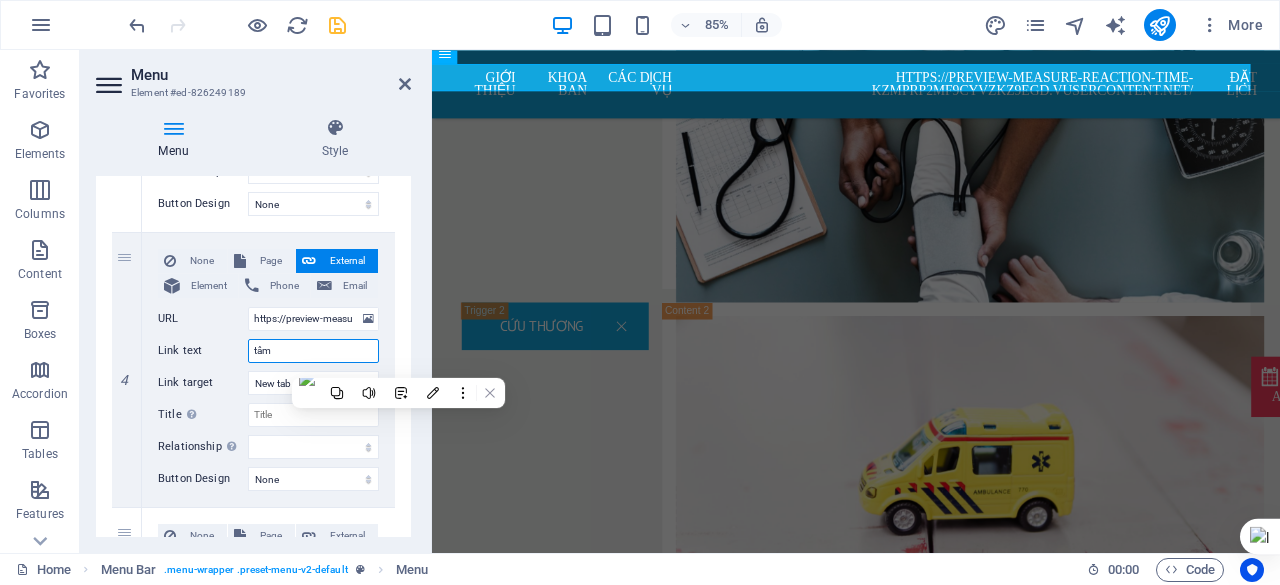 select 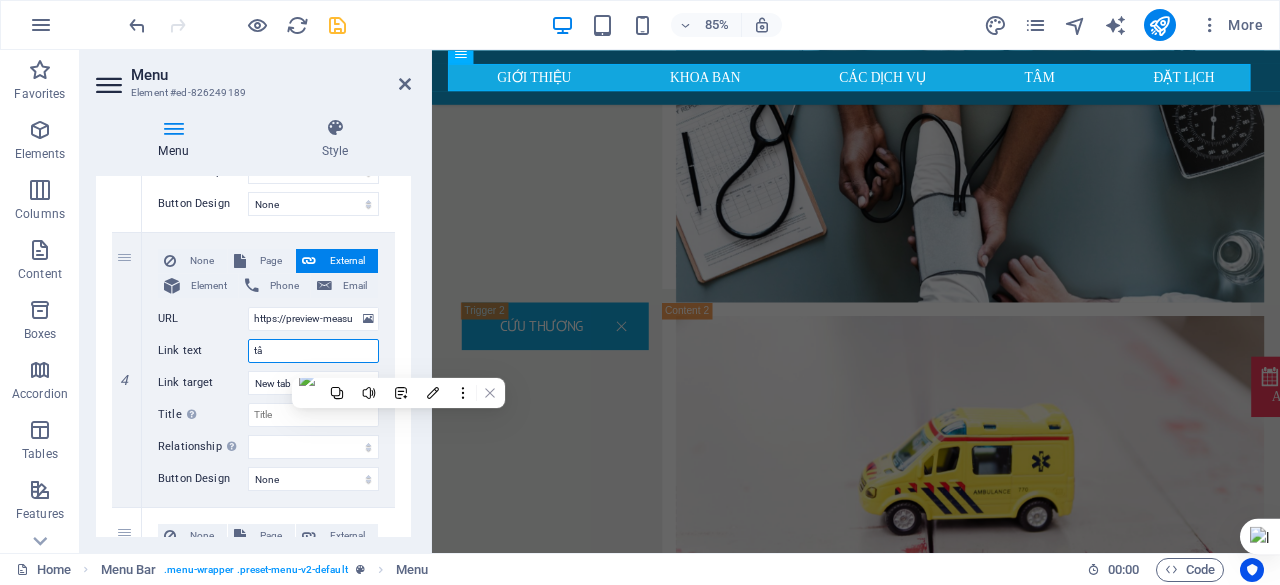 type on "t" 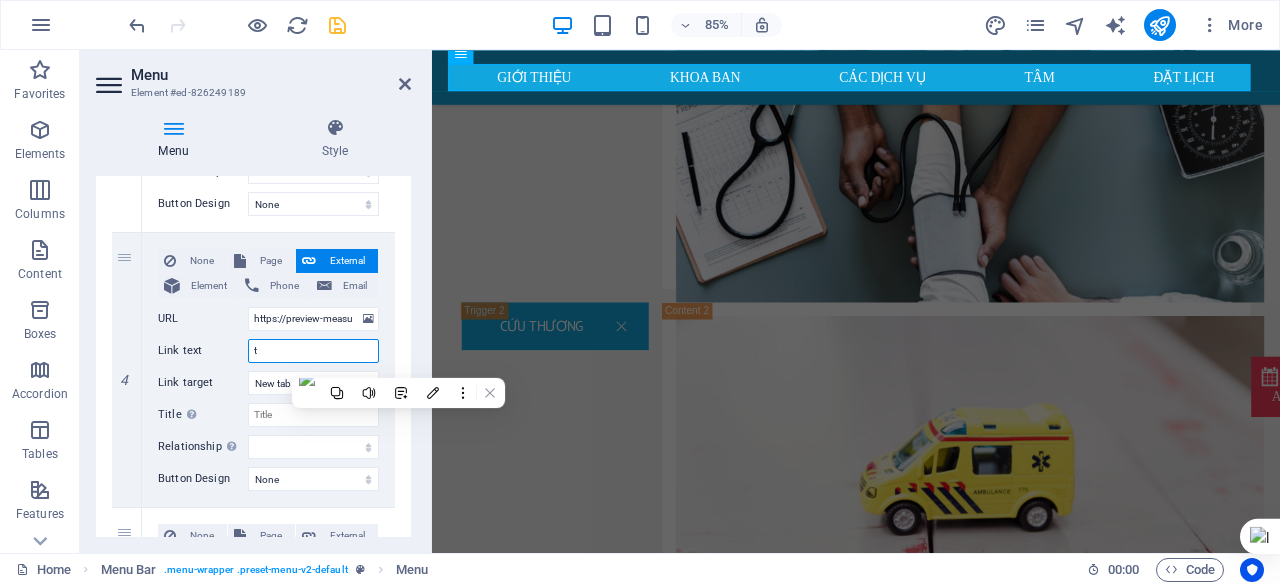 type 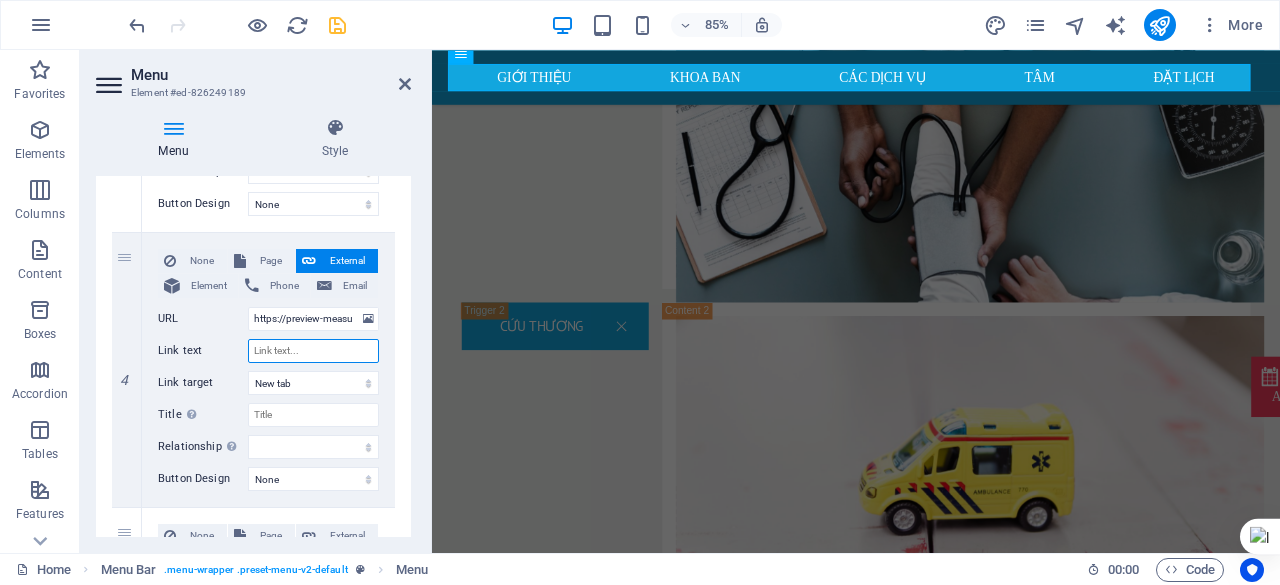 select 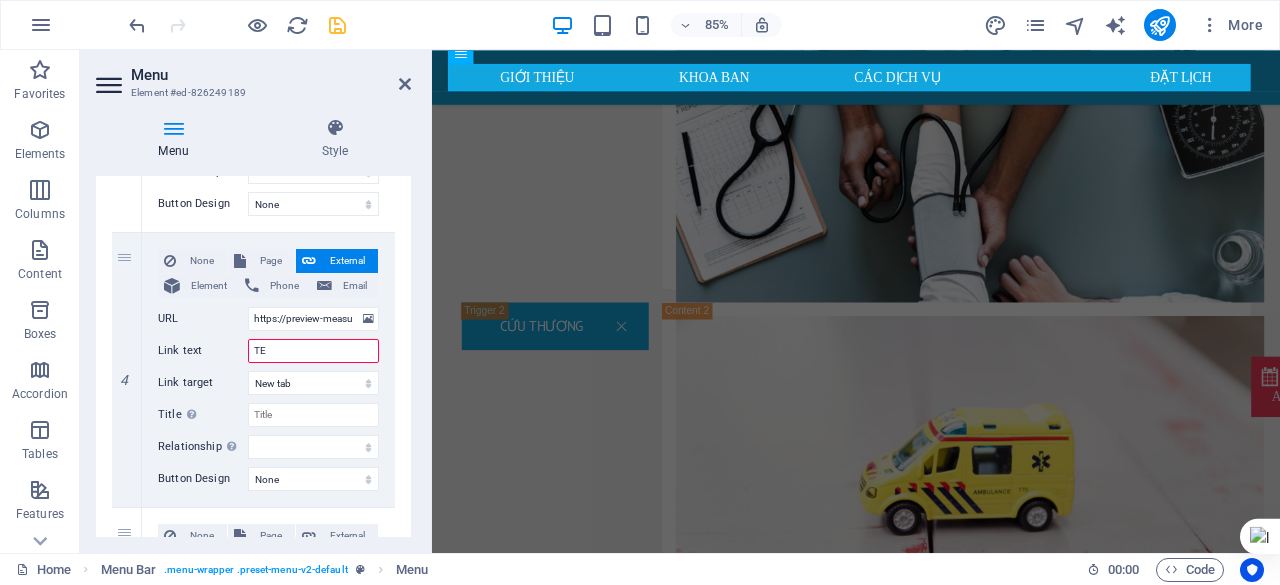 type on "TẼ" 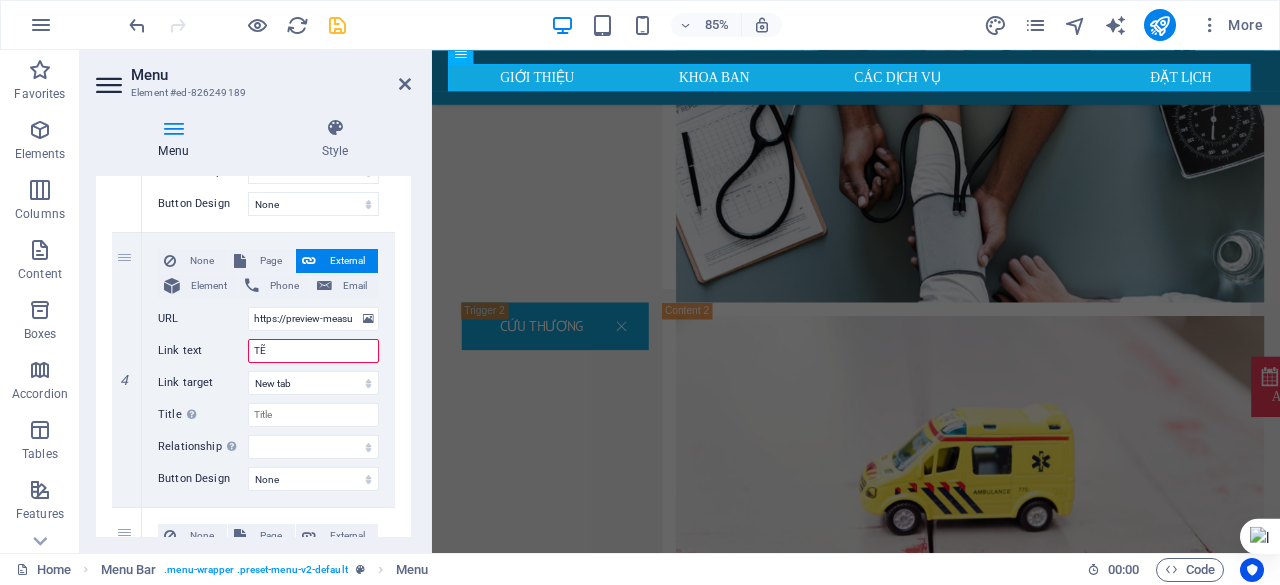 select 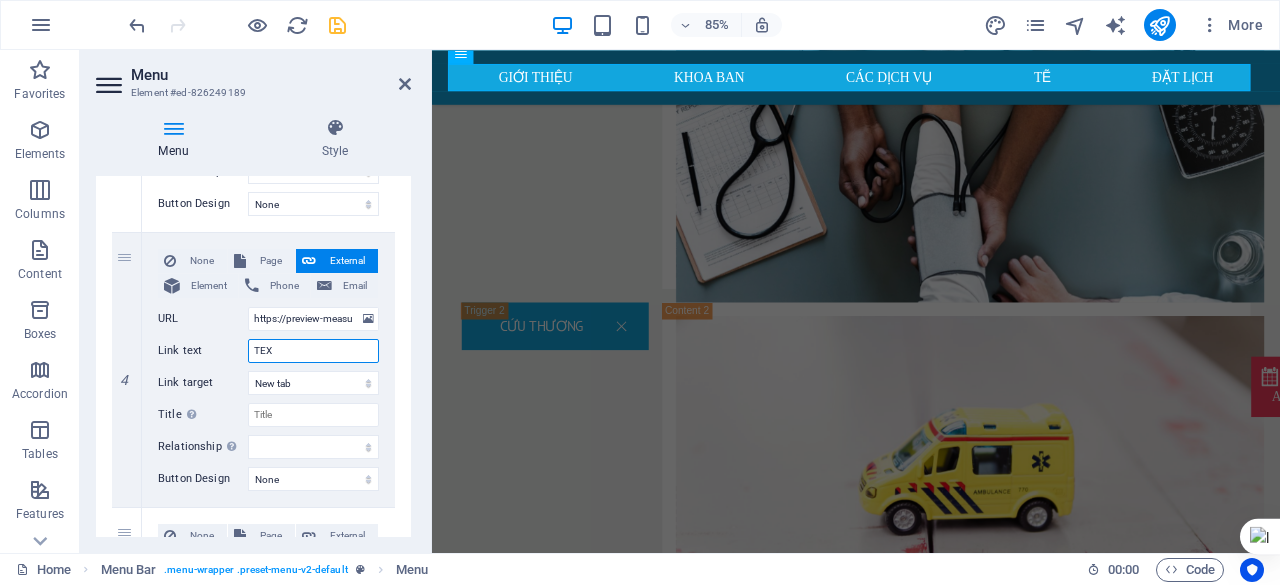 type on "TEXT" 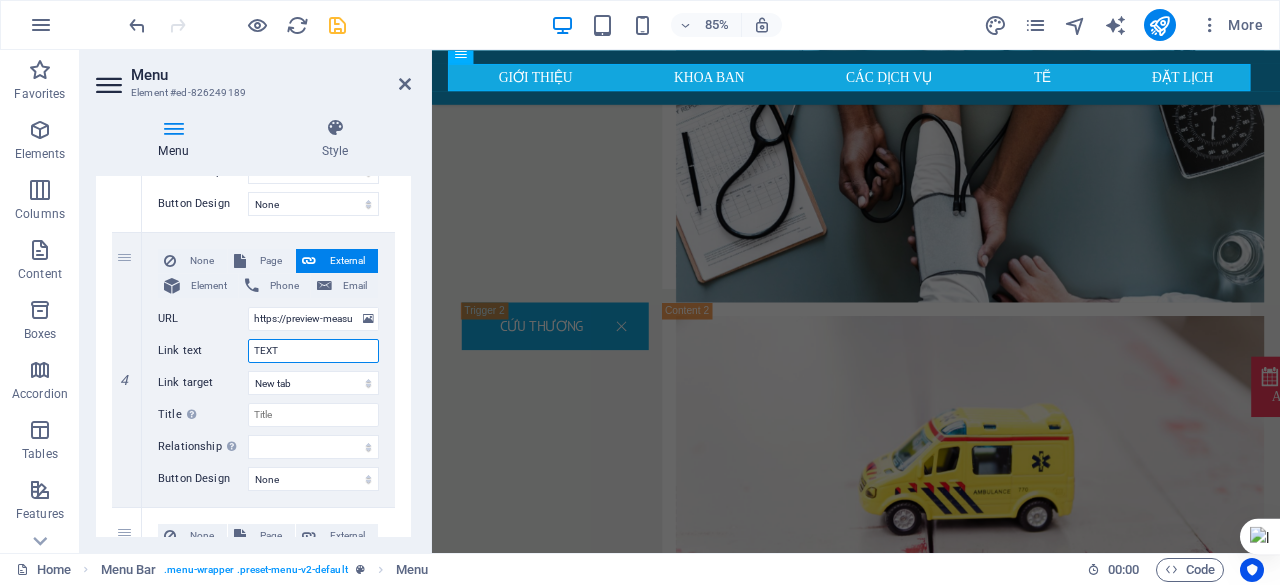 select 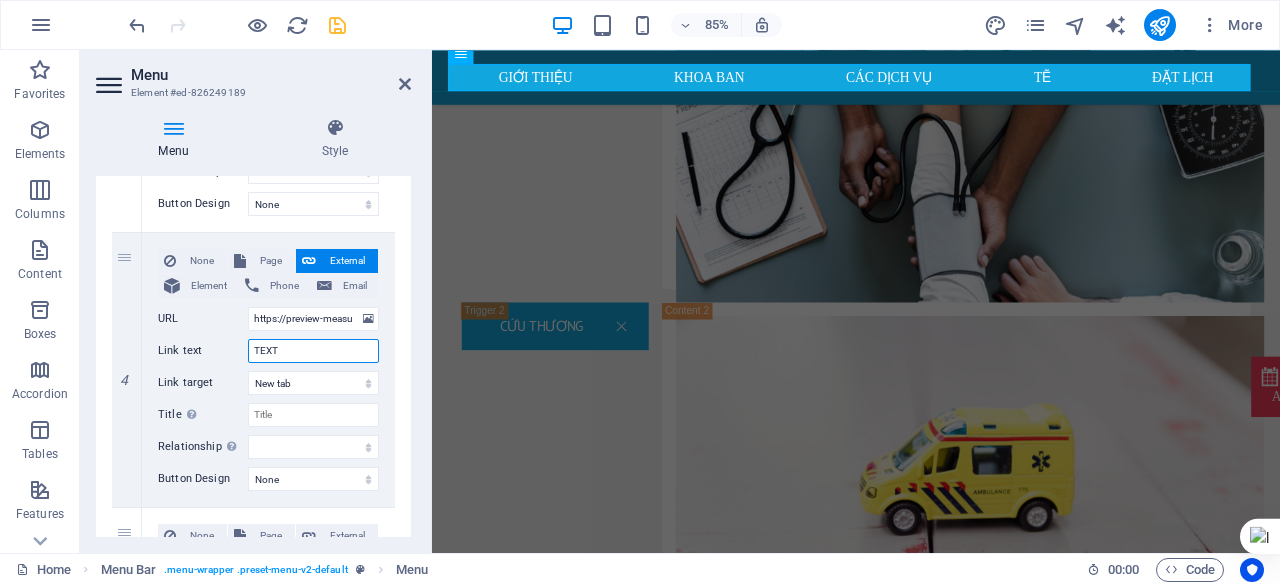 select 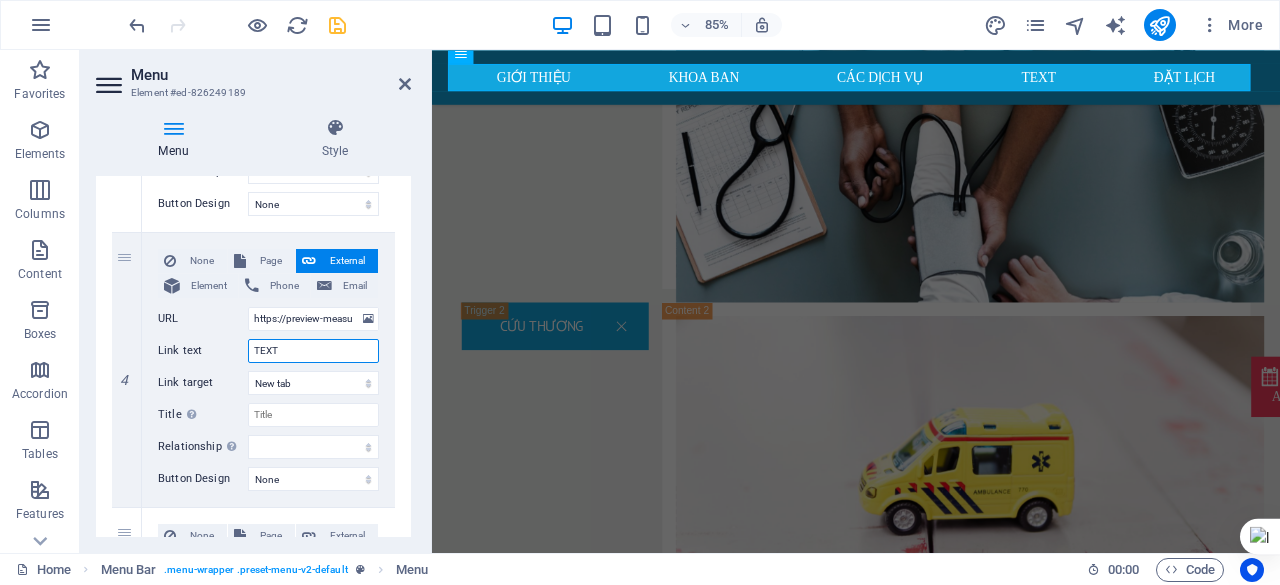 type on "TEXT" 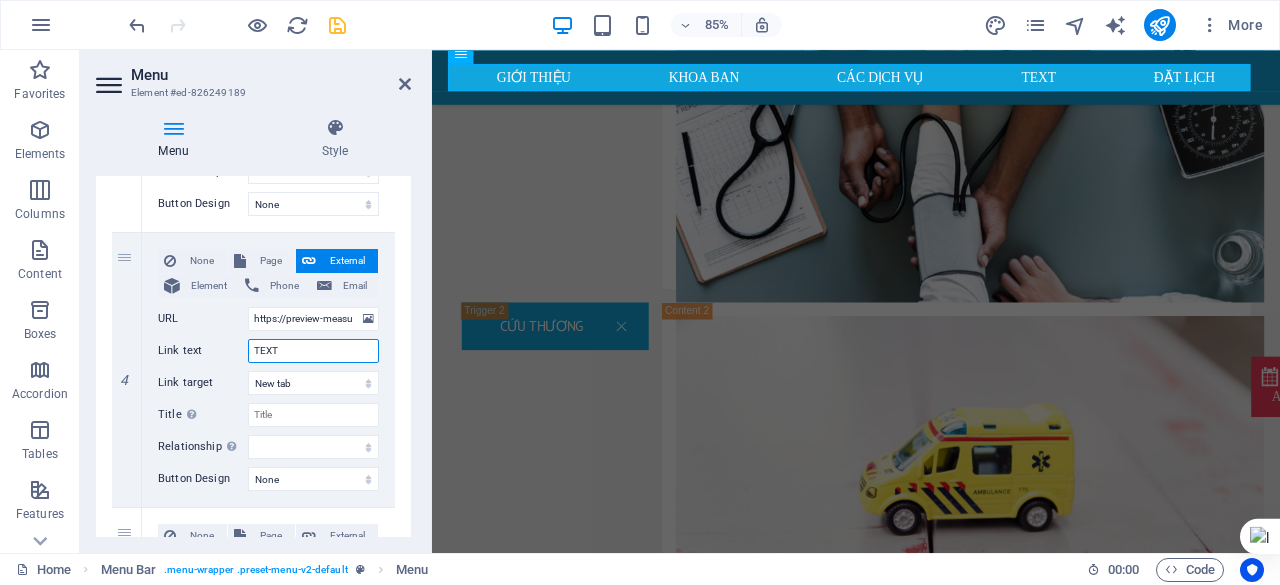 select 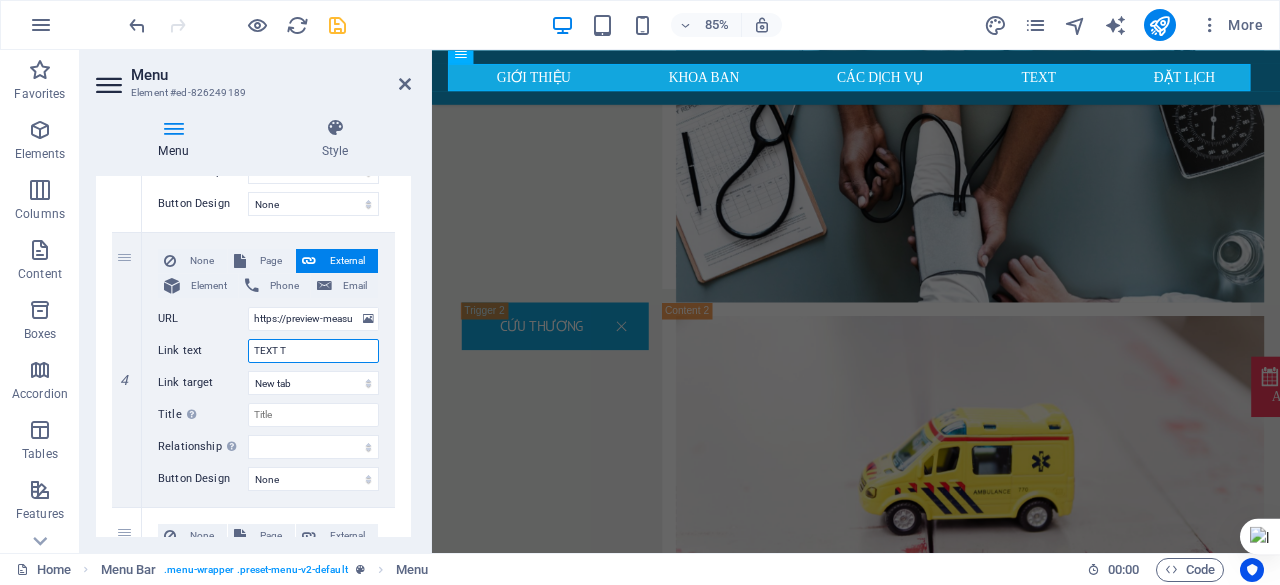 select 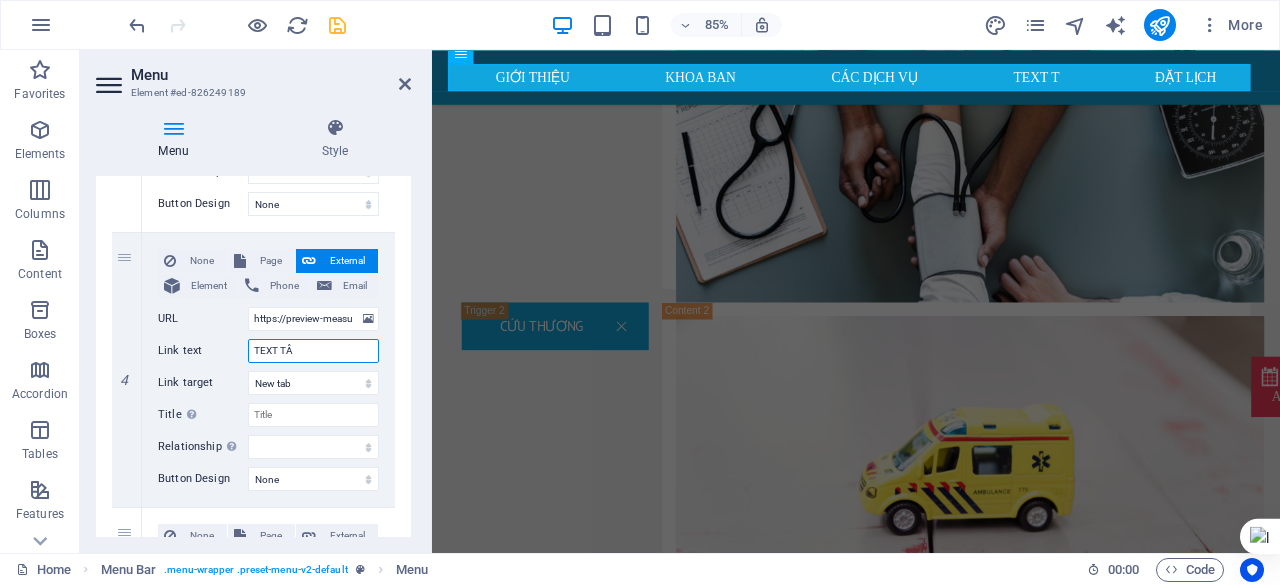 type on "TEXT TÂM" 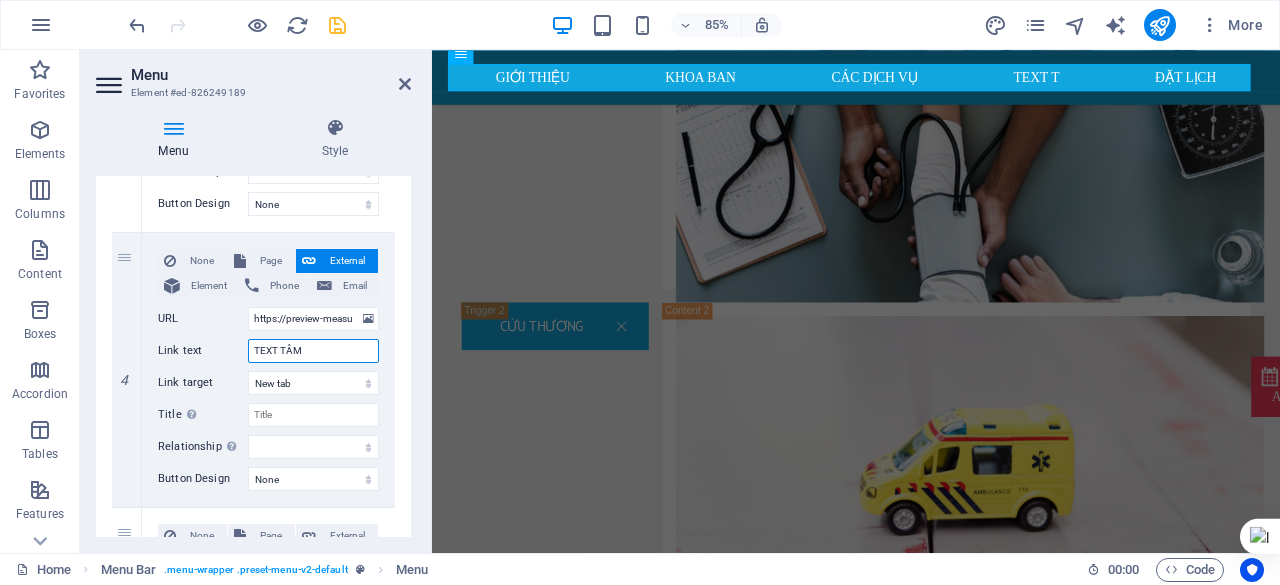select 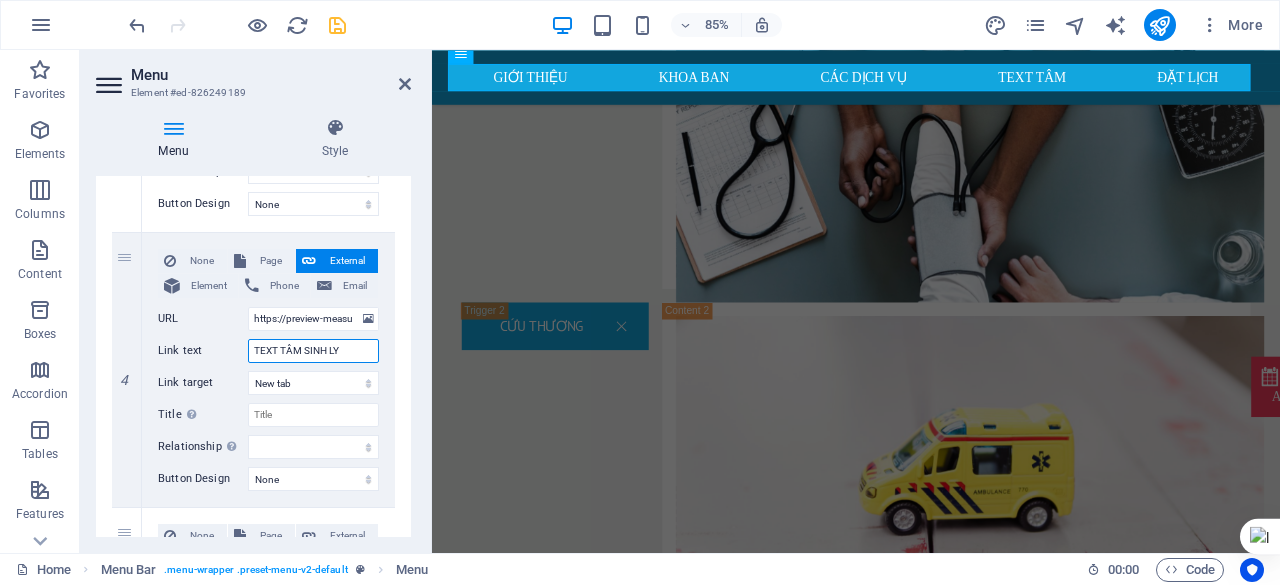 type on "TEXT TÂM SINH LÝ" 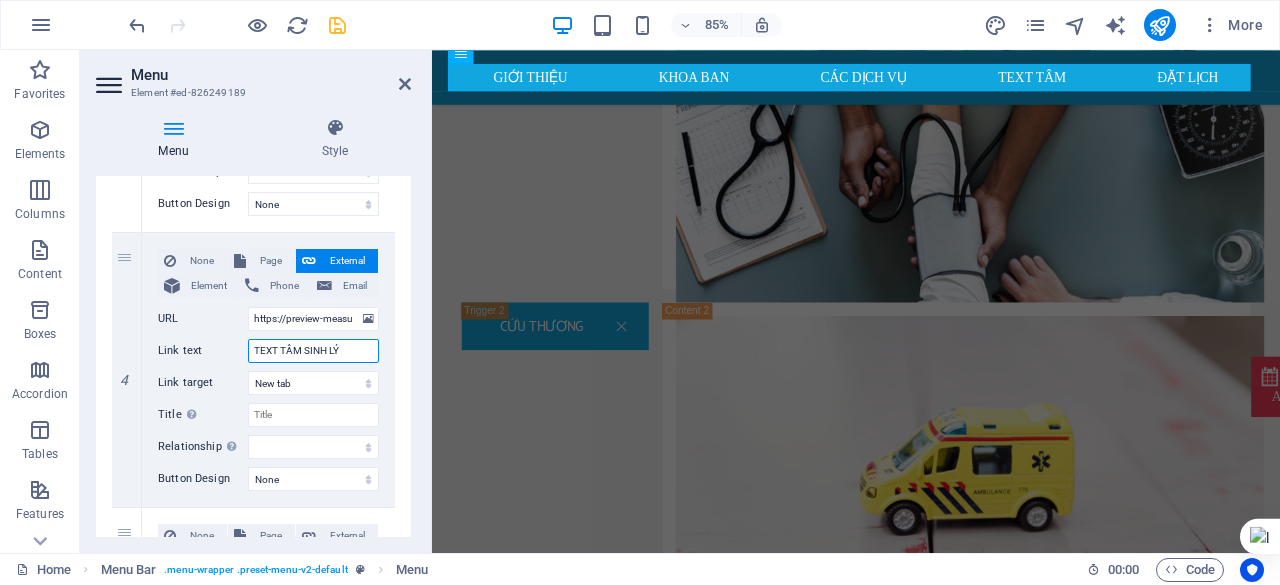 select 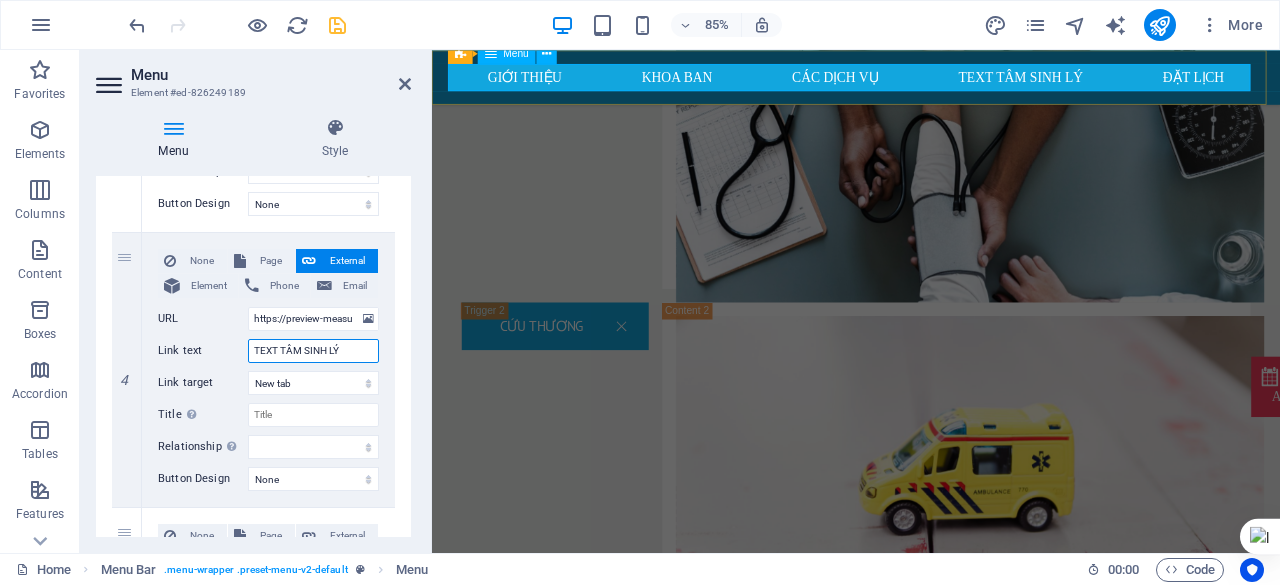 type on "TEXT TÂM SINH LÝ" 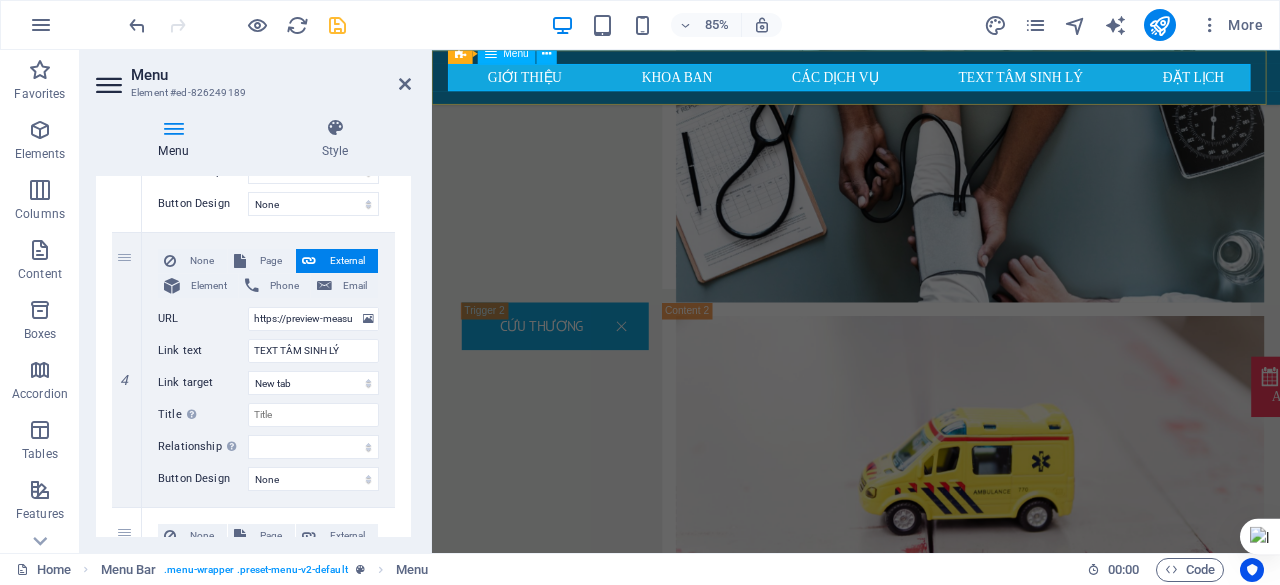 click on "Giới thiệu Khoa ban Các dịch vụ TEXT TÂM SINH LÝ Đặt lịch" at bounding box center (931, 82) 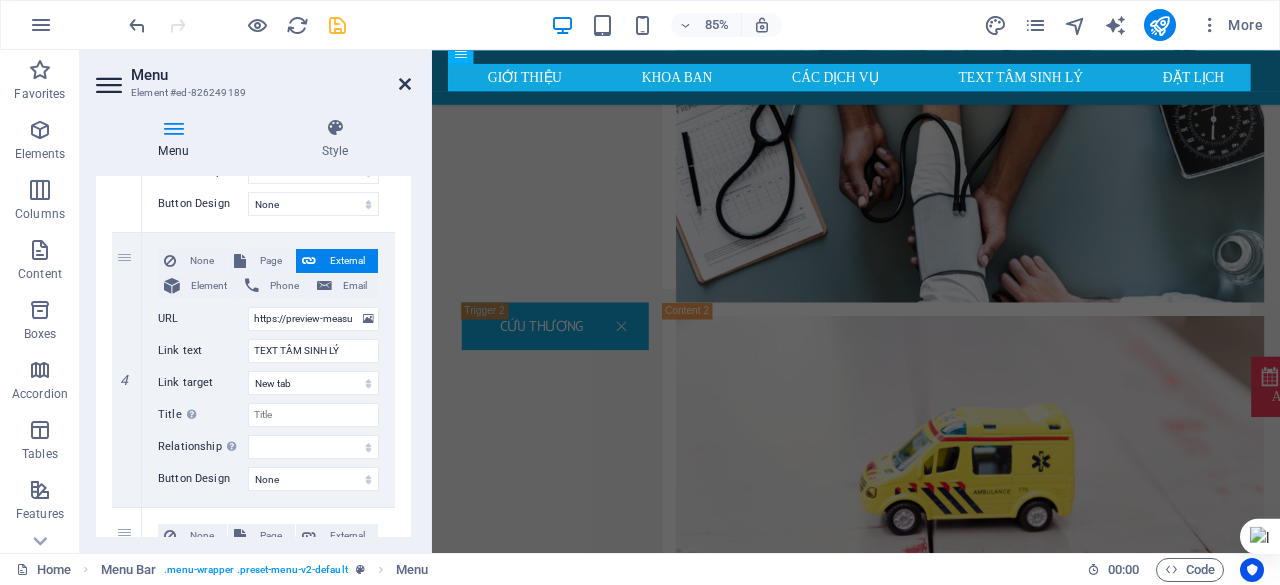 click at bounding box center [405, 84] 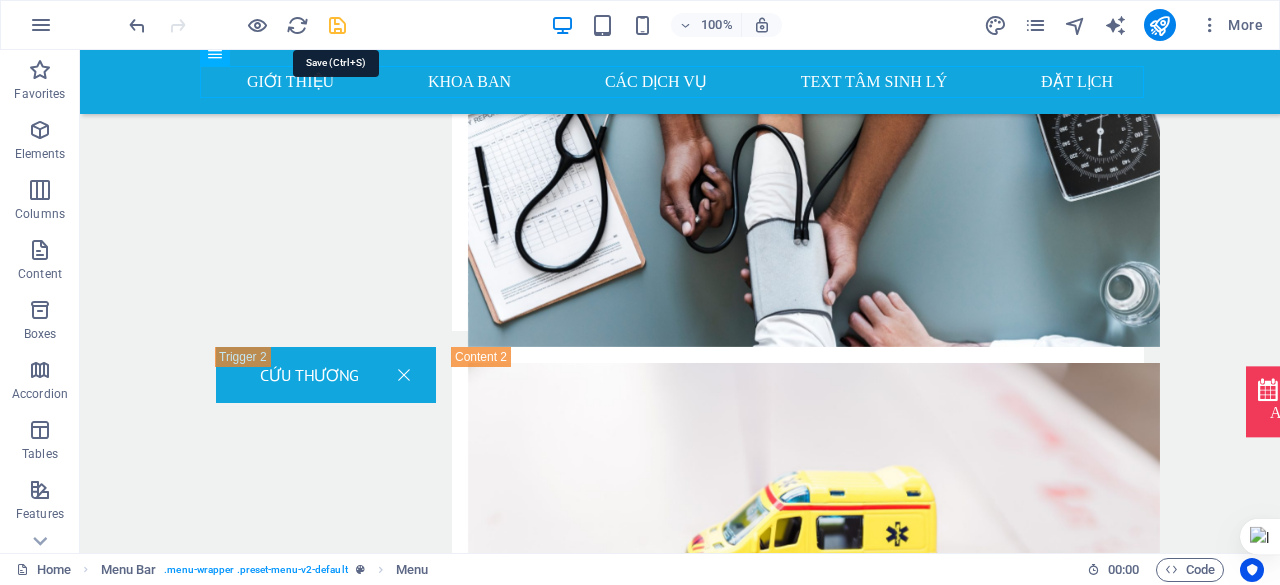 click at bounding box center (337, 25) 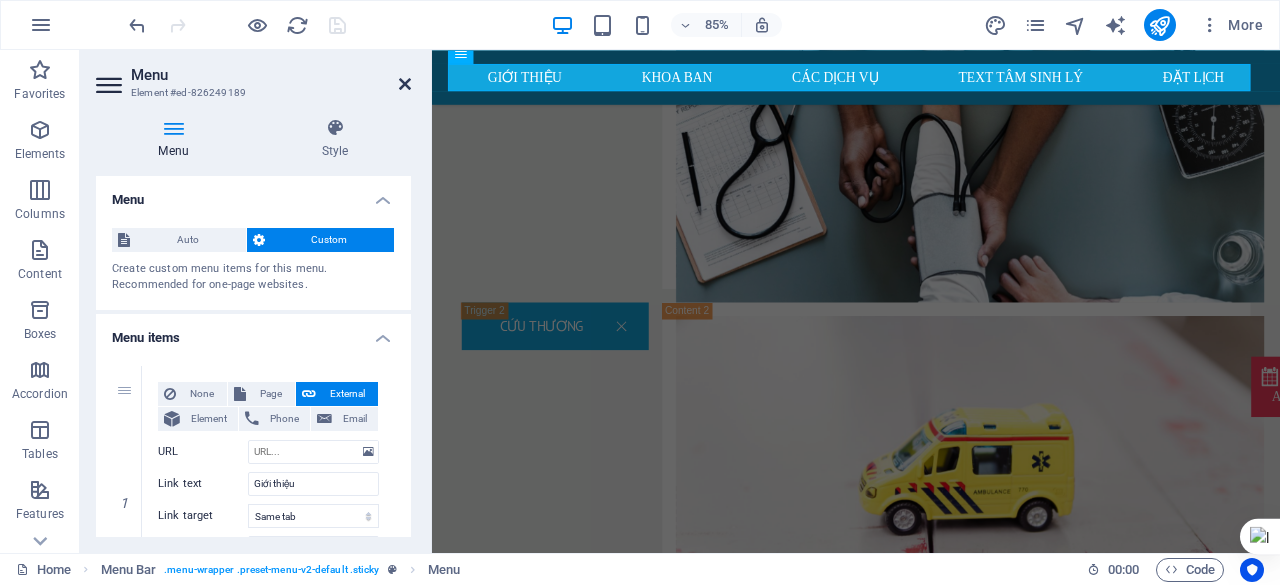 click at bounding box center [405, 84] 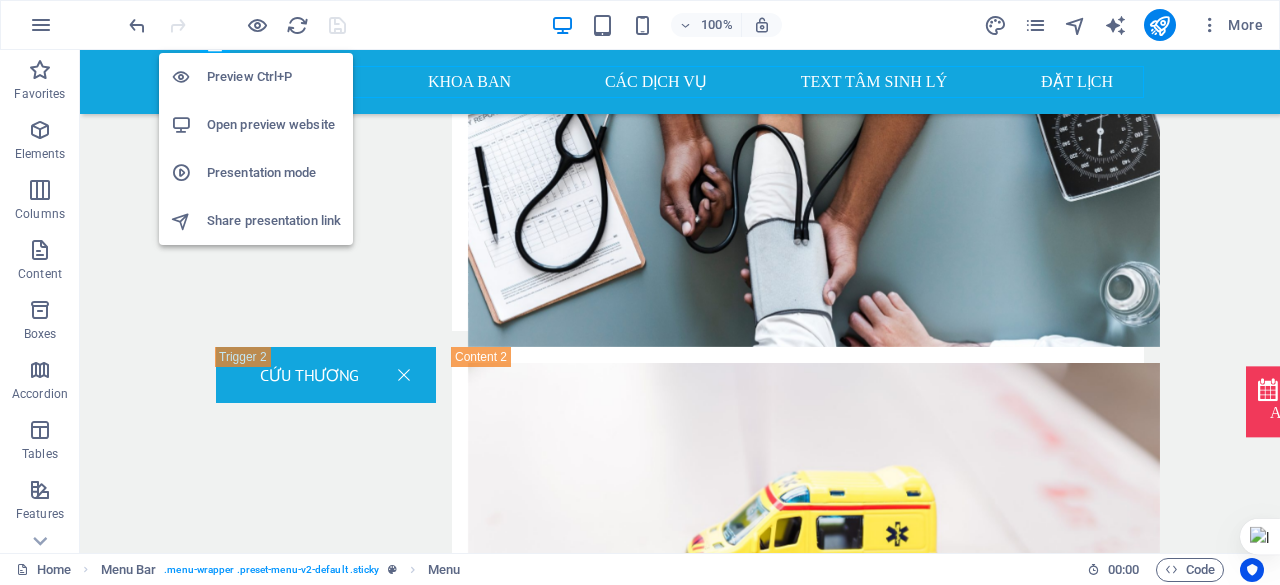click on "Open preview website" at bounding box center (274, 125) 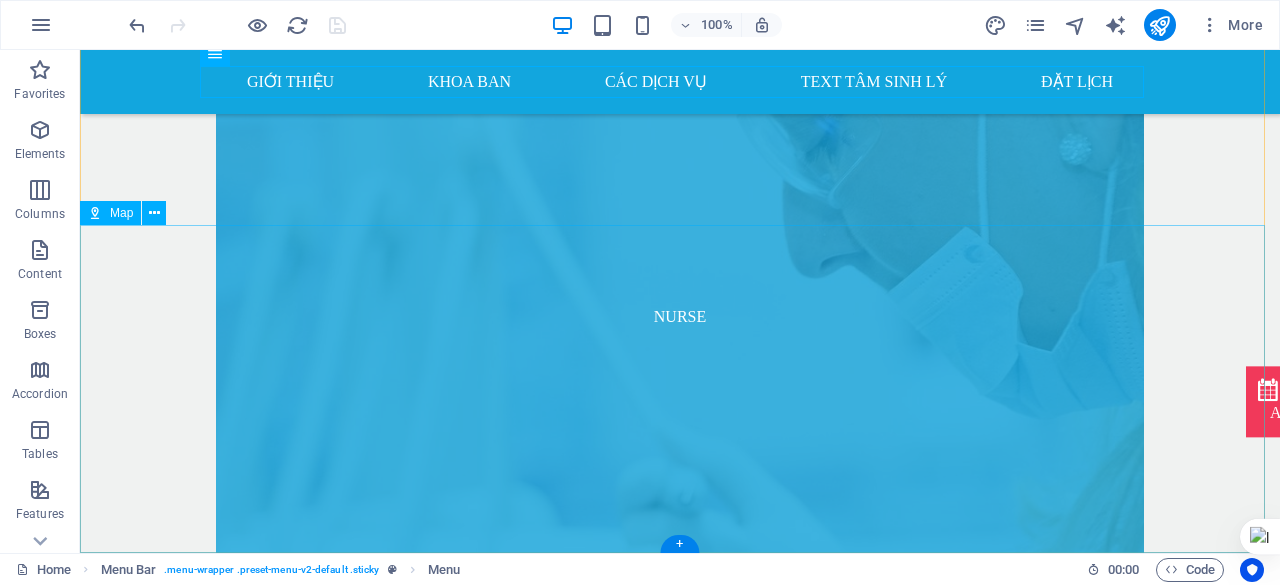 scroll, scrollTop: 9290, scrollLeft: 0, axis: vertical 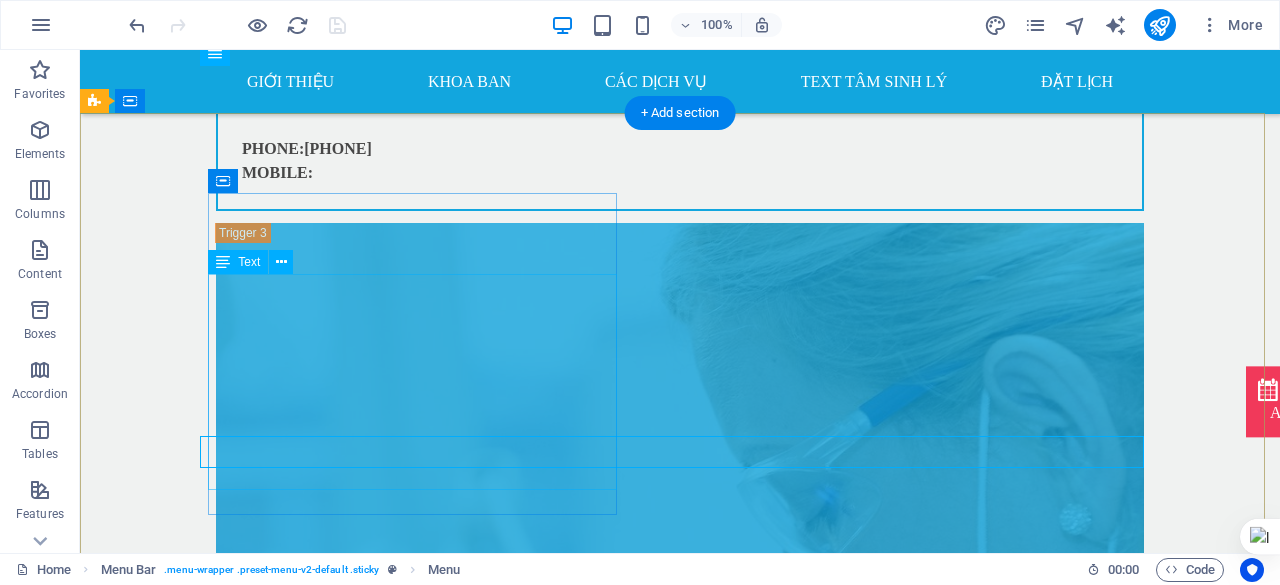 click on "smipm.vn [ADDRESS], [CITY], [STATE]   [PHONE]   e18ab468727d1c206fc87e14b2d9da@example.com [DAY] - [DAY]: [TIME] - [TIME] [LEGAL_NOTICE]  |  [PRIVACY]" at bounding box center (568, 2566) 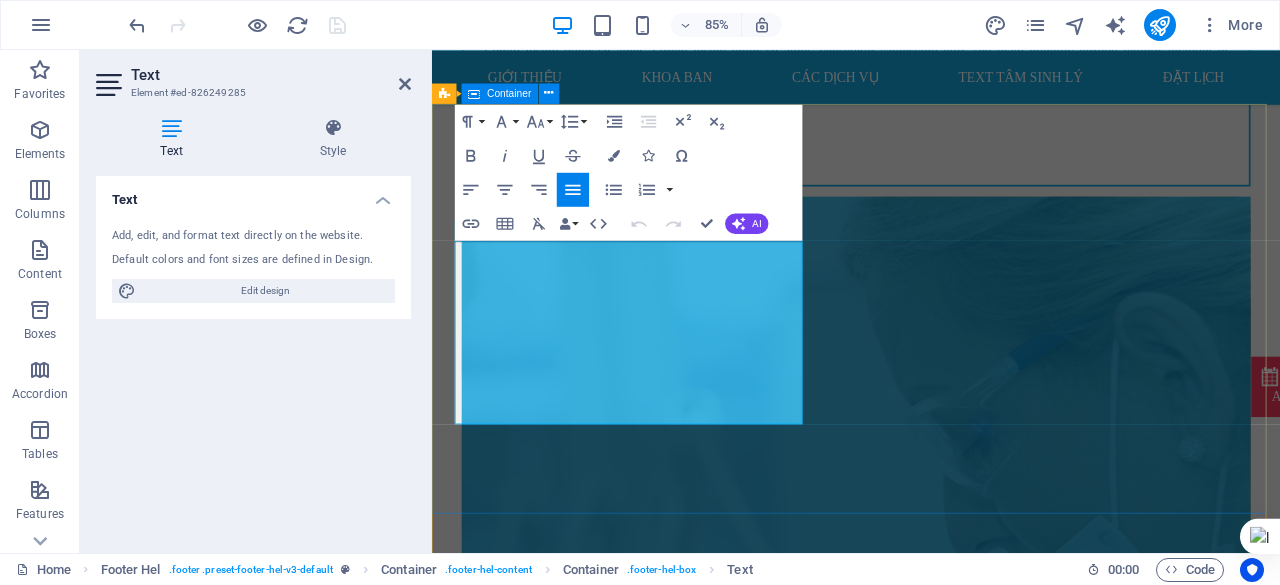 click on "Contact us WE ARE HAPPY TO HELP smipm.vn [NUMBER] [STREET], [DISTRICT], TP. Hồ Chí Minh , Bethesda, MD 70000 [PHONE] e18ab468727d1c206fc87e14b2d9da@cpanel.local Mo - Sat: 7am - 8pm Legal Notice | Privacy I have read and understand the privacy policy. Unreadable? Load new Submit" at bounding box center [931, 2696] 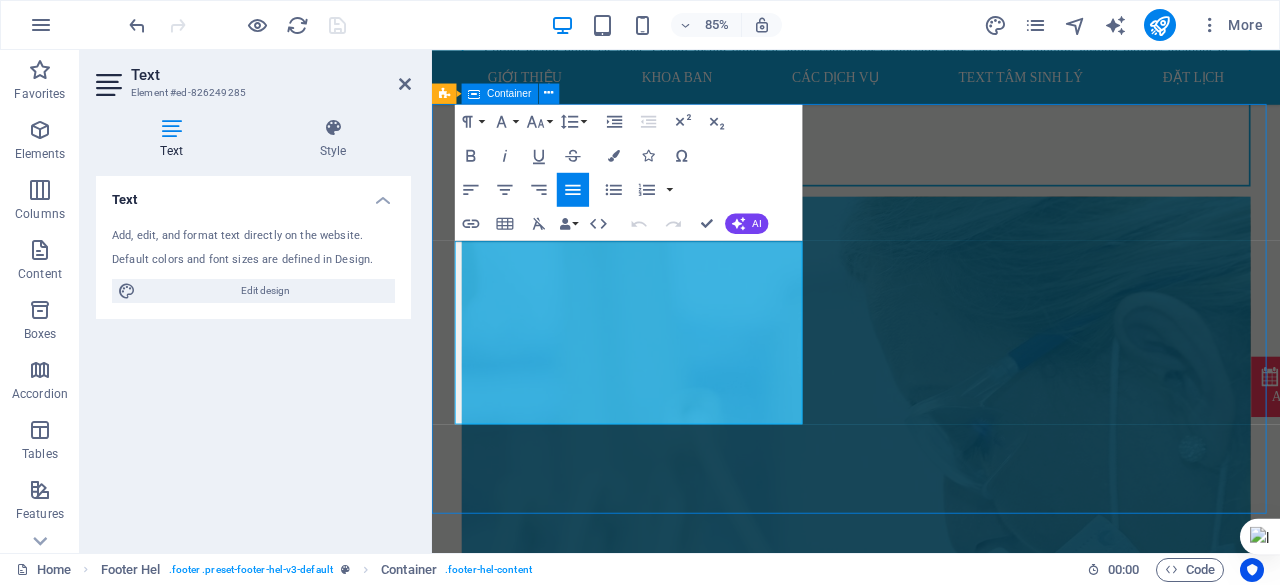 click on "Contact us WE ARE HAPPY TO HELP smipm.vn [NUMBER] [STREET], [DISTRICT], TP. Hồ Chí Minh , Bethesda, MD 70000 [PHONE] e18ab468727d1c206fc87e14b2d9da@cpanel.local Mo - Sat: 7am - 8pm Legal Notice | Privacy I have read and understand the privacy policy. Unreadable? Load new Submit" at bounding box center (931, 2696) 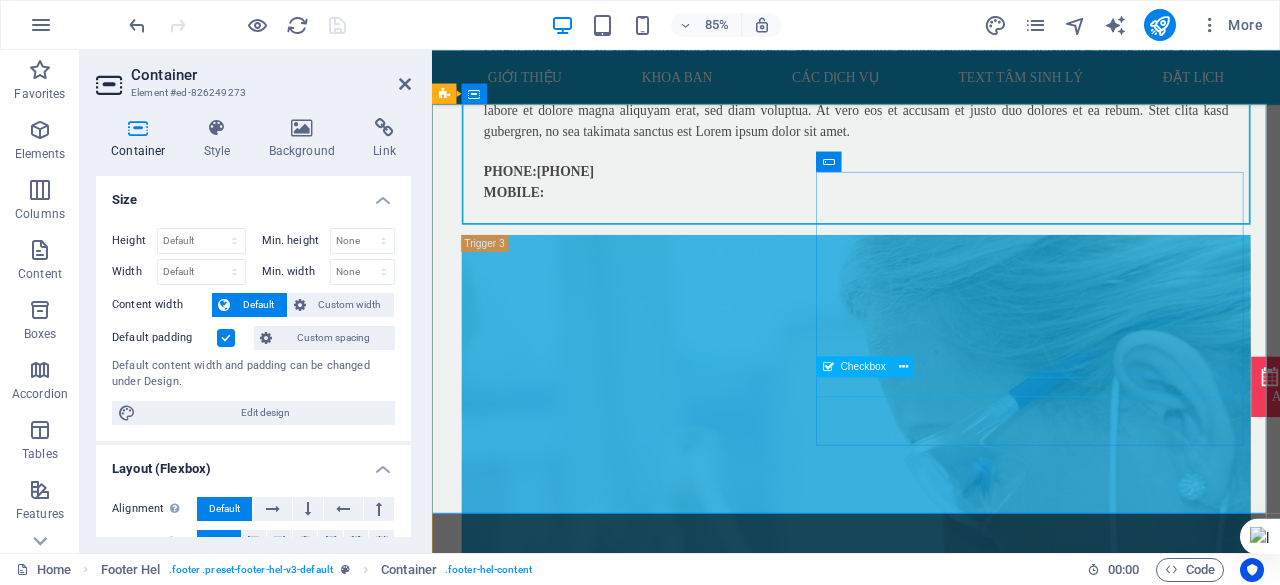 scroll, scrollTop: 9572, scrollLeft: 0, axis: vertical 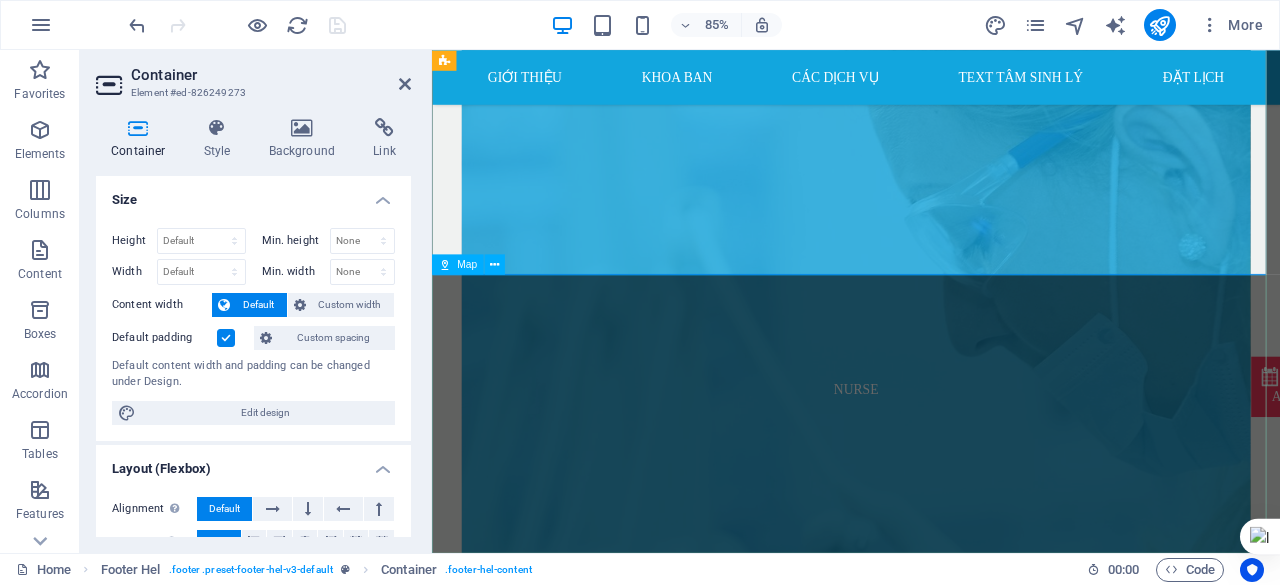 click on "To navigate the map with touch gestures double-tap and hold your finger on the map, then drag the map. ← Move left → Move right ↑ Move up ↓ Move down + Zoom in - Zoom out Home Jump left by 75% End Jump right by 75% Page Up Jump up by 75% Page Down Jump down by 75% Map Terrain Satellite Labels Keyboard shortcuts Map Data Map data ©2025 Google Map data ©2025 Google 1 km  Click to toggle between metric and imperial units Terms Report a map error" at bounding box center (931, 3056) 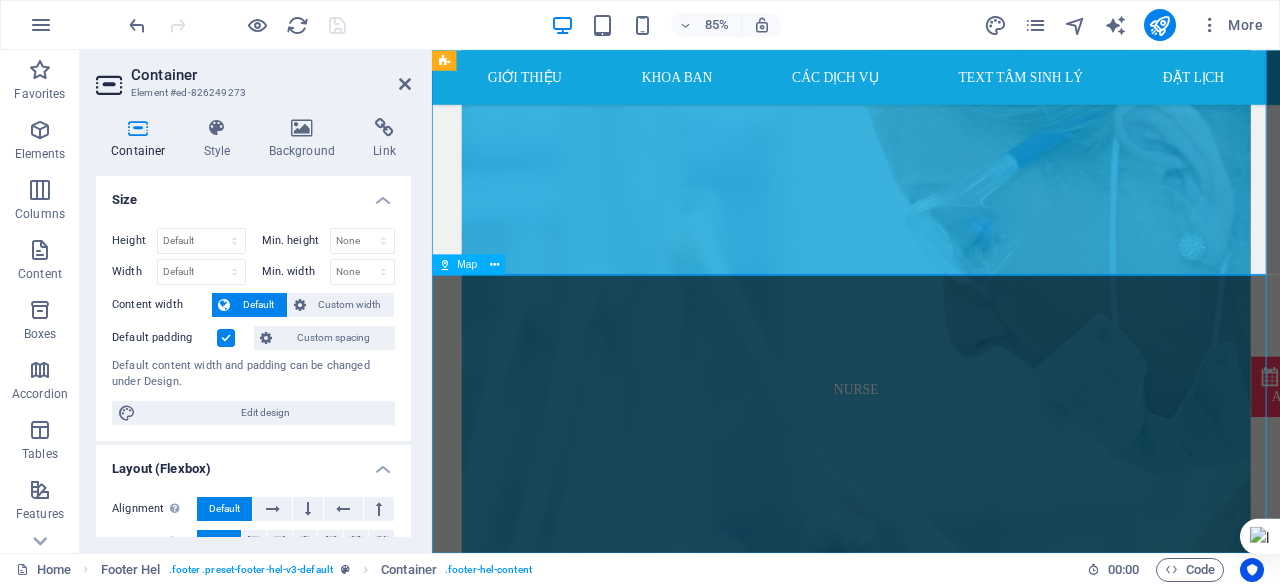 click on "To navigate the map with touch gestures double-tap and hold your finger on the map, then drag the map. ← Move left → Move right ↑ Move up ↓ Move down + Zoom in - Zoom out Home Jump left by 75% End Jump right by 75% Page Up Jump up by 75% Page Down Jump down by 75% Map Terrain Satellite Labels Keyboard shortcuts Map Data Map data ©2025 Google Map data ©2025 Google 1 km  Click to toggle between metric and imperial units Terms Report a map error" at bounding box center [931, 3056] 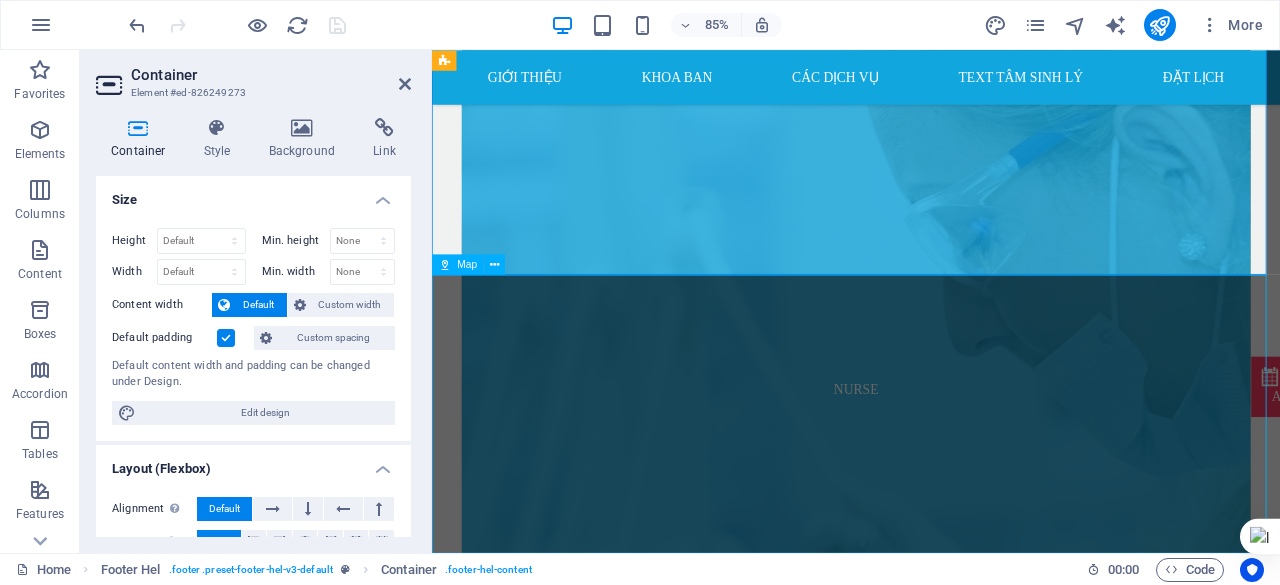 select on "1" 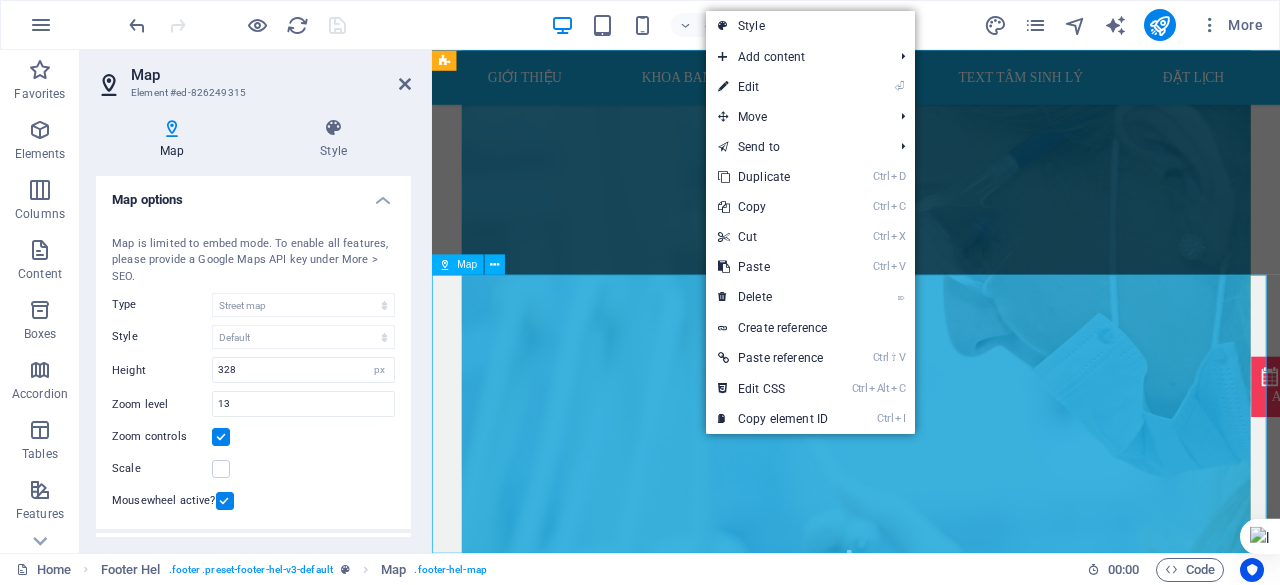 click on "To navigate the map with touch gestures double-tap and hold your finger on the map, then drag the map. ← Move left → Move right ↑ Move up ↓ Move down + Zoom in - Zoom out Home Jump left by 75% End Jump right by 75% Page Up Jump up by 75% Page Down Jump down by 75% Map Terrain Satellite Labels Keyboard shortcuts Map Data Map data ©2025 Google Map data ©2025 Google 1 km  Click to toggle between metric and imperial units Terms Report a map error" at bounding box center [931, 3056] 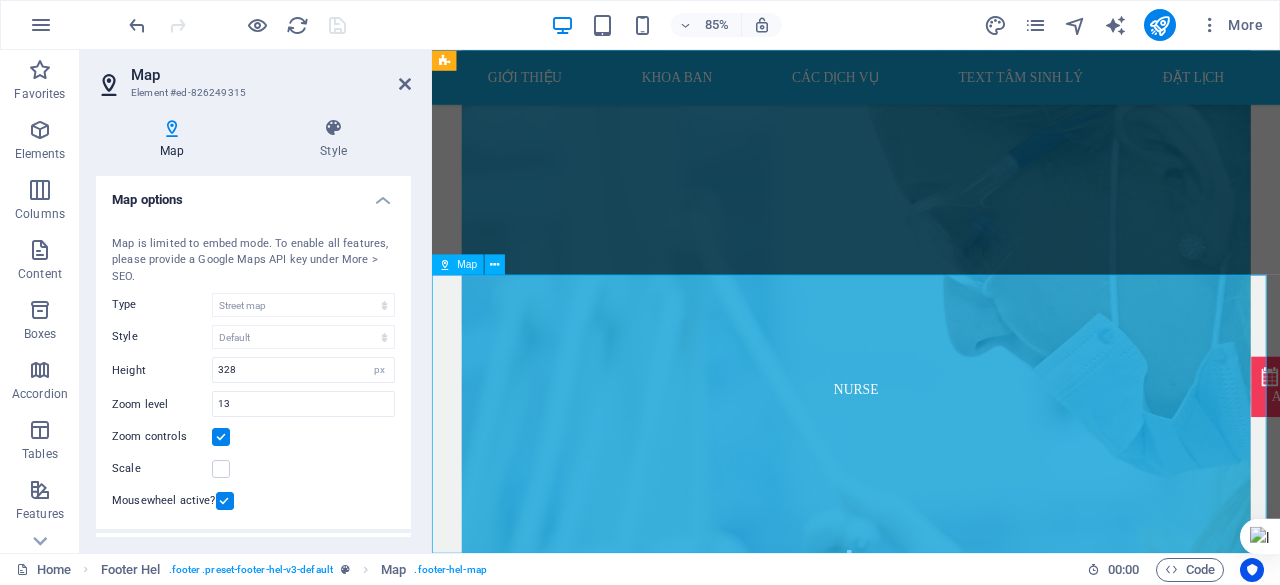 click on "To navigate the map with touch gestures double-tap and hold your finger on the map, then drag the map. ← Move left → Move right ↑ Move up ↓ Move down + Zoom in - Zoom out Home Jump left by 75% End Jump right by 75% Page Up Jump up by 75% Page Down Jump down by 75% Map Terrain Satellite Labels Keyboard shortcuts Map Data Map data ©2025 Google Map data ©2025 Google 1 km  Click to toggle between metric and imperial units Terms Report a map error" at bounding box center (931, 3056) 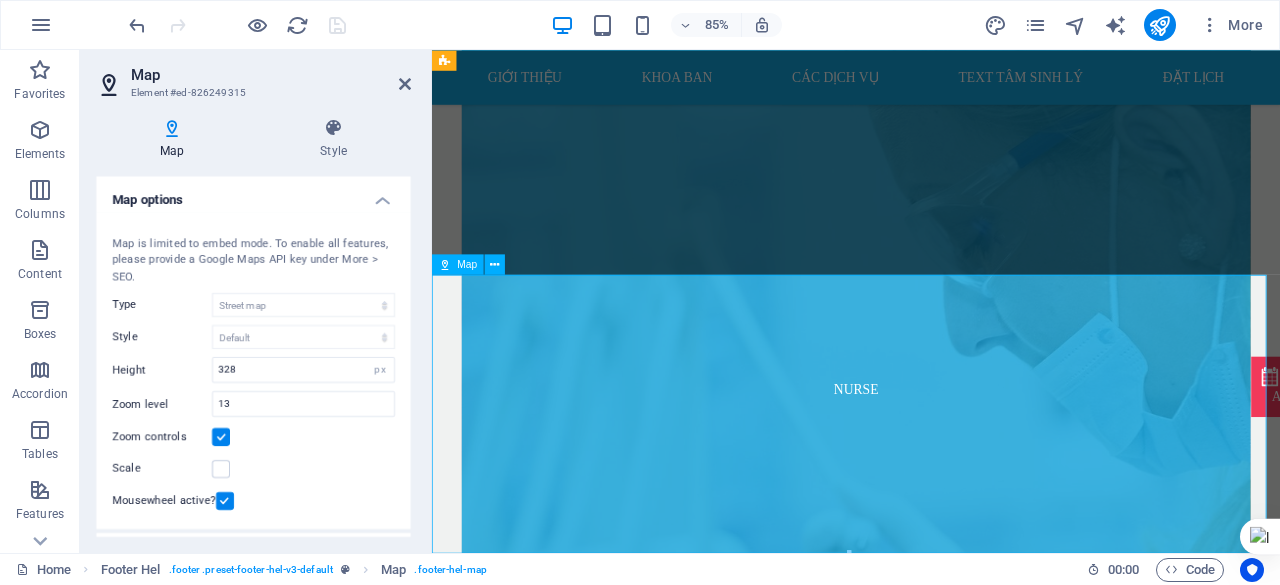 click on "To navigate the map with touch gestures double-tap and hold your finger on the map, then drag the map. ← Move left → Move right ↑ Move up ↓ Move down + Zoom in - Zoom out Home Jump left by 75% End Jump right by 75% Page Up Jump up by 75% Page Down Jump down by 75% Map Terrain Satellite Labels Keyboard shortcuts Map Data Map data ©2025 Google Map data ©2025 Google 1 km  Click to toggle between metric and imperial units Terms Report a map error" at bounding box center [931, 3056] 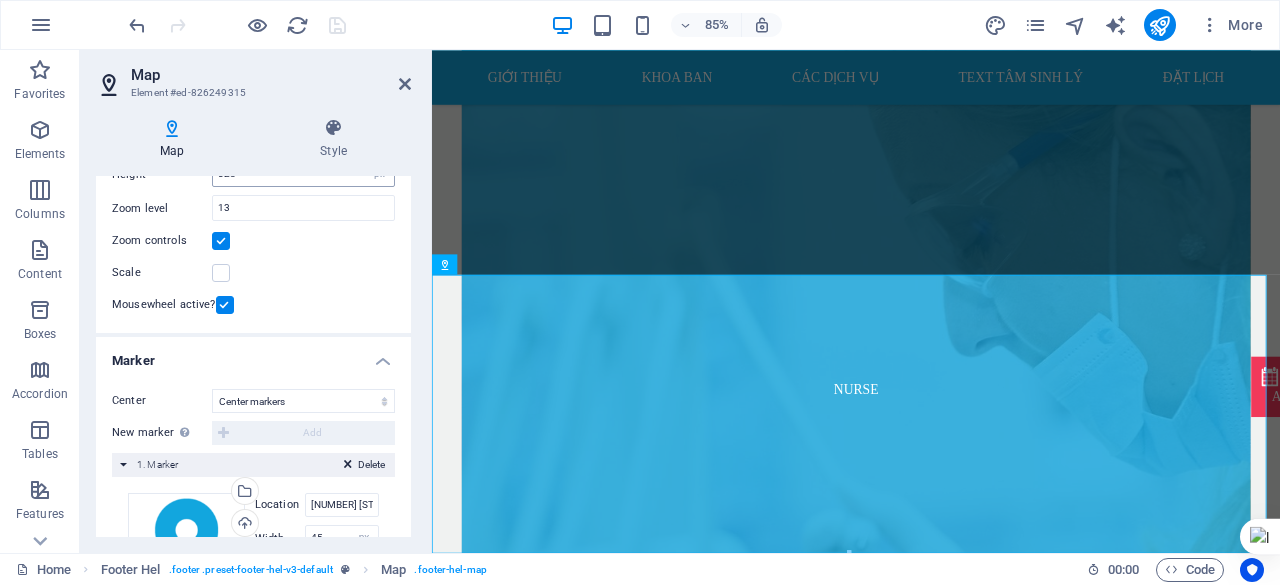 scroll, scrollTop: 297, scrollLeft: 0, axis: vertical 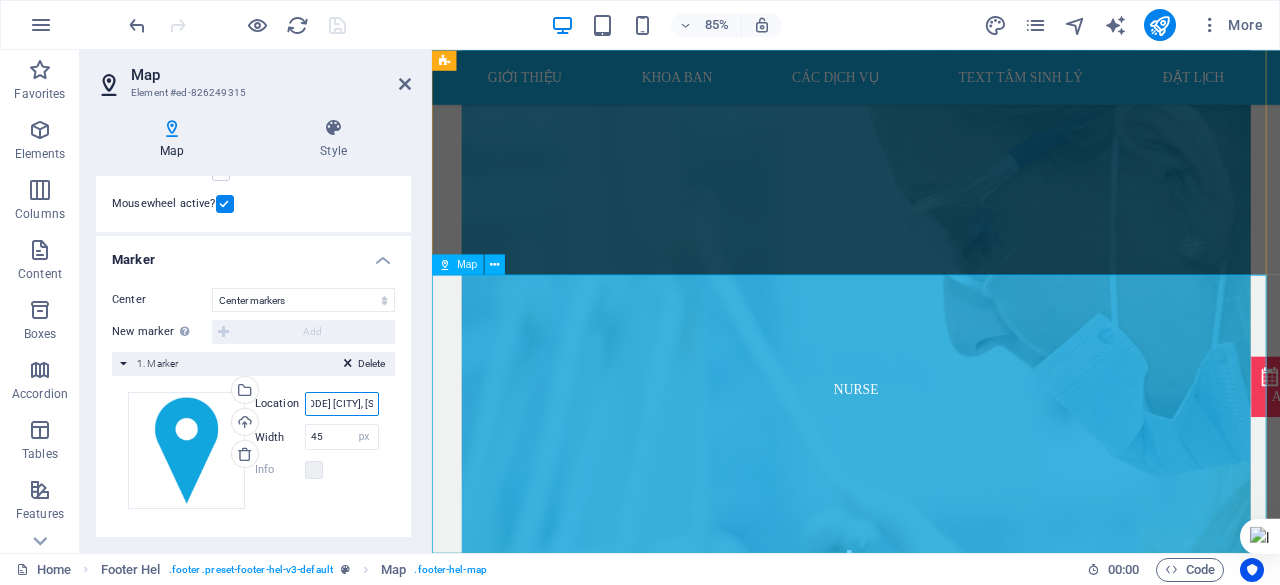 drag, startPoint x: 739, startPoint y: 450, endPoint x: 446, endPoint y: 480, distance: 294.53183 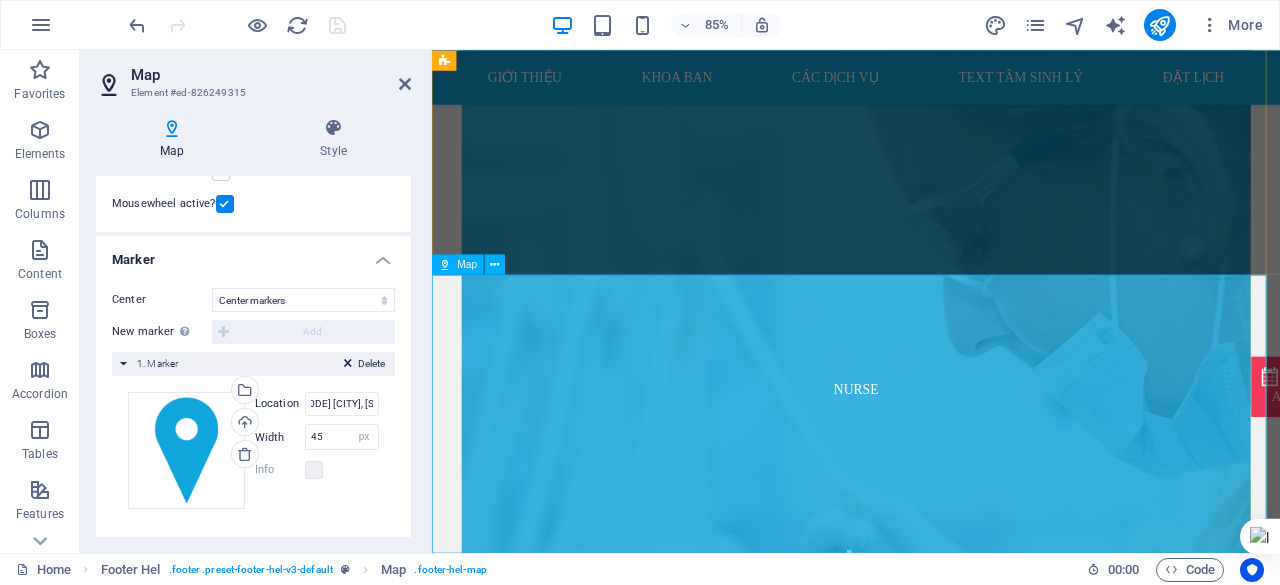 scroll, scrollTop: 0, scrollLeft: 0, axis: both 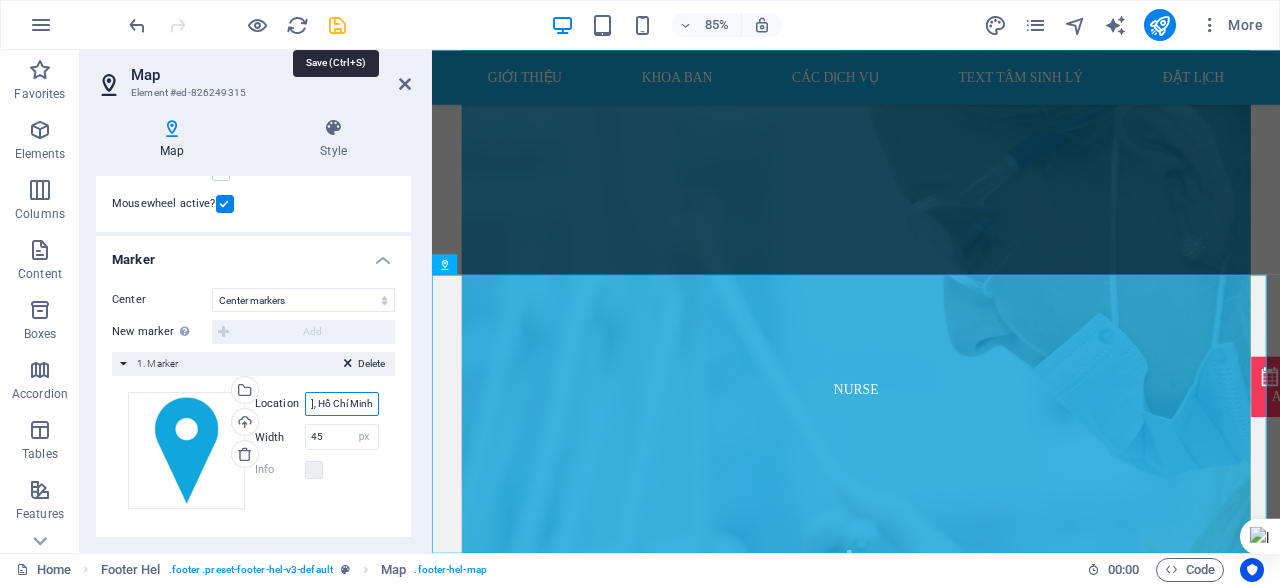 type on "[NUMBER] [STREET], [DISTRICT], Hồ Chí Minh" 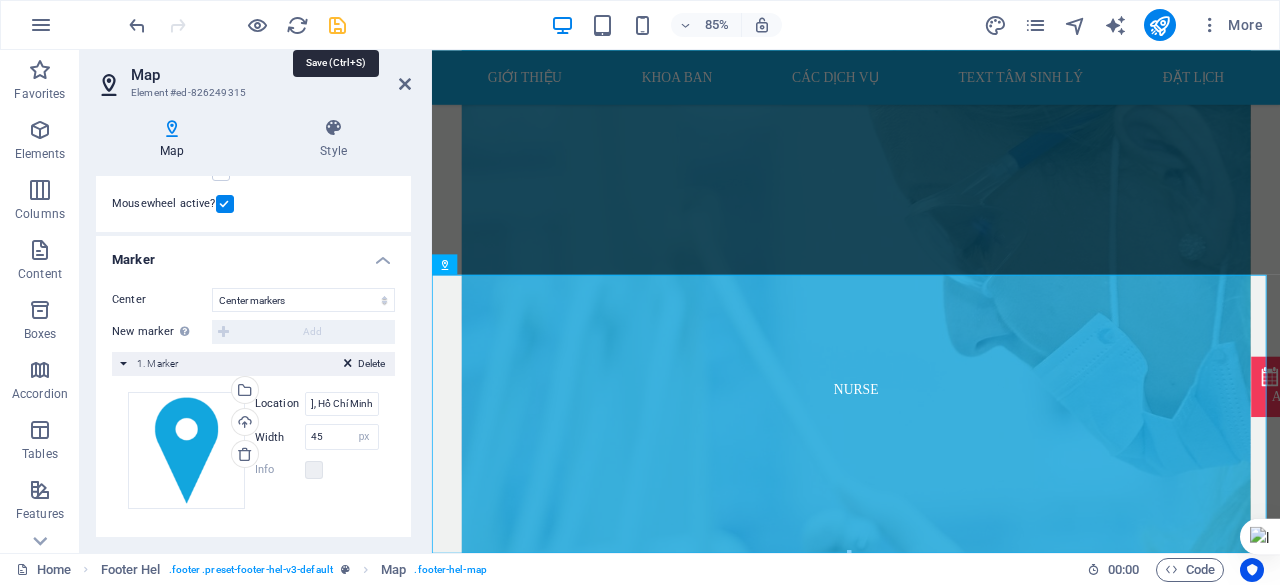 scroll, scrollTop: 0, scrollLeft: 0, axis: both 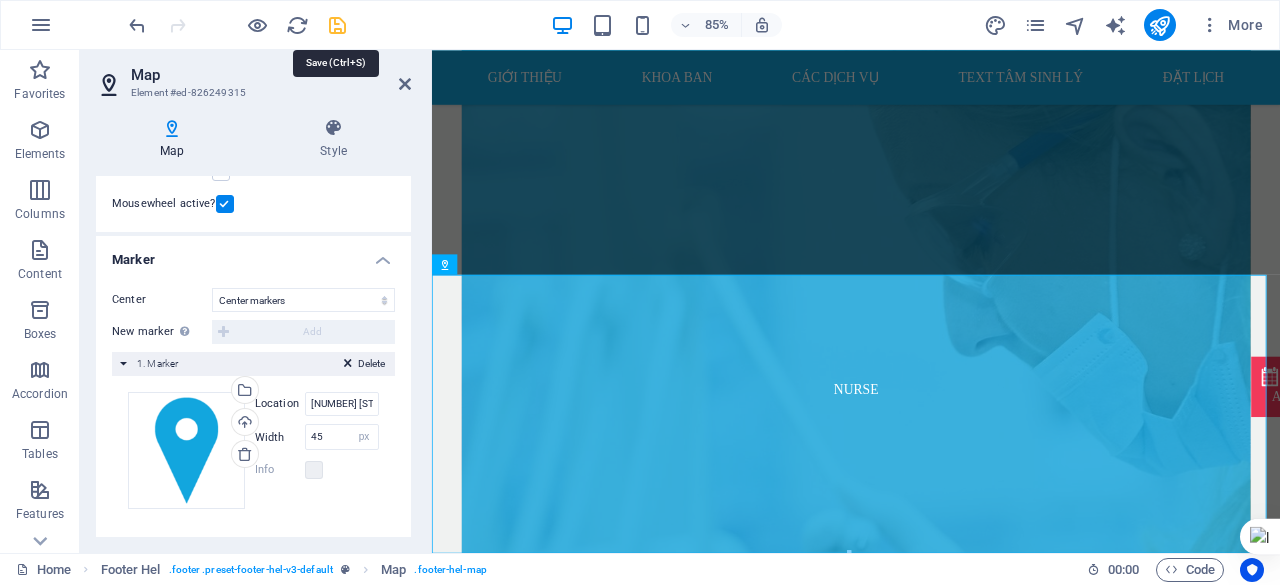 click at bounding box center [337, 25] 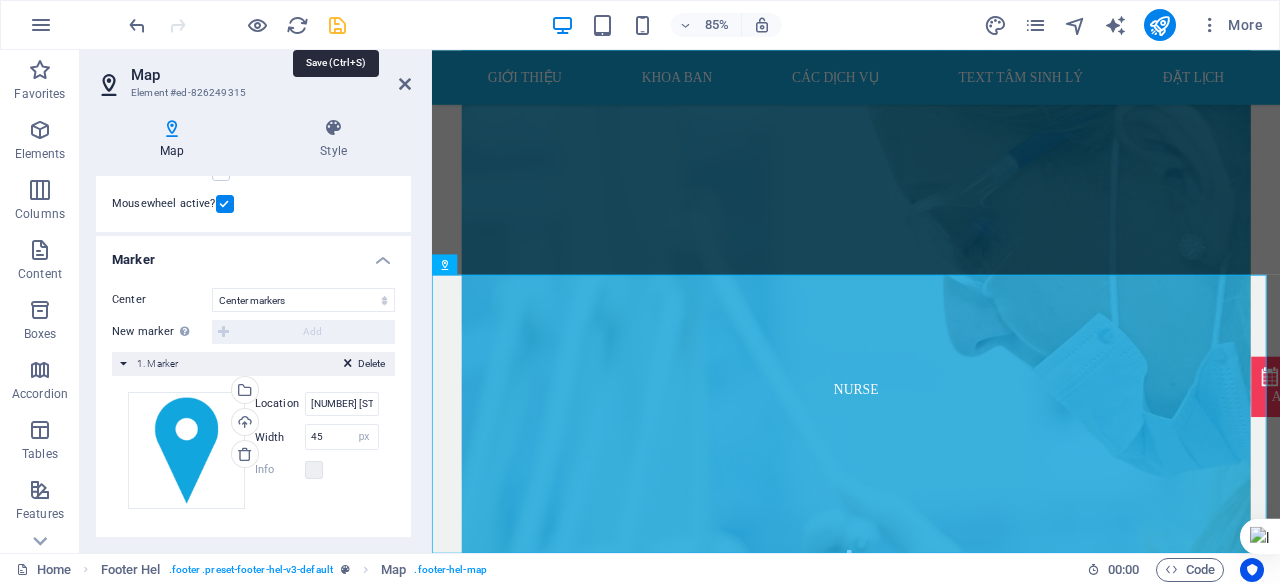 select 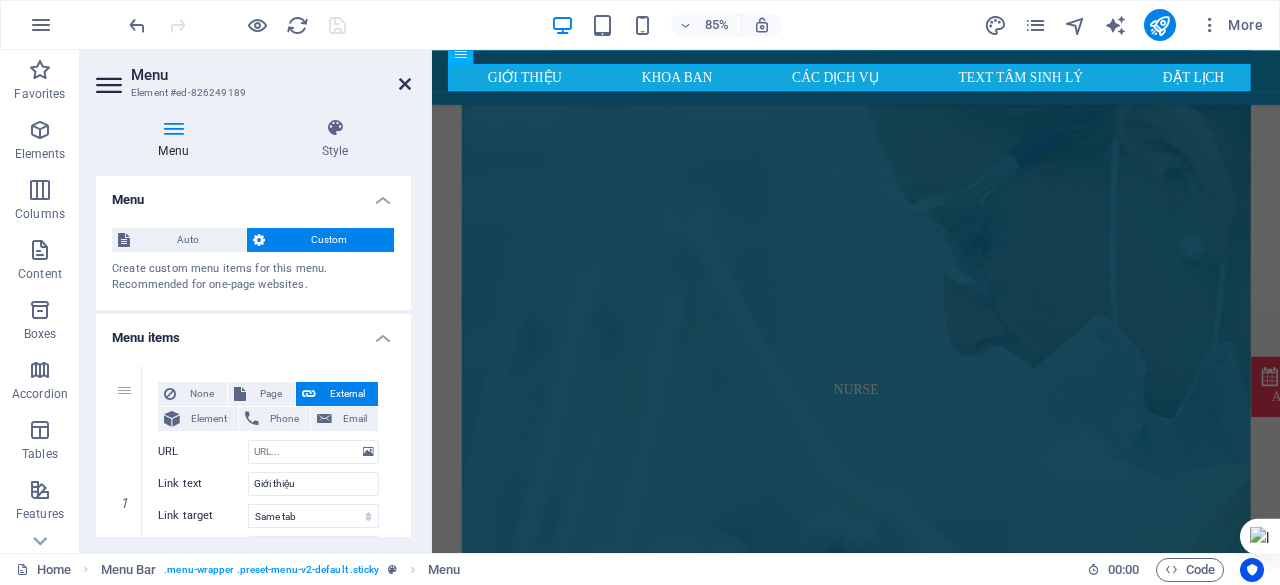 click at bounding box center (405, 84) 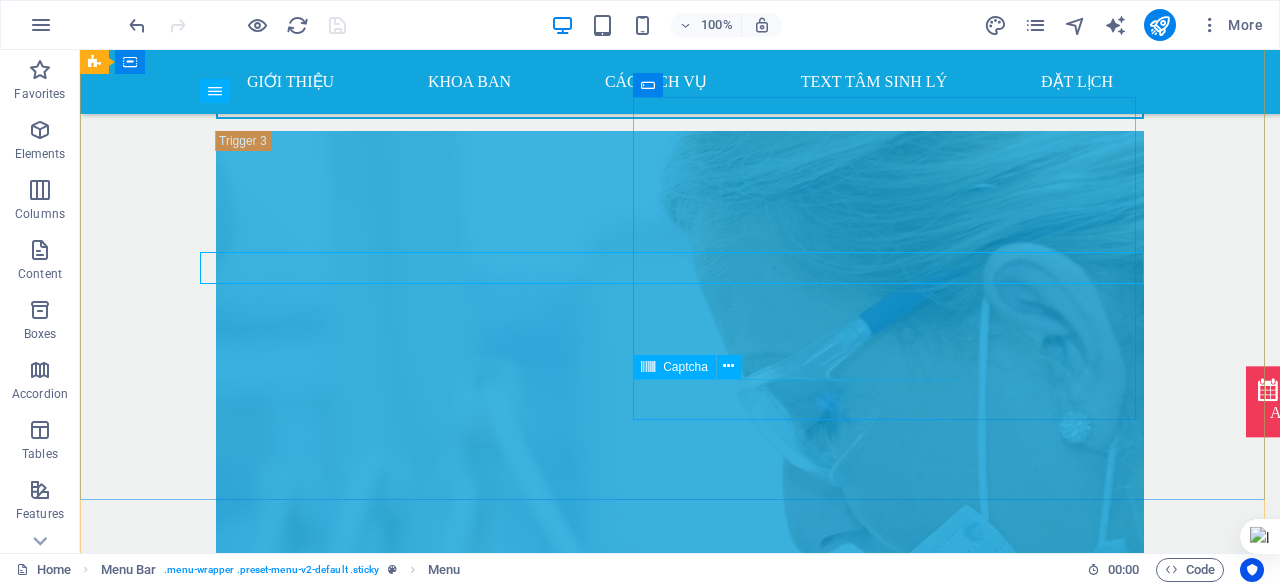 scroll, scrollTop: 9368, scrollLeft: 0, axis: vertical 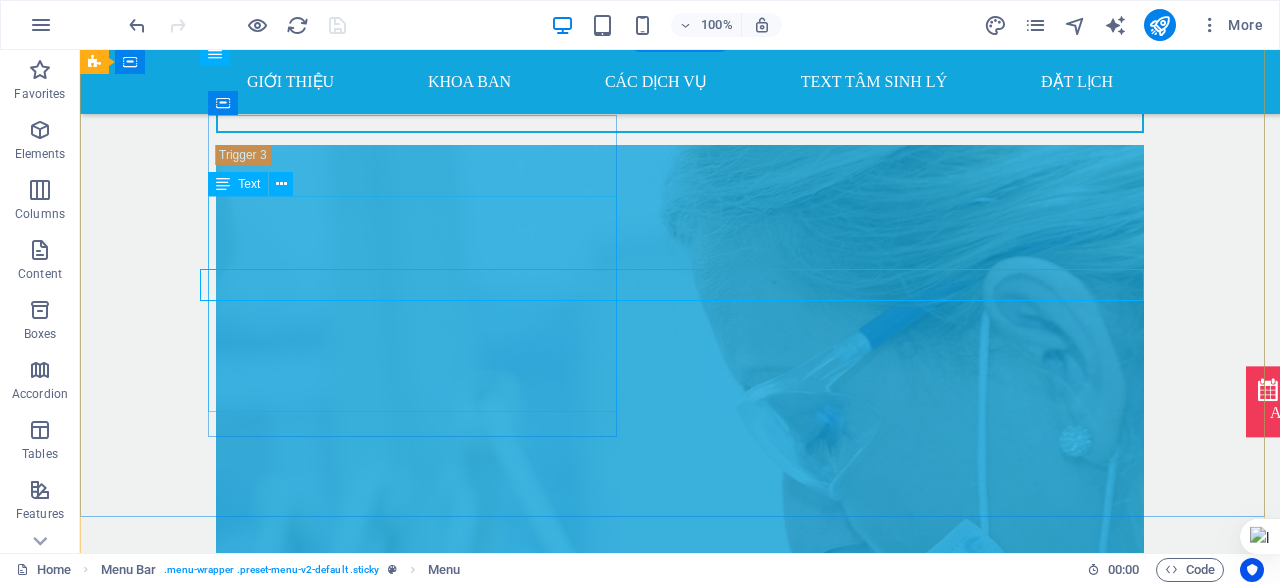 click on "smipm.vn [ADDRESS], [CITY], [STATE]   [PHONE]   e18ab468727d1c206fc87e14b2d9da@example.com [DAY] - [DAY]: [TIME] - [TIME] [LEGAL_NOTICE]  |  [PRIVACY]" at bounding box center [568, 2488] 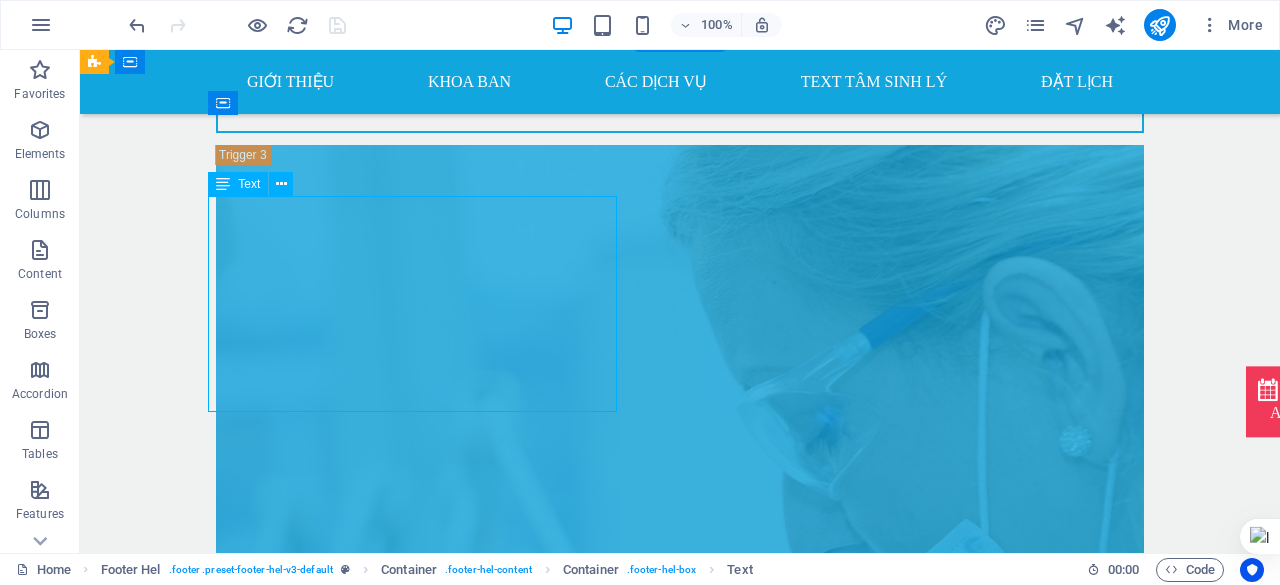 click on "smipm.vn [ADDRESS], [CITY], [STATE]   [PHONE]   e18ab468727d1c206fc87e14b2d9da@example.com [DAY] - [DAY]: [TIME] - [TIME] [LEGAL_NOTICE]  |  [PRIVACY]" at bounding box center [568, 2488] 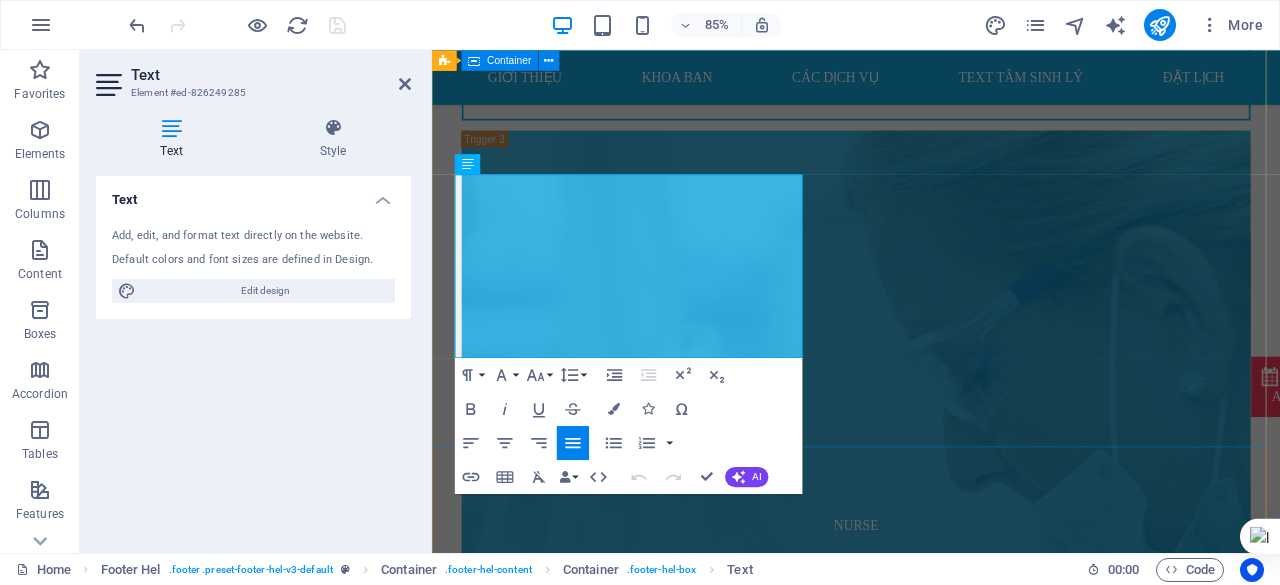 drag, startPoint x: 777, startPoint y: 327, endPoint x: 448, endPoint y: 336, distance: 329.12308 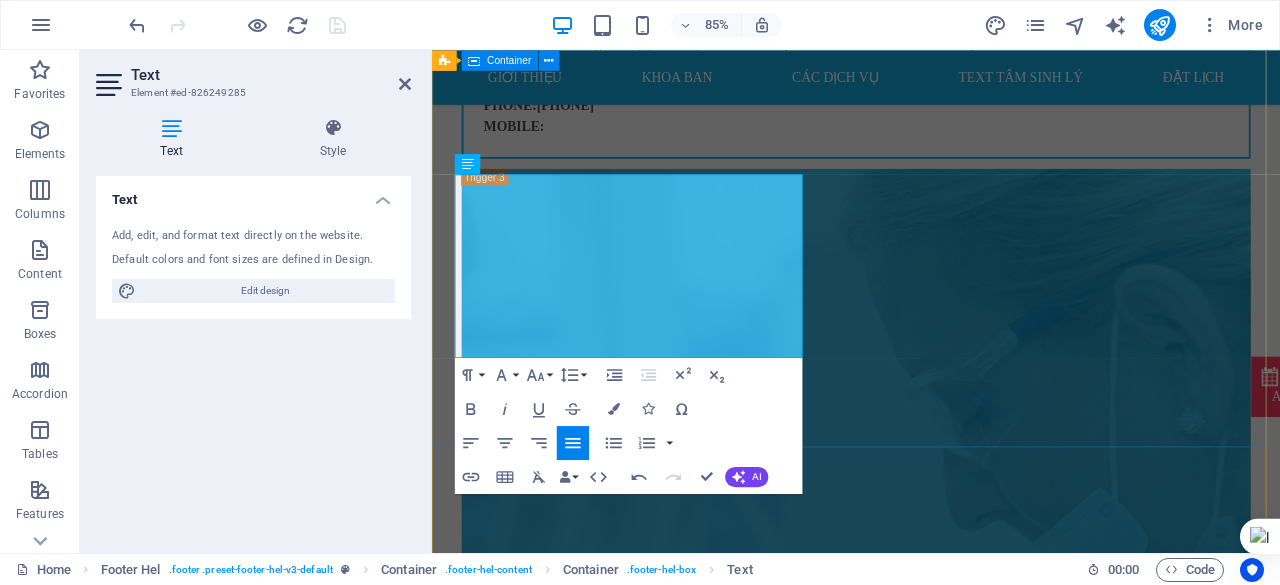 type 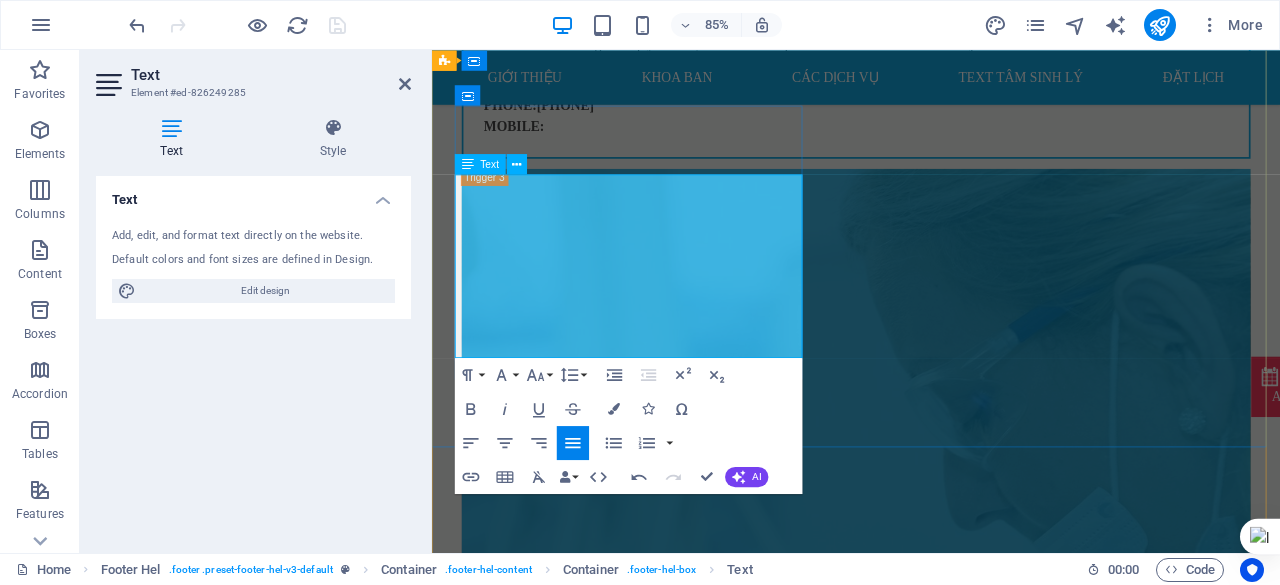 drag, startPoint x: 548, startPoint y: 299, endPoint x: 457, endPoint y: 300, distance: 91.00549 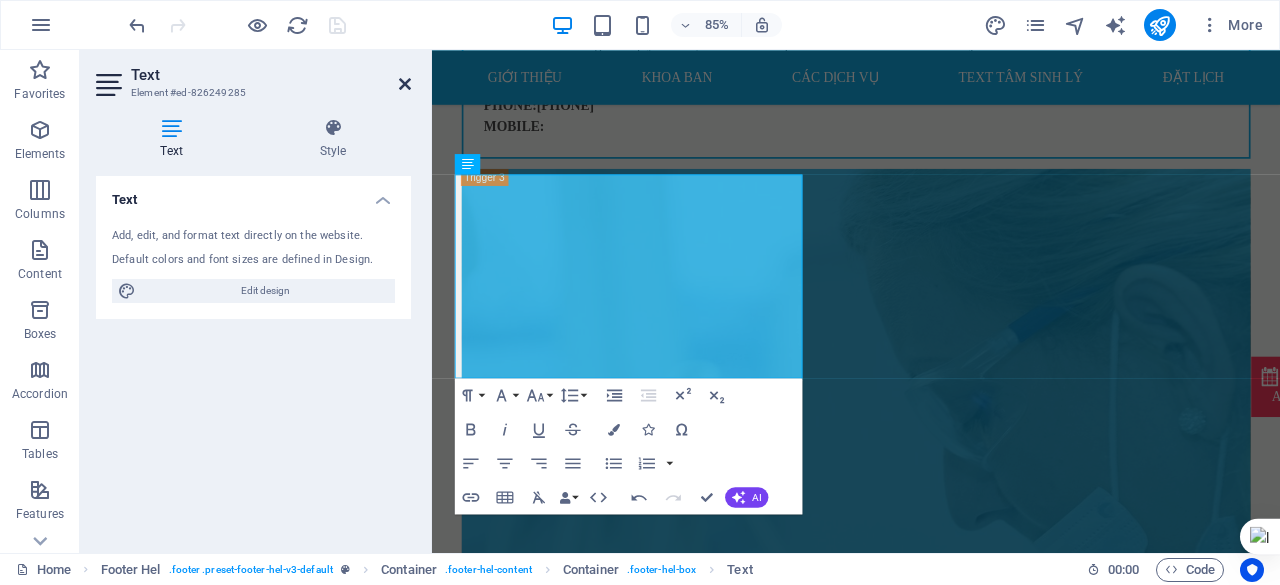 click at bounding box center (405, 84) 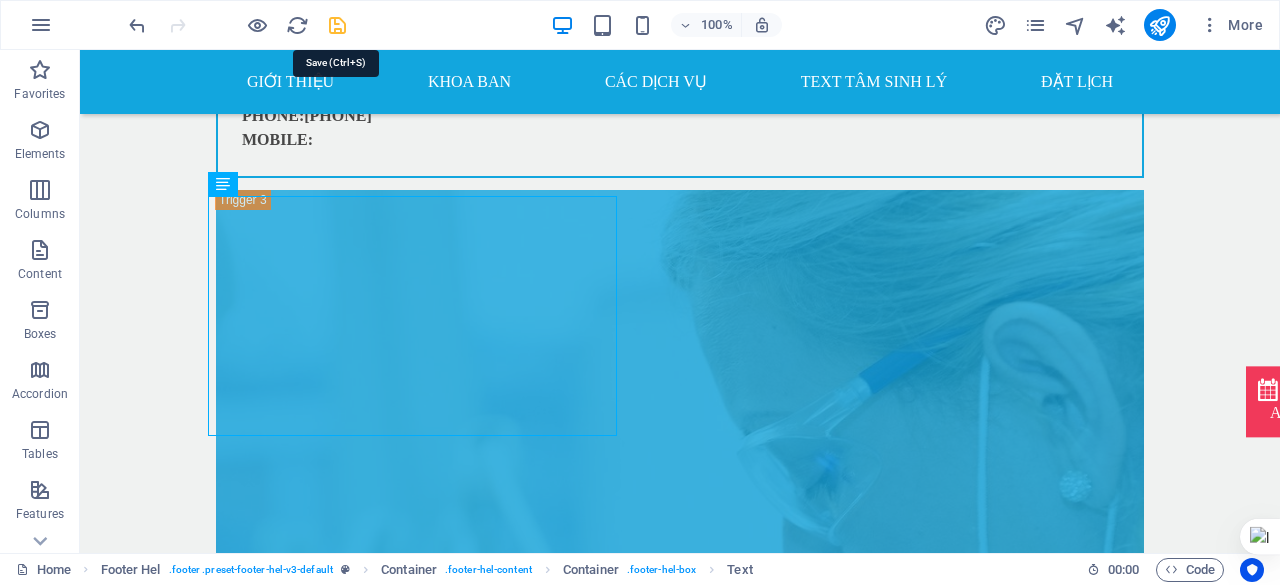 click at bounding box center [337, 25] 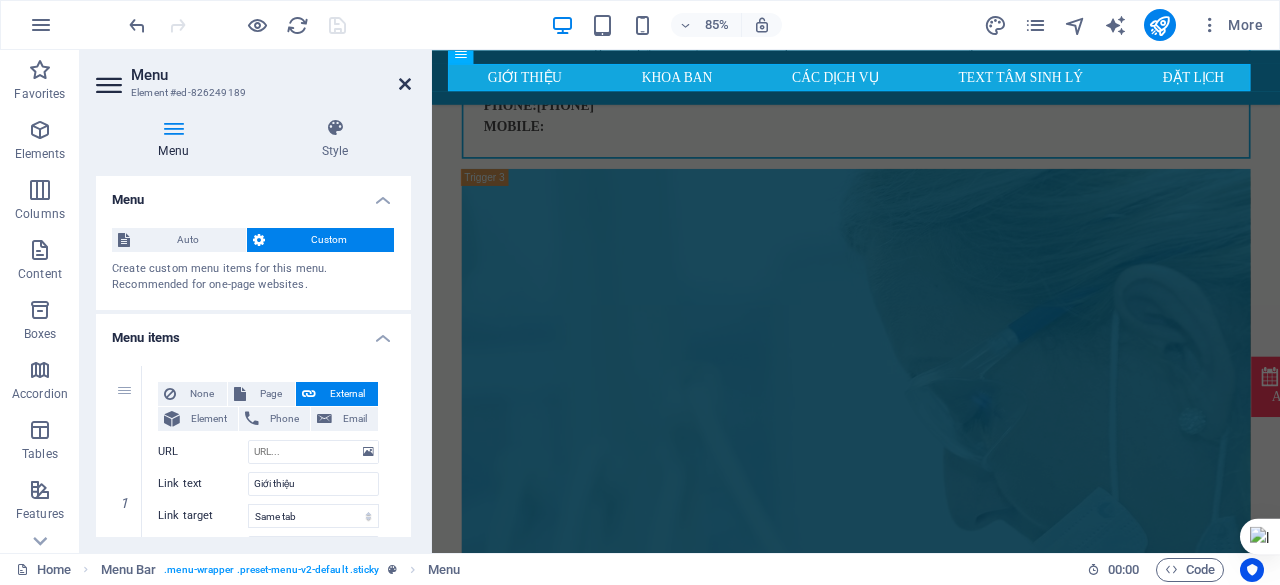 click at bounding box center [405, 84] 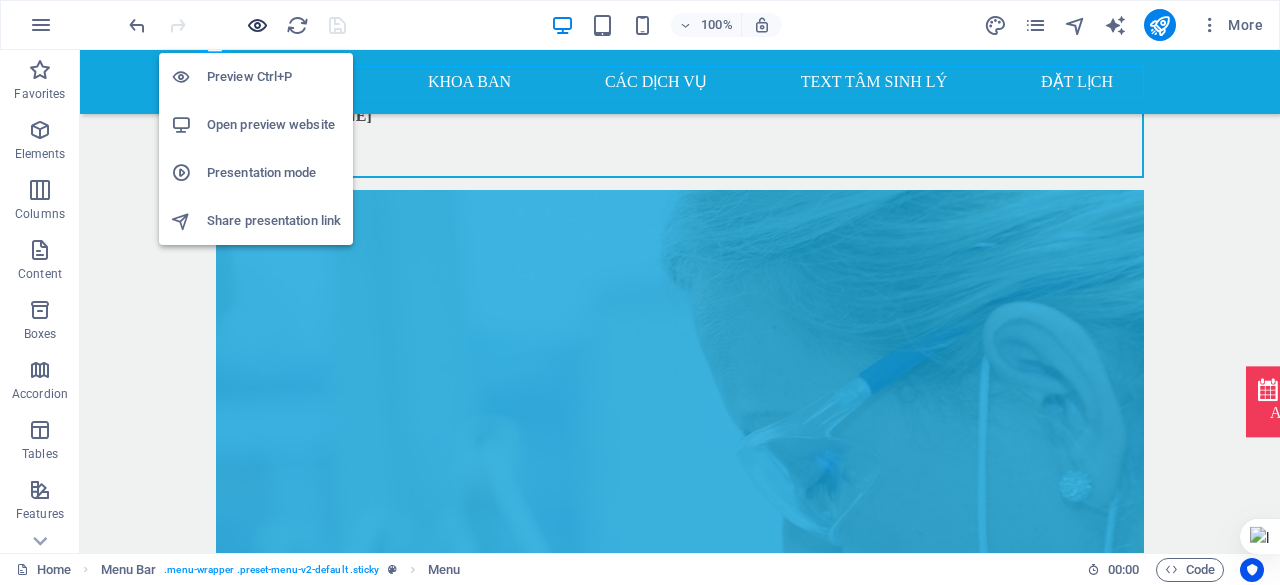 click at bounding box center (257, 25) 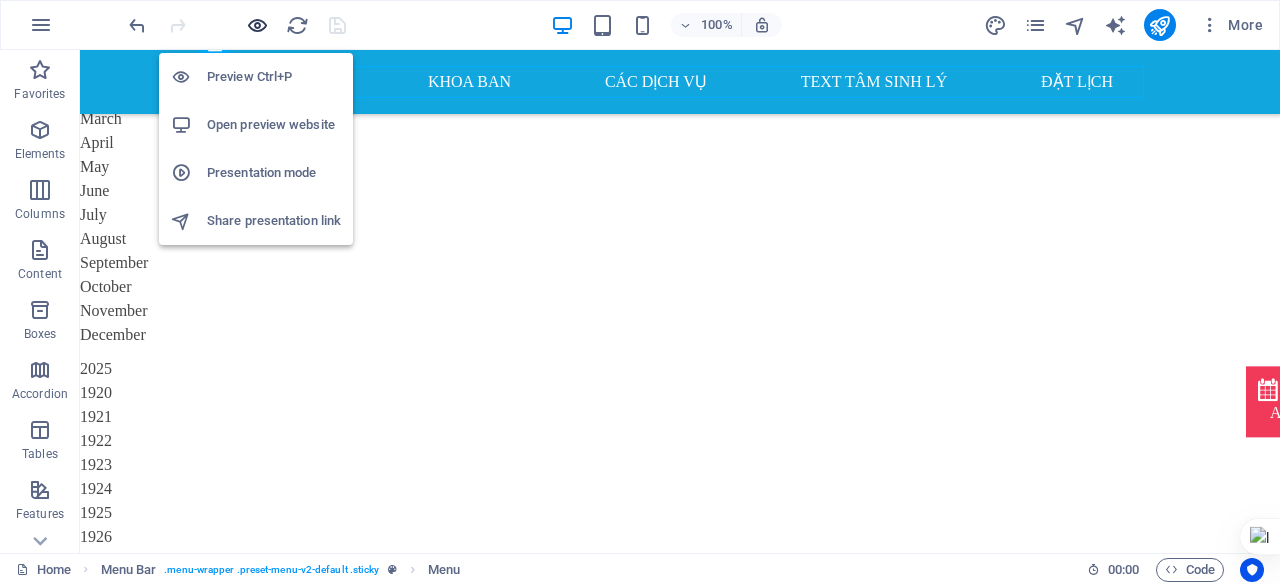 scroll, scrollTop: 3459, scrollLeft: 0, axis: vertical 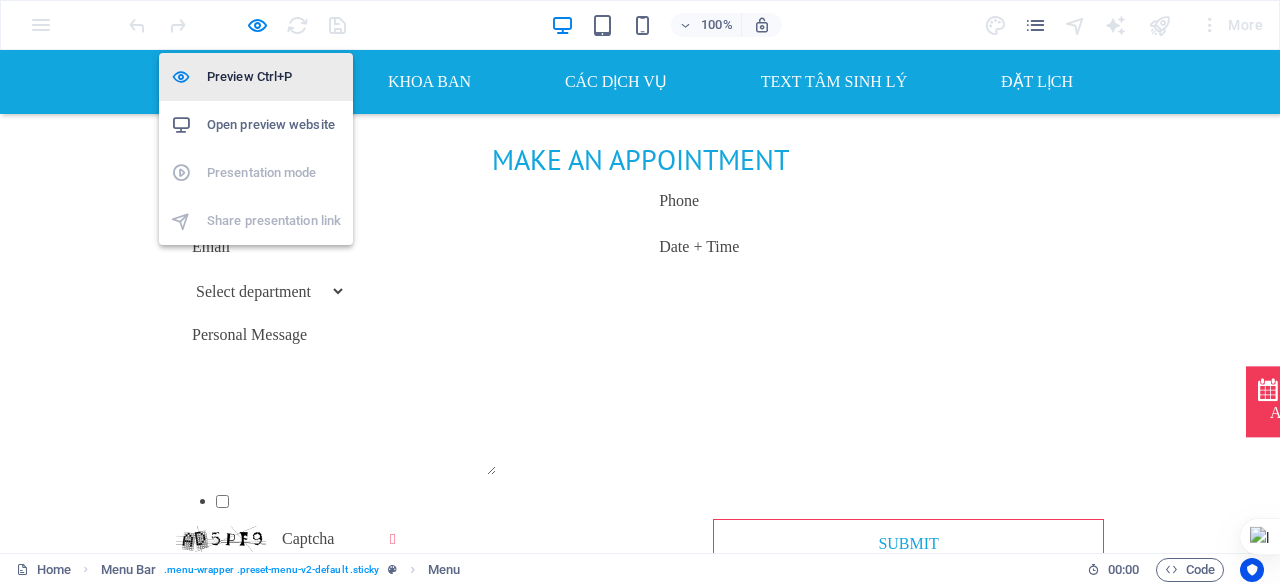 click on "Preview Ctrl+P" at bounding box center (274, 77) 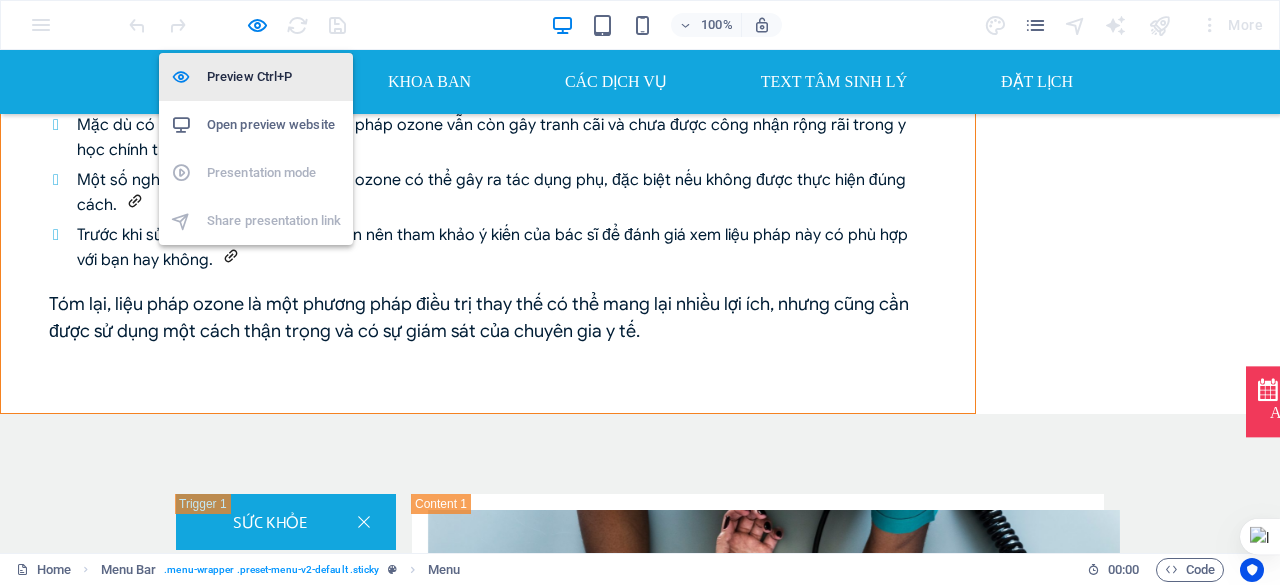 scroll, scrollTop: 9368, scrollLeft: 0, axis: vertical 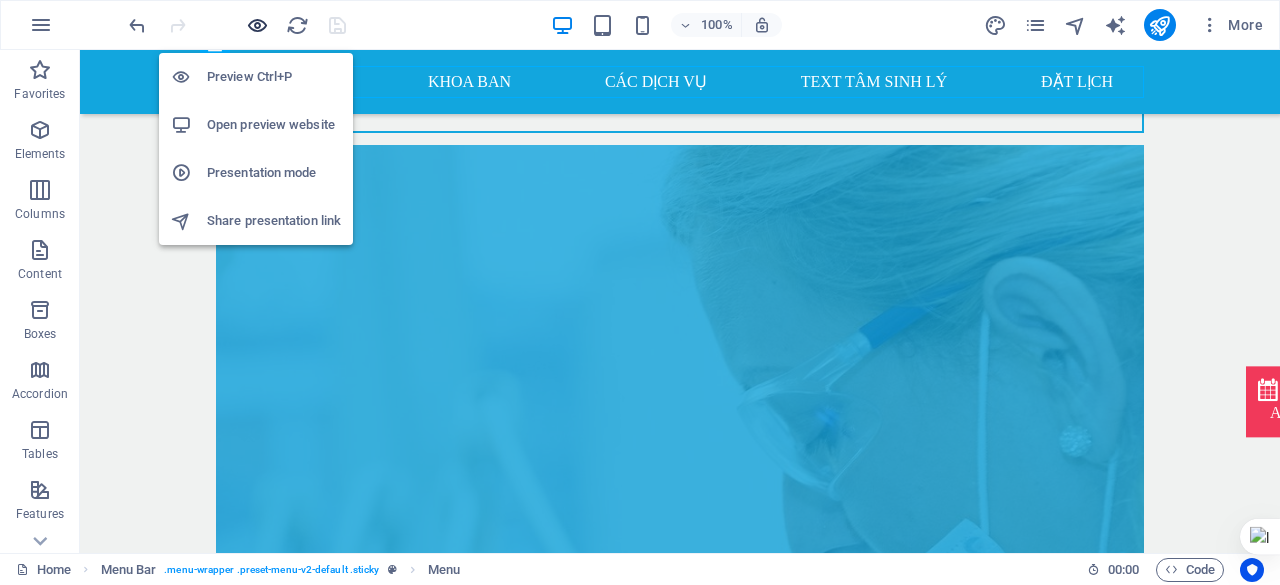 click at bounding box center [257, 25] 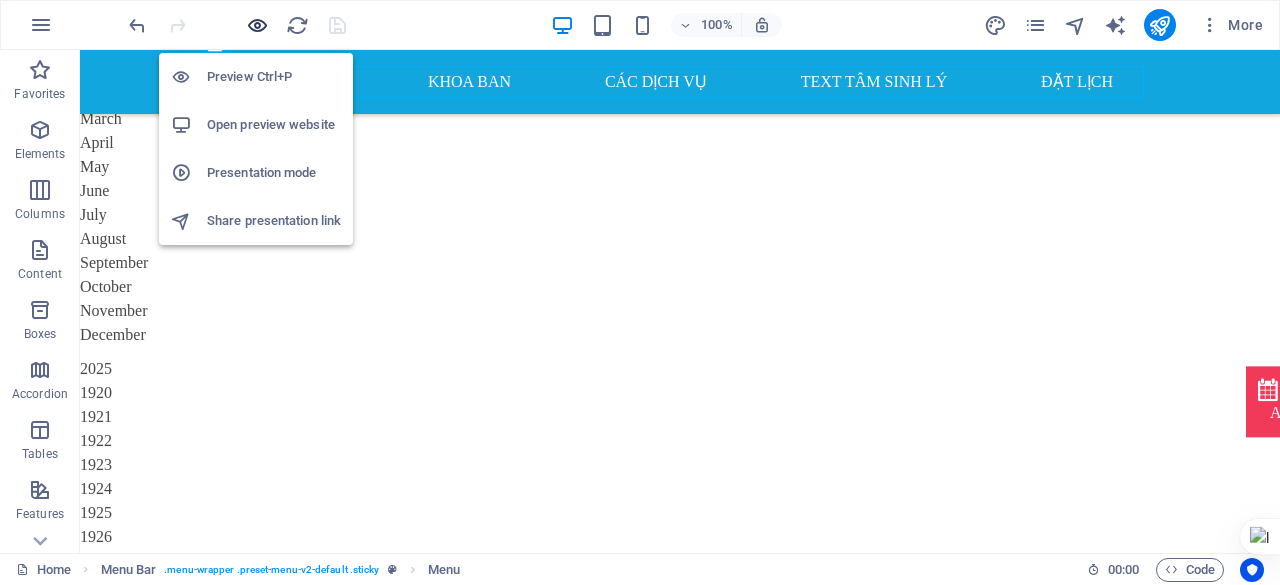 scroll, scrollTop: 3459, scrollLeft: 0, axis: vertical 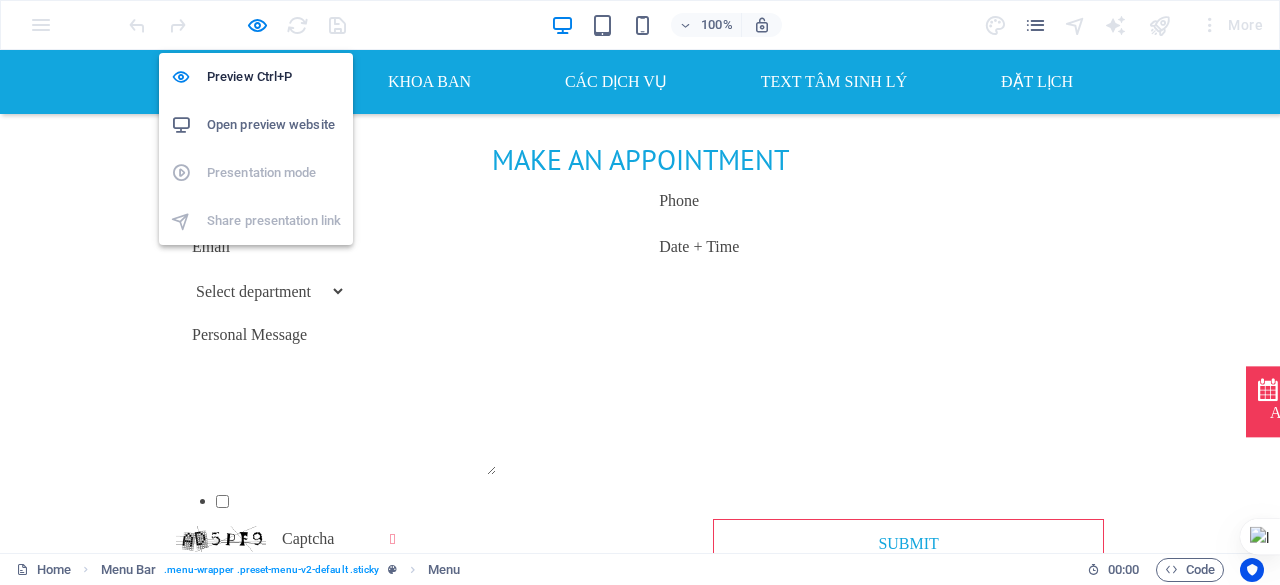 click on "Open preview website" at bounding box center (274, 125) 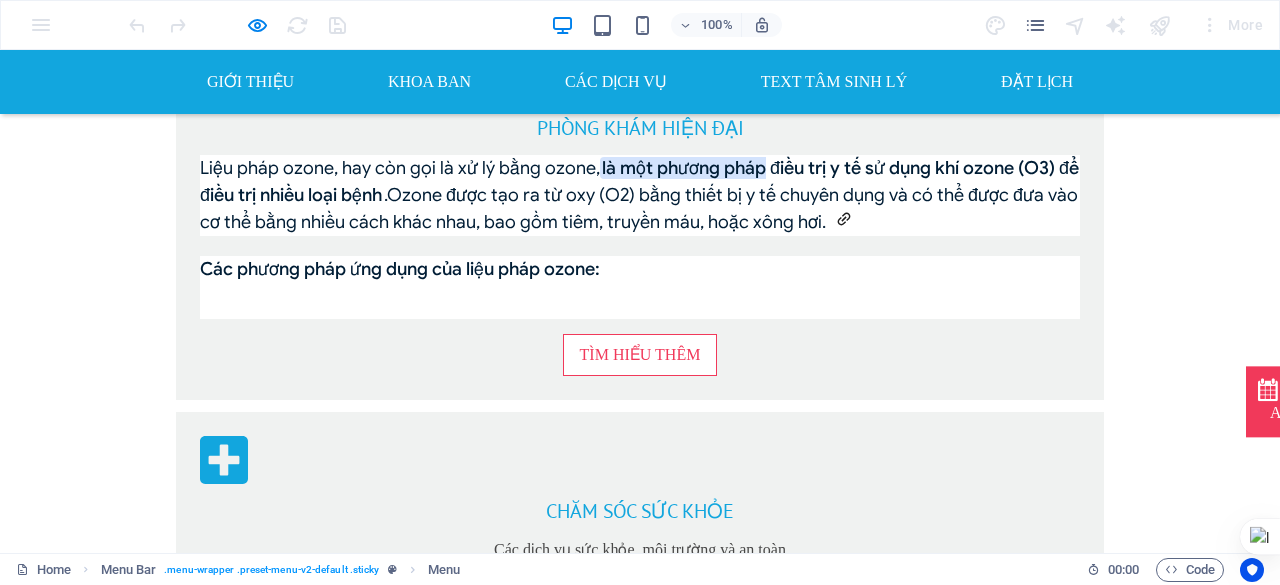 scroll, scrollTop: 1421, scrollLeft: 0, axis: vertical 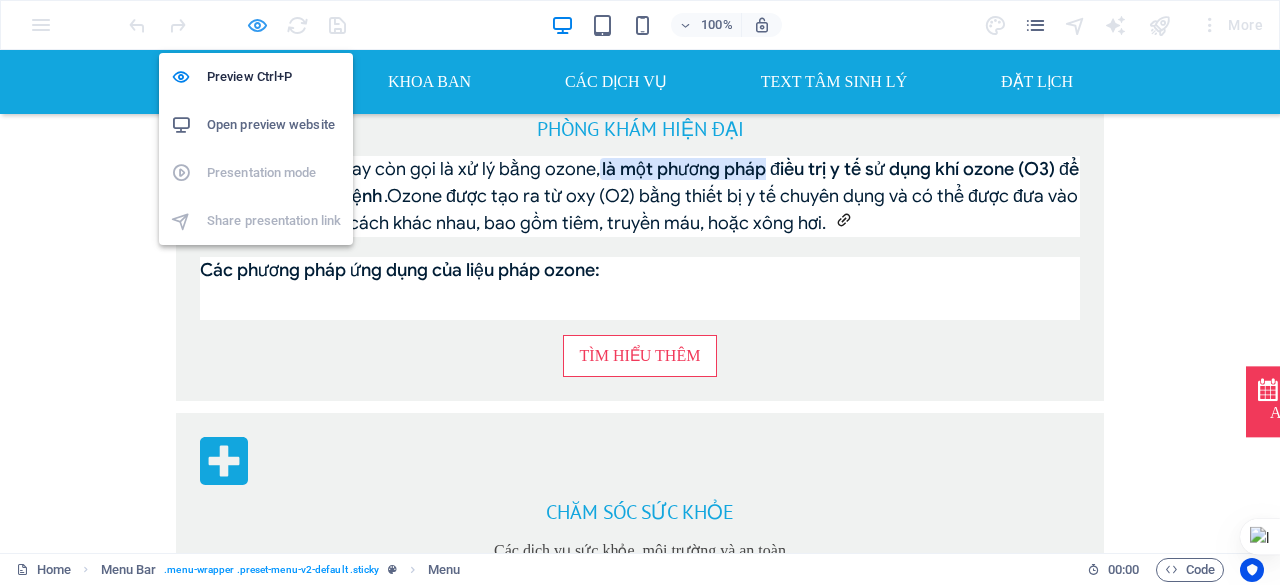 click at bounding box center [257, 25] 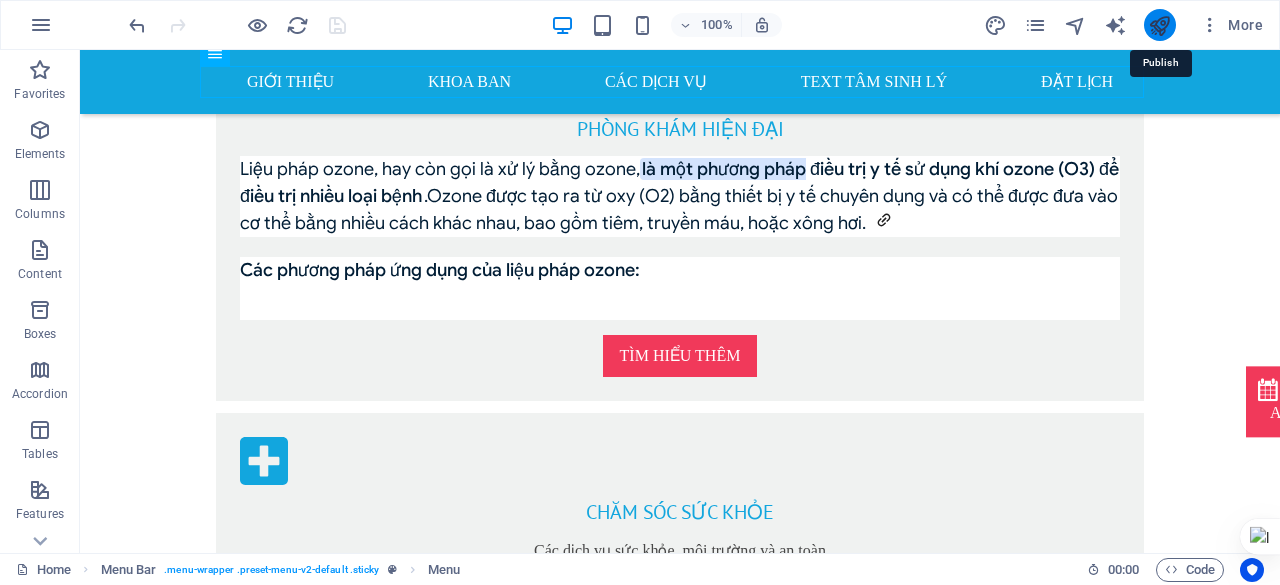 click at bounding box center (1159, 25) 